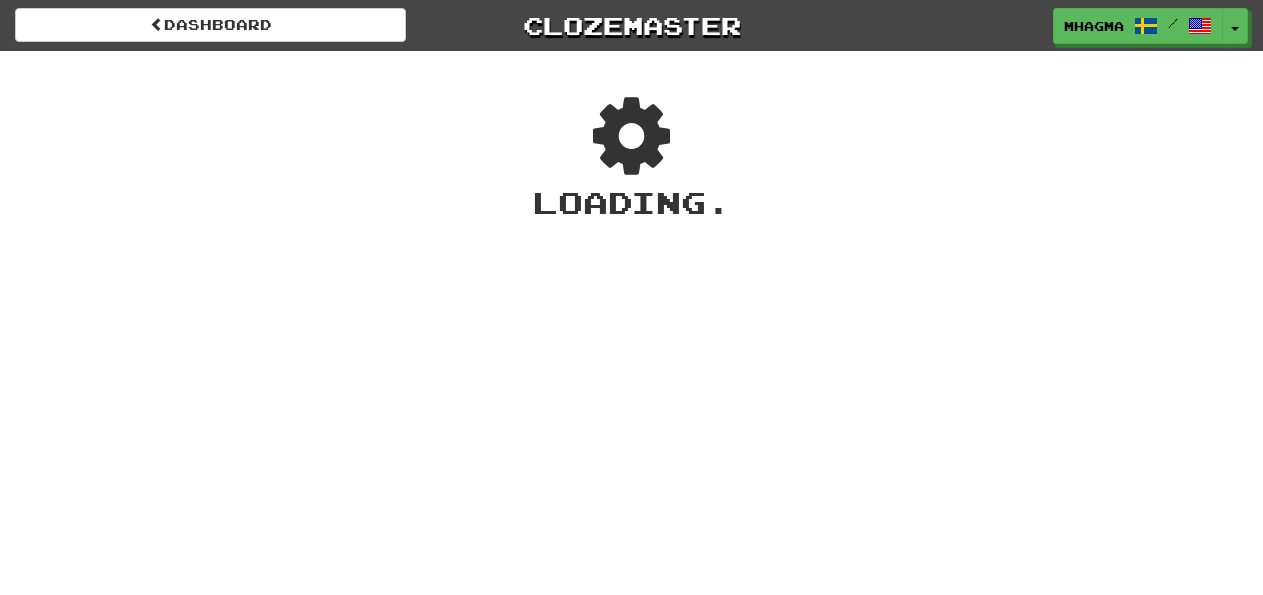 scroll, scrollTop: 0, scrollLeft: 0, axis: both 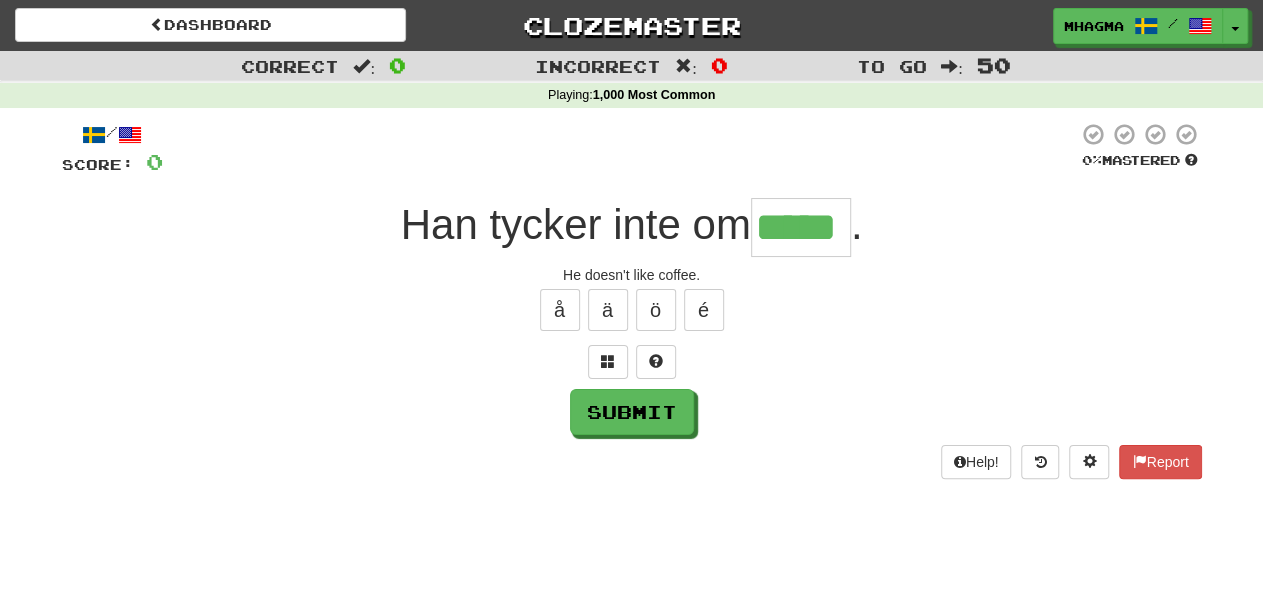 type on "*****" 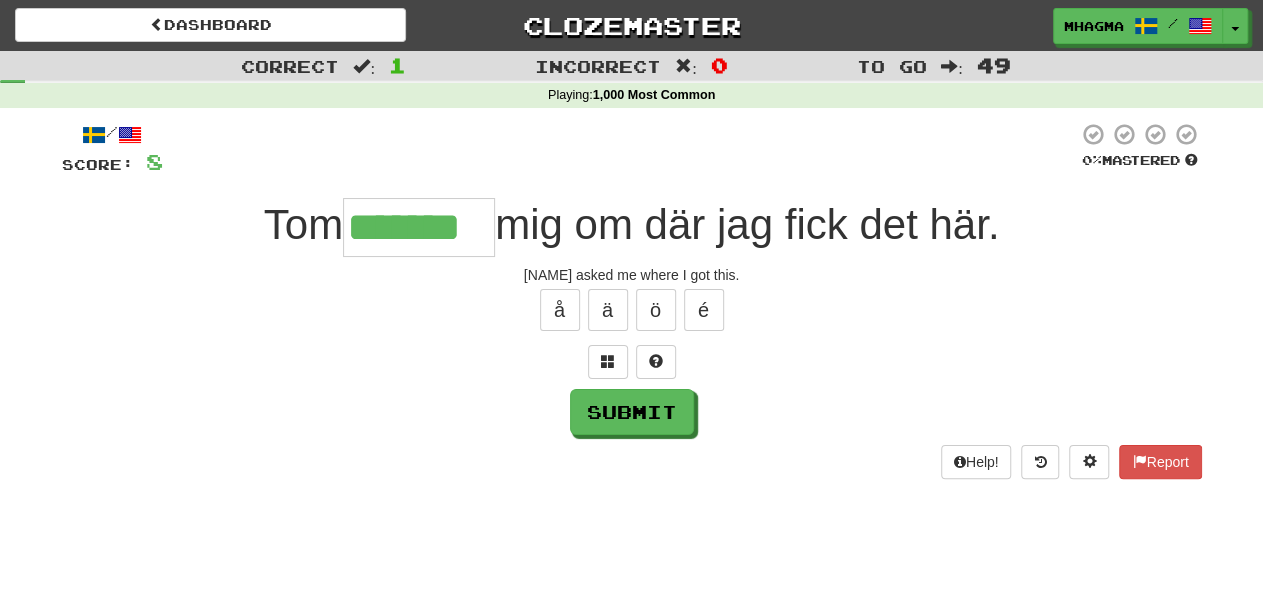 type on "*******" 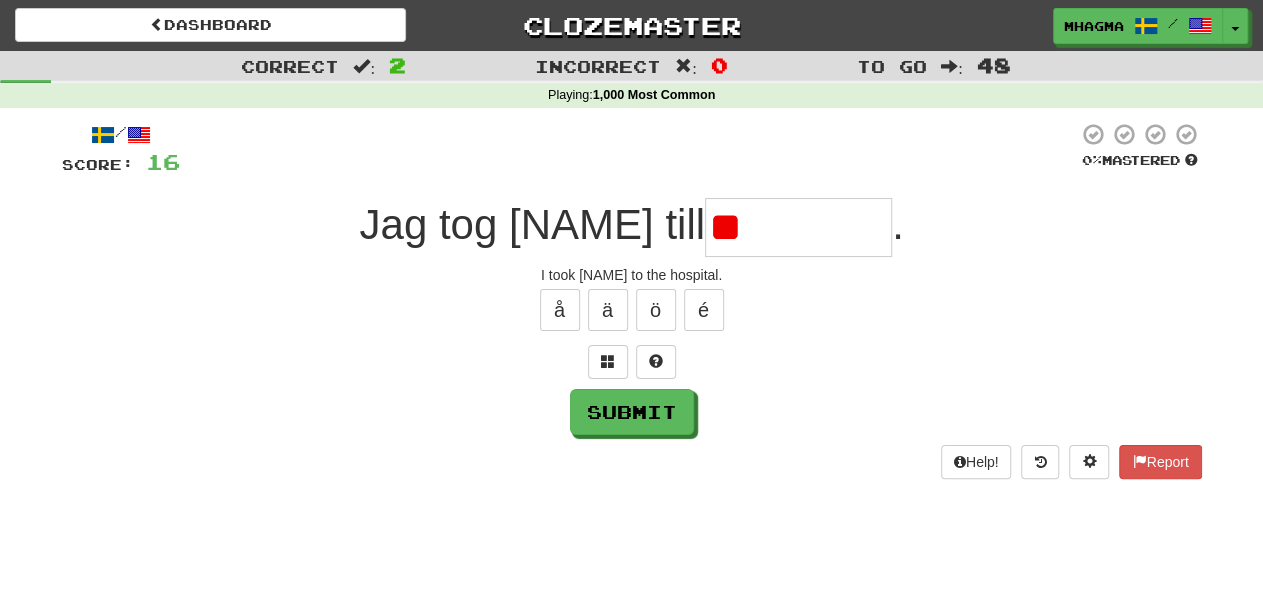 type on "*" 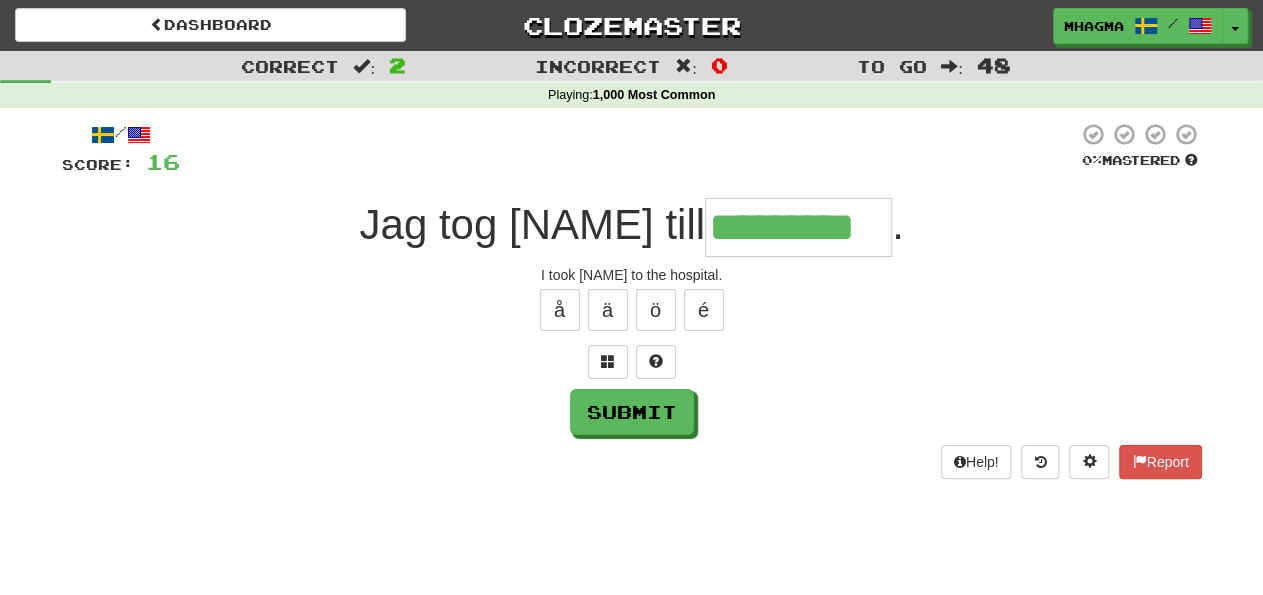 type on "*********" 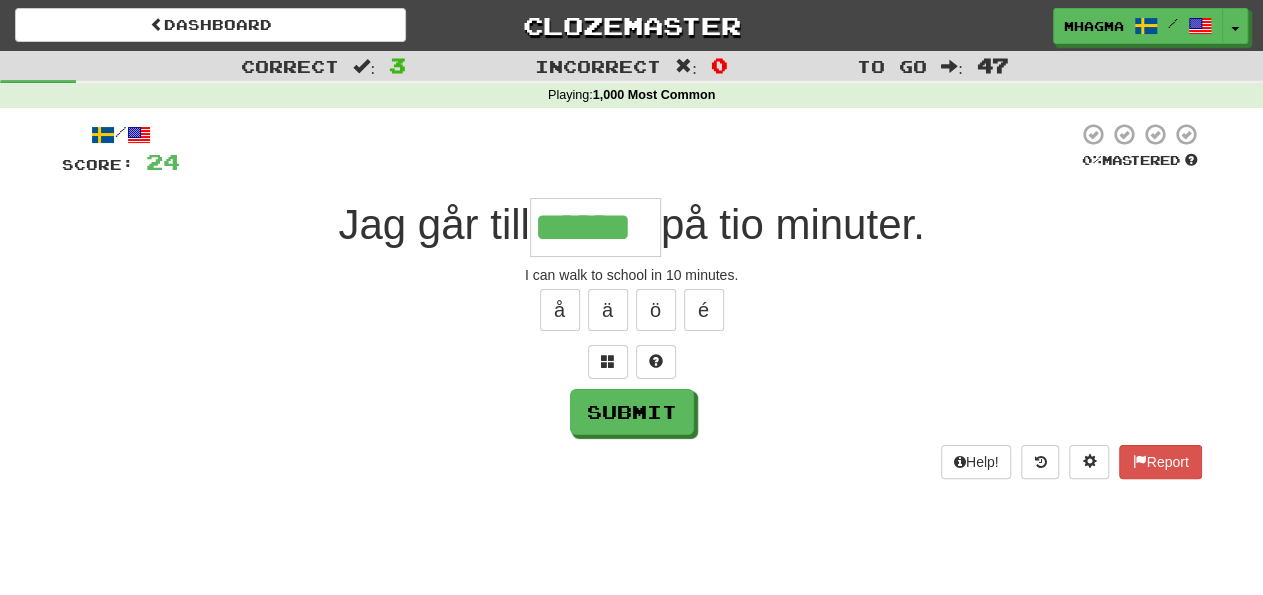 type on "******" 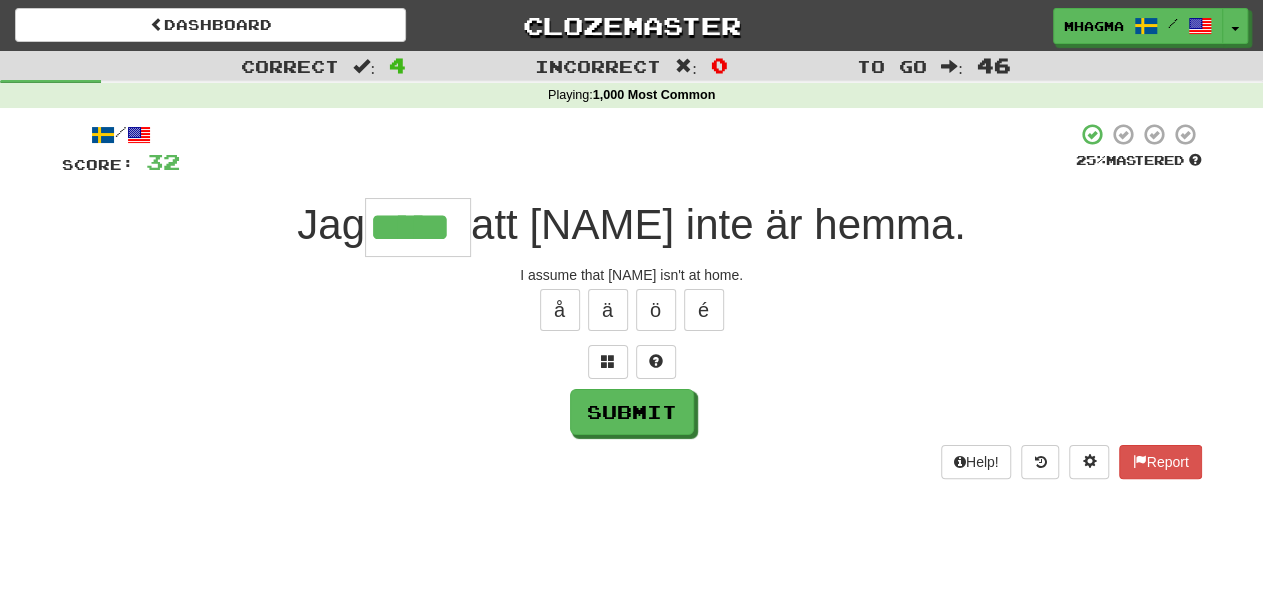 type on "*****" 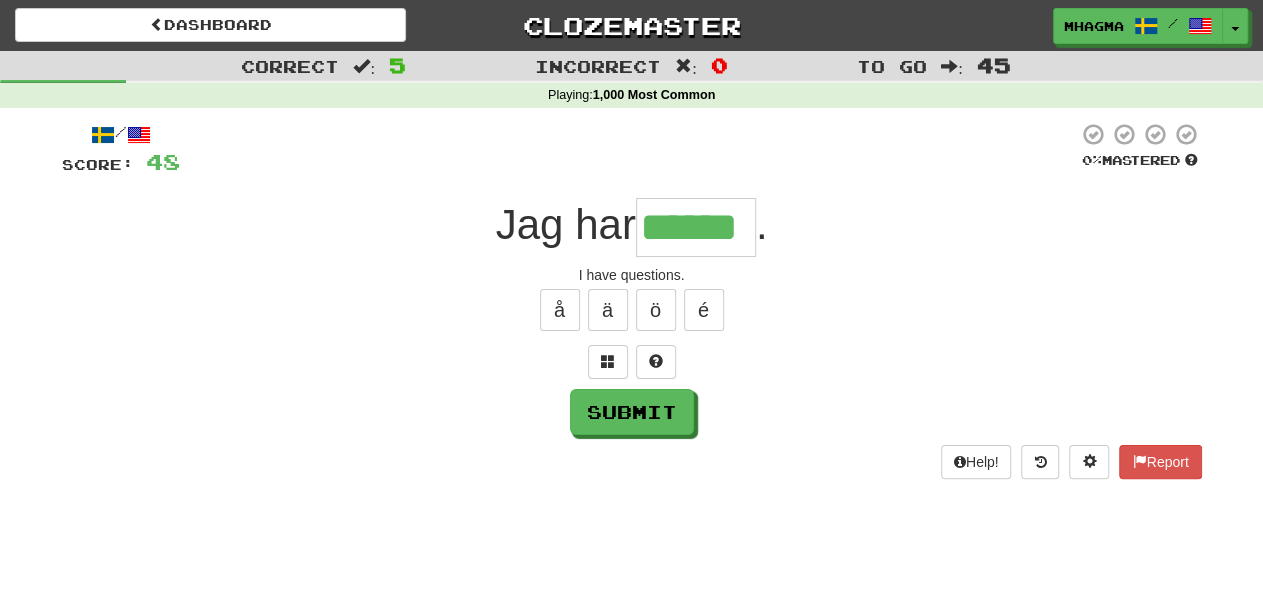 type on "******" 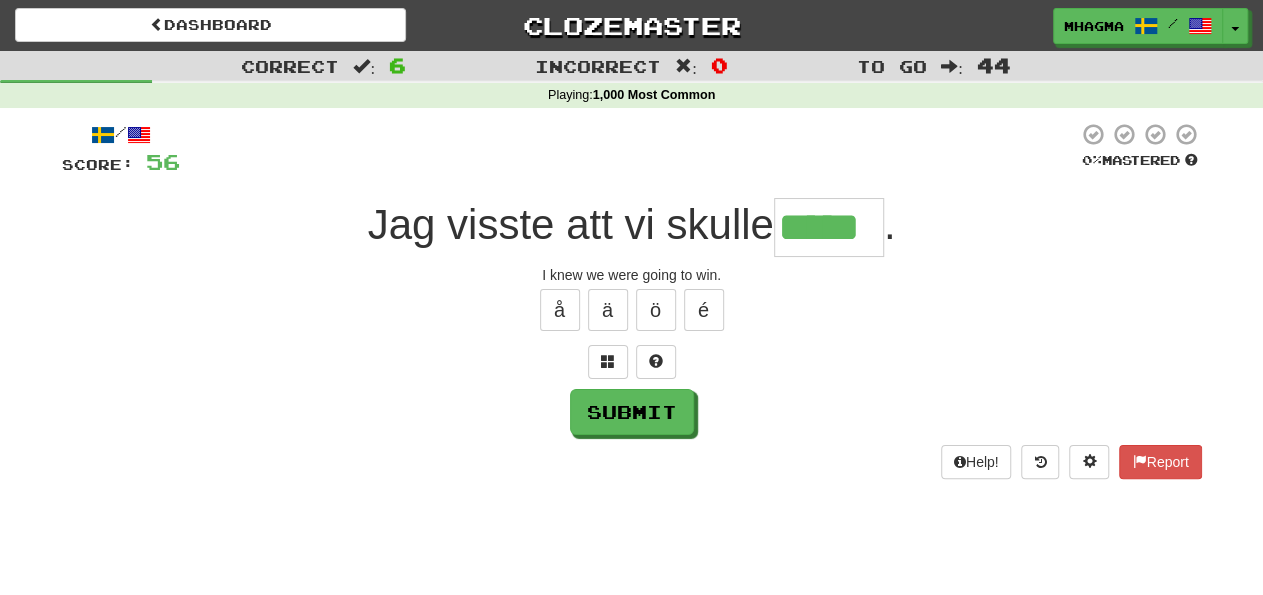 type on "*****" 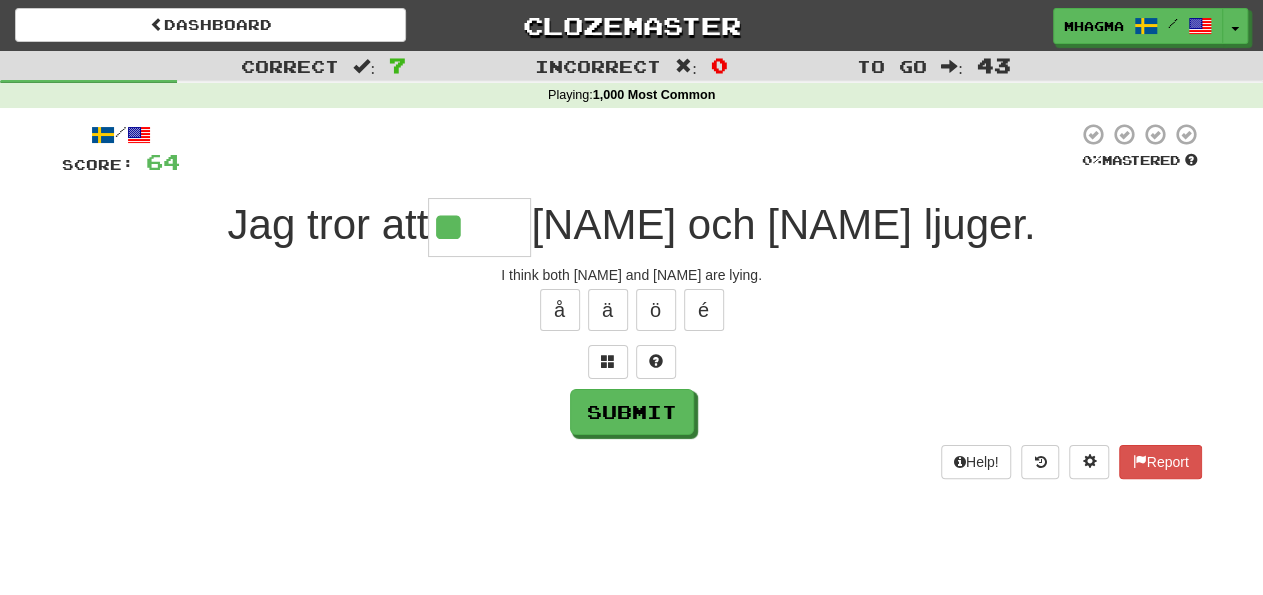 type on "*" 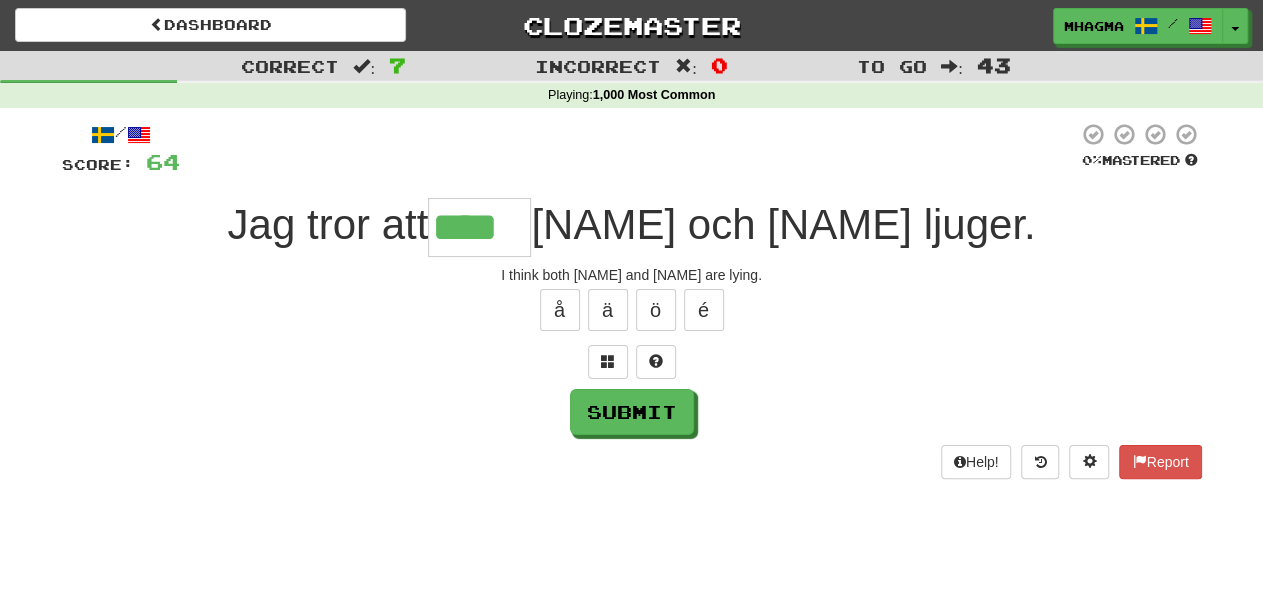 type on "****" 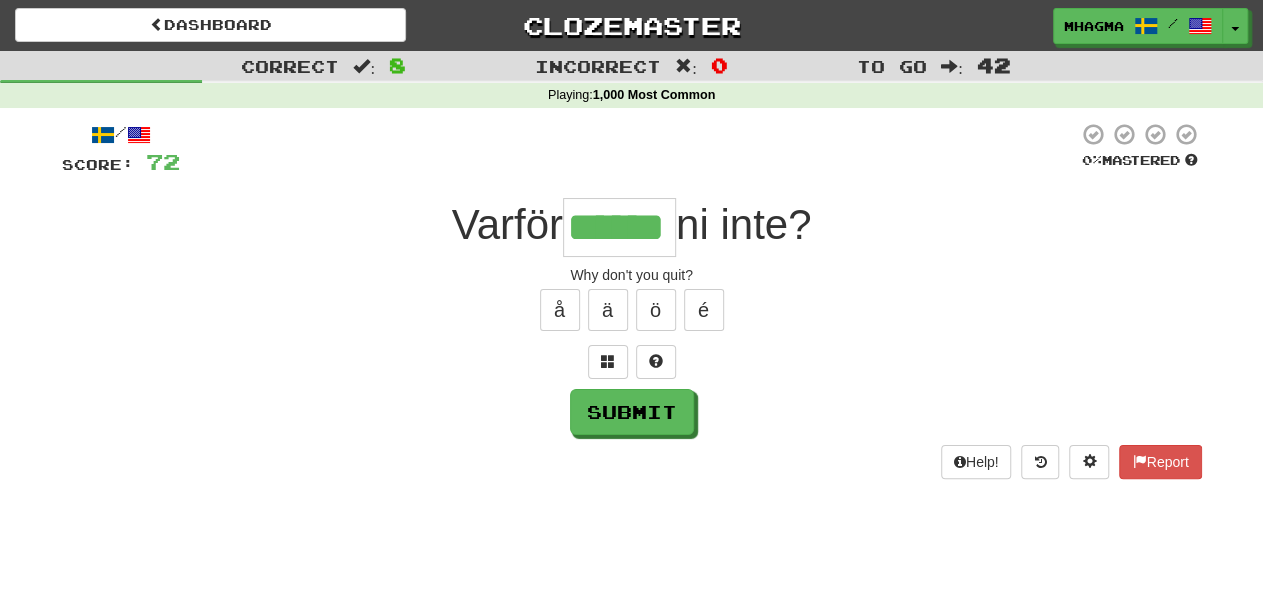 type on "******" 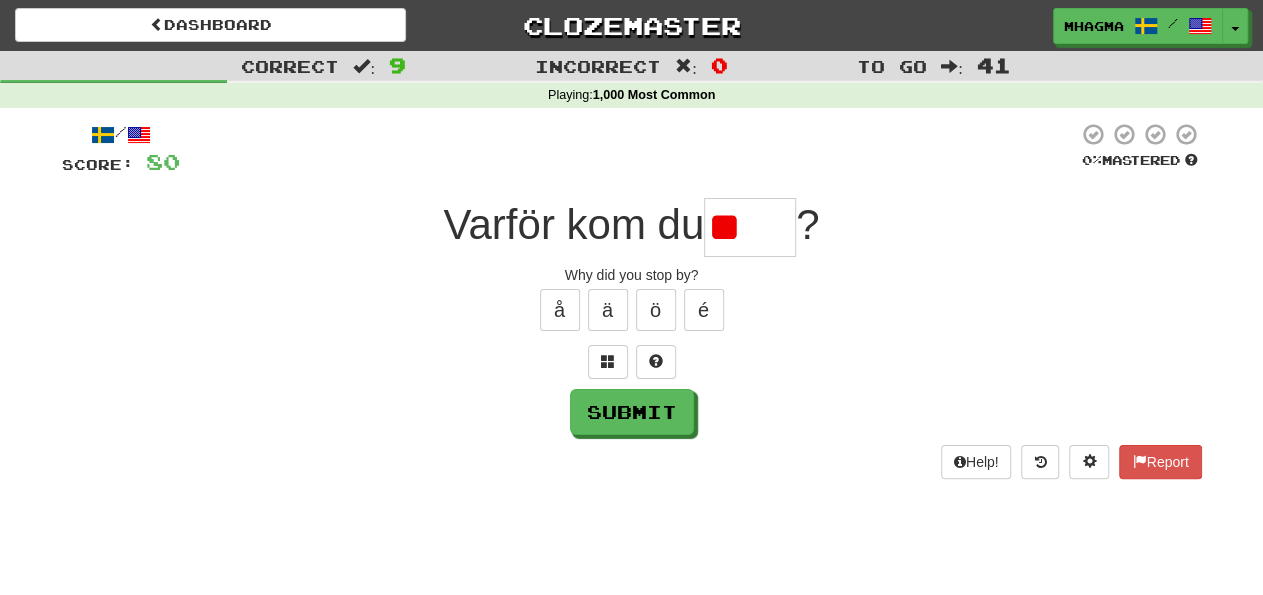 type on "*" 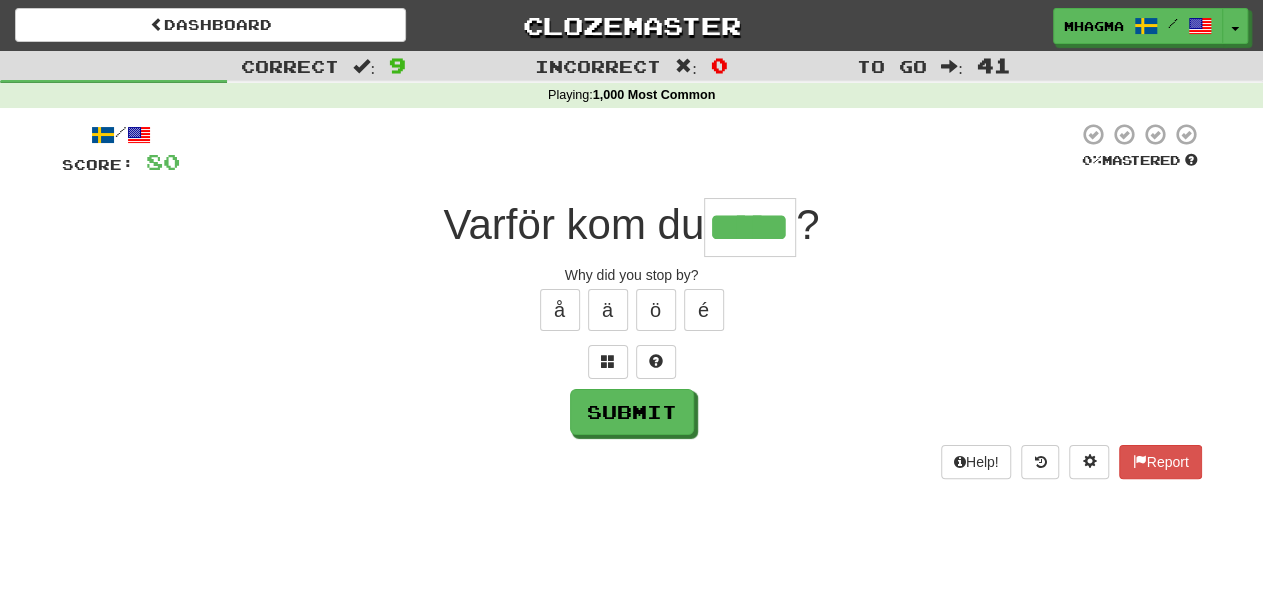 type on "*****" 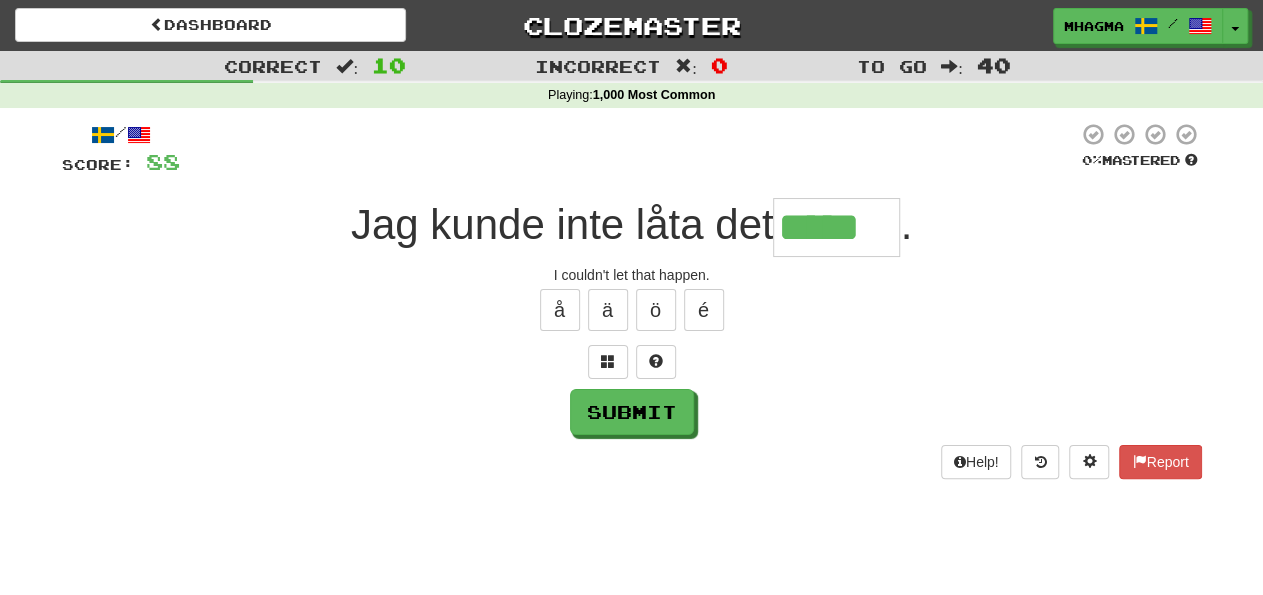 type on "*****" 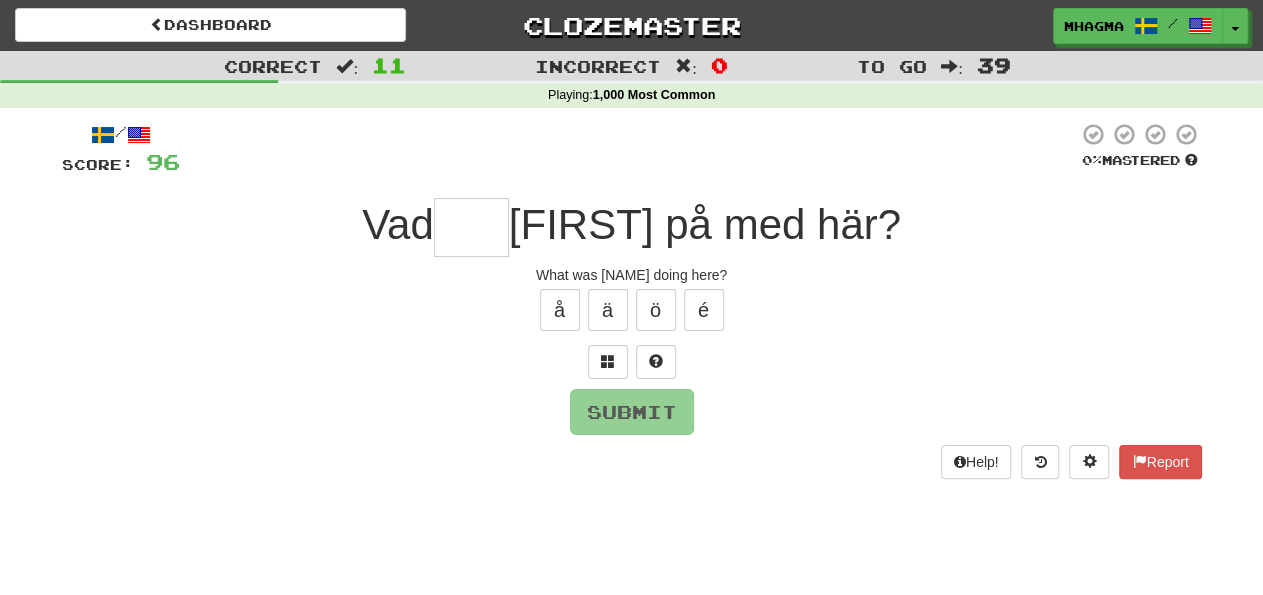 type on "*" 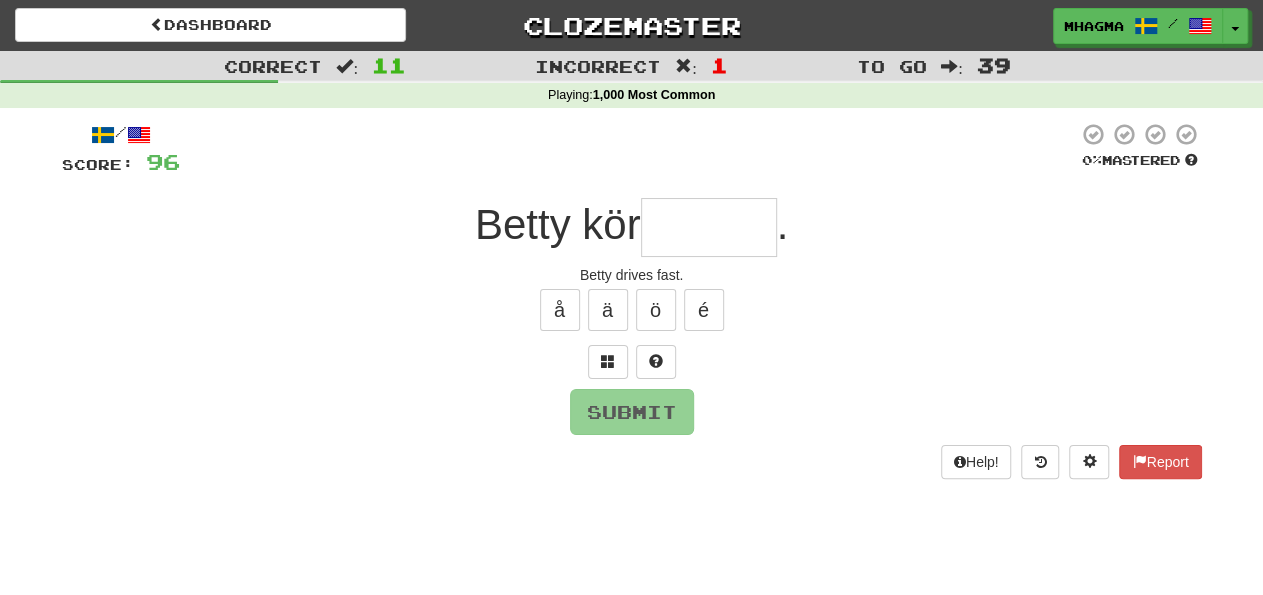 type on "*" 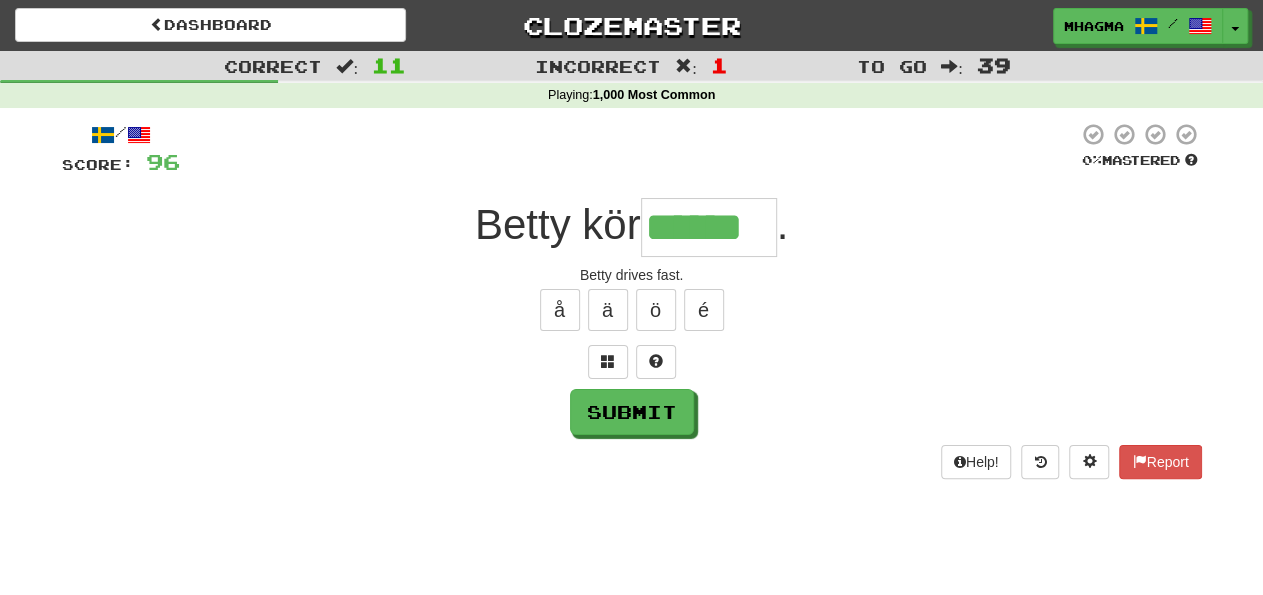 type on "******" 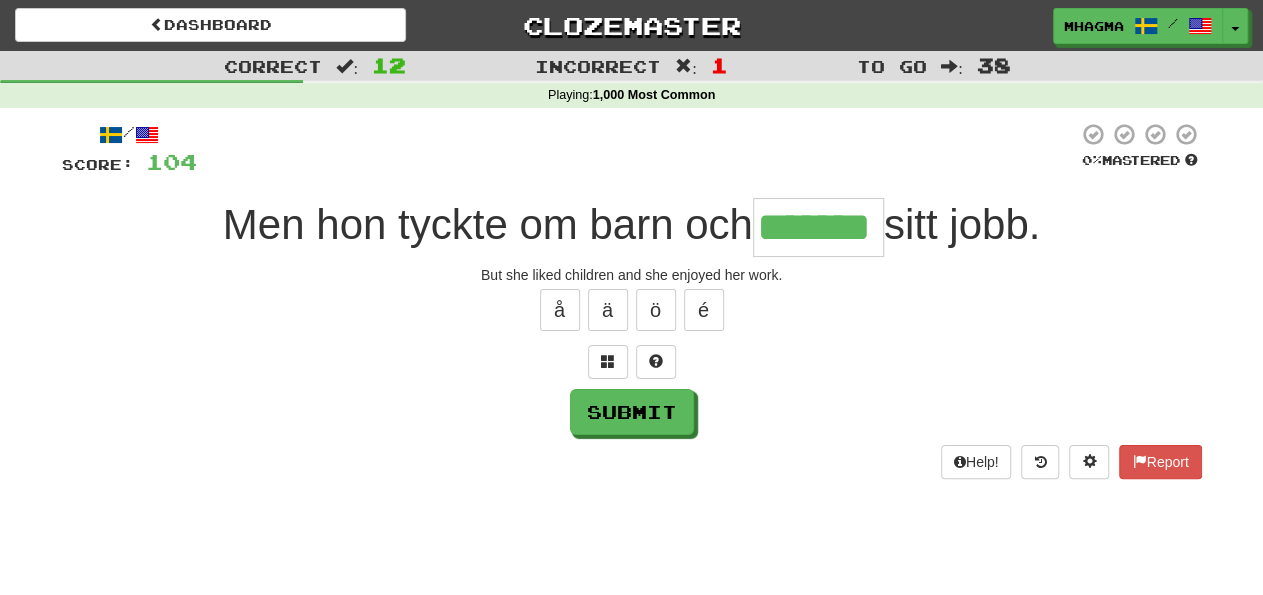 type on "*******" 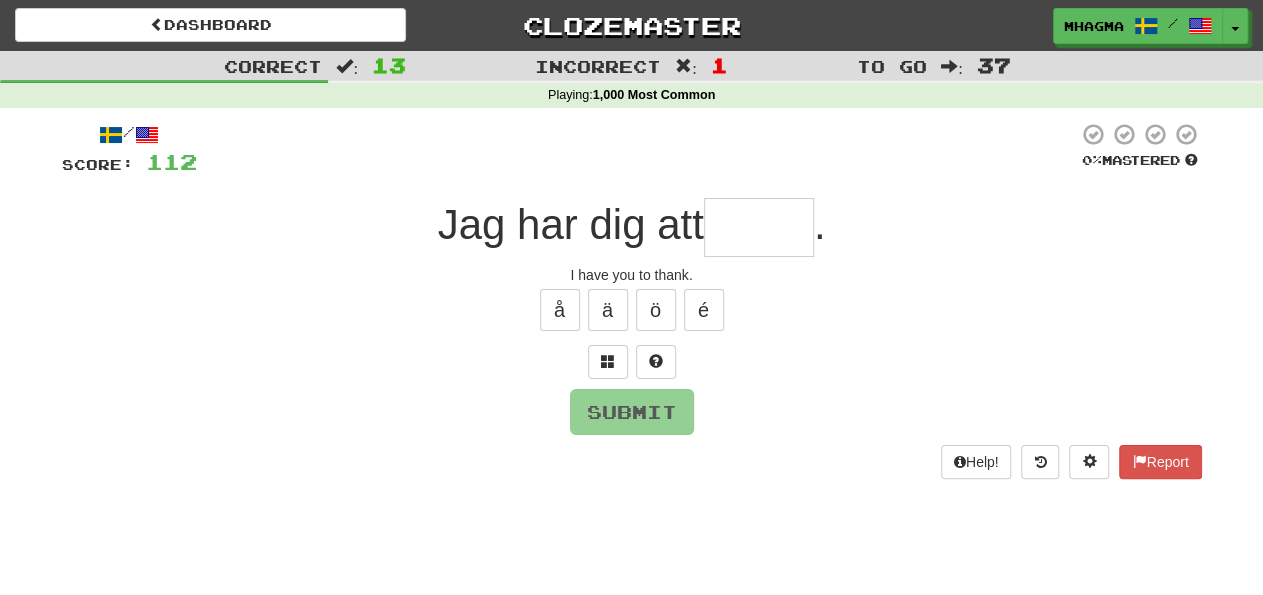 type on "*" 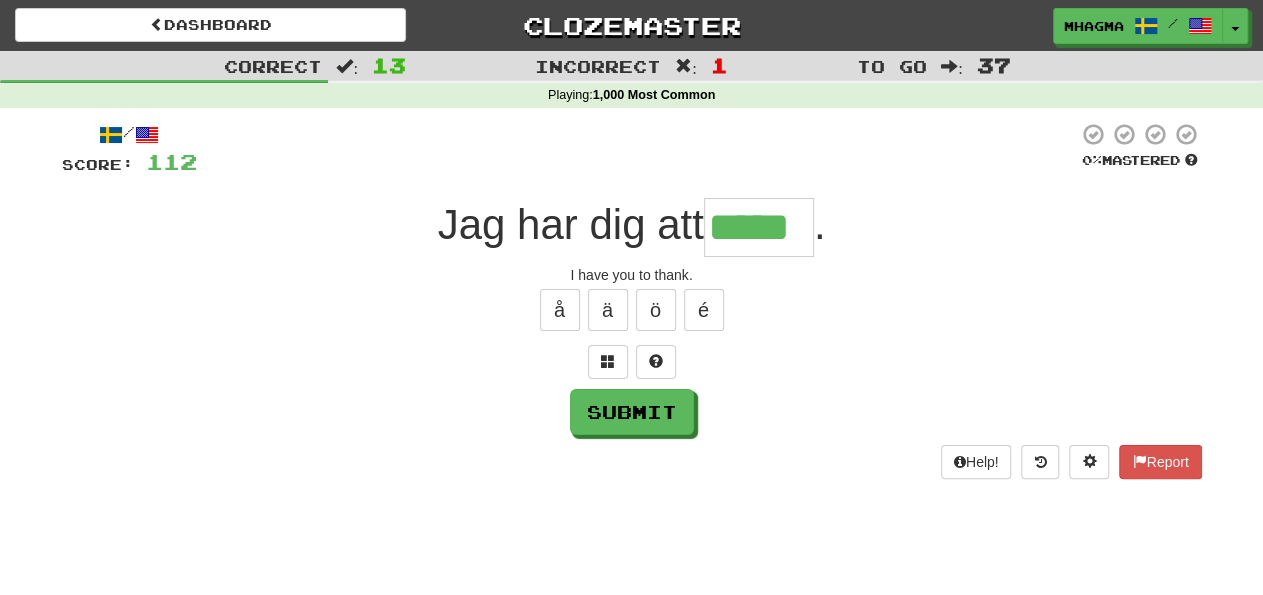 type on "*****" 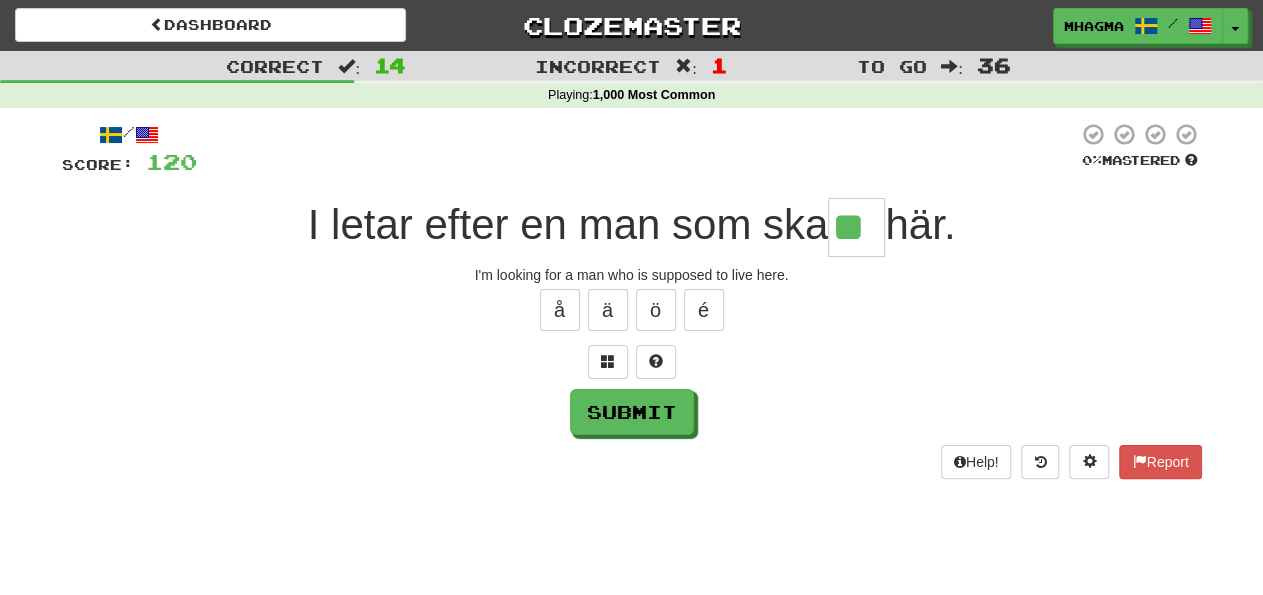 type on "**" 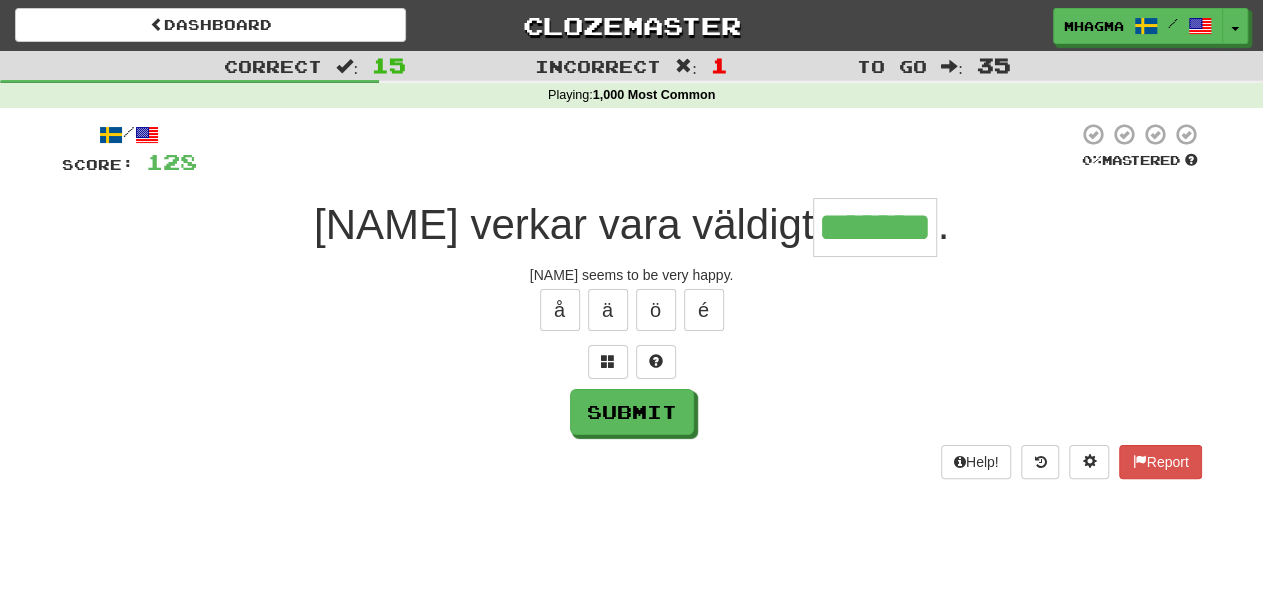 type on "*******" 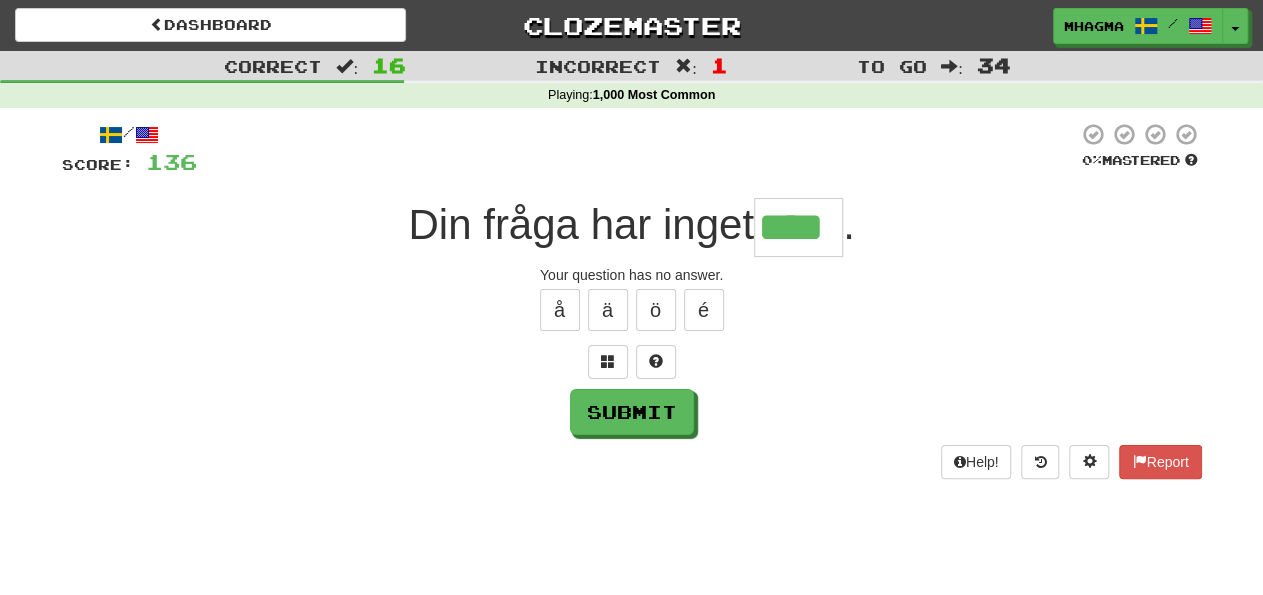 type on "****" 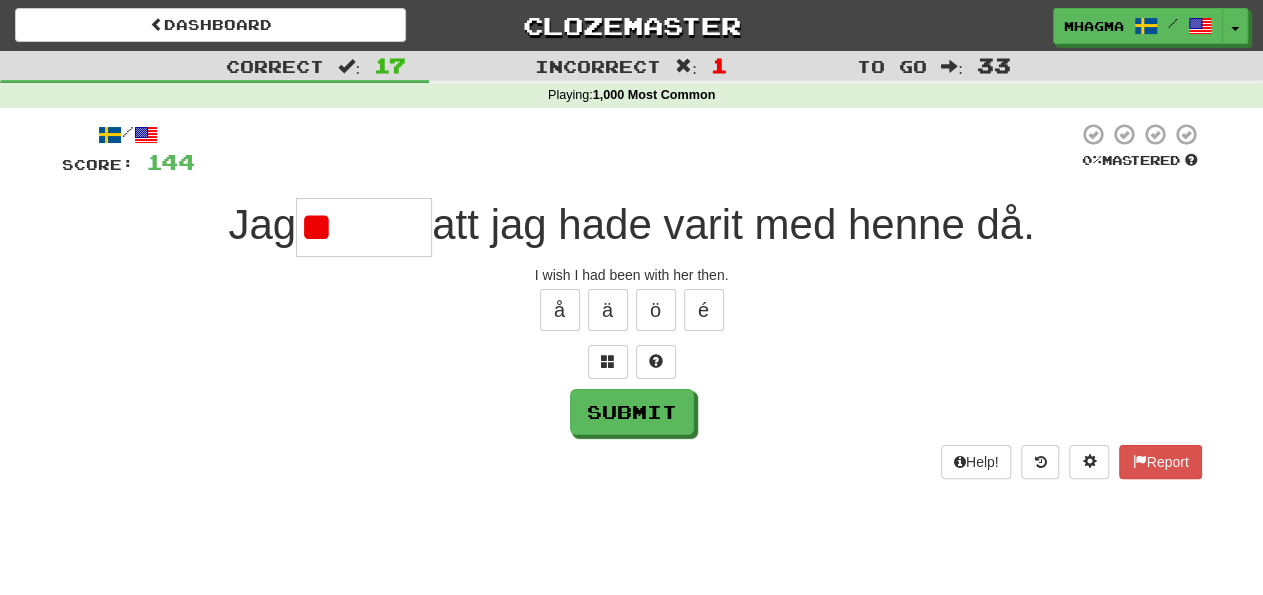 type on "*" 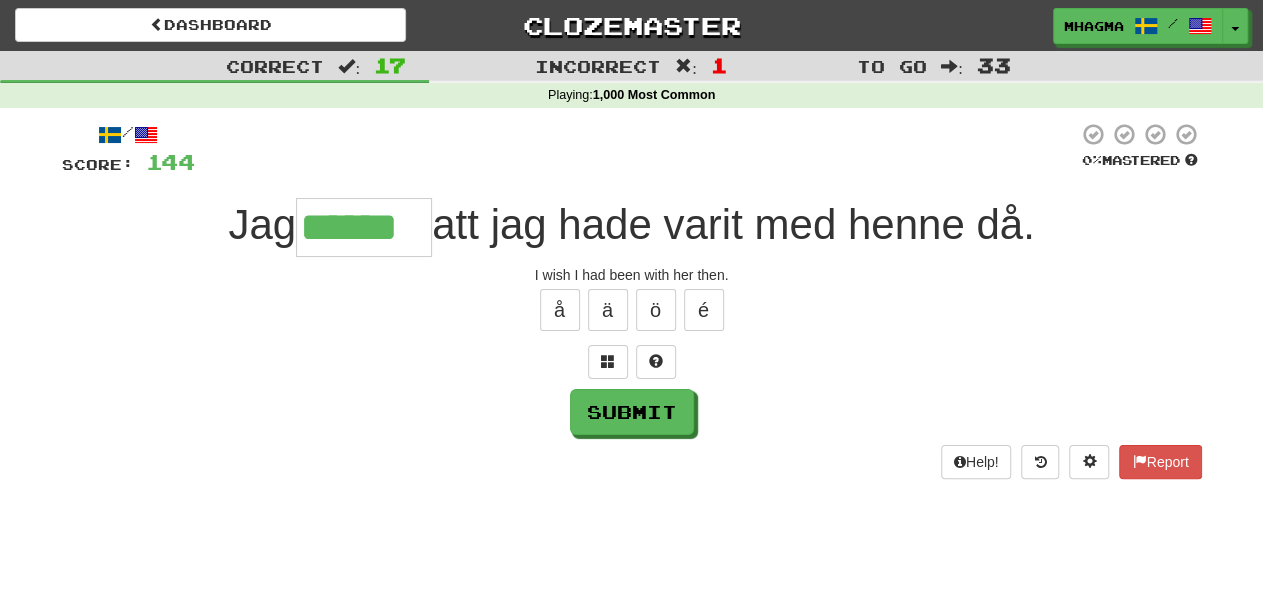 type on "******" 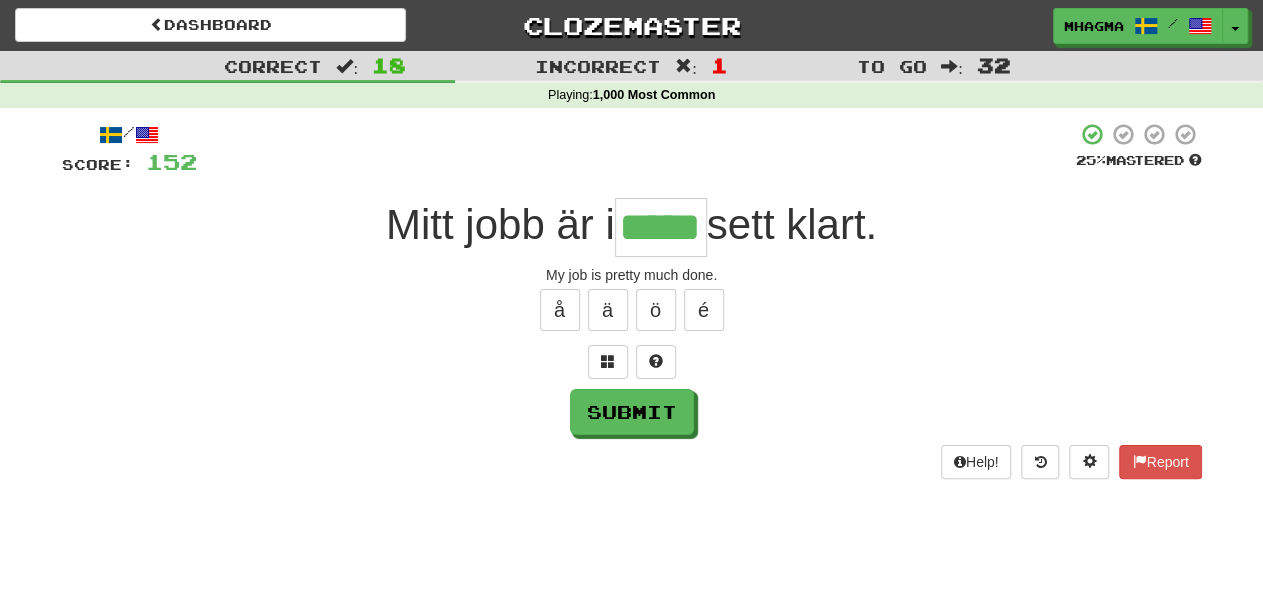 type on "*****" 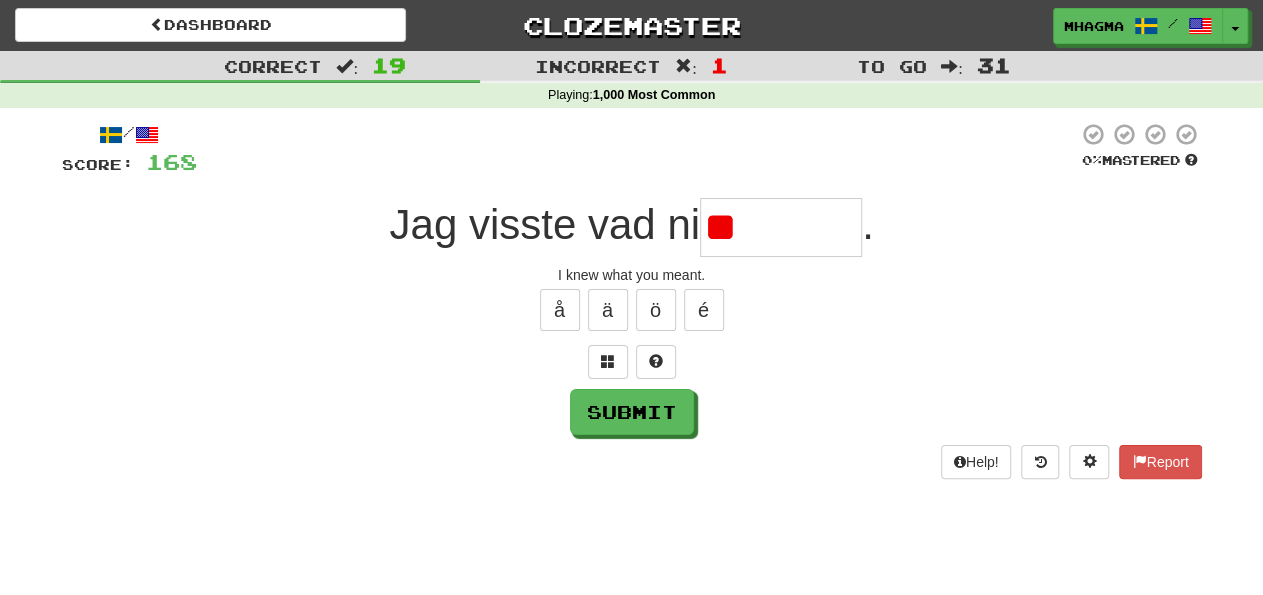 type on "*" 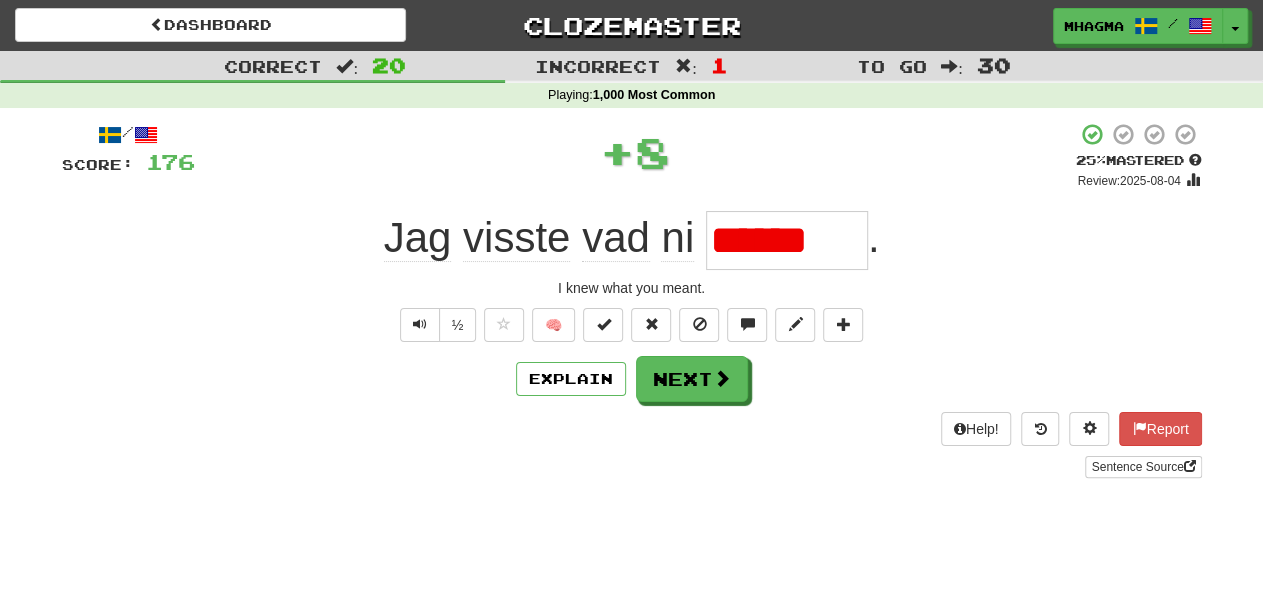 type on "*" 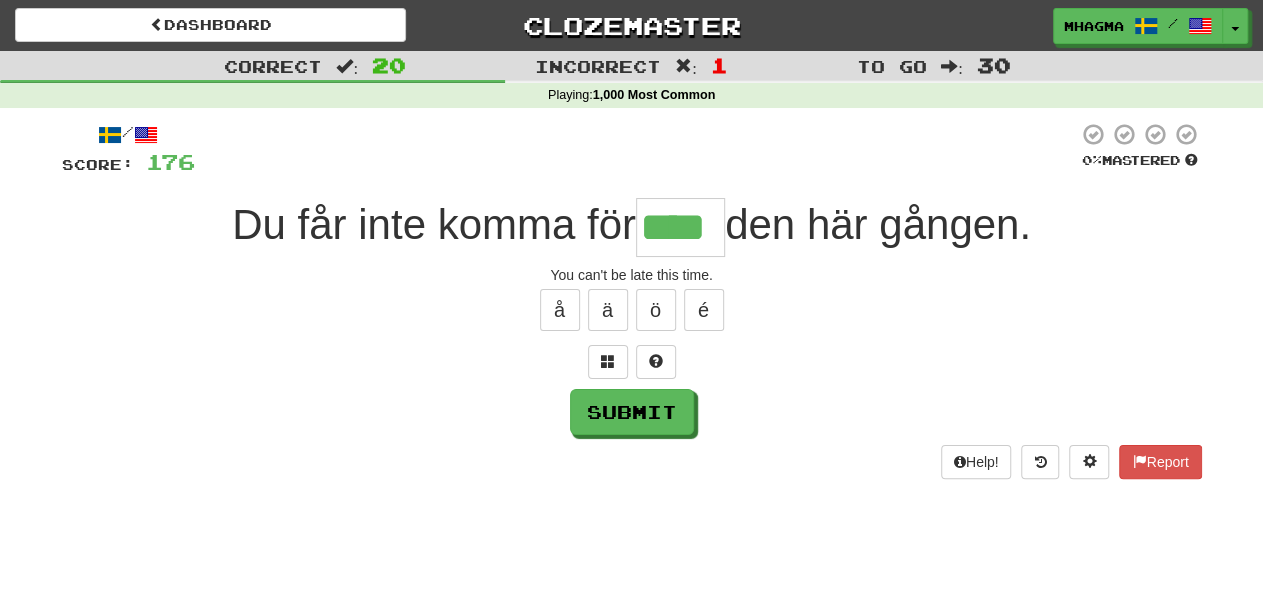 type on "****" 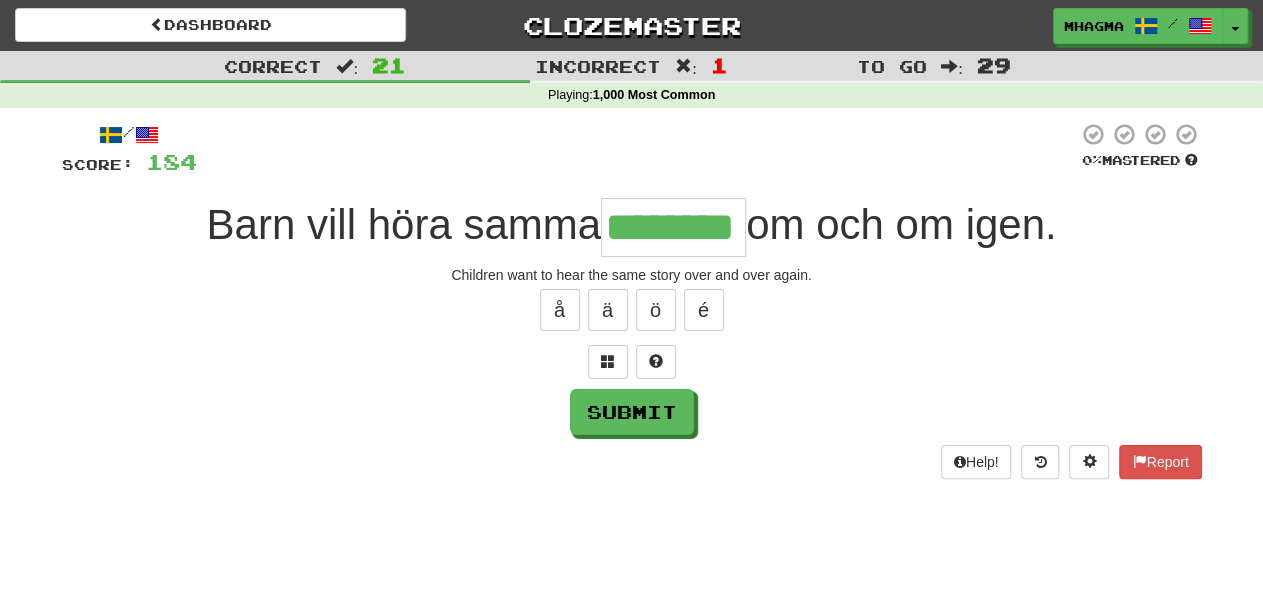 type on "********" 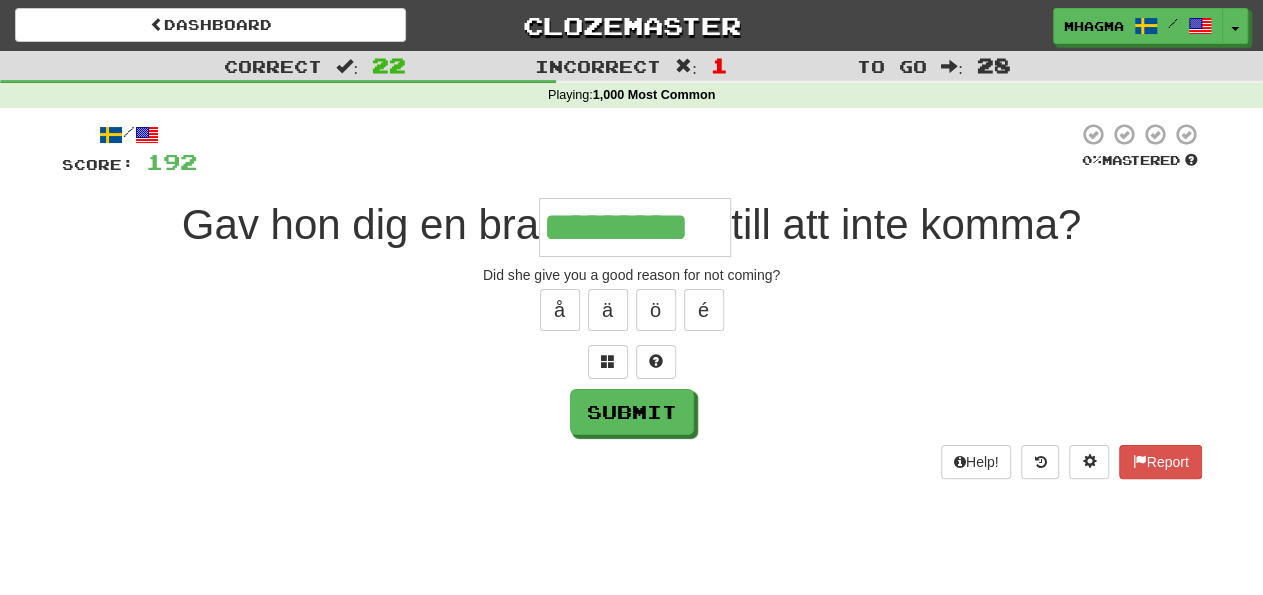type on "*********" 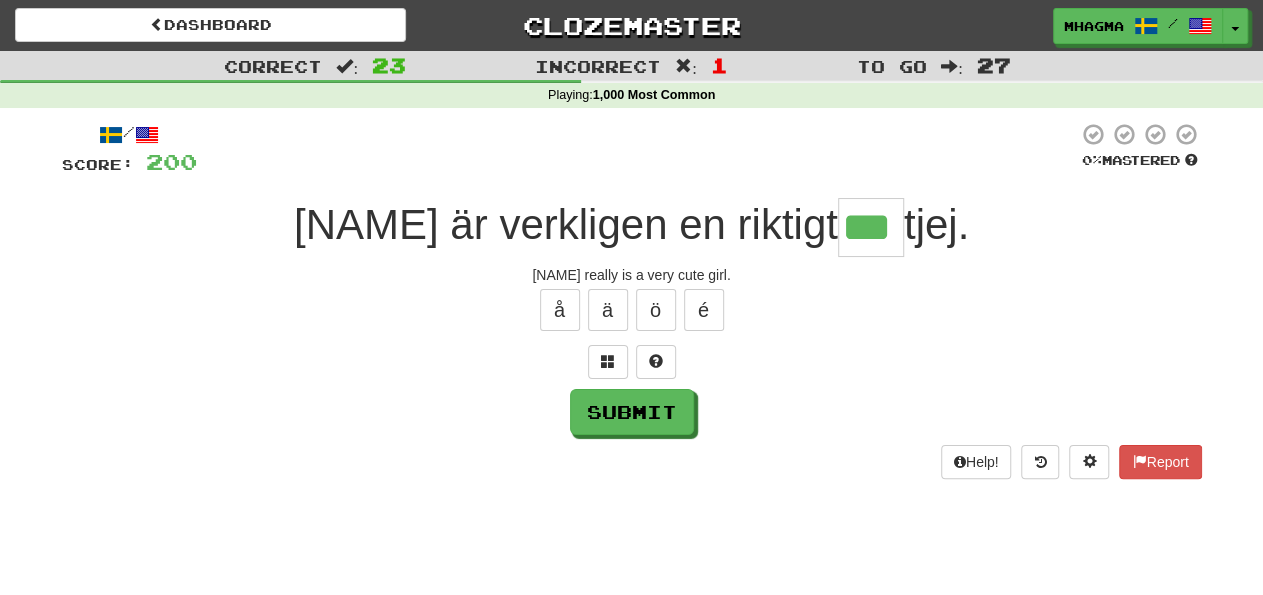 type on "***" 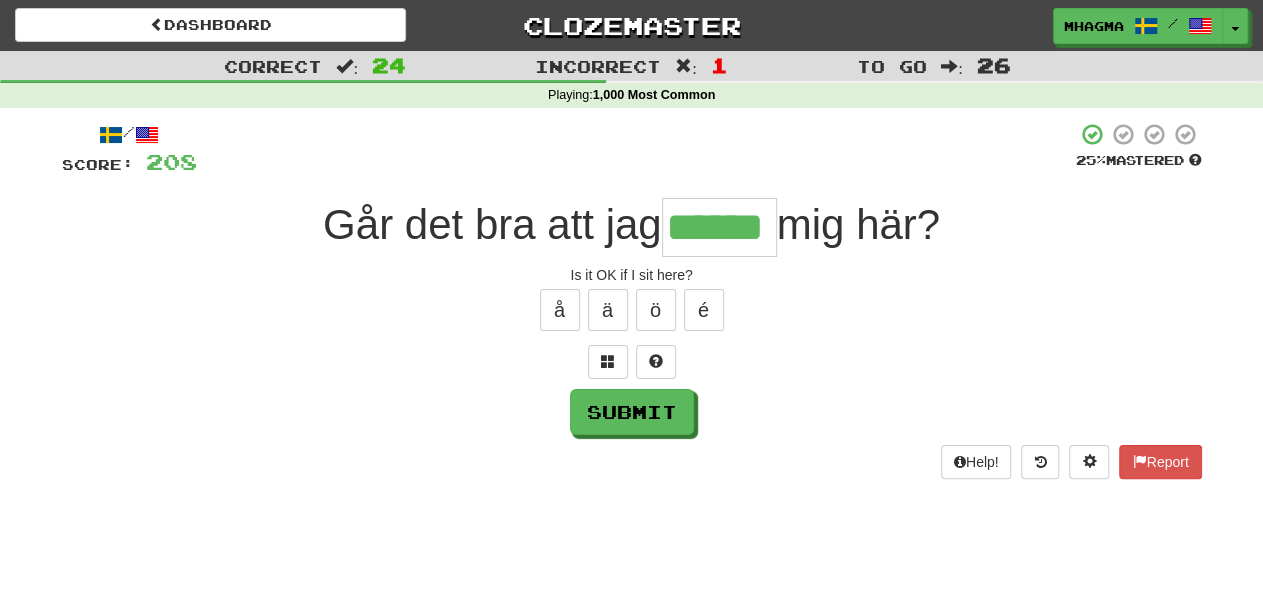 type on "******" 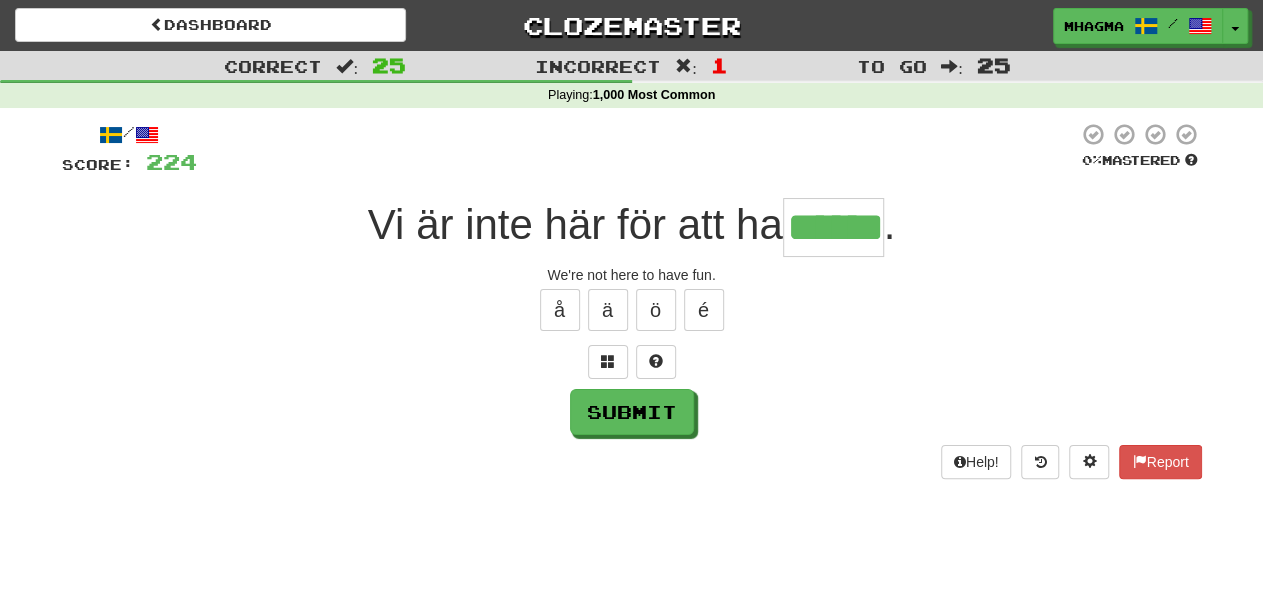 type on "******" 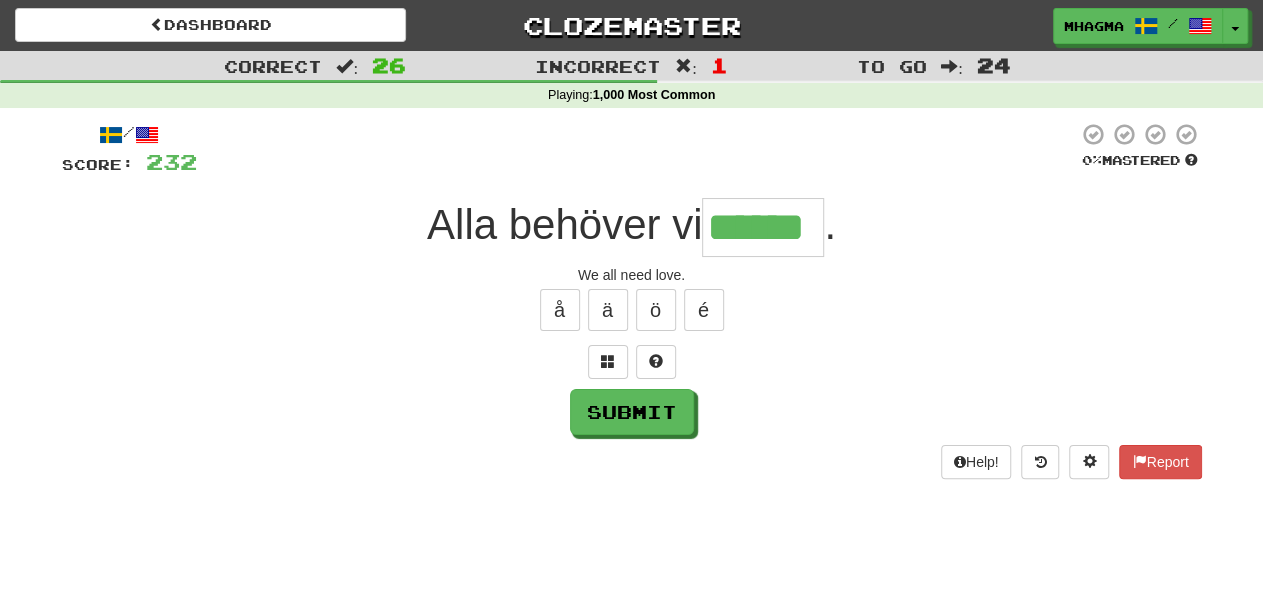 type on "******" 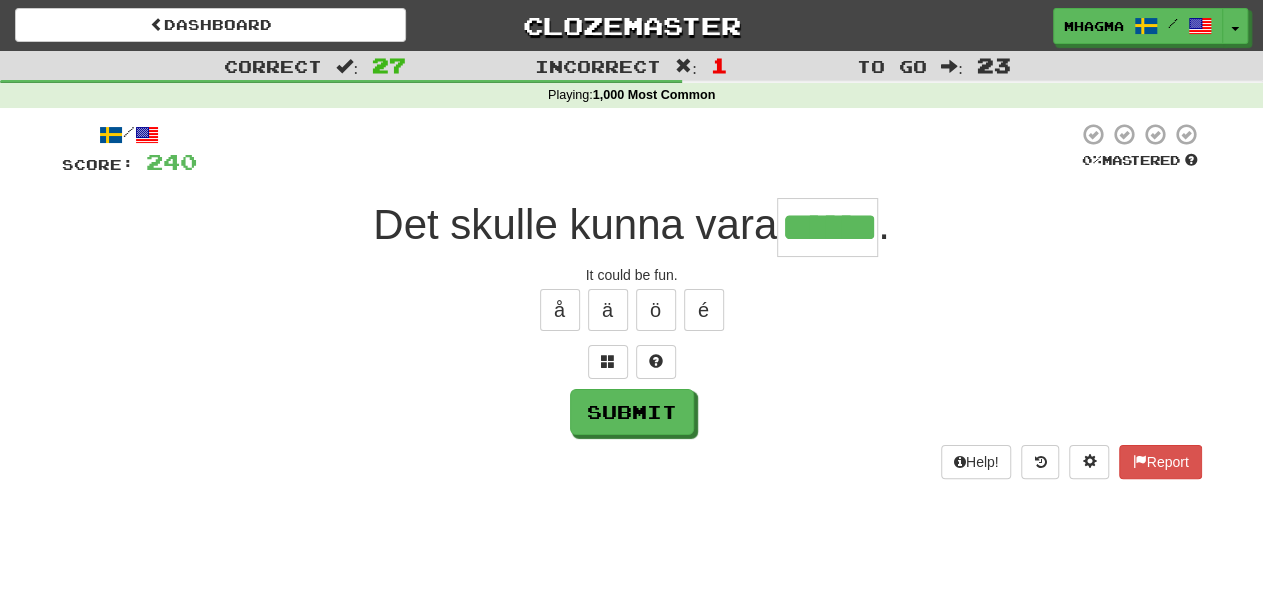 type on "******" 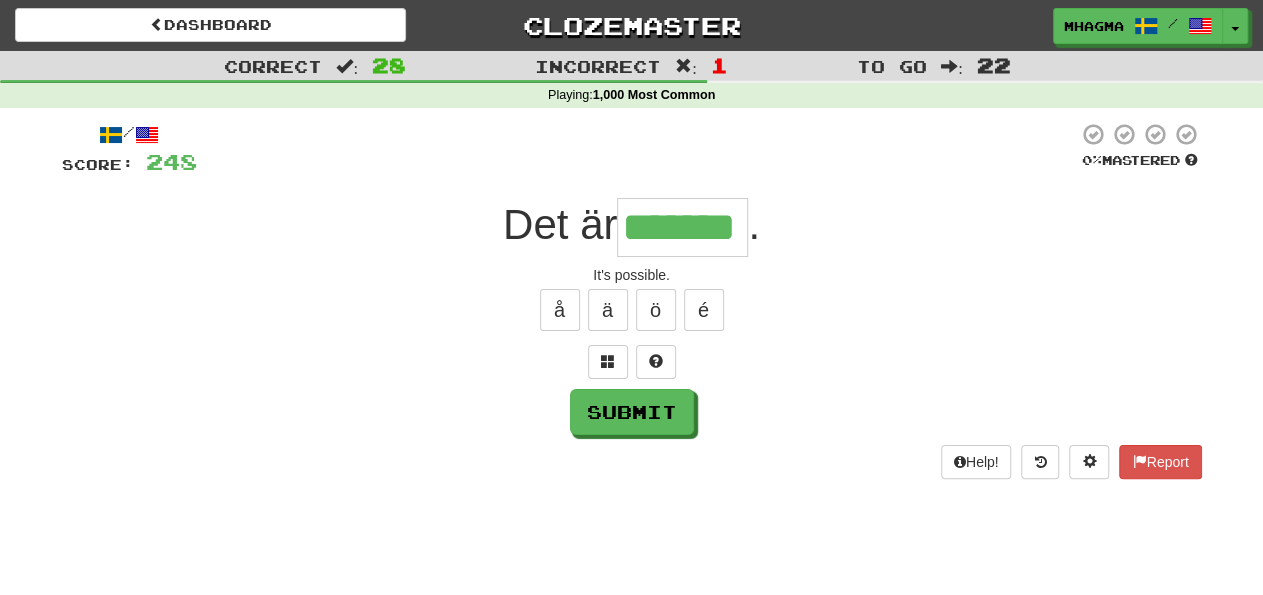 type on "*******" 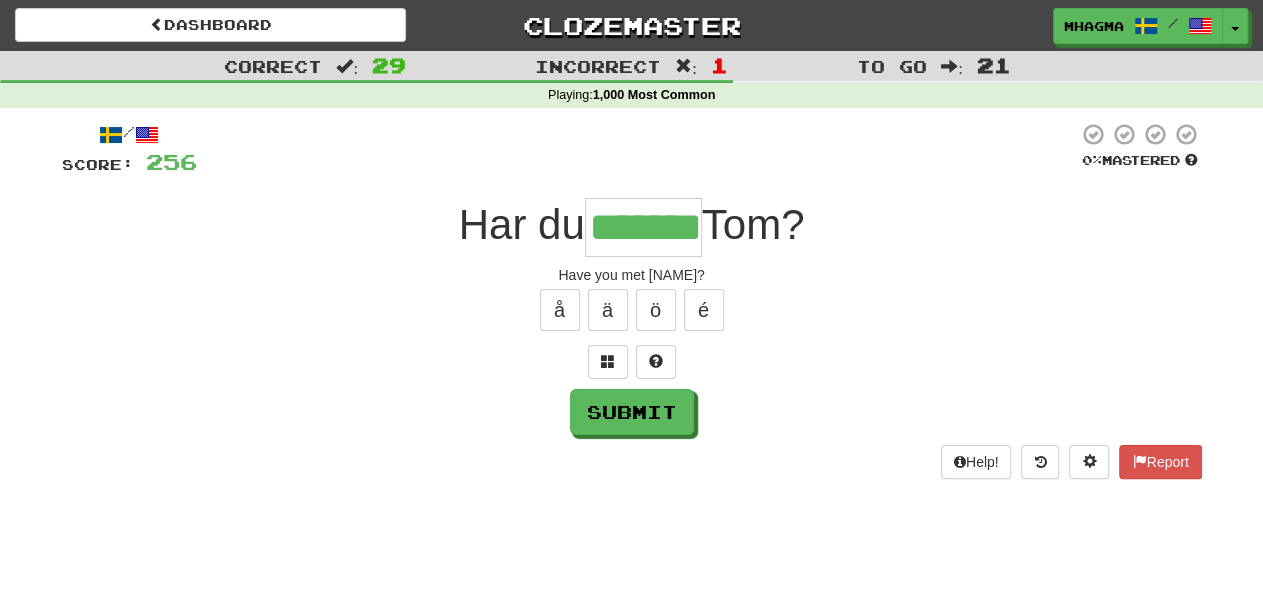 type on "*******" 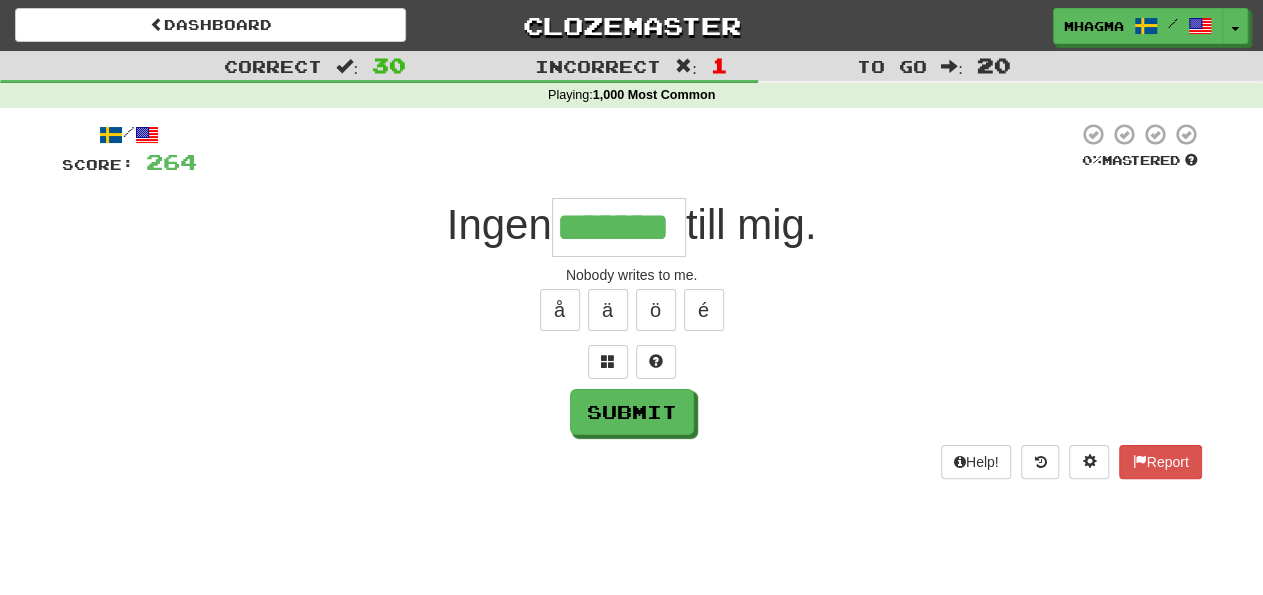 type on "*******" 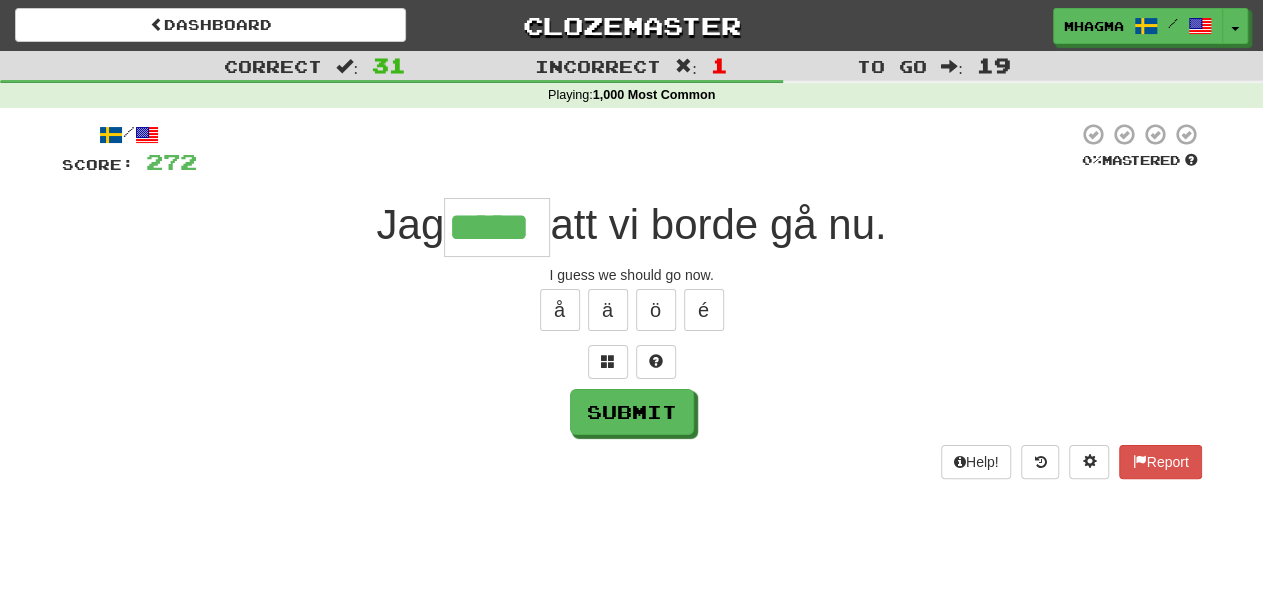 type on "*****" 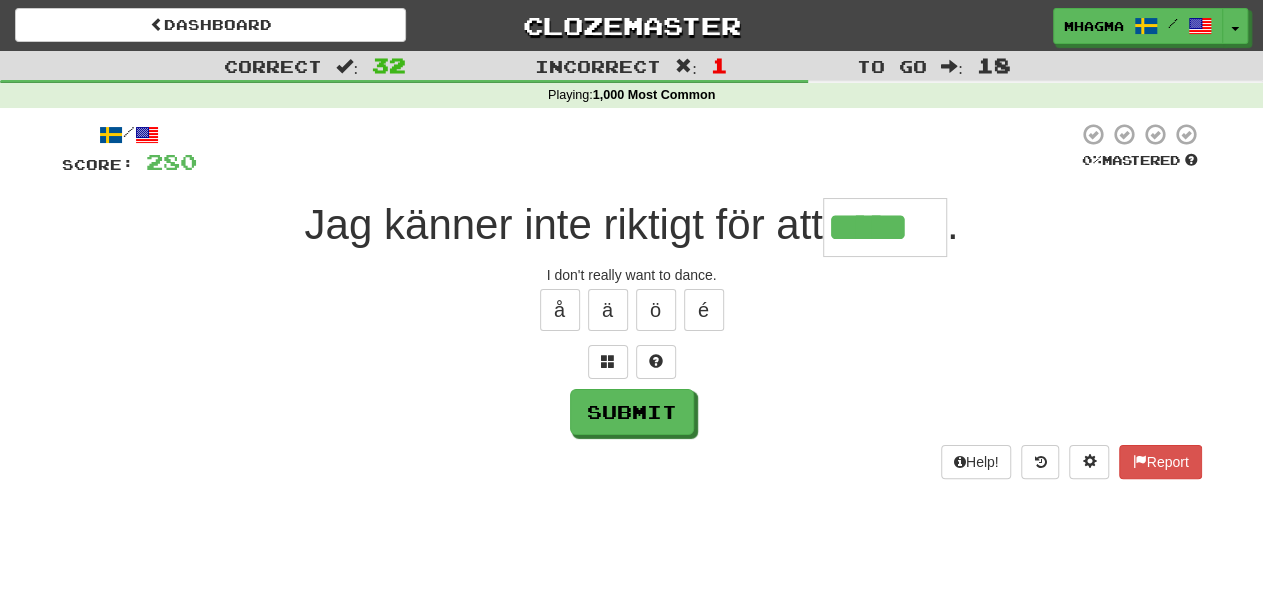 type on "*****" 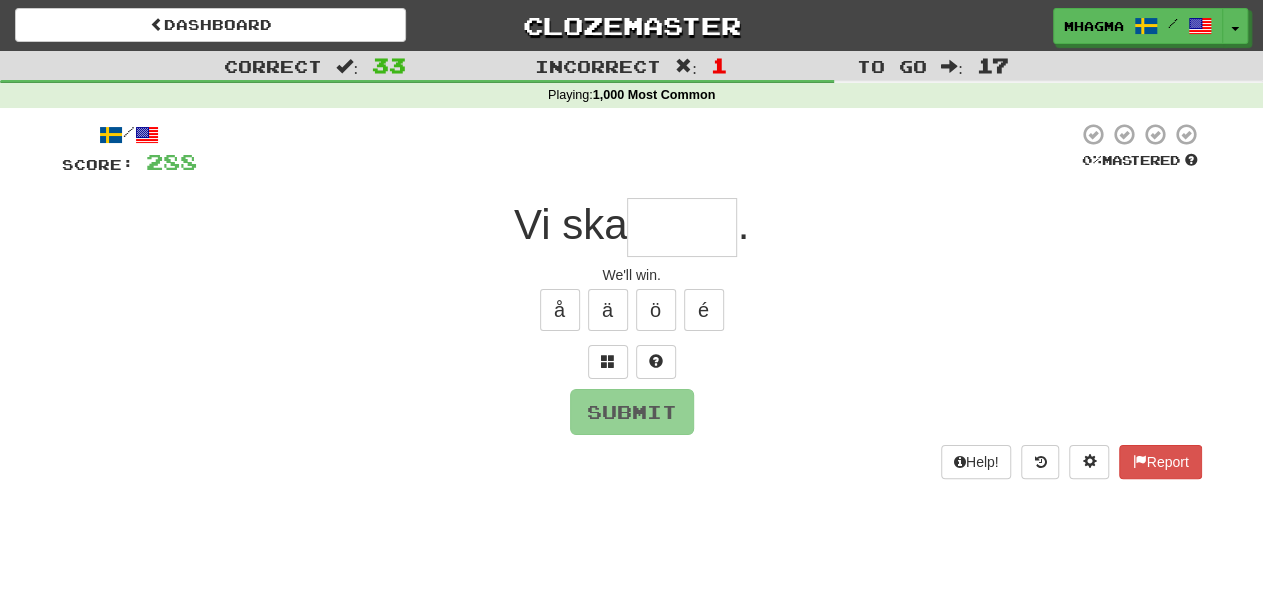 type on "*" 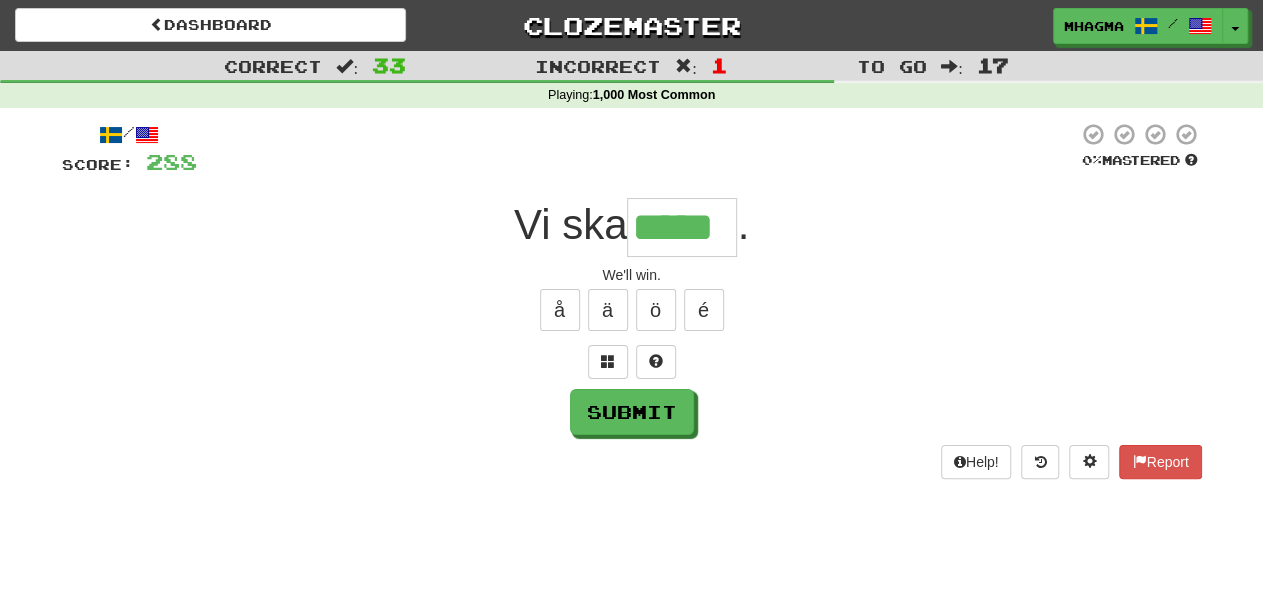 type on "*****" 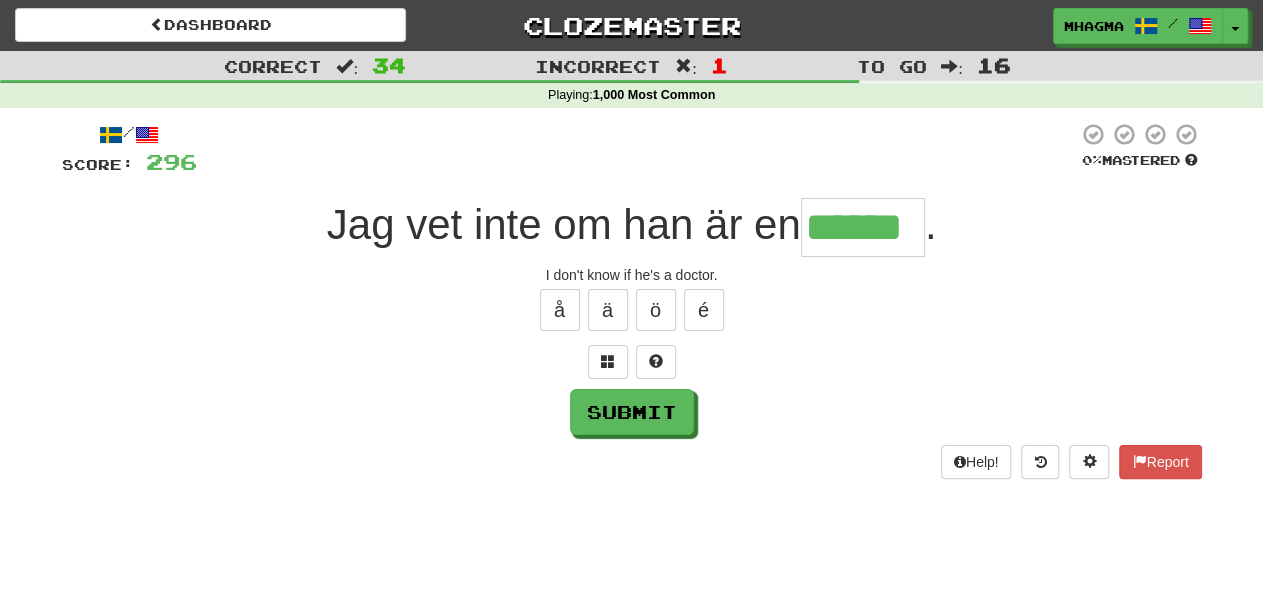 type on "******" 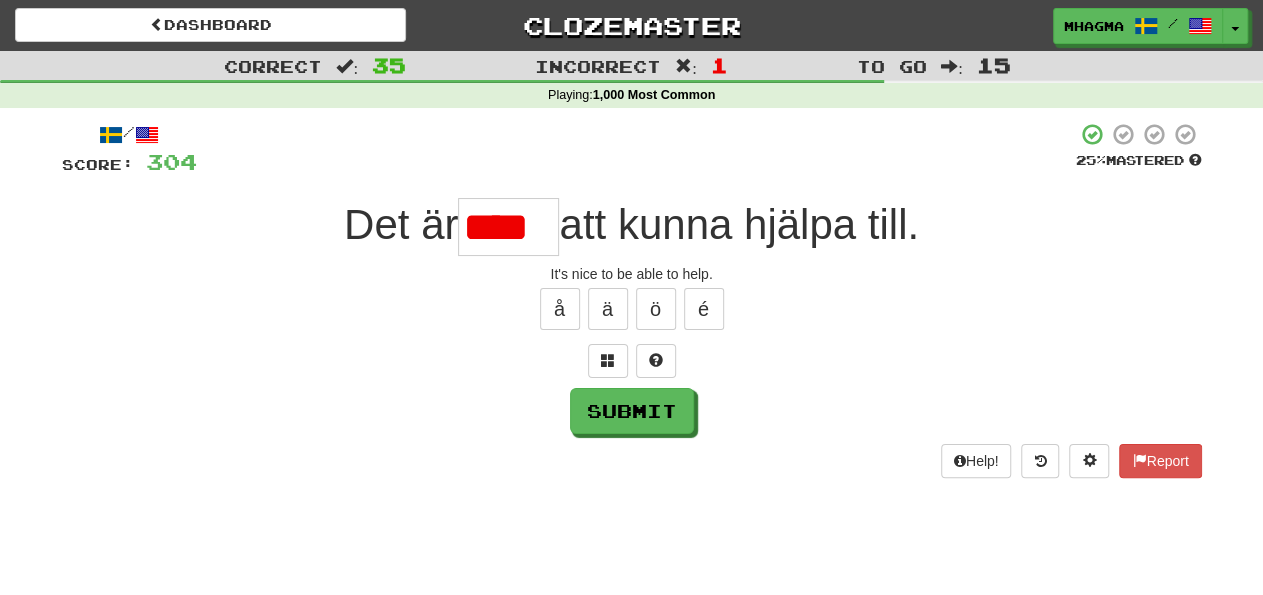 scroll, scrollTop: 0, scrollLeft: 0, axis: both 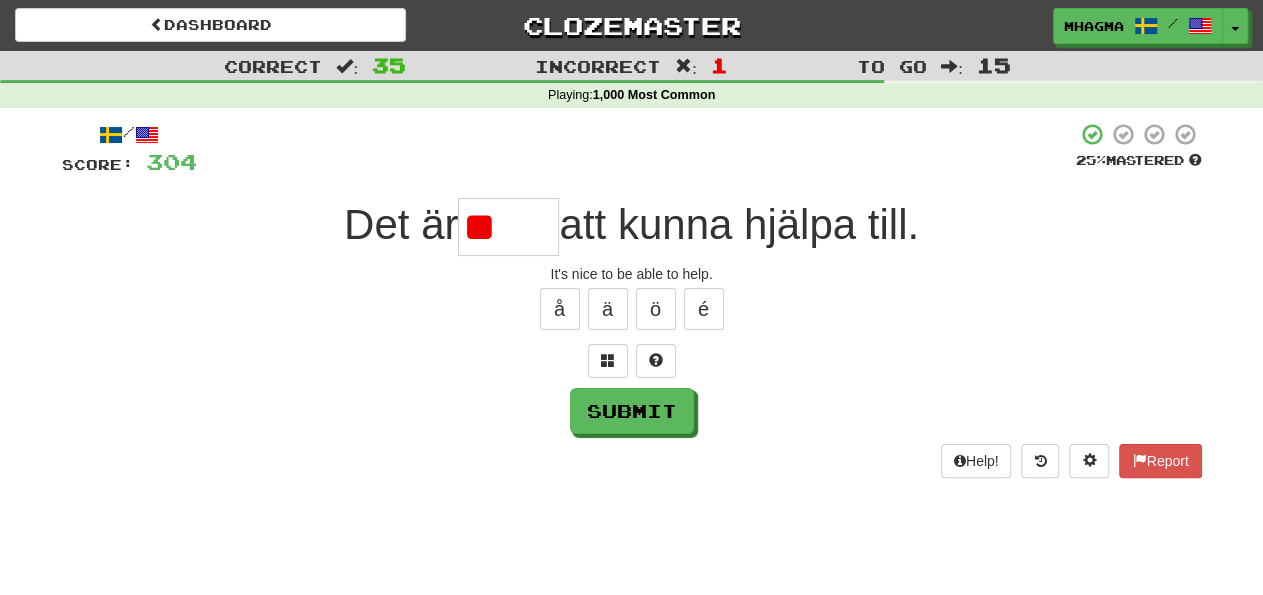 type on "*" 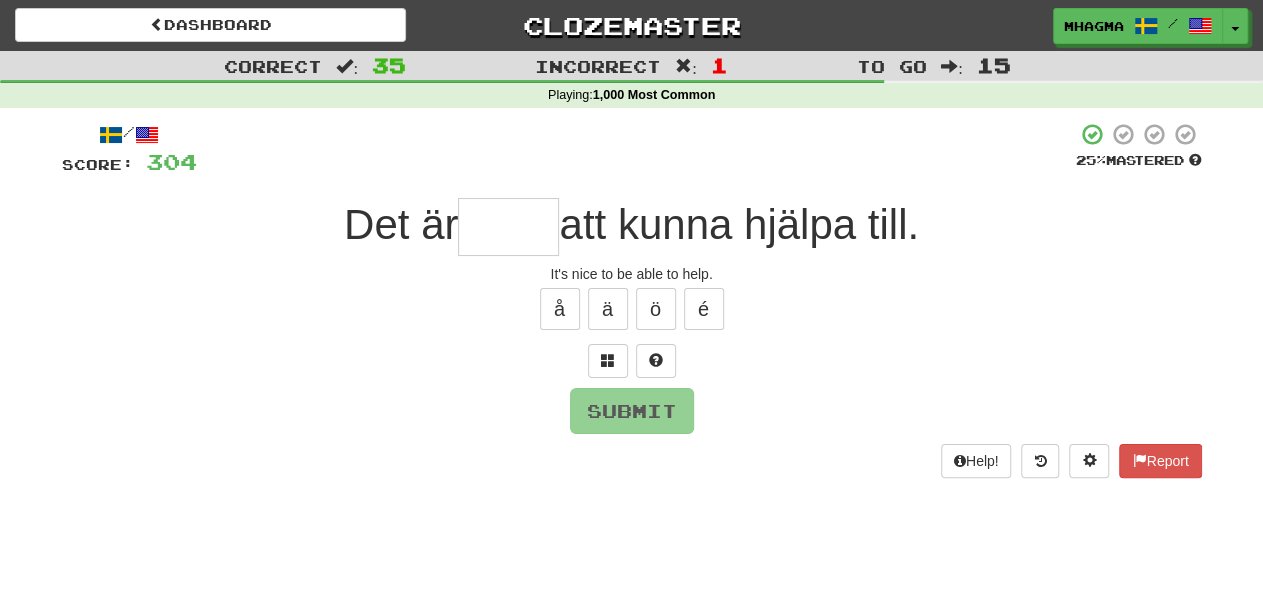 type on "*" 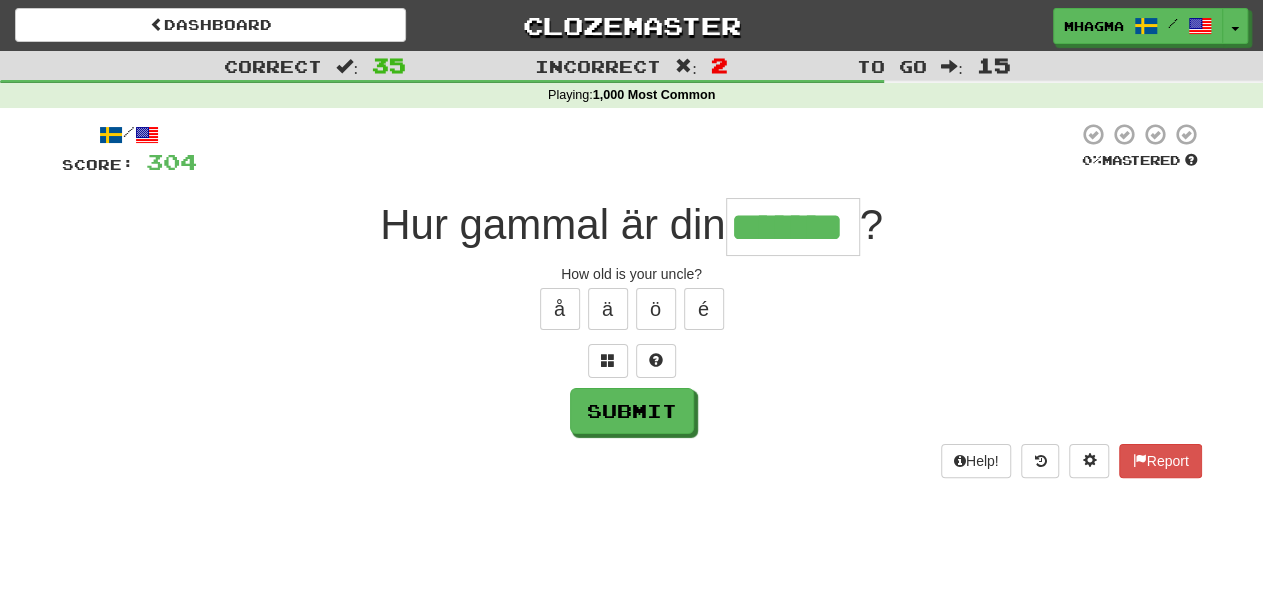 type on "*******" 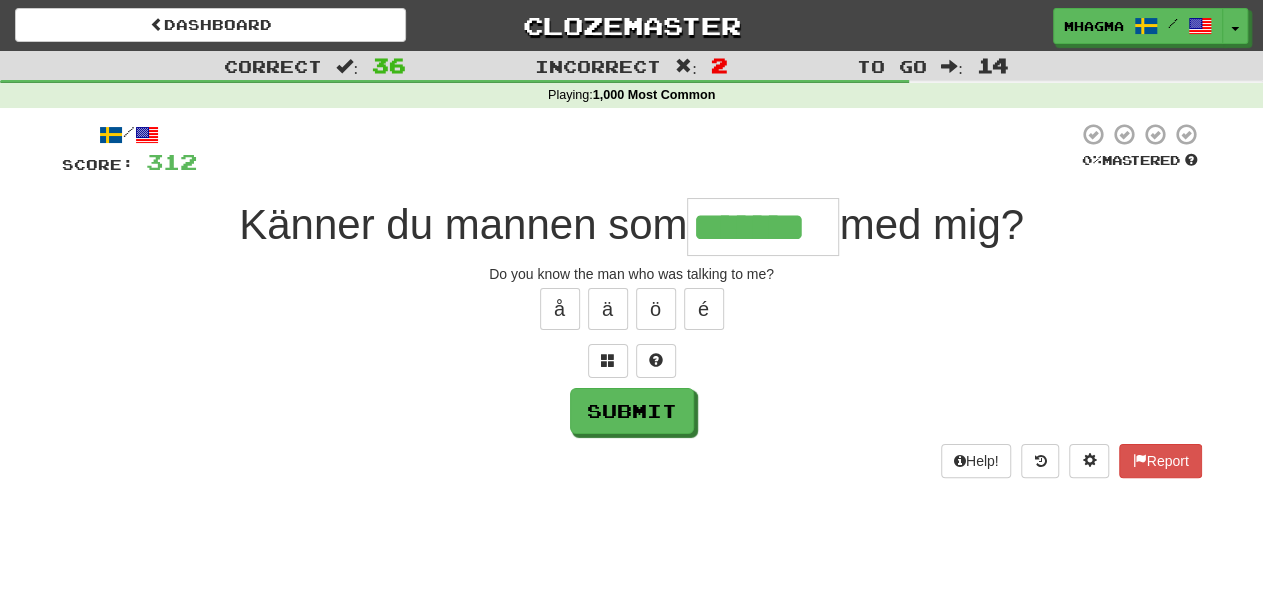 type on "*******" 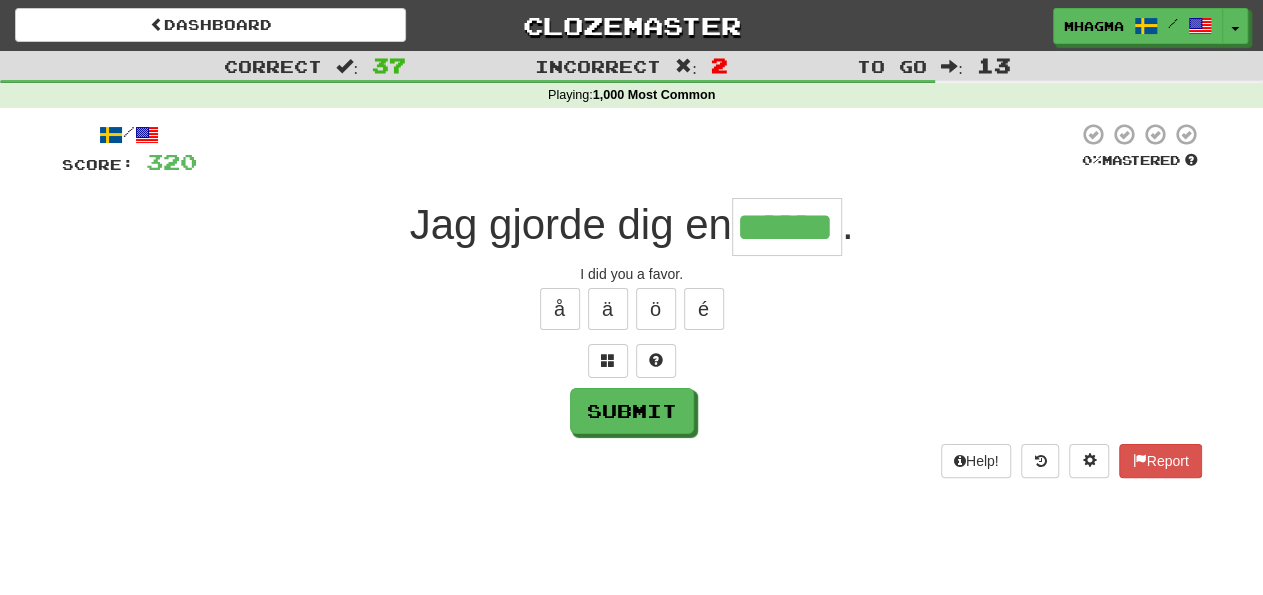 type on "******" 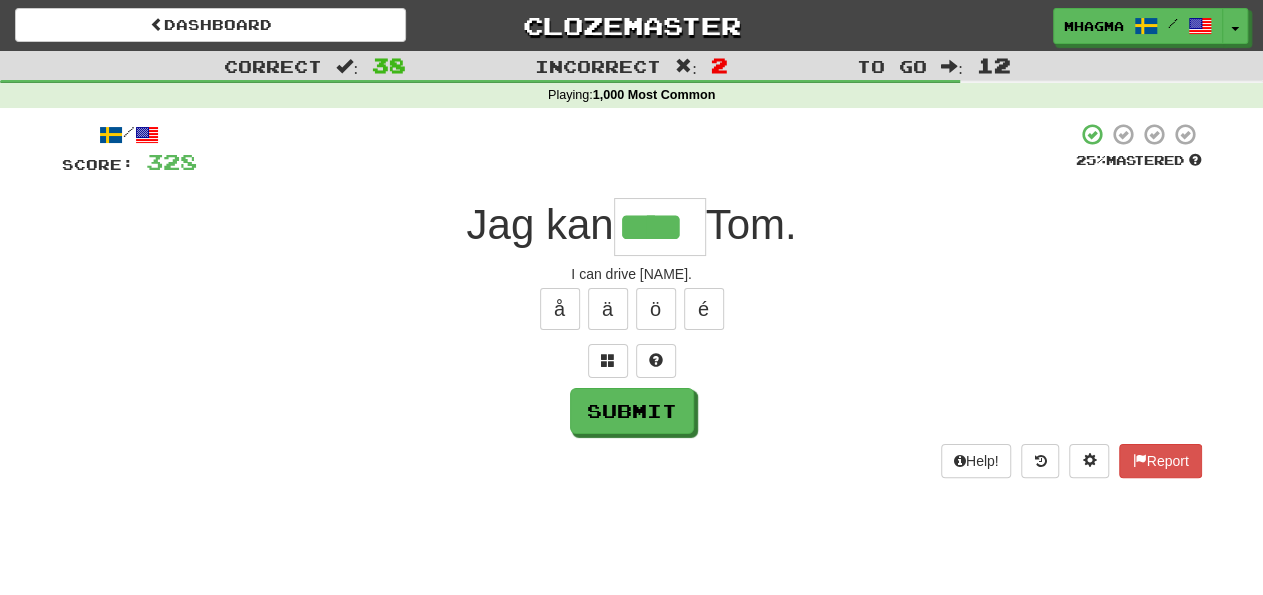 type on "****" 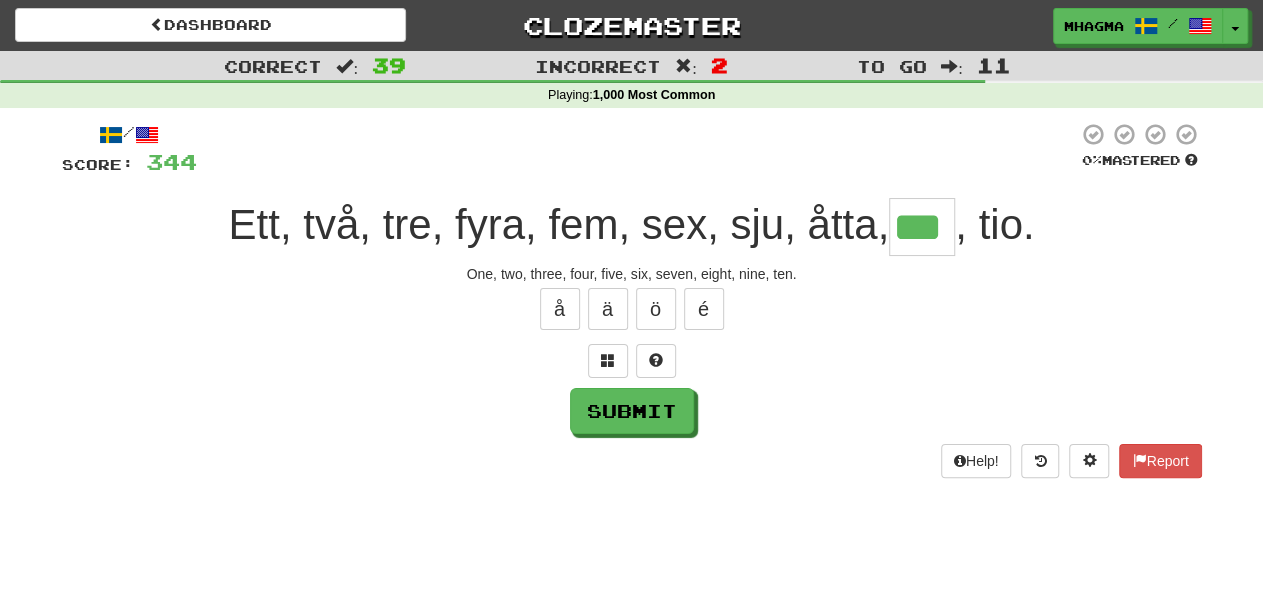 type on "***" 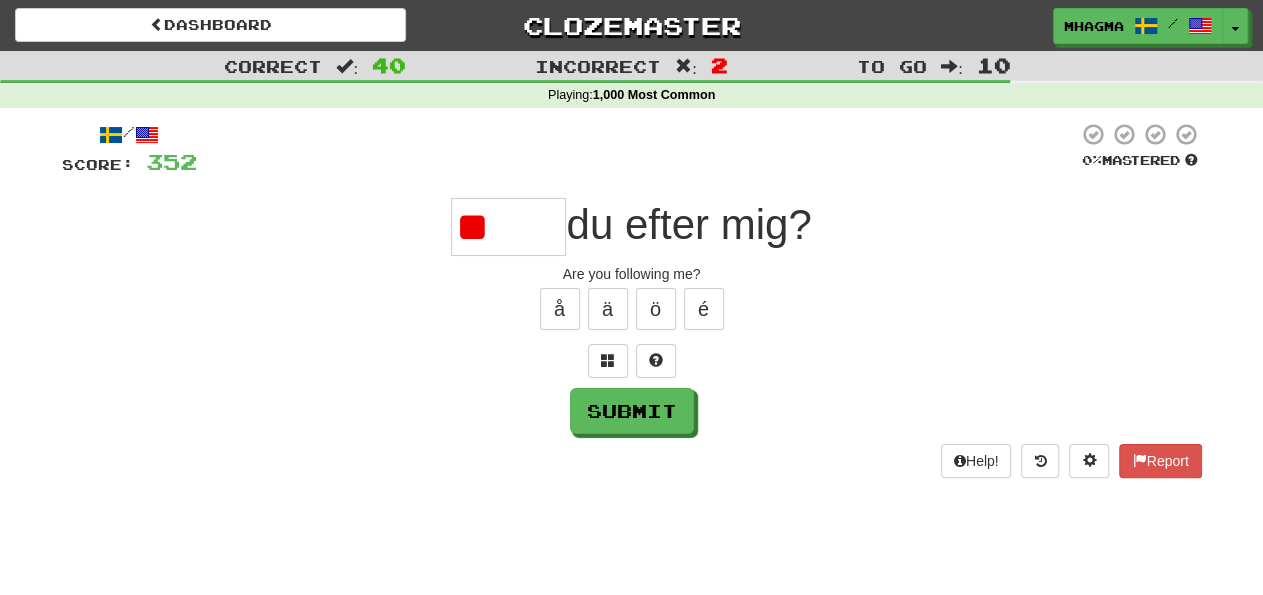 type on "*" 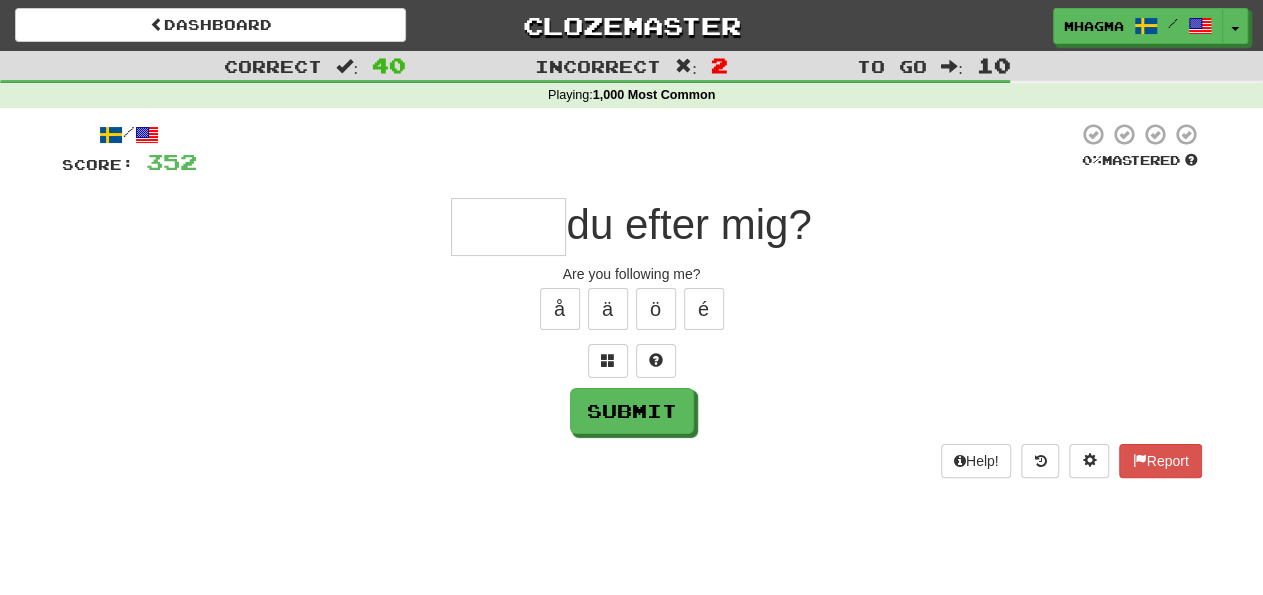 type on "*" 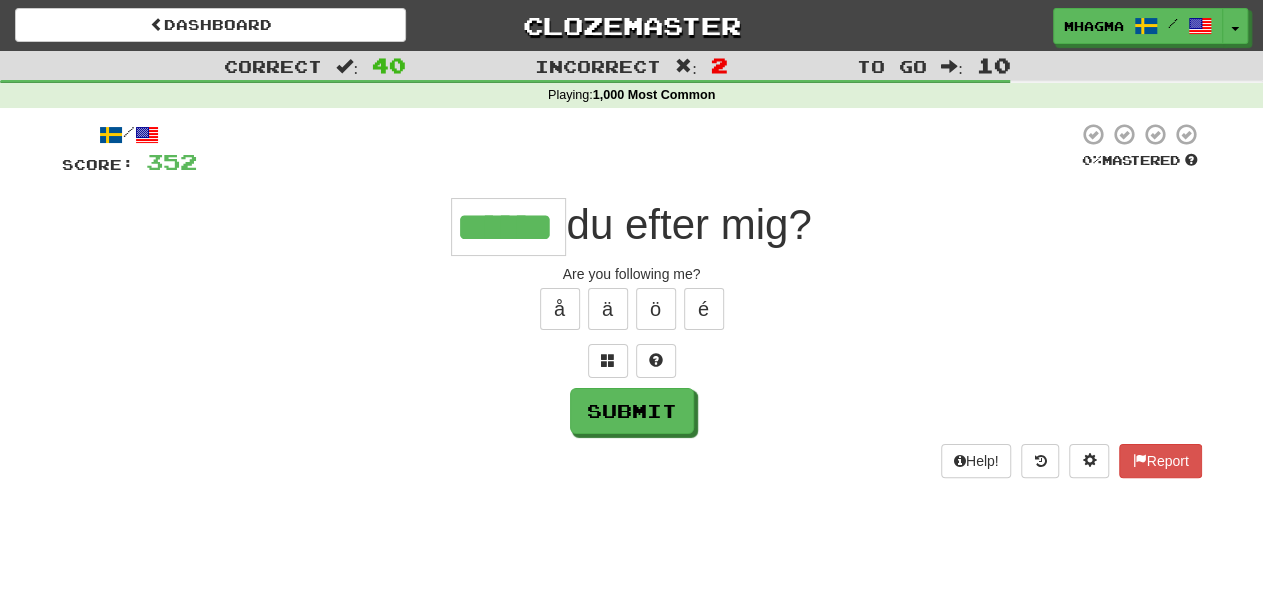 type on "******" 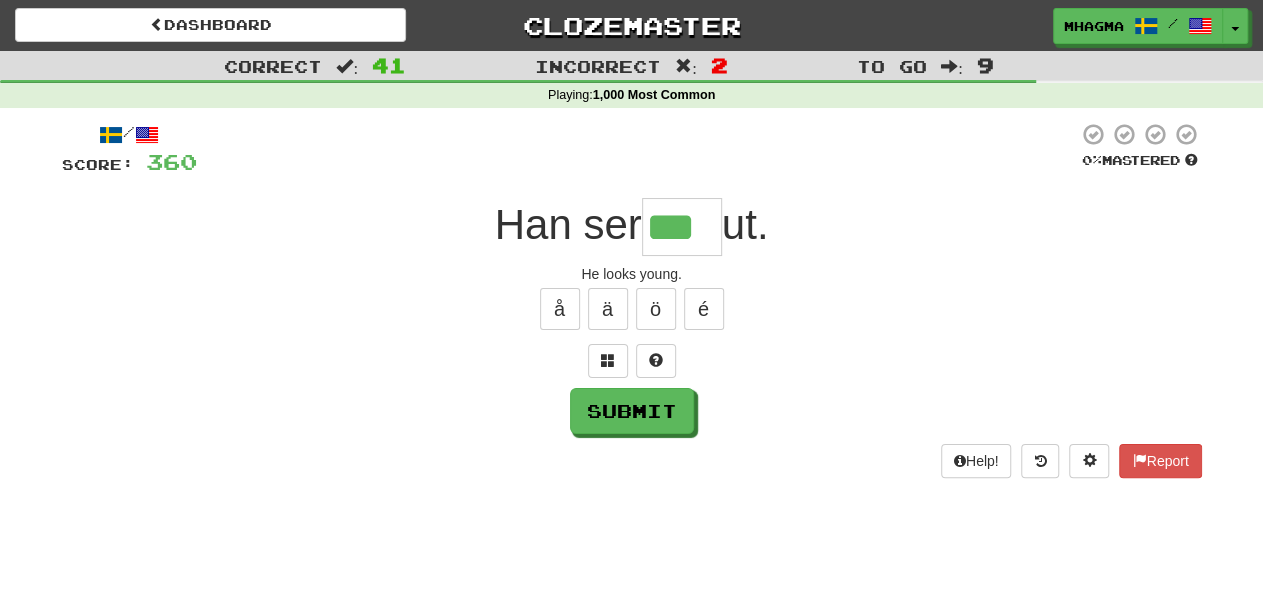 type on "***" 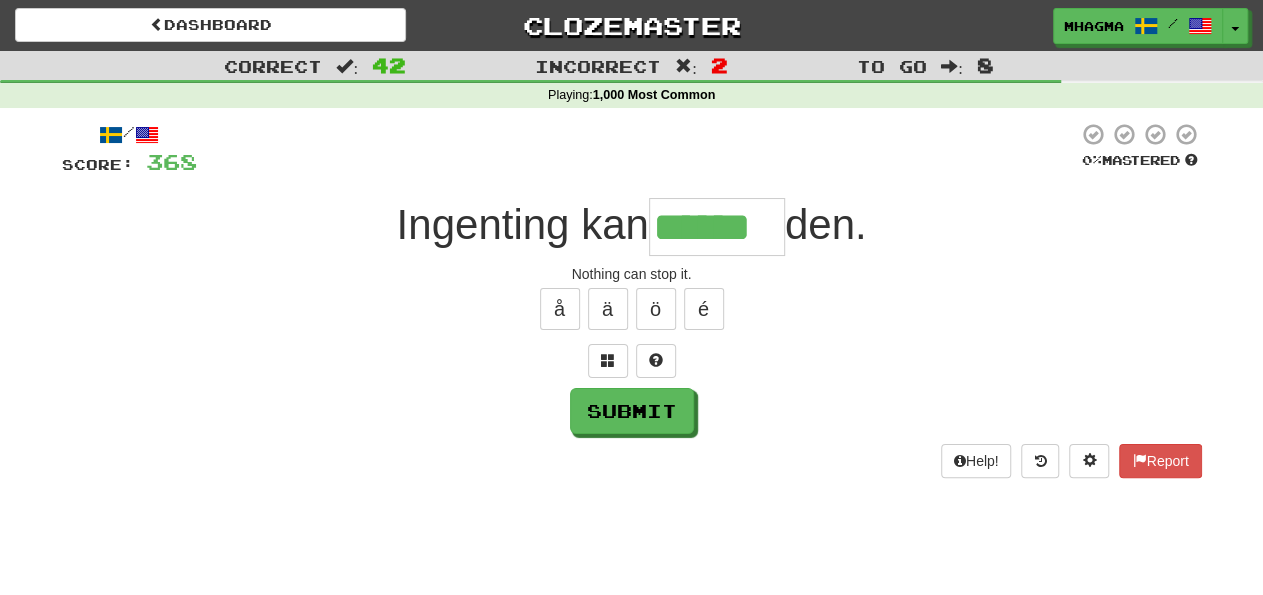 type on "******" 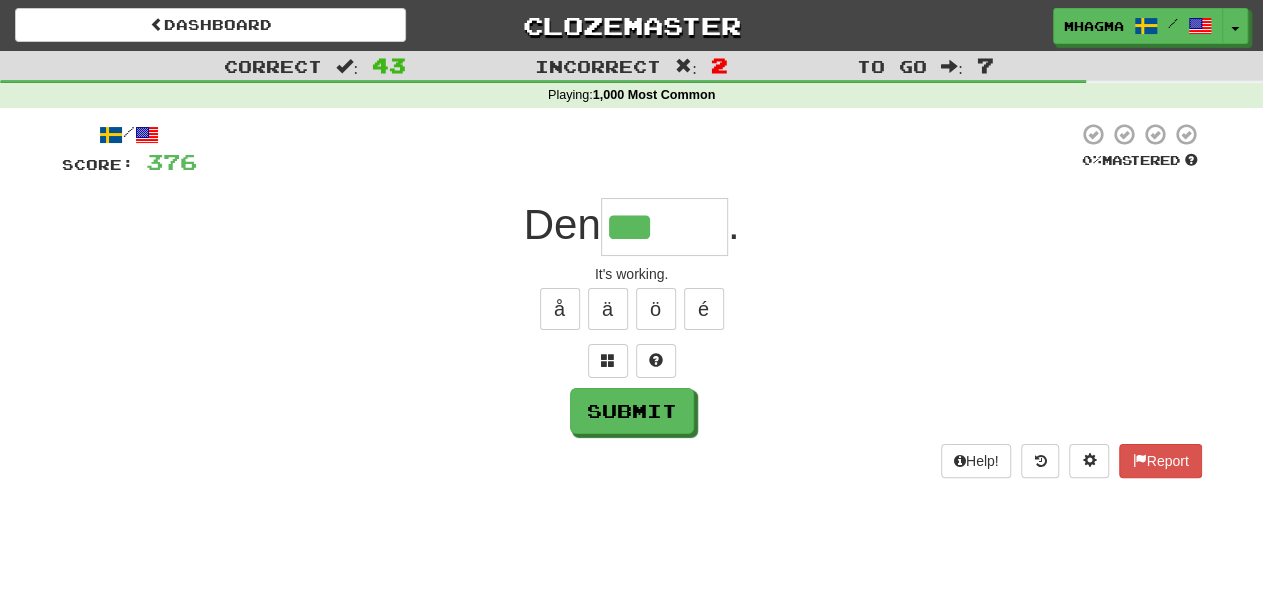 type on "******" 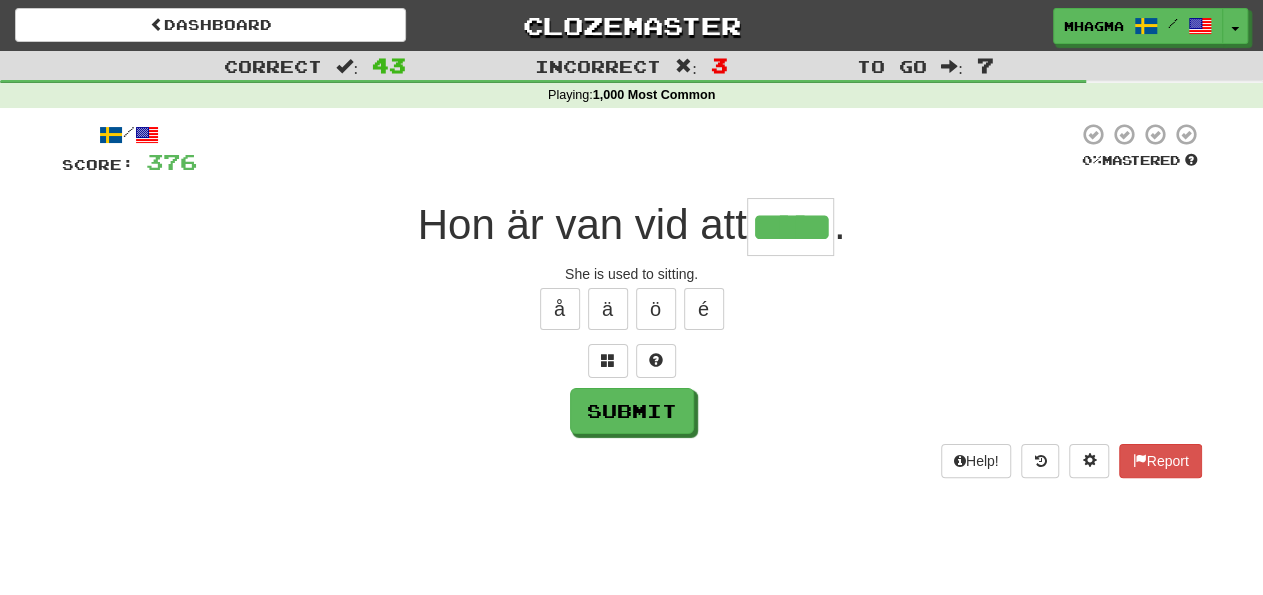 type on "*****" 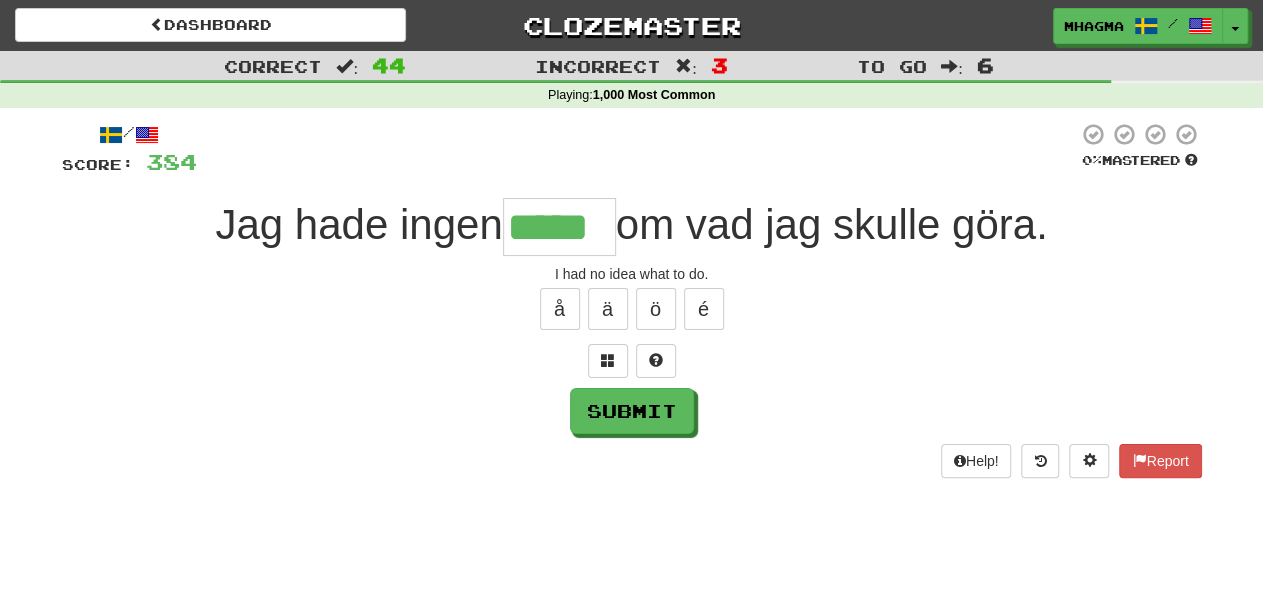 type on "*****" 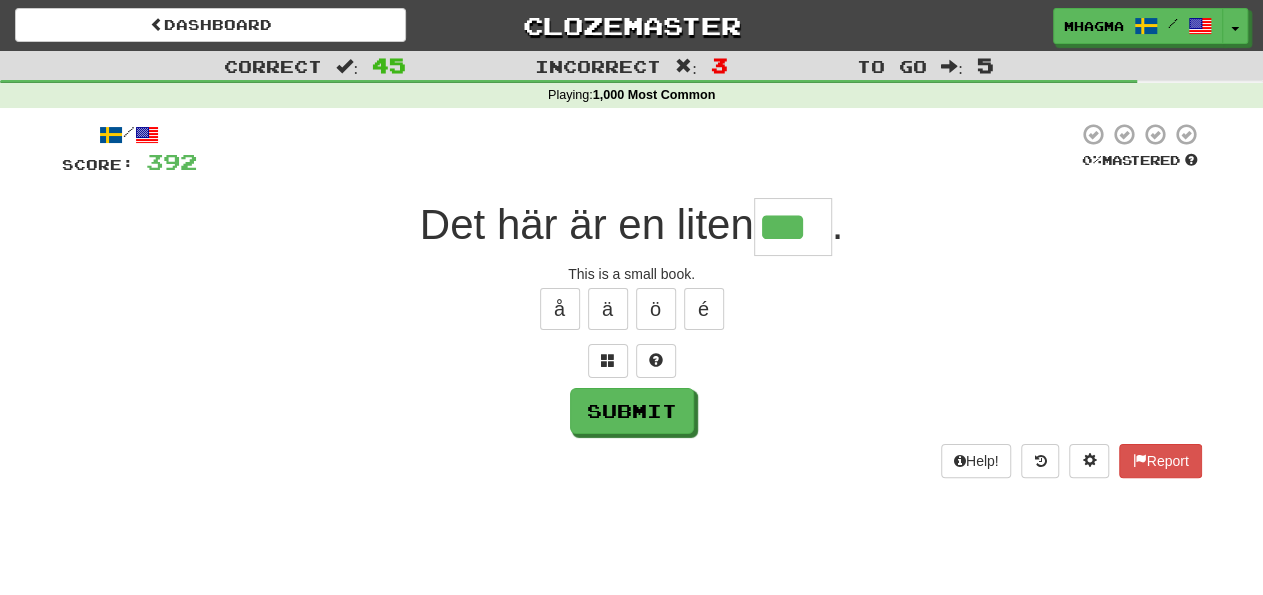 type on "***" 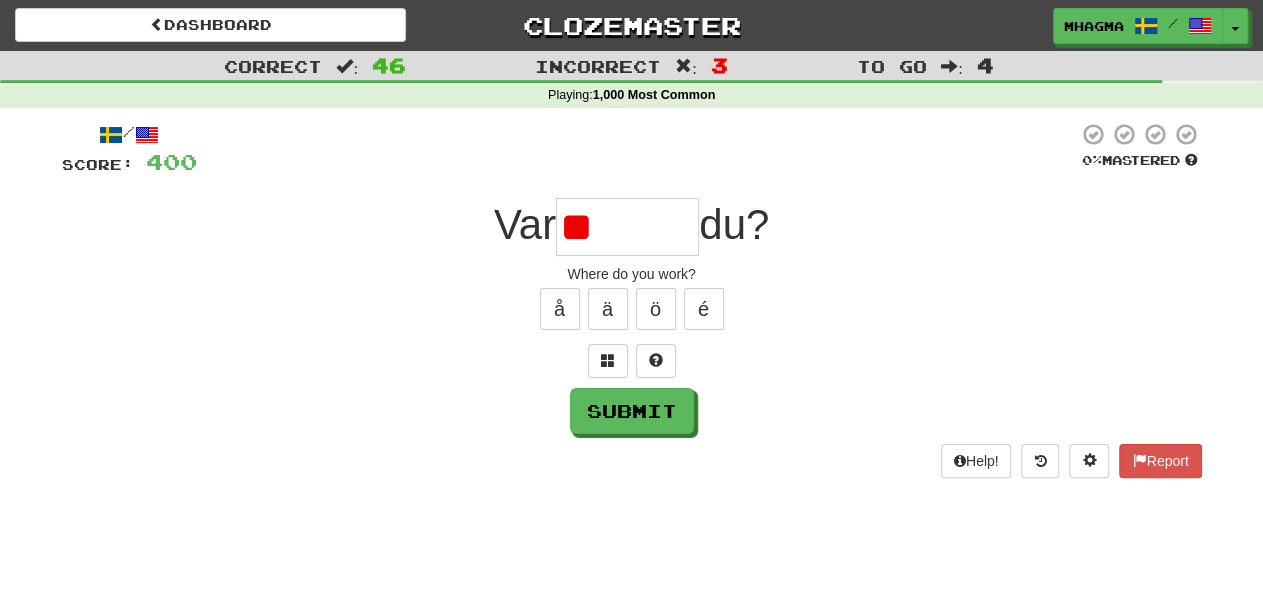 type on "*" 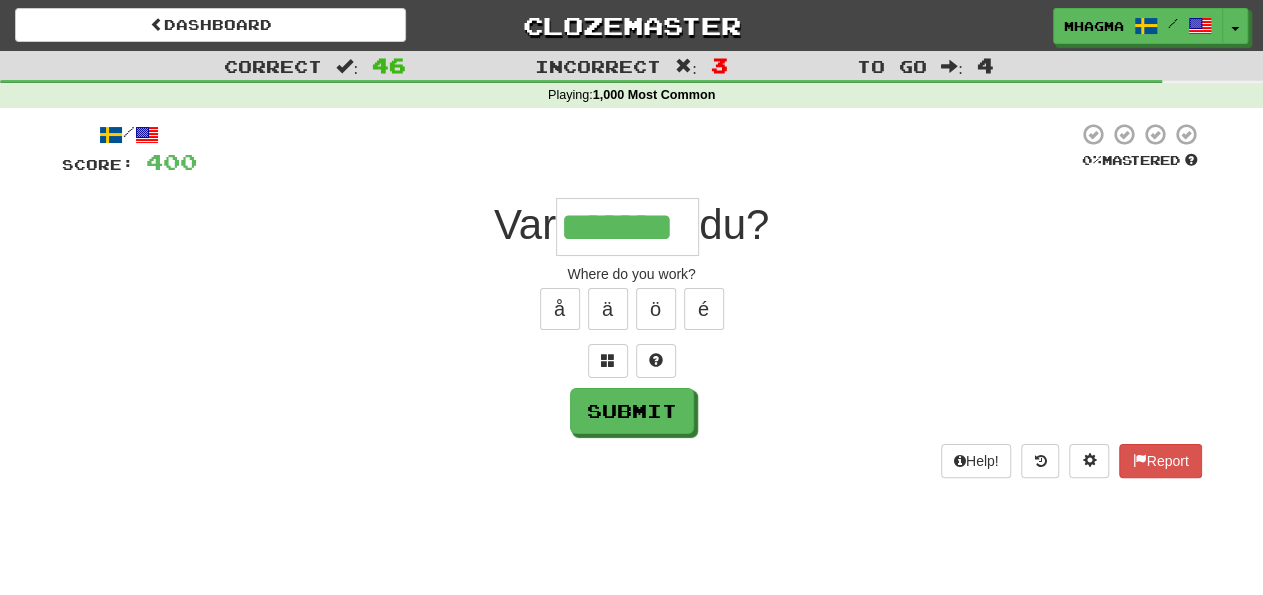 type on "*******" 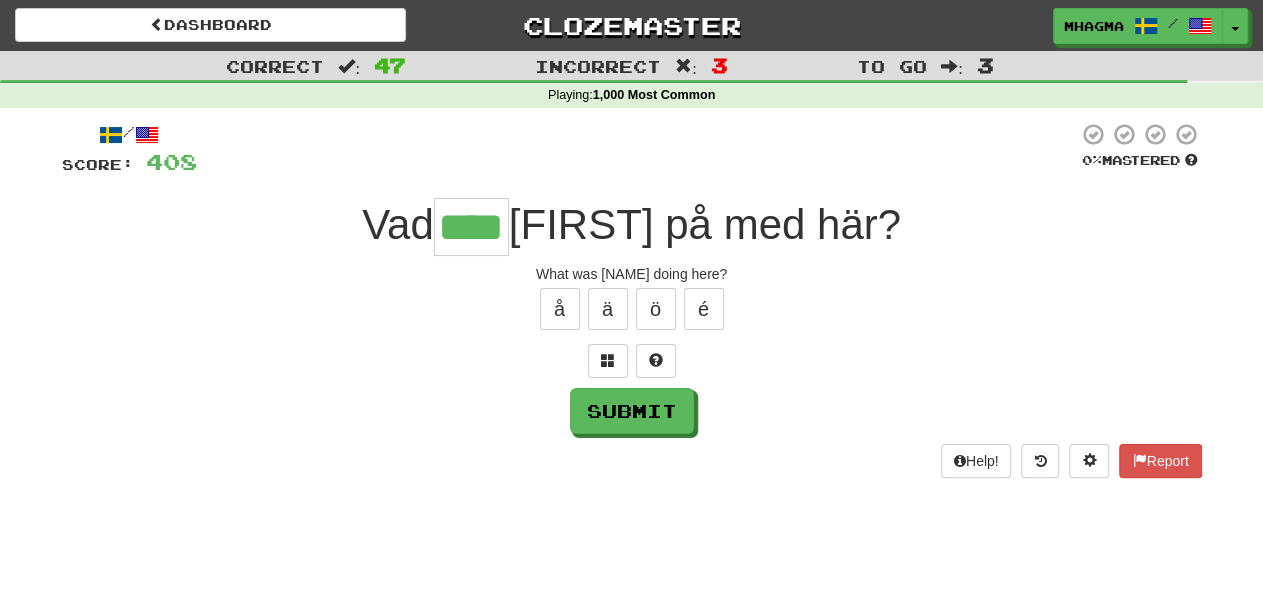 type on "****" 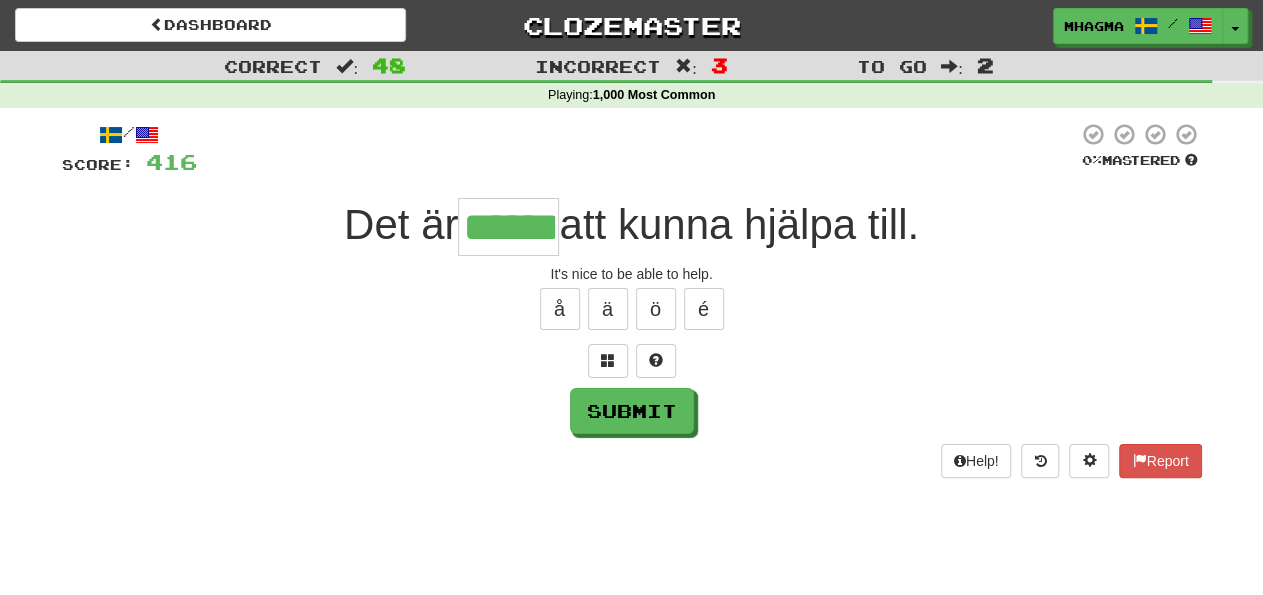 type on "******" 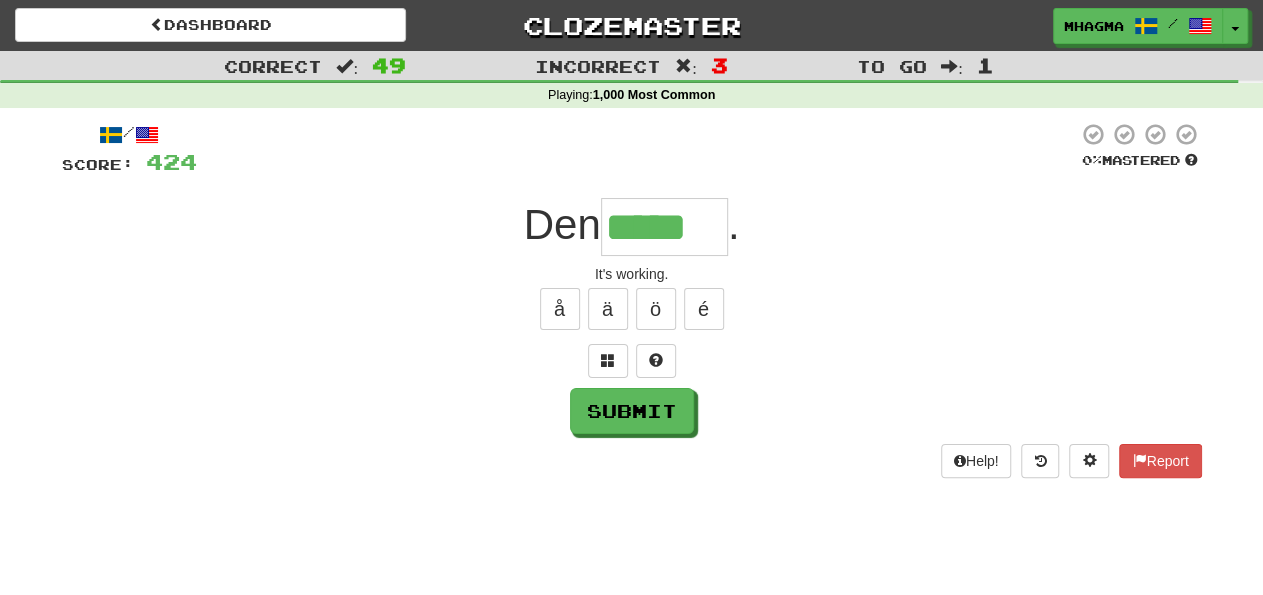 type on "******" 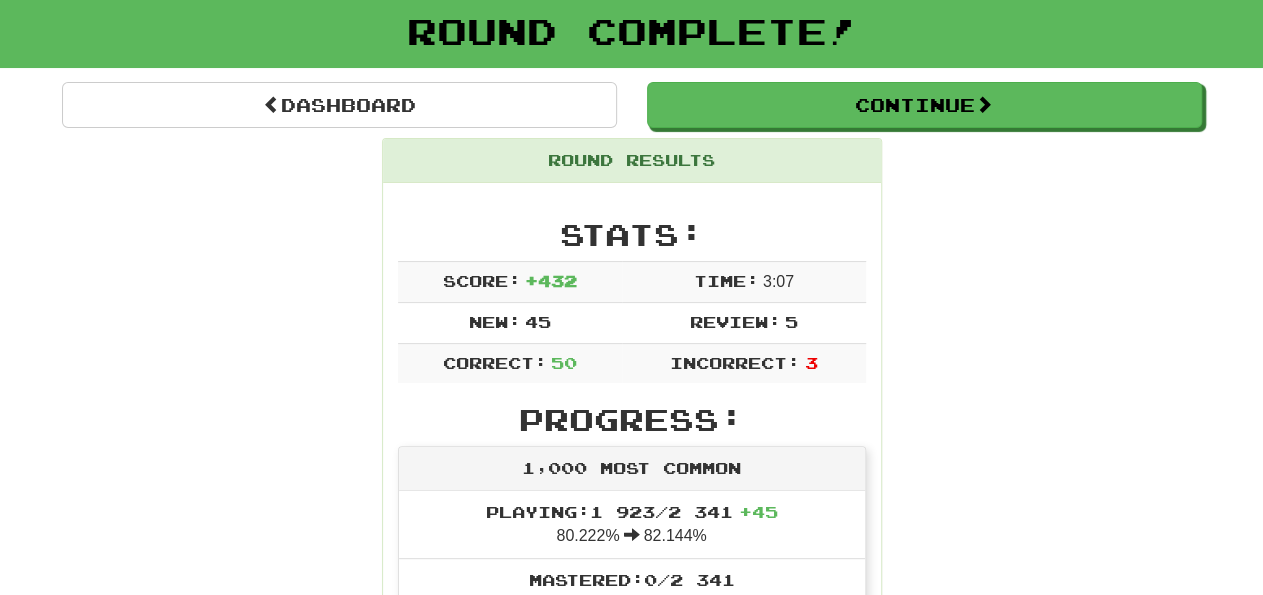 scroll, scrollTop: 0, scrollLeft: 0, axis: both 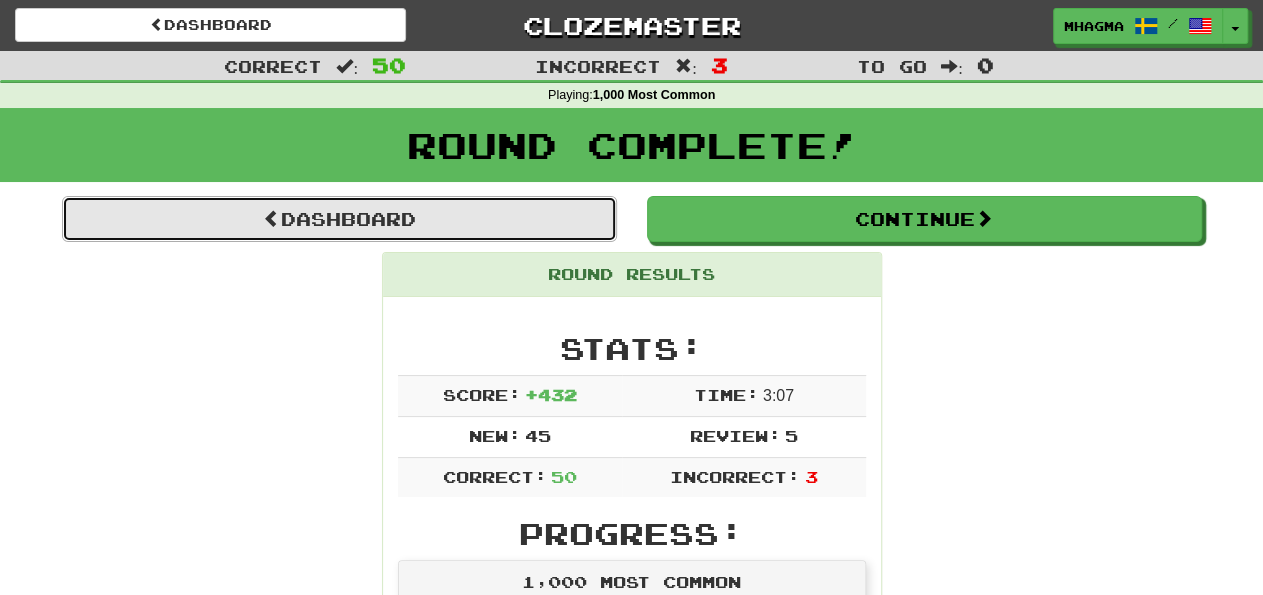 click on "Dashboard" at bounding box center [339, 219] 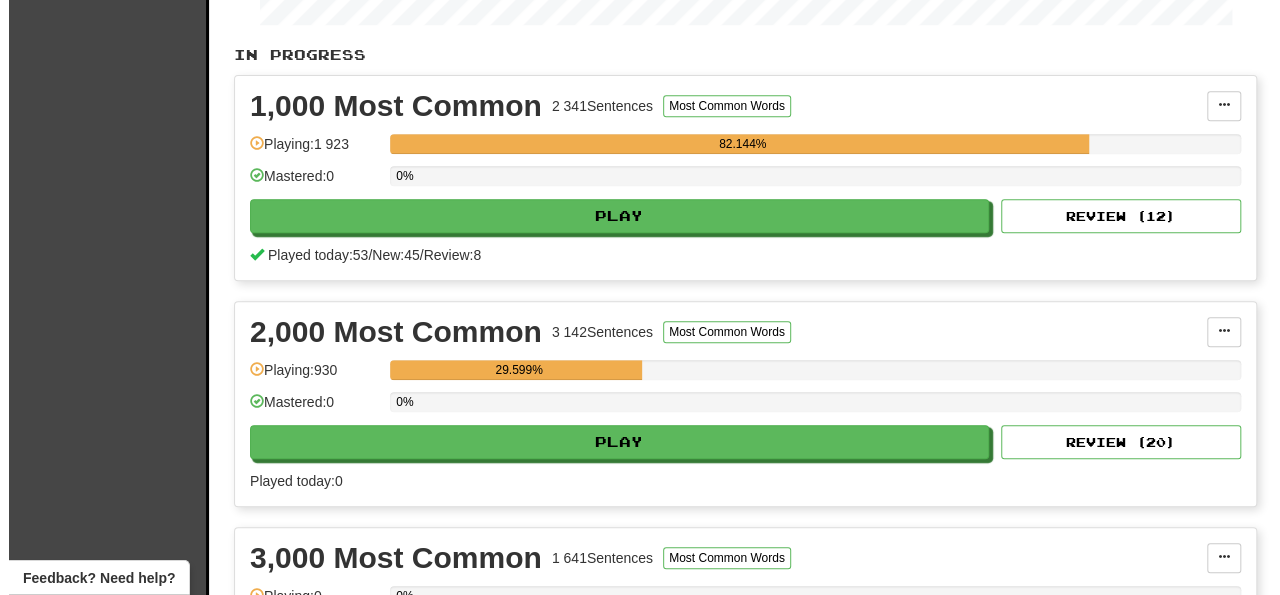 scroll, scrollTop: 520, scrollLeft: 0, axis: vertical 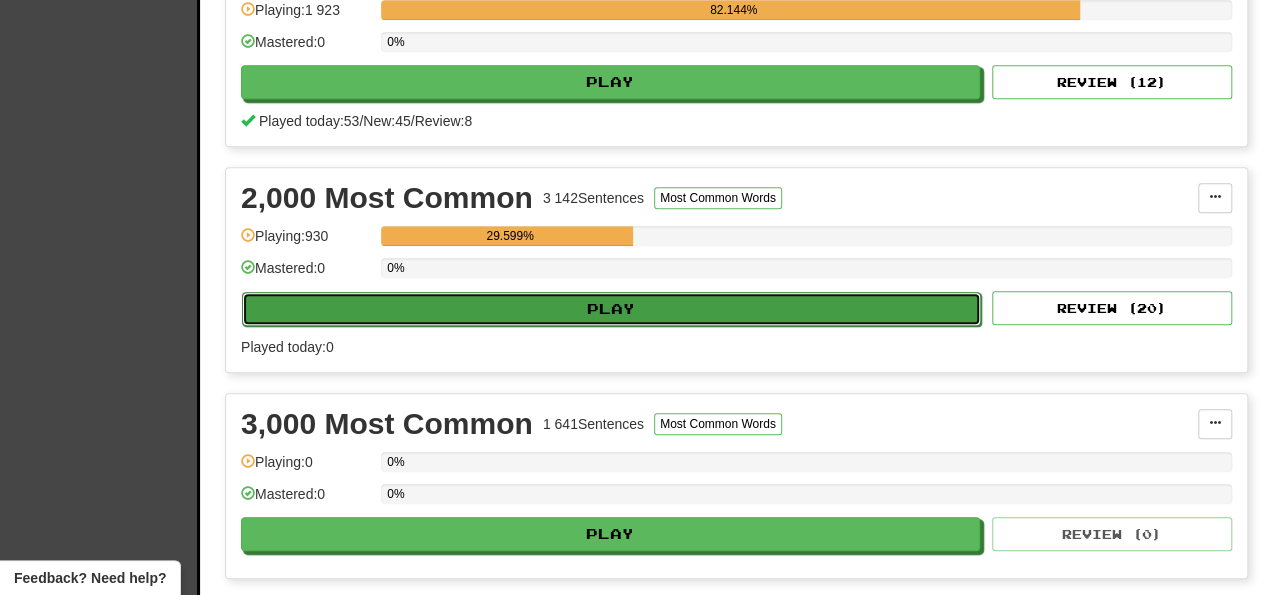 click on "Play" at bounding box center [611, 309] 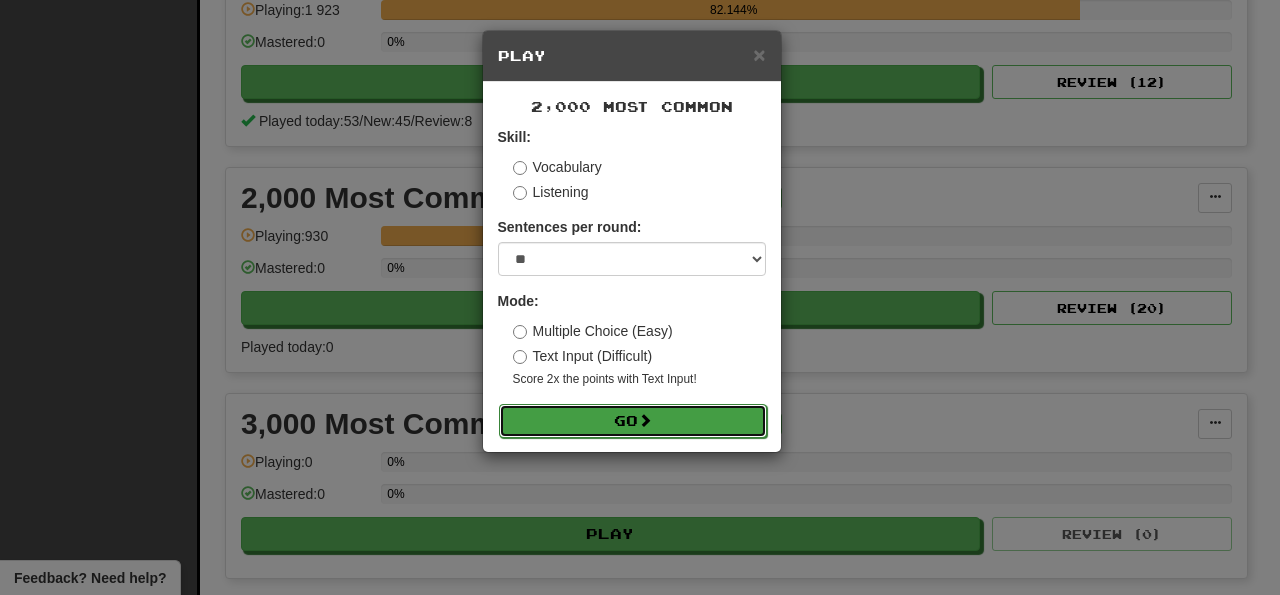 click on "Go" at bounding box center [633, 421] 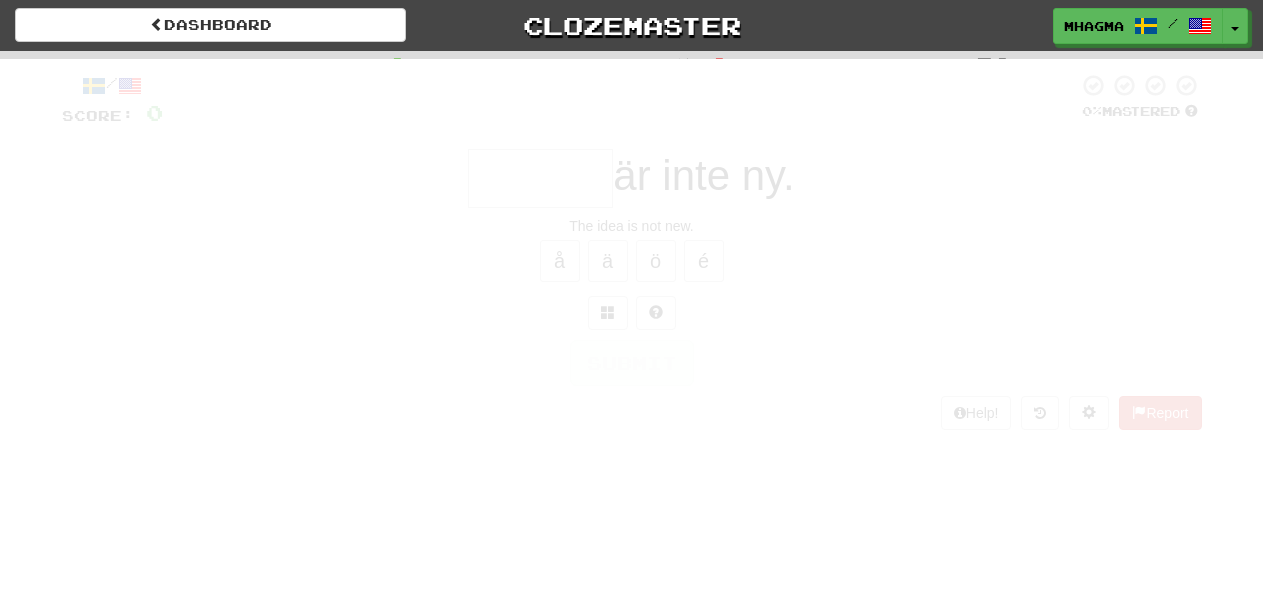 scroll, scrollTop: 0, scrollLeft: 0, axis: both 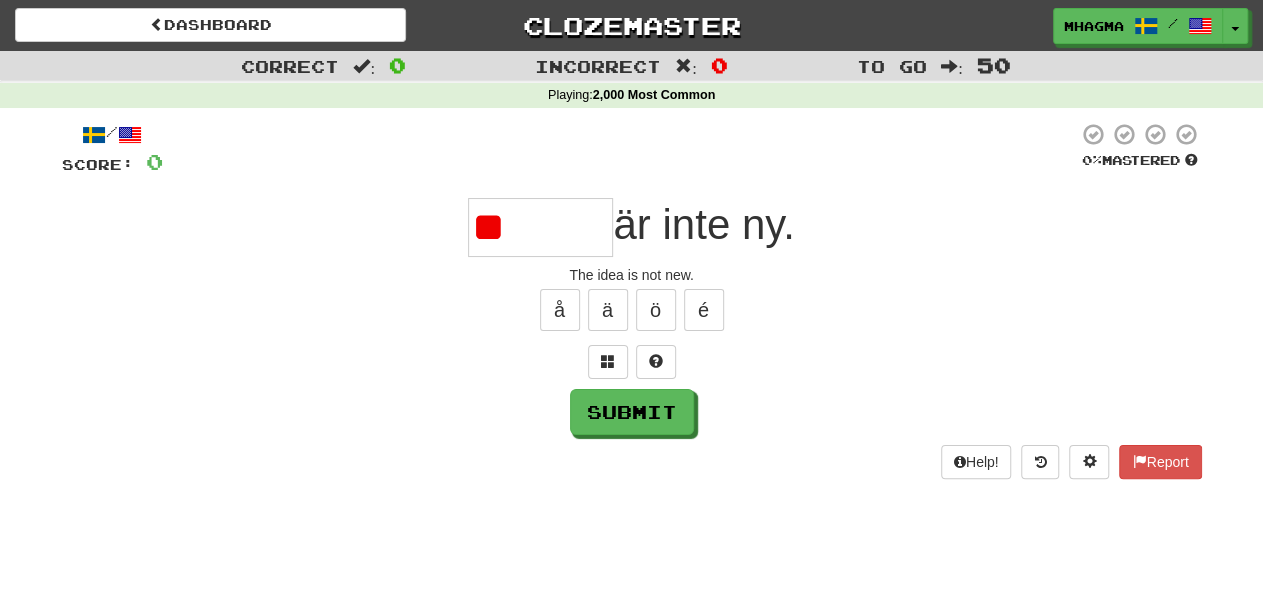type on "*" 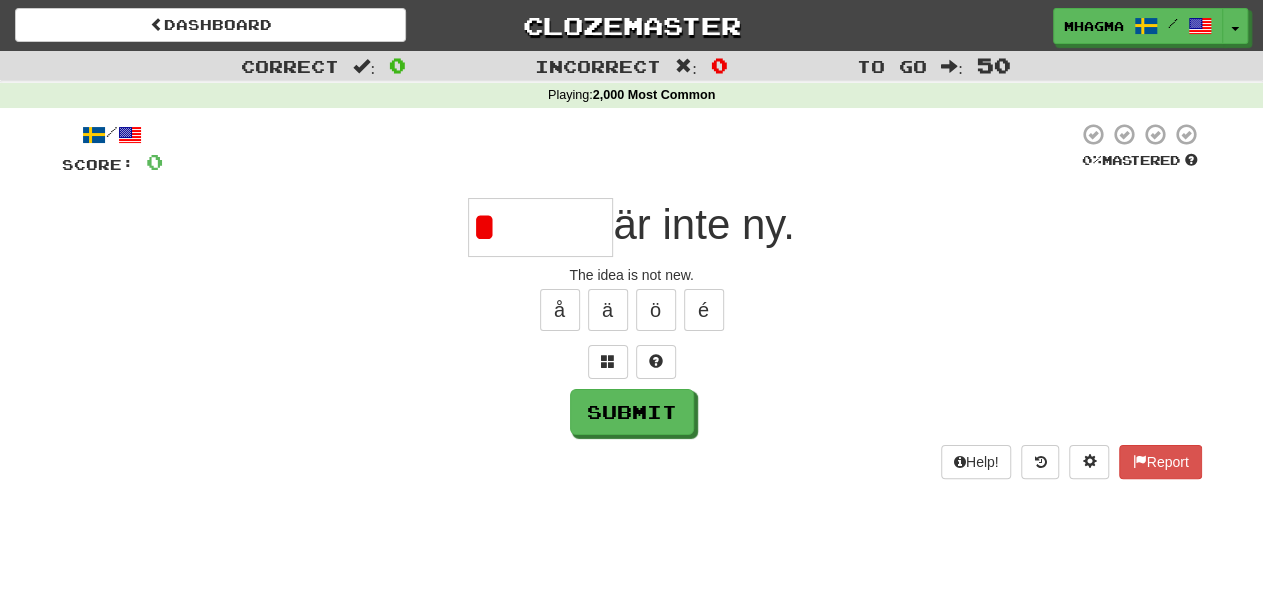 type on "******" 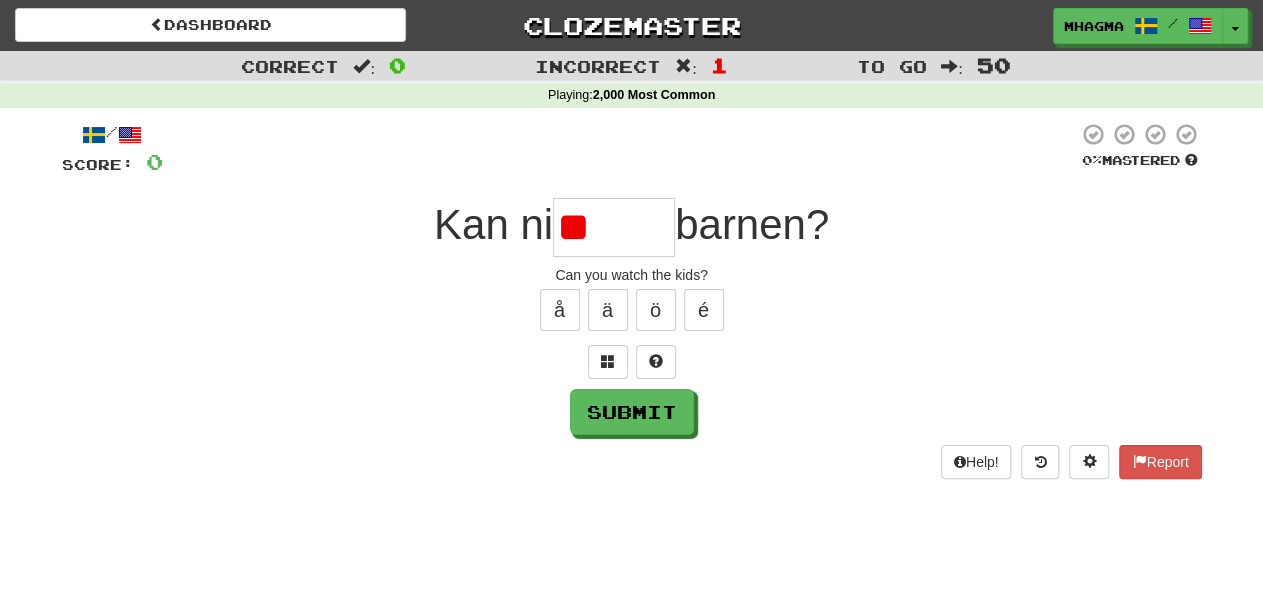 type on "*****" 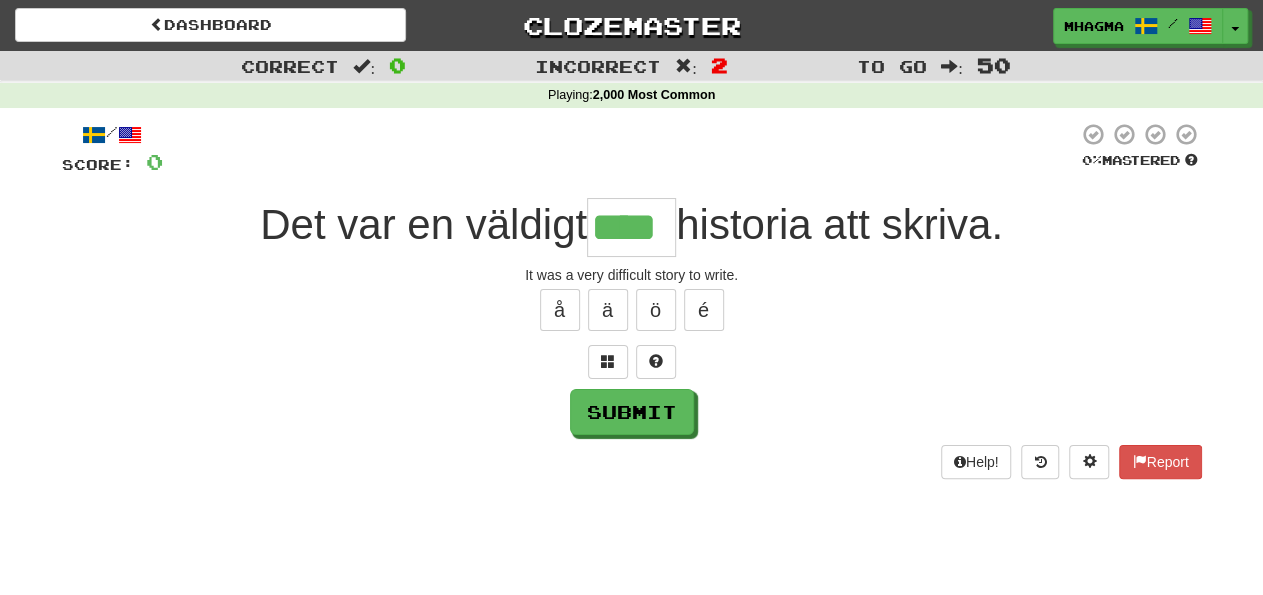 type on "****" 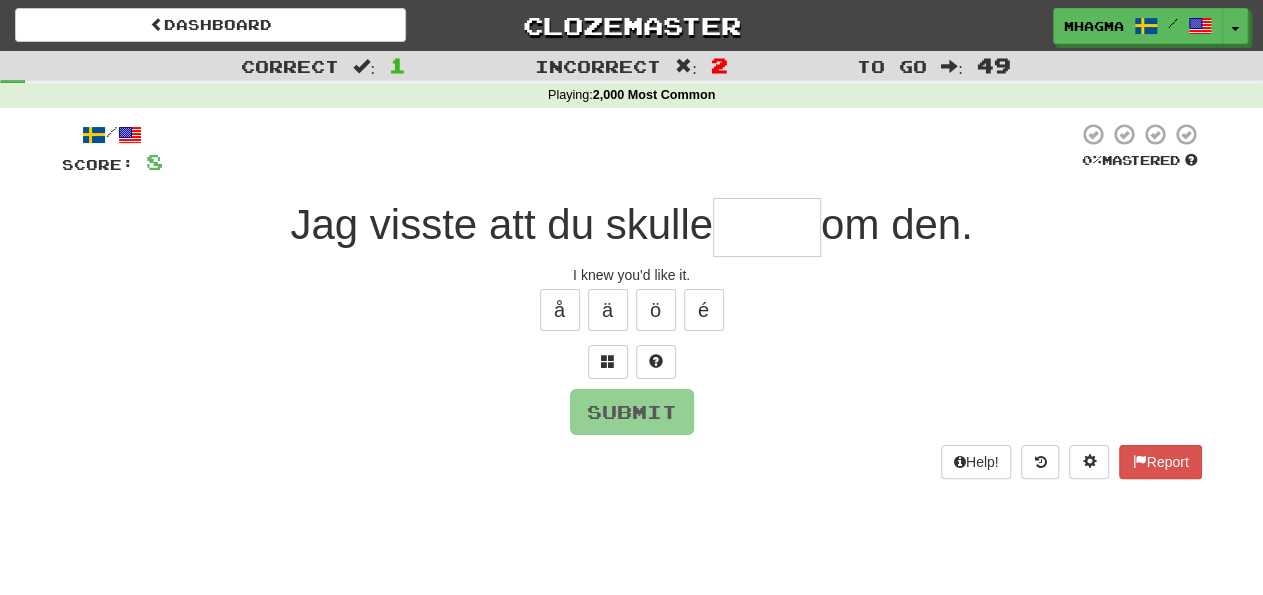 type on "*" 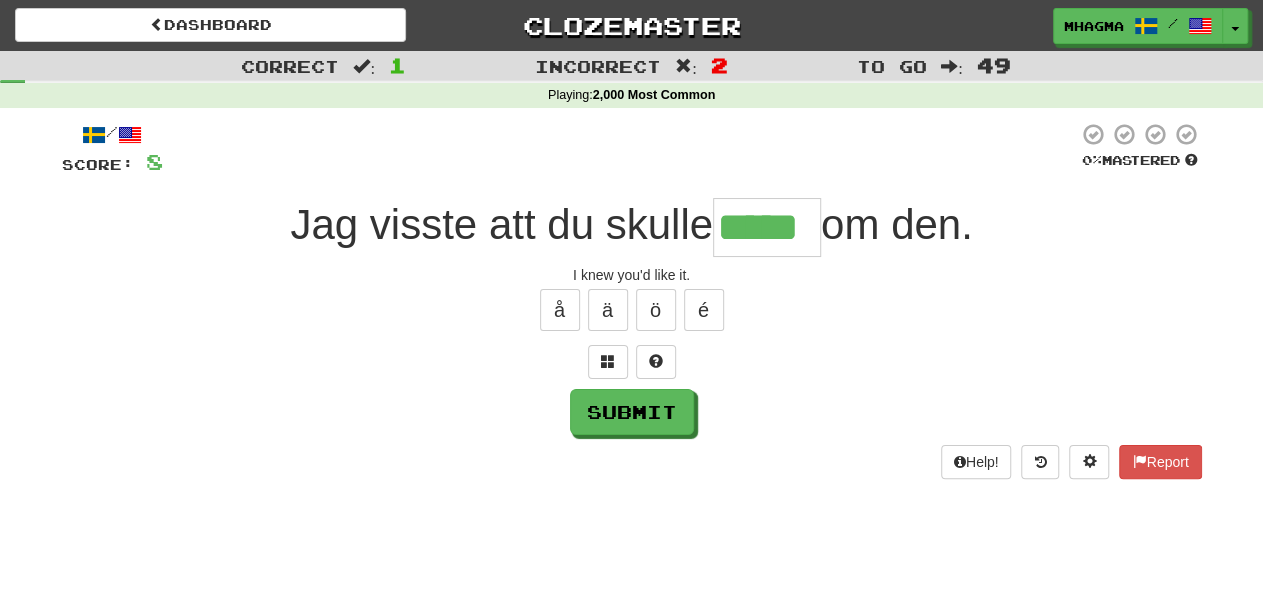 type on "*****" 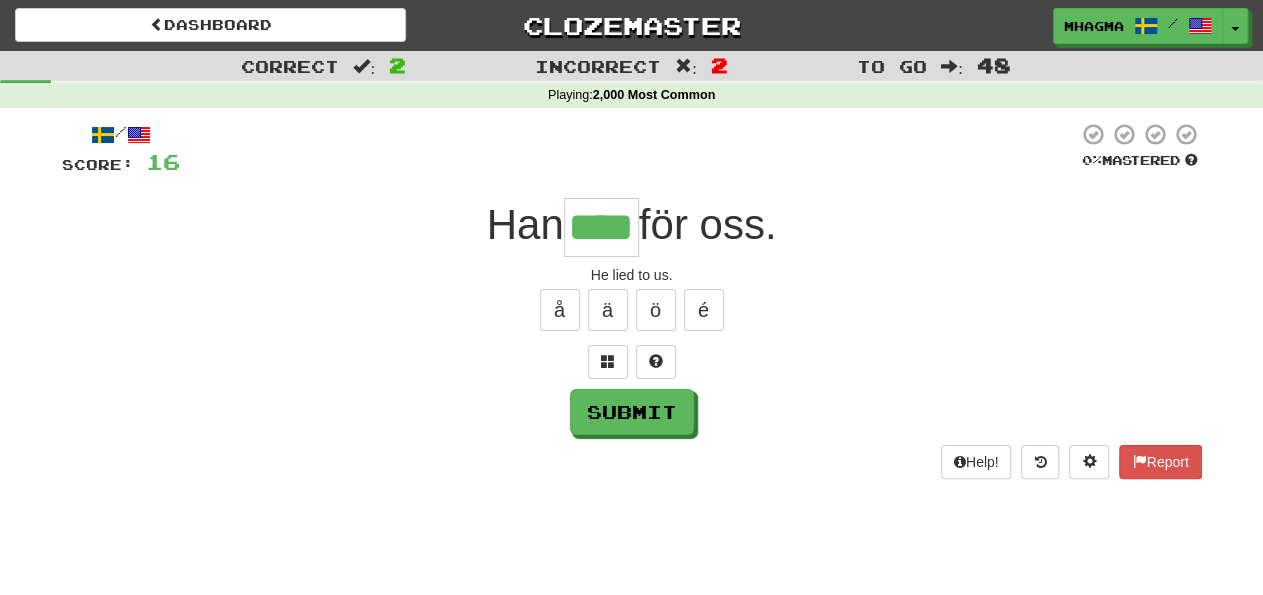 type on "****" 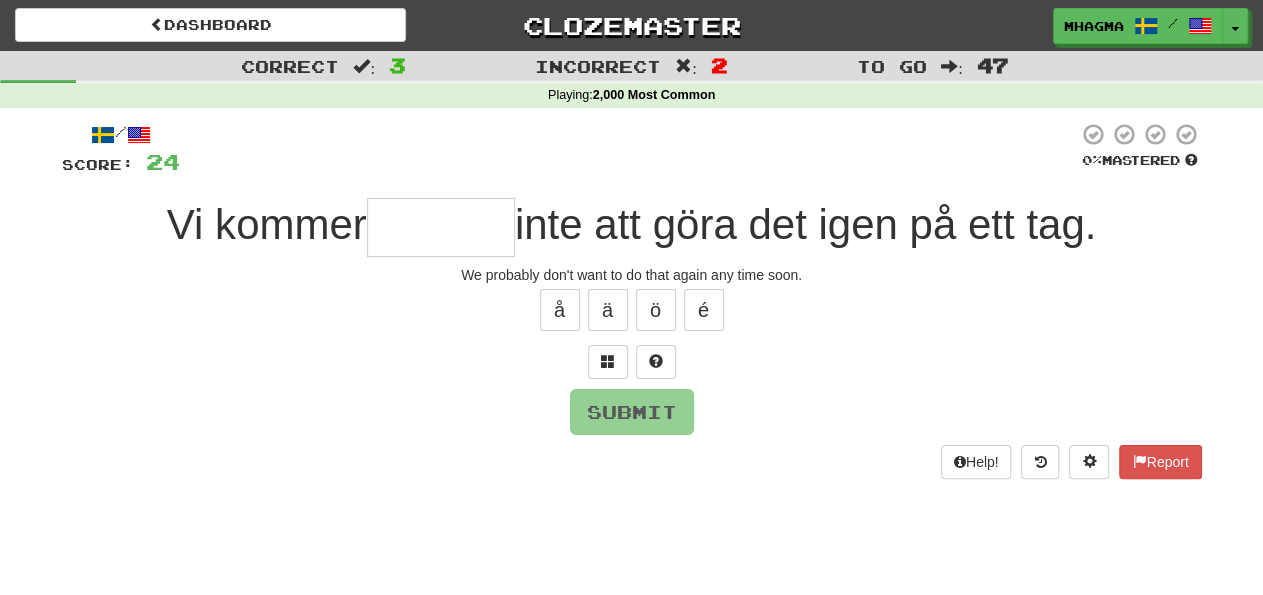 type on "*" 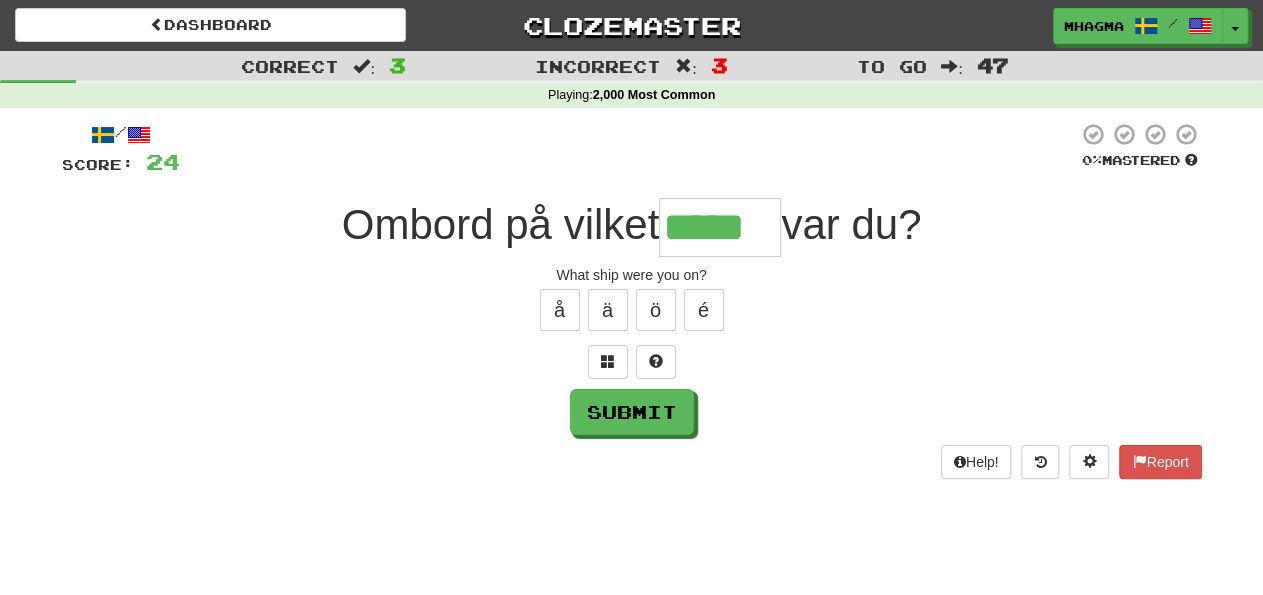 type on "*****" 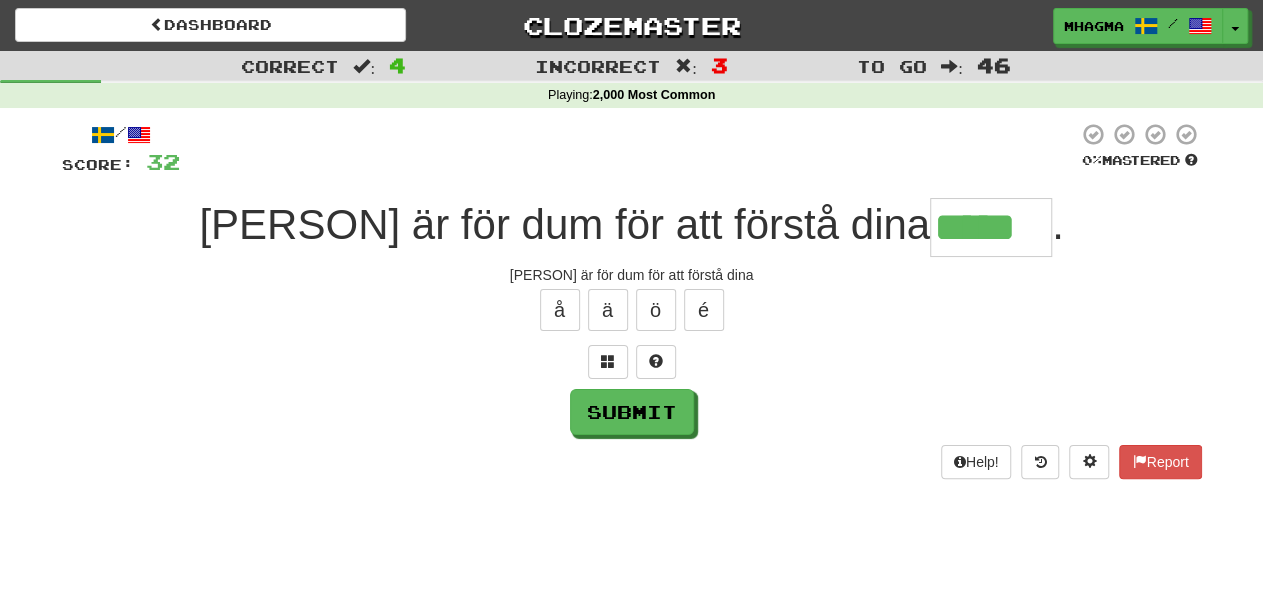 type on "*****" 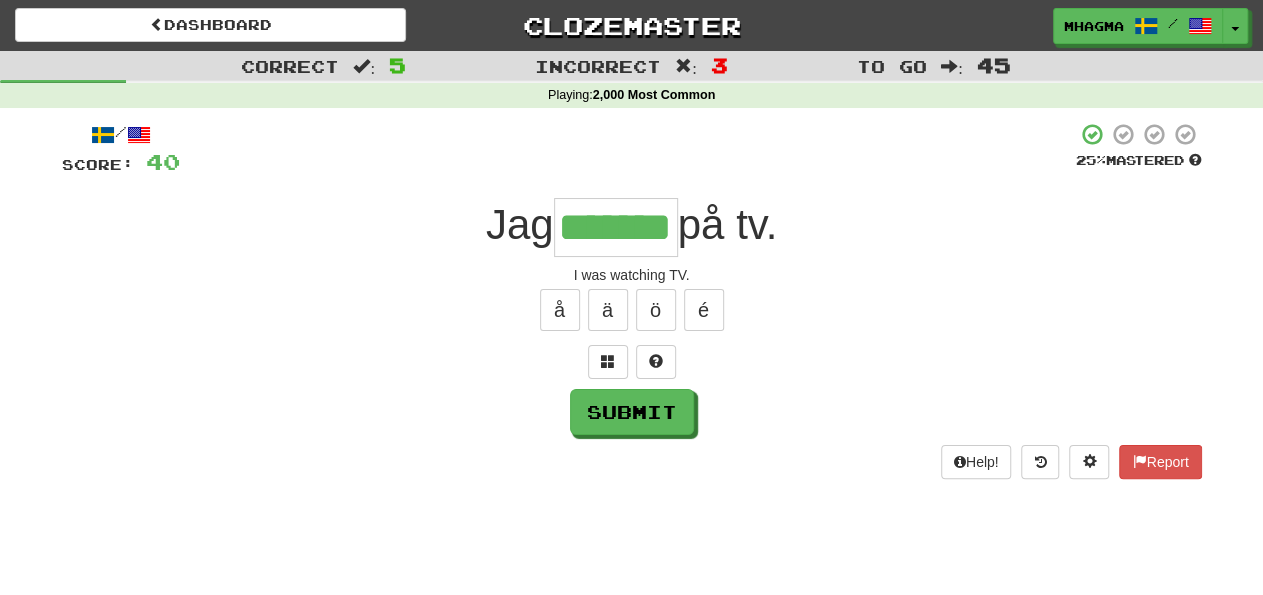 type on "*******" 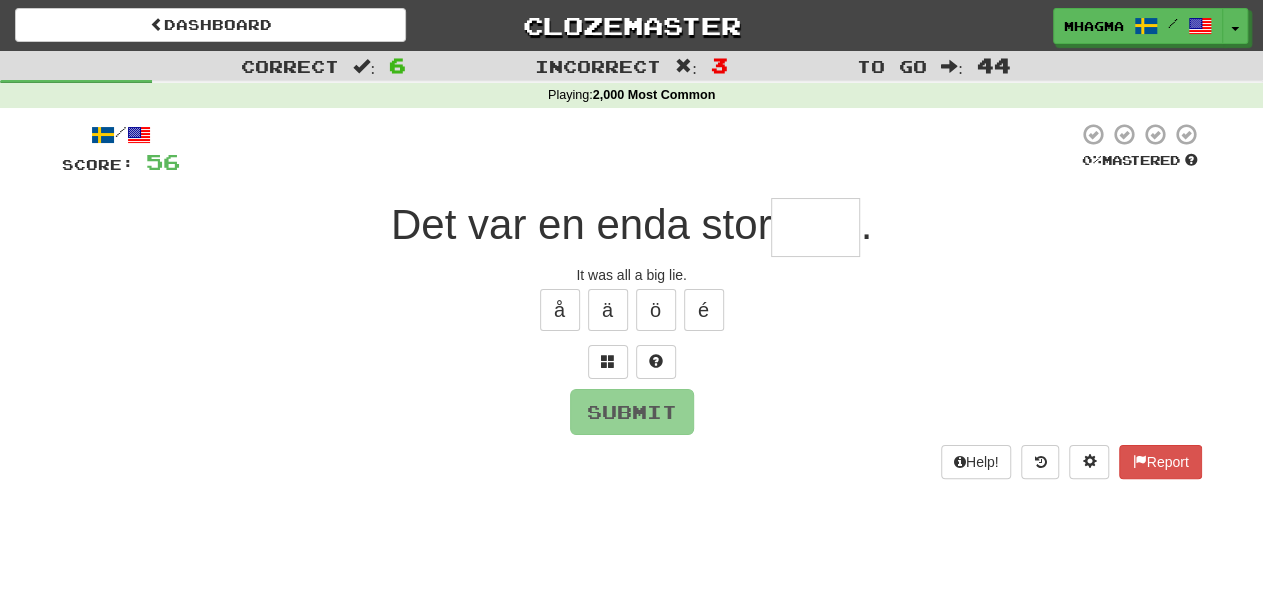 type on "*" 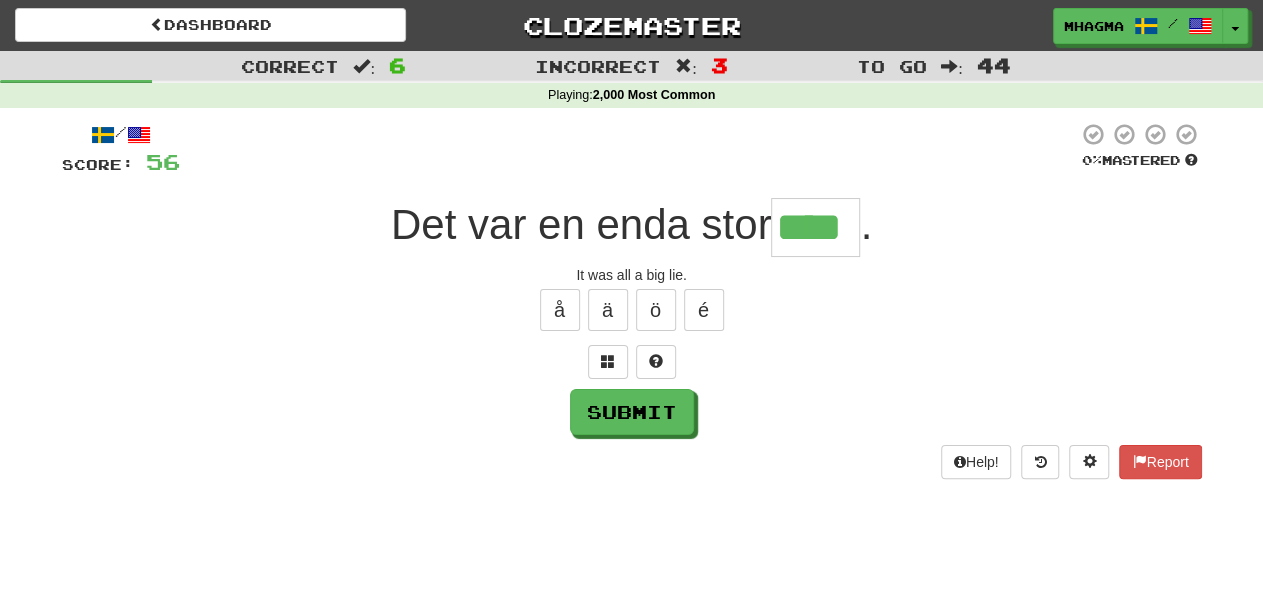 type on "****" 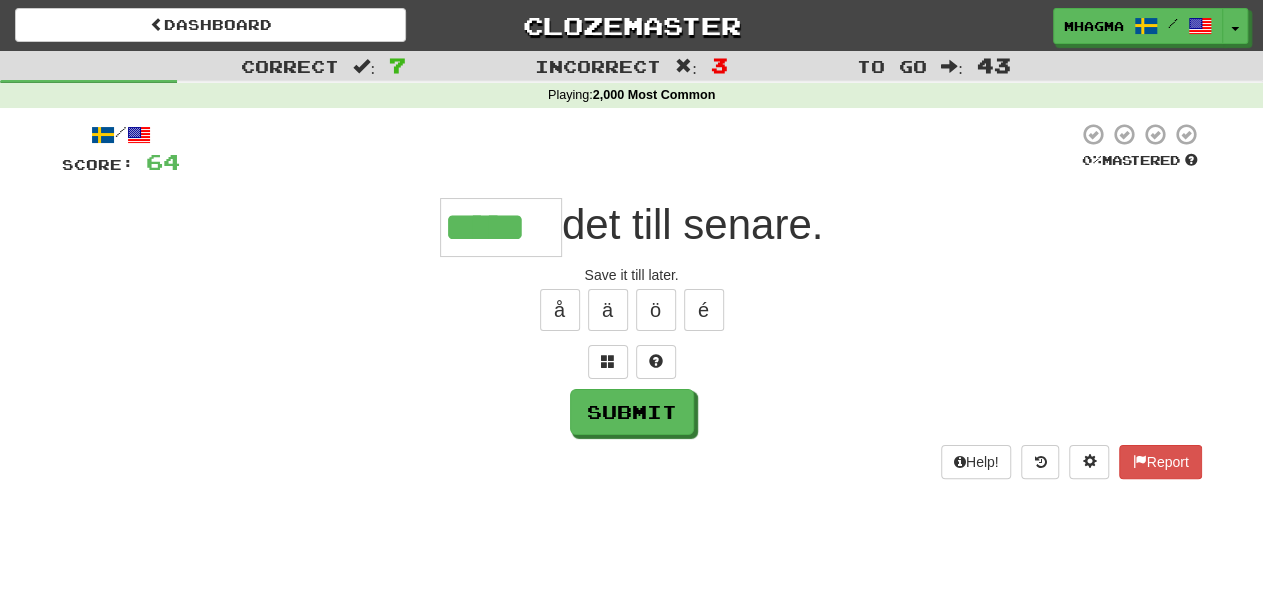 type on "*****" 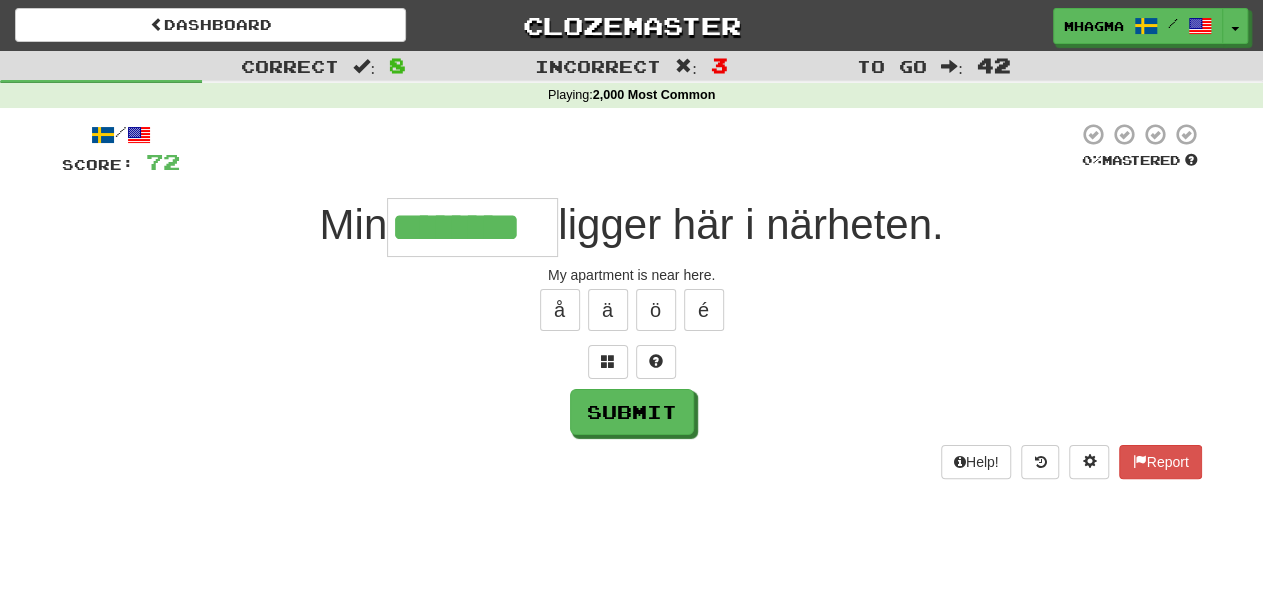 type on "********" 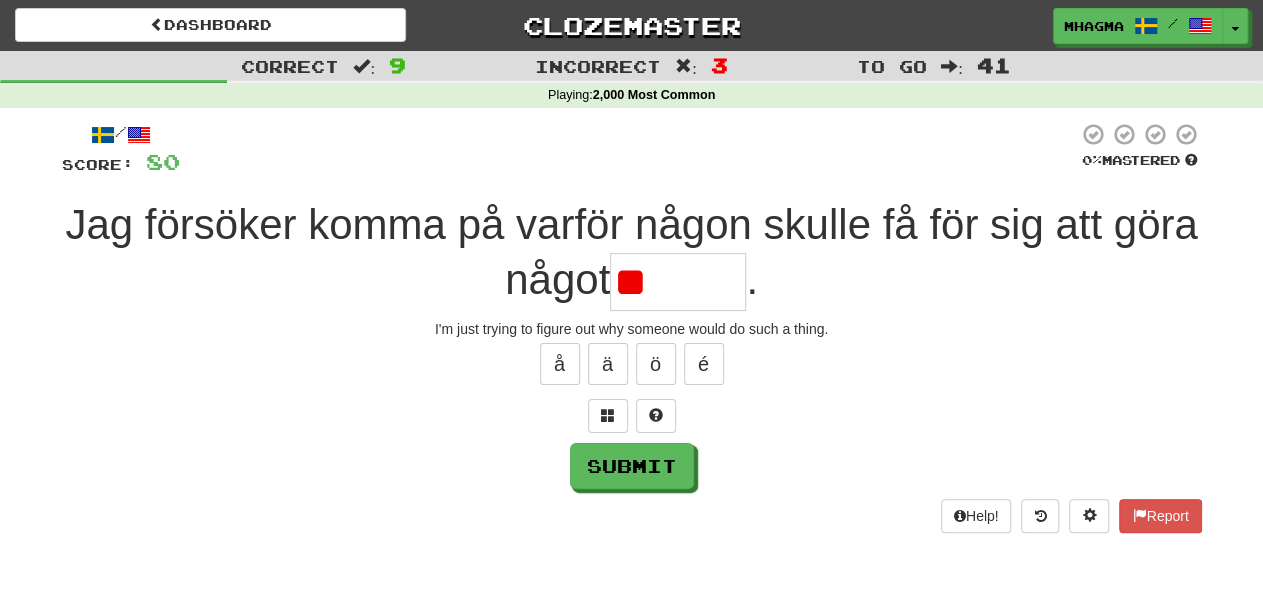 type on "*" 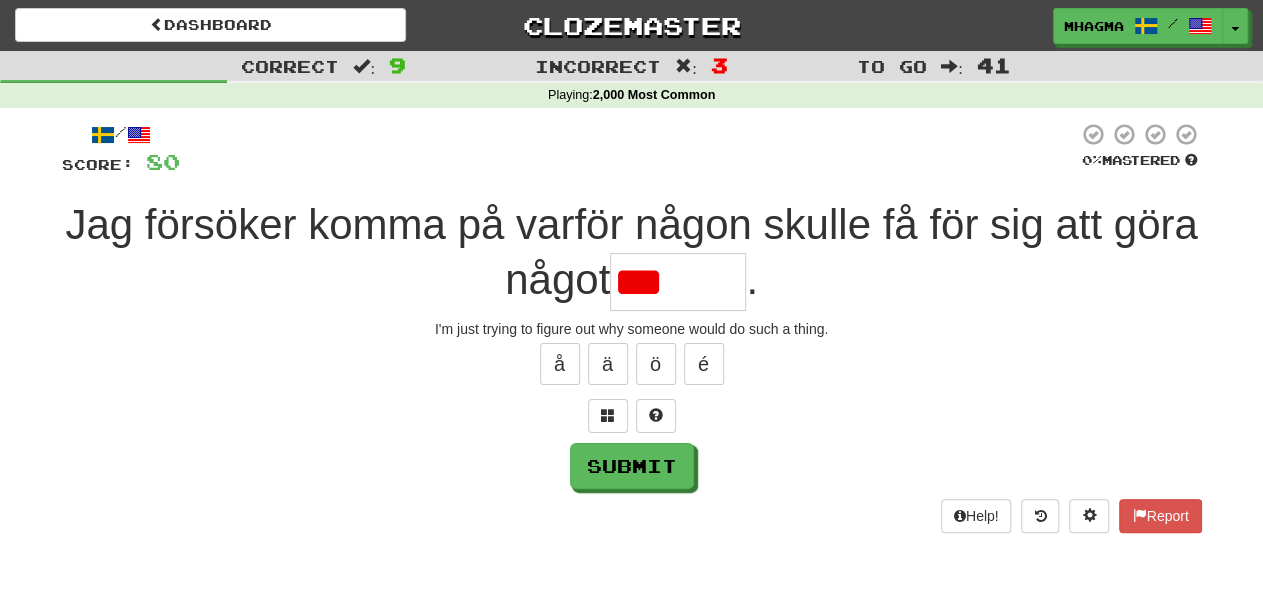 type on "******" 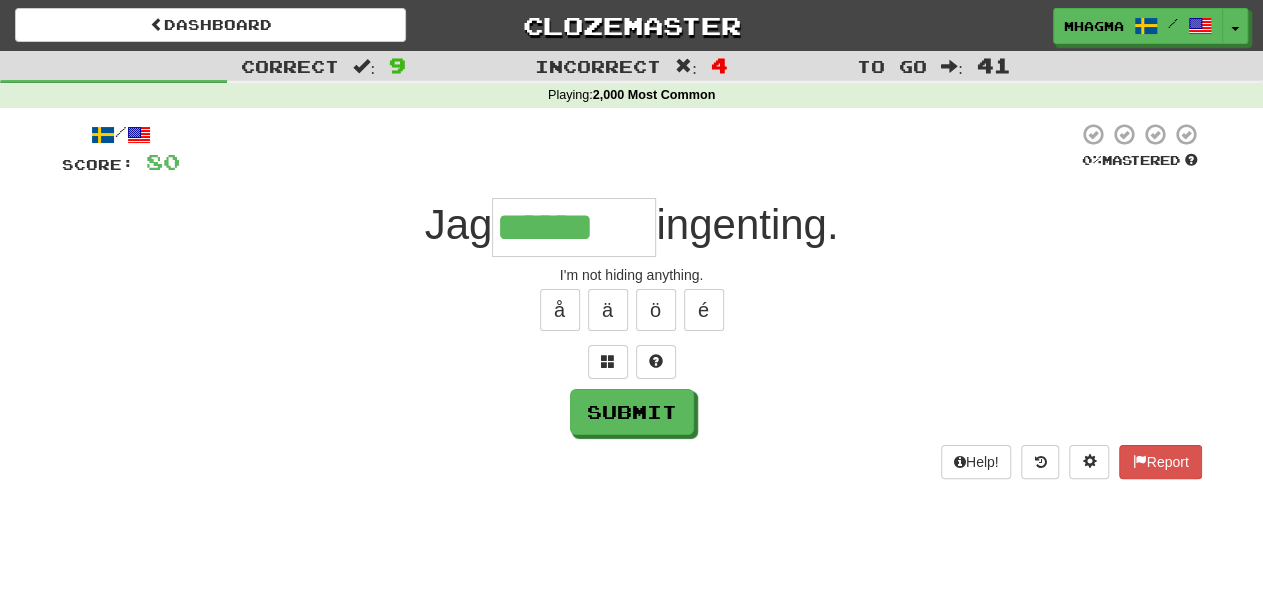type on "******" 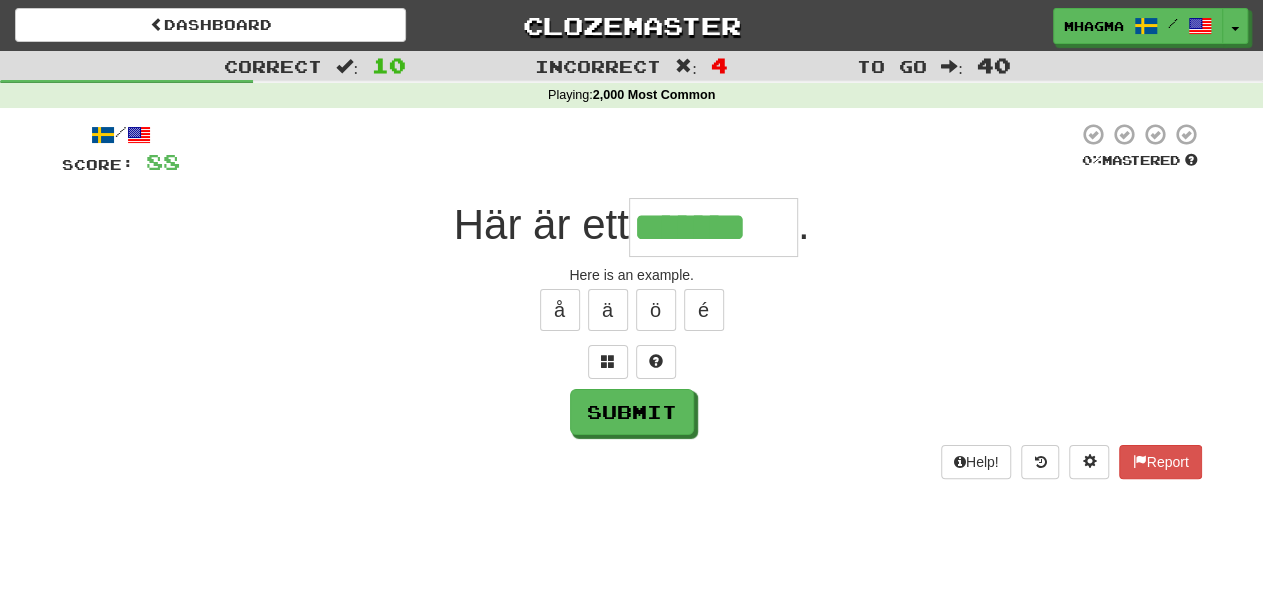 type on "*******" 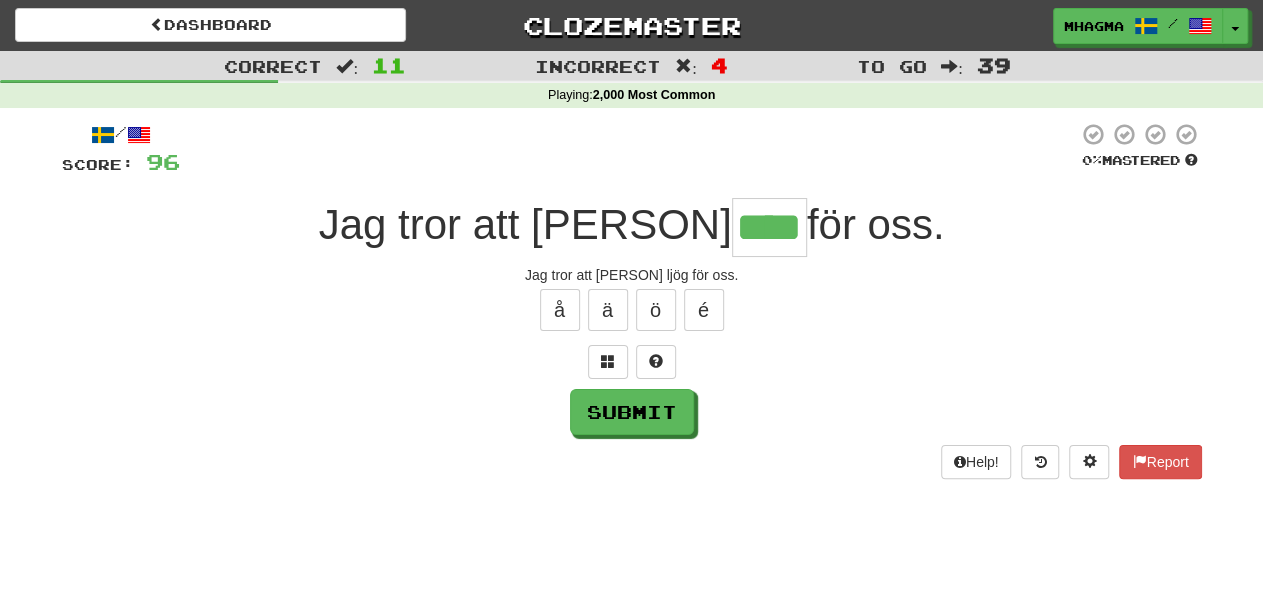 type on "****" 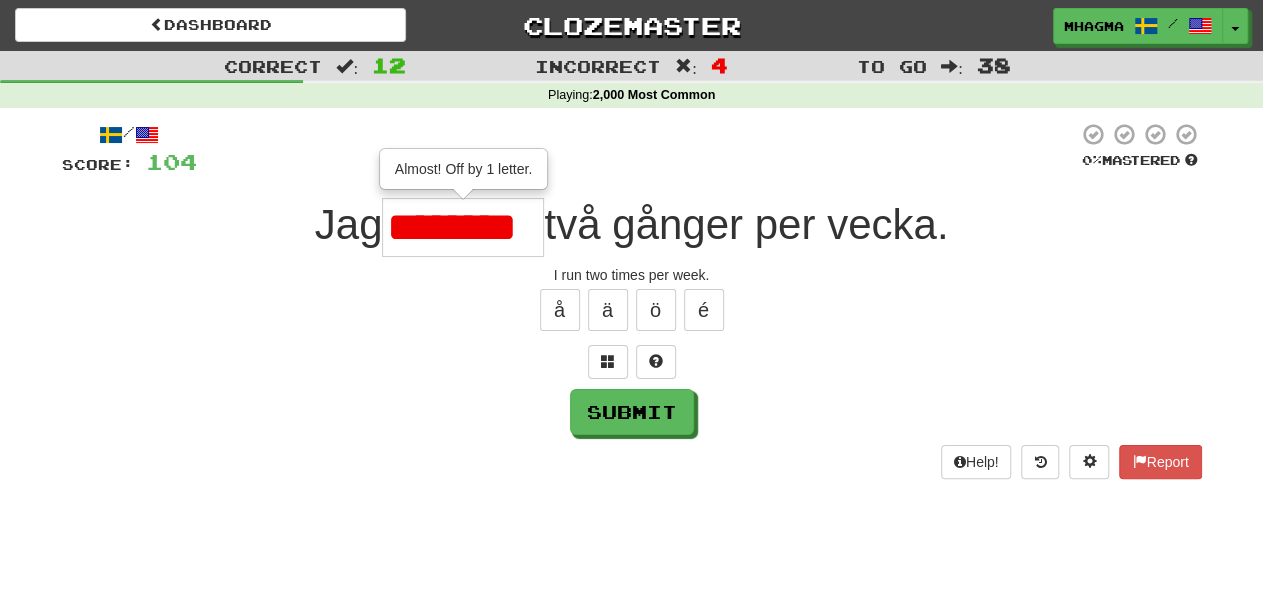type on "********" 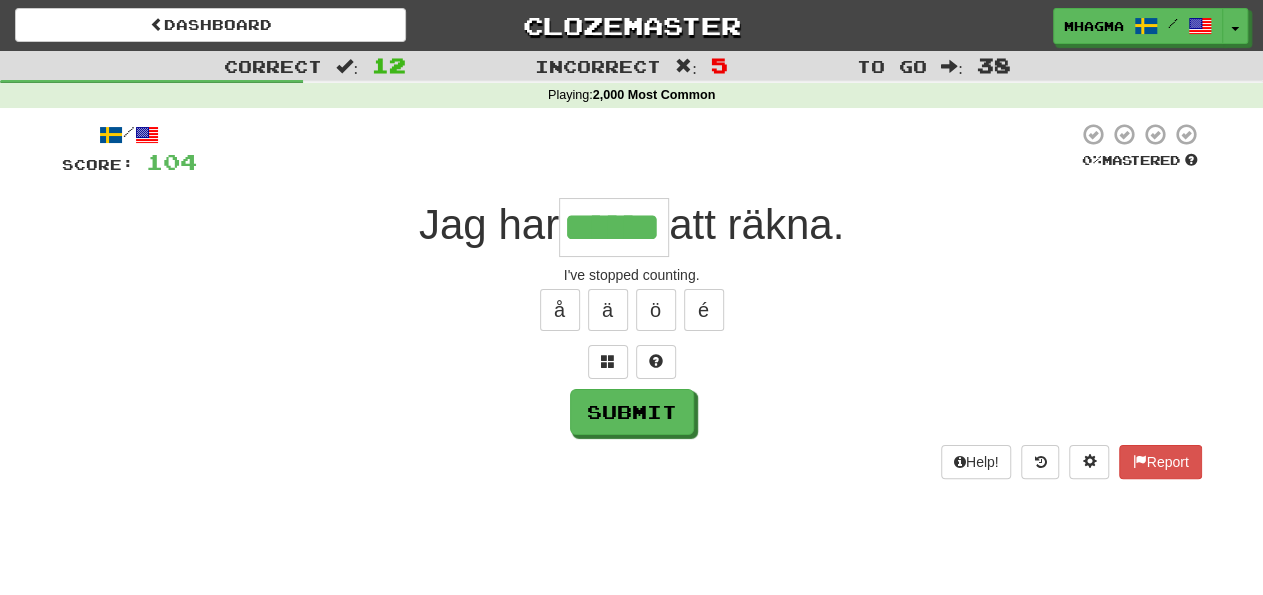 type on "******" 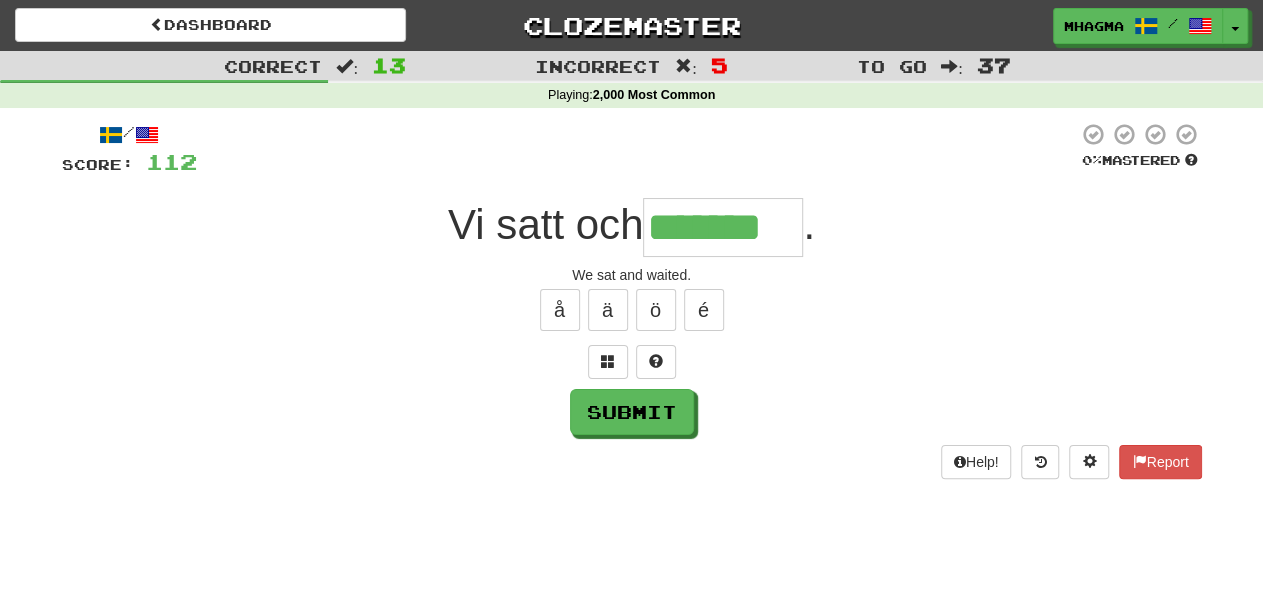 type on "*******" 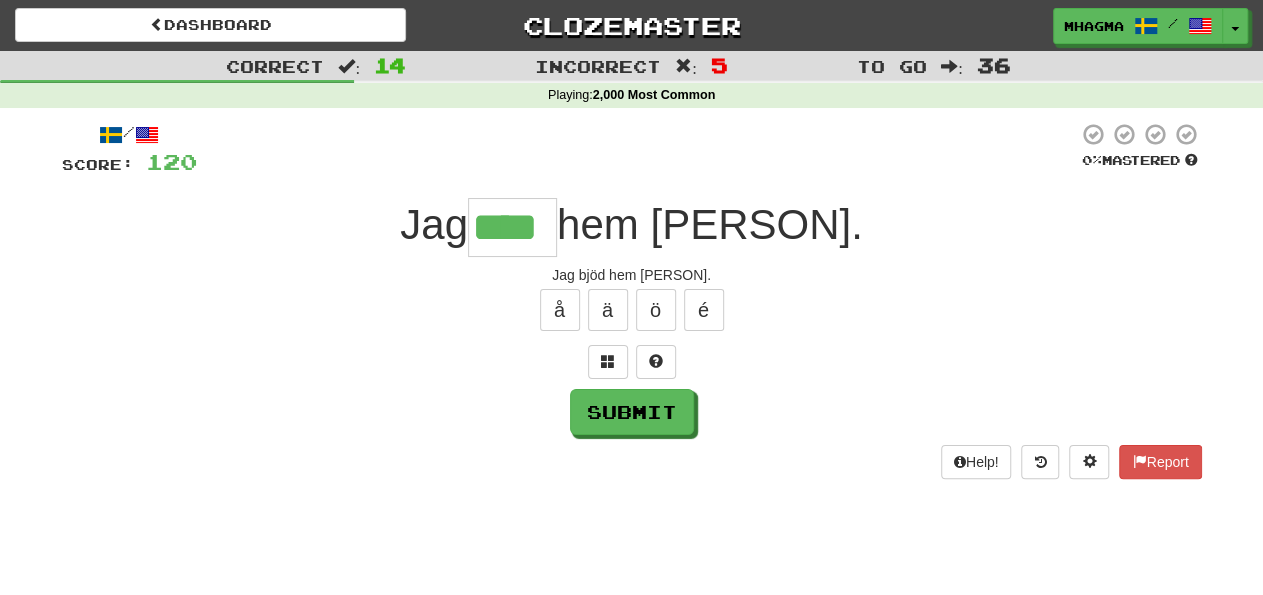type on "****" 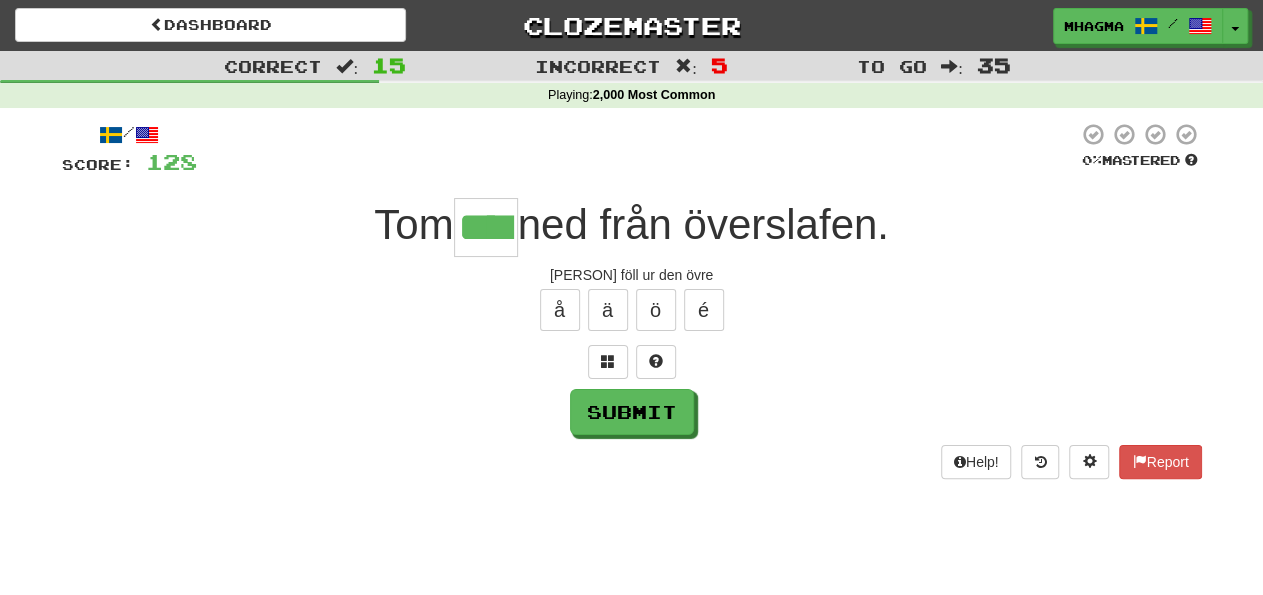 type on "****" 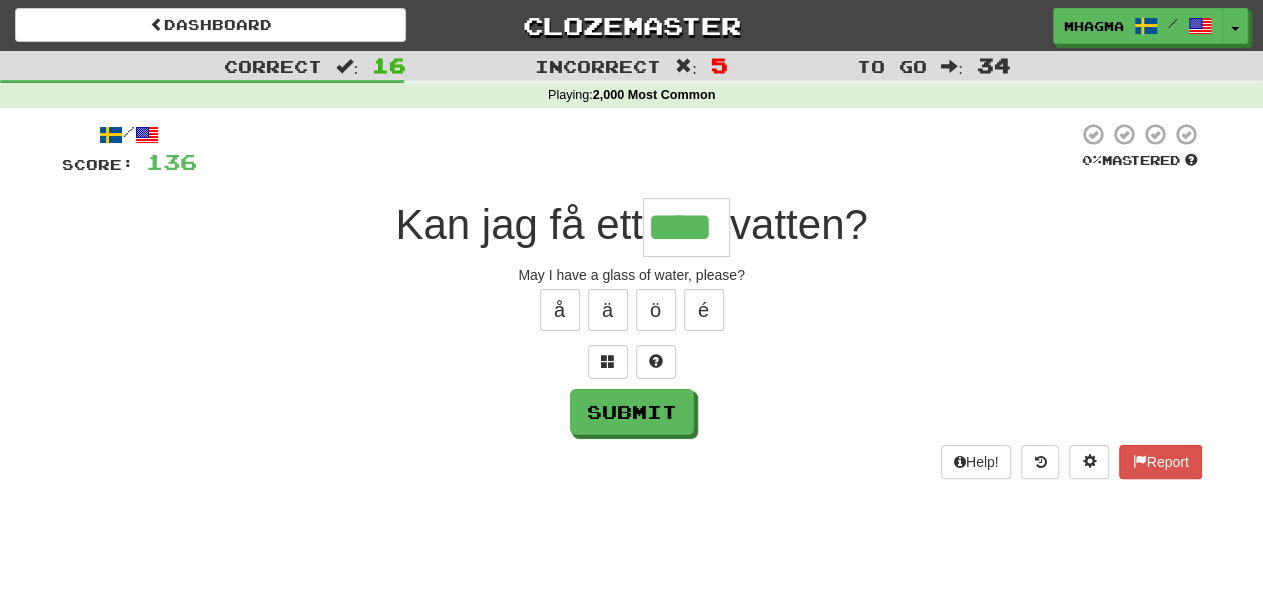 type on "****" 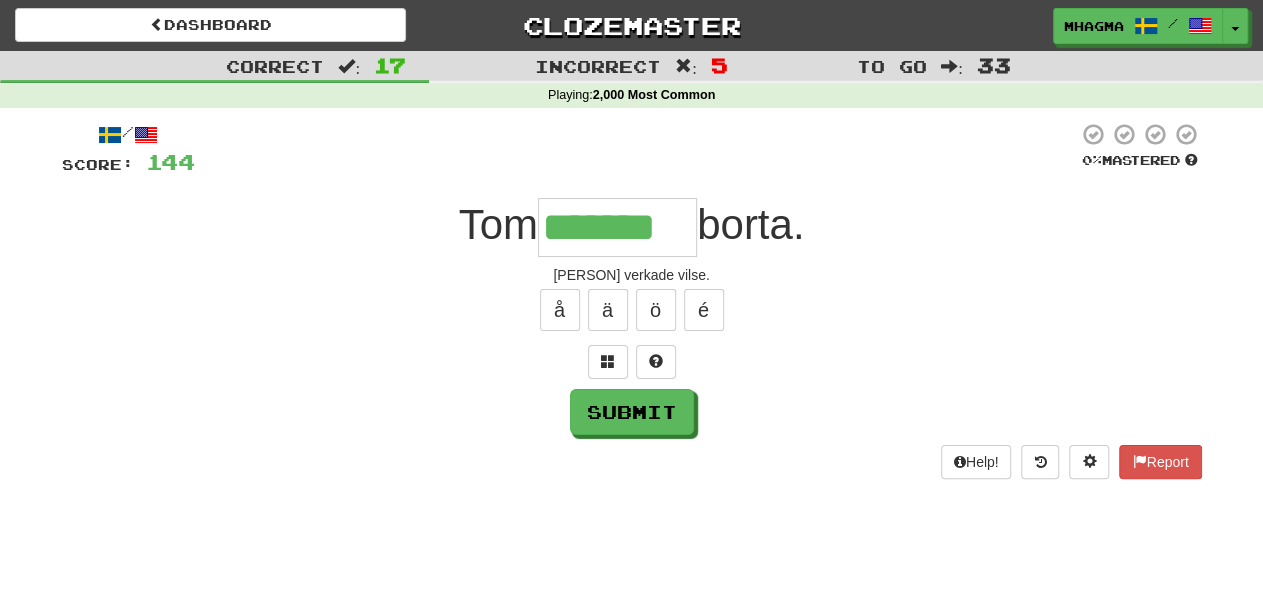 type on "*******" 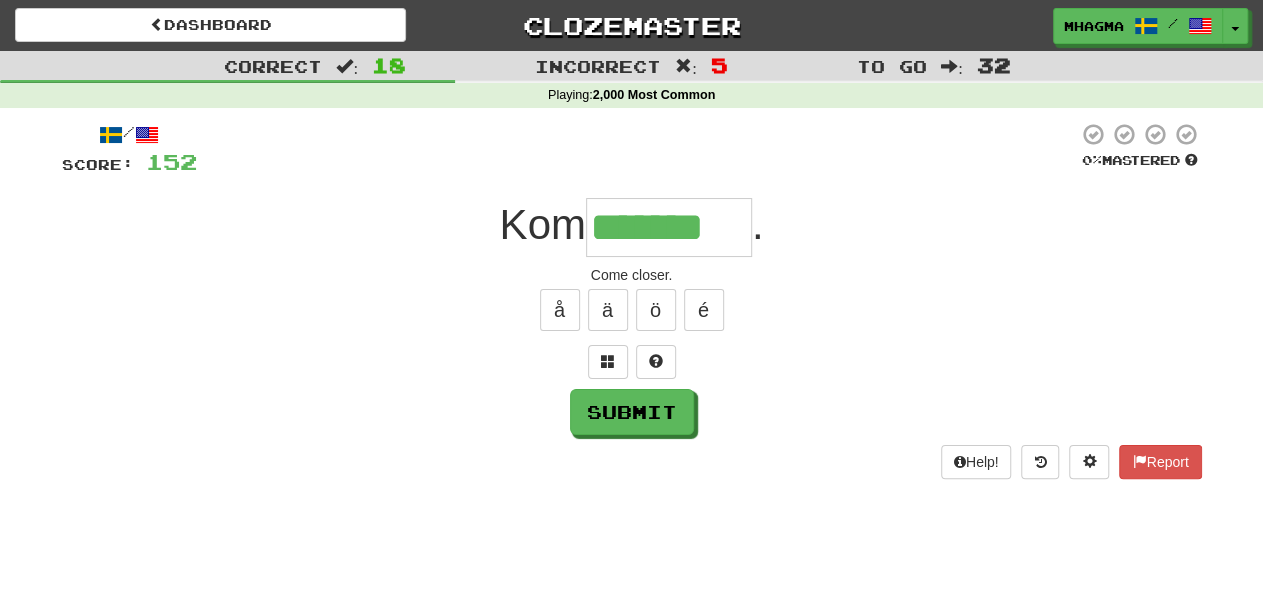type on "*******" 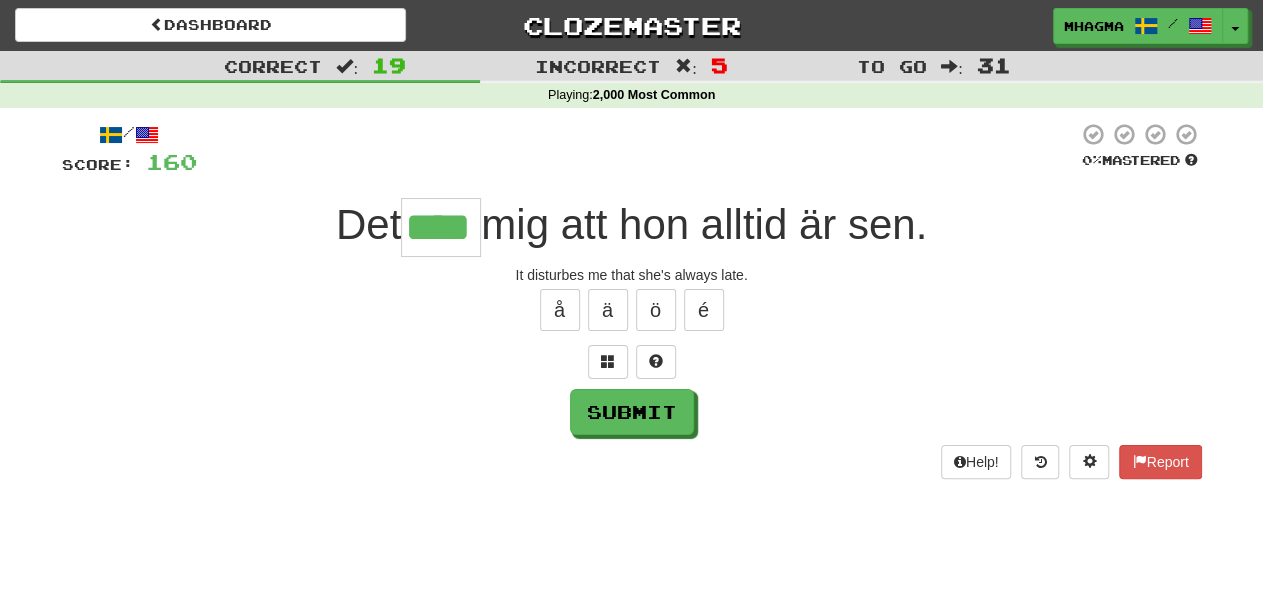 type on "****" 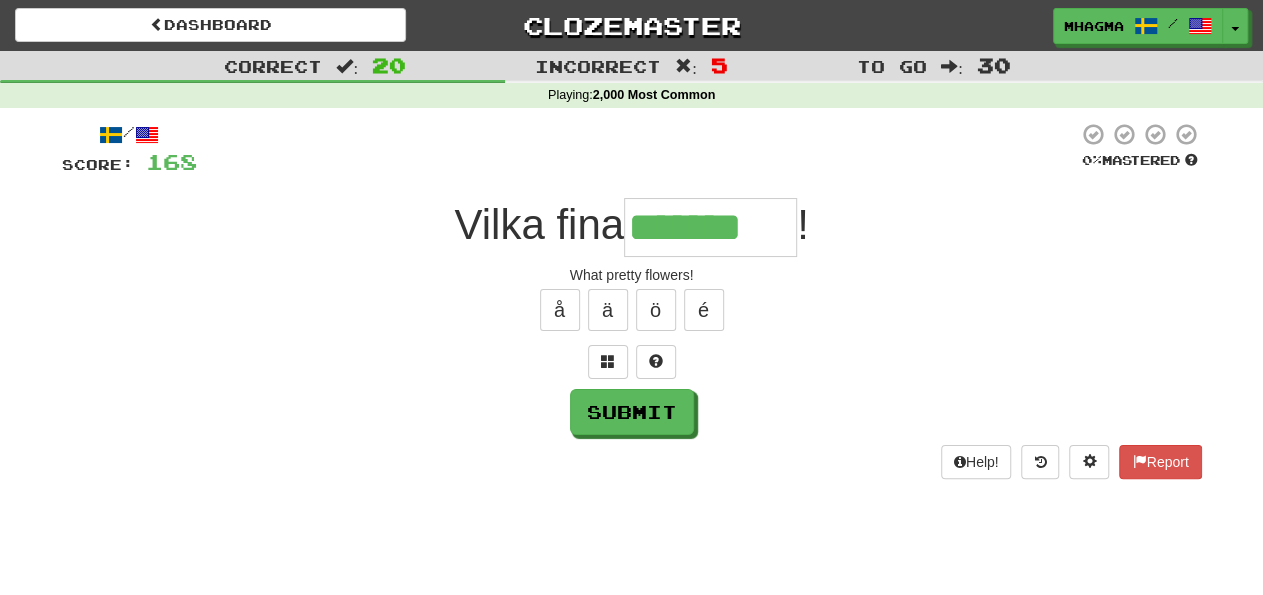 type on "*******" 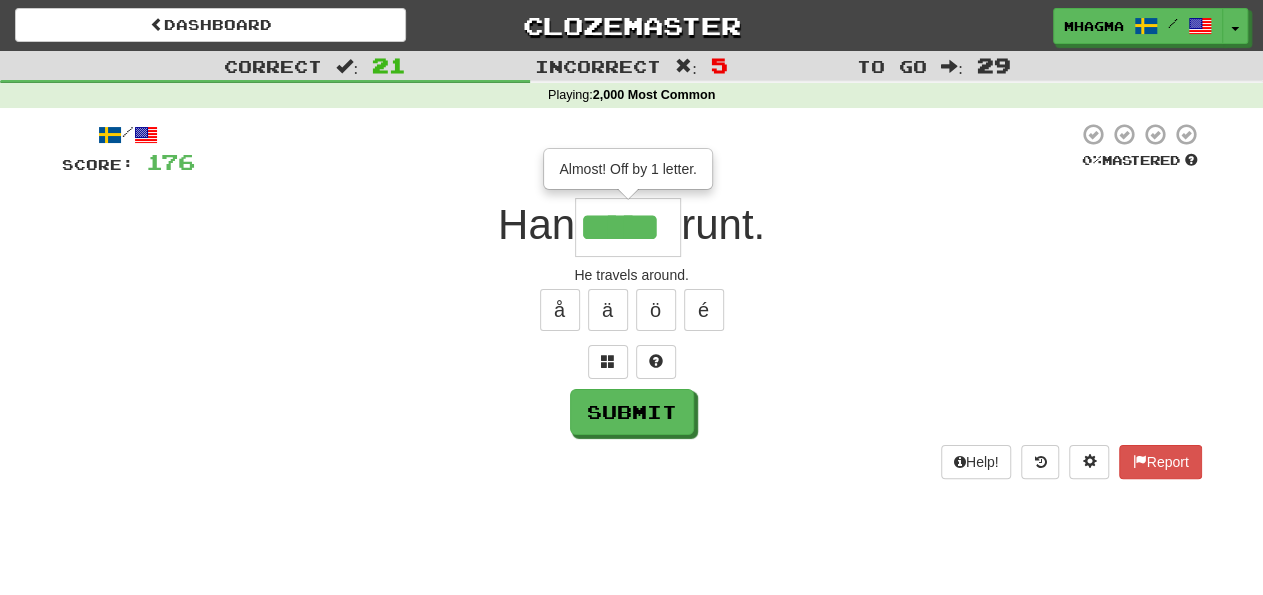 type on "*****" 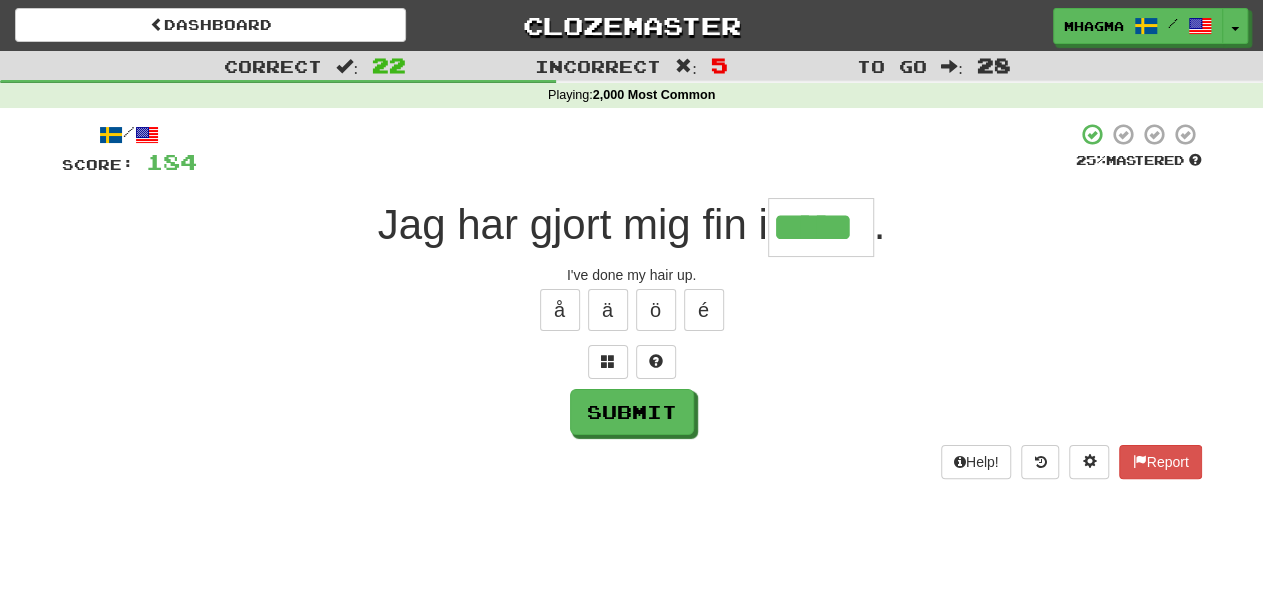type on "*****" 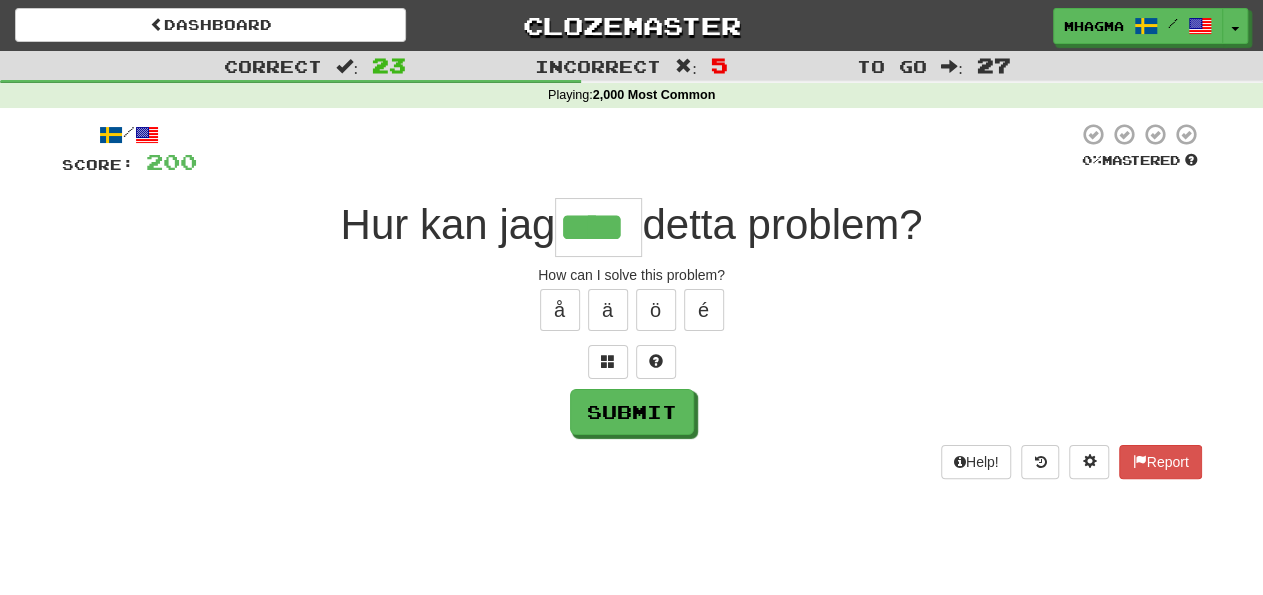 type on "****" 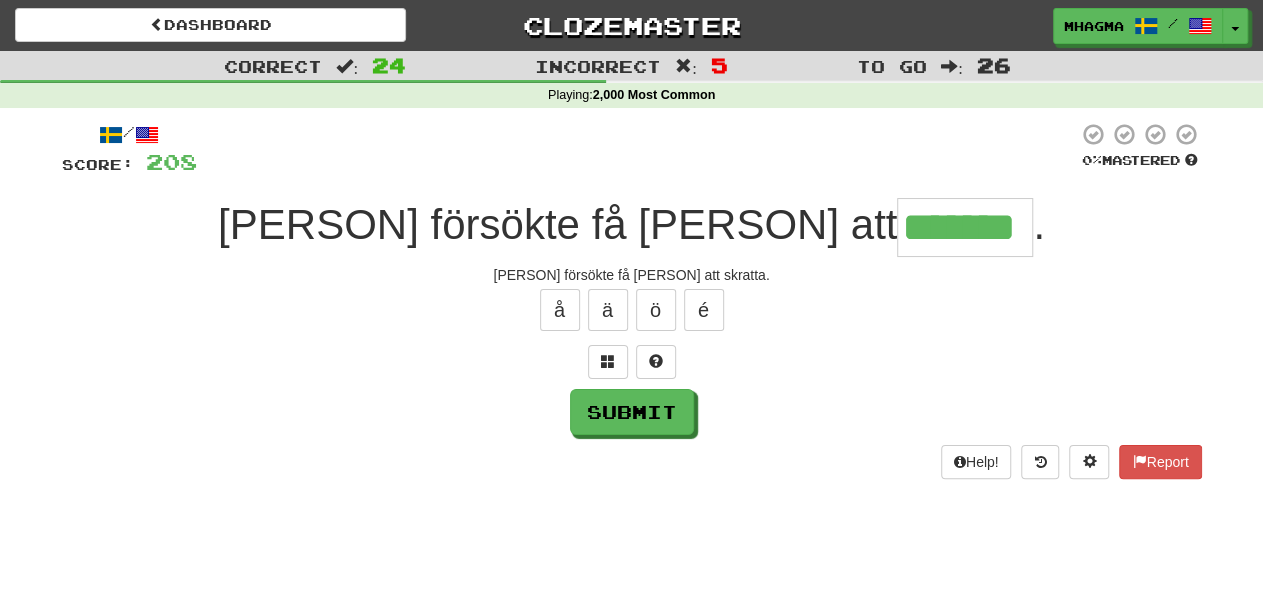 type on "*******" 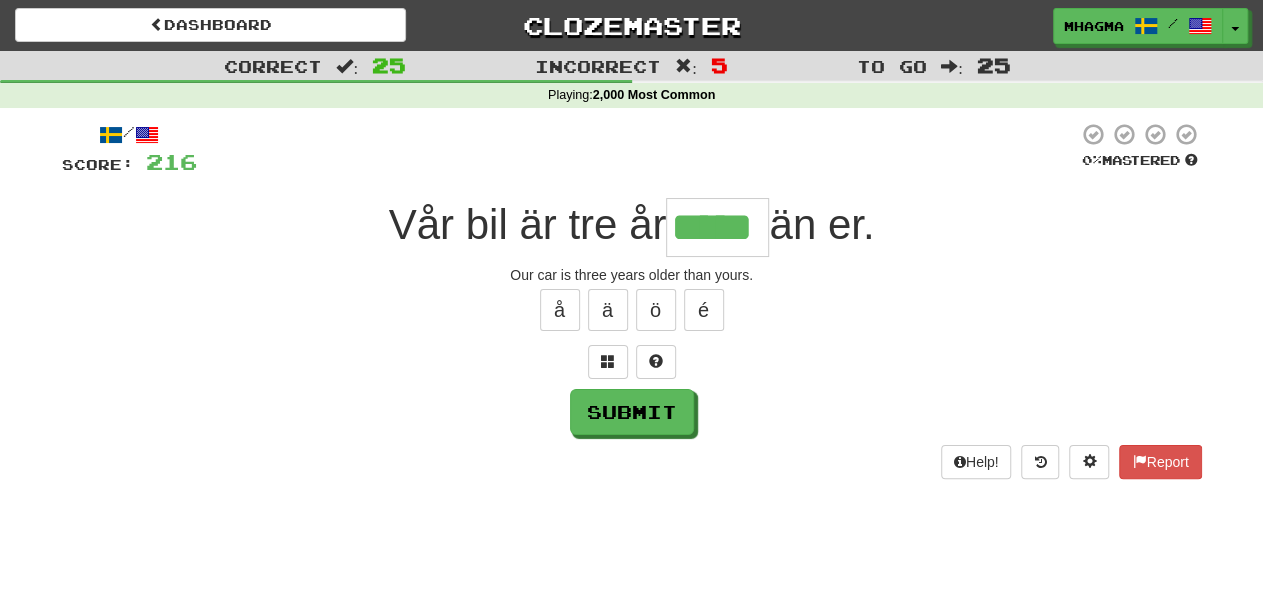 type on "*****" 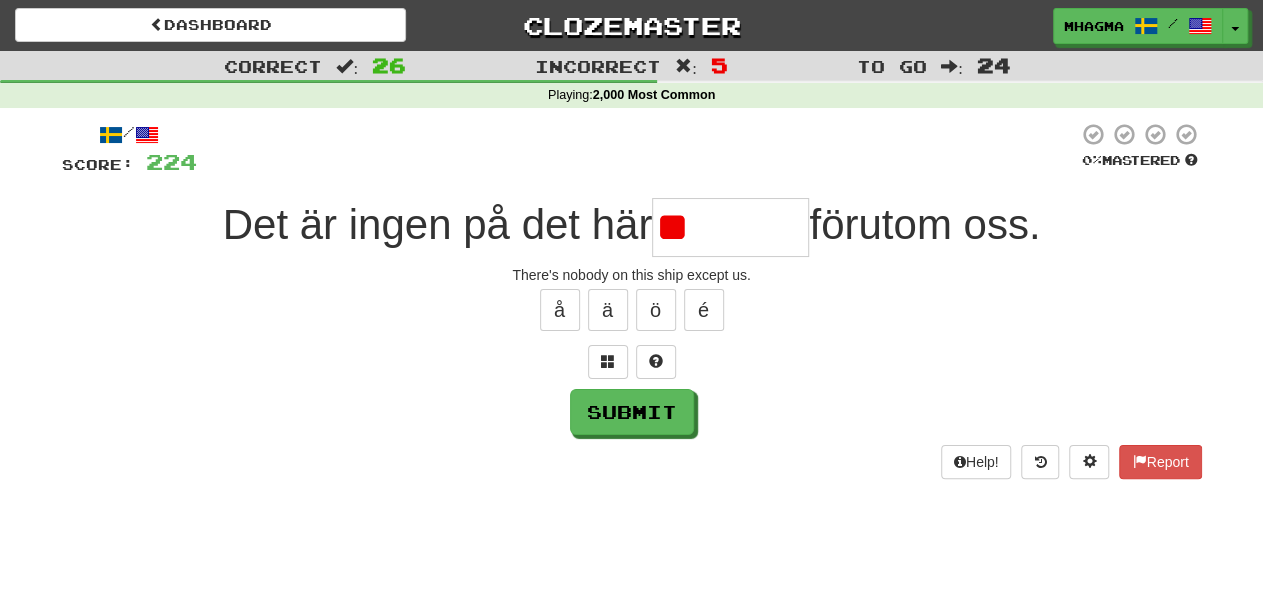 type on "*" 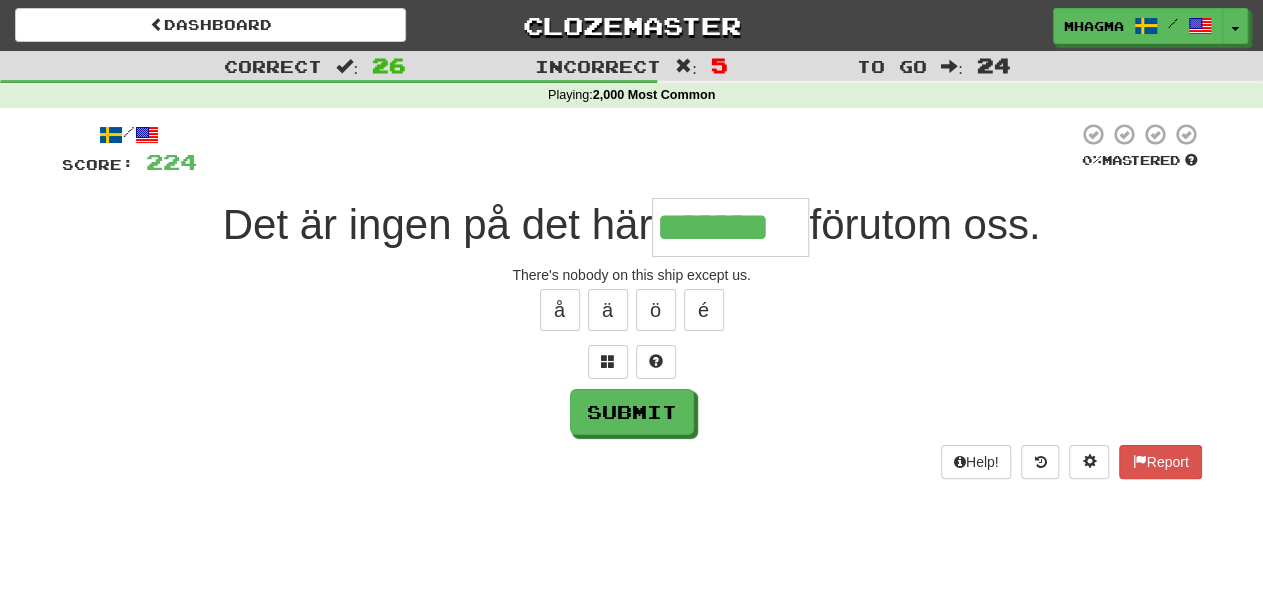 type on "*******" 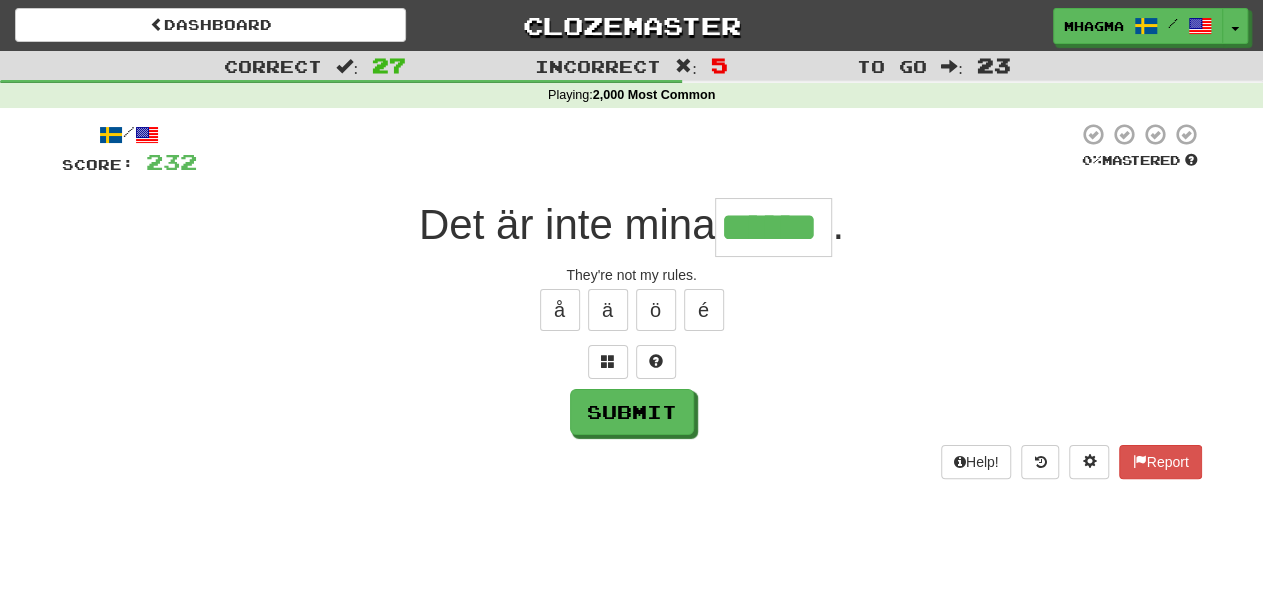 type on "******" 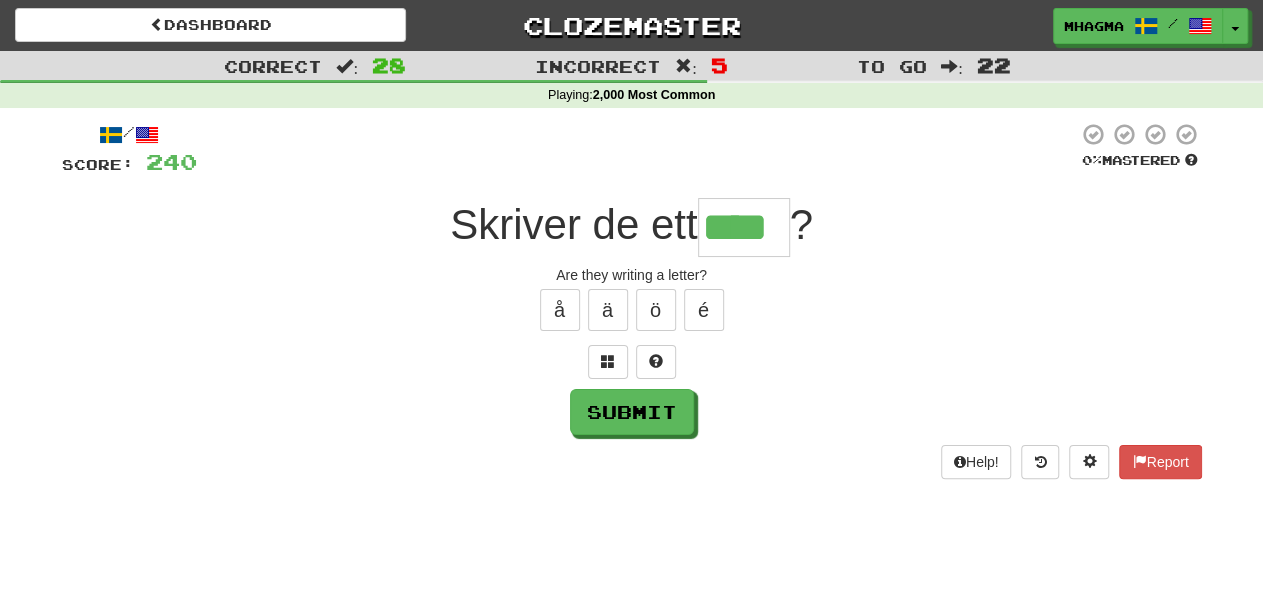 type on "****" 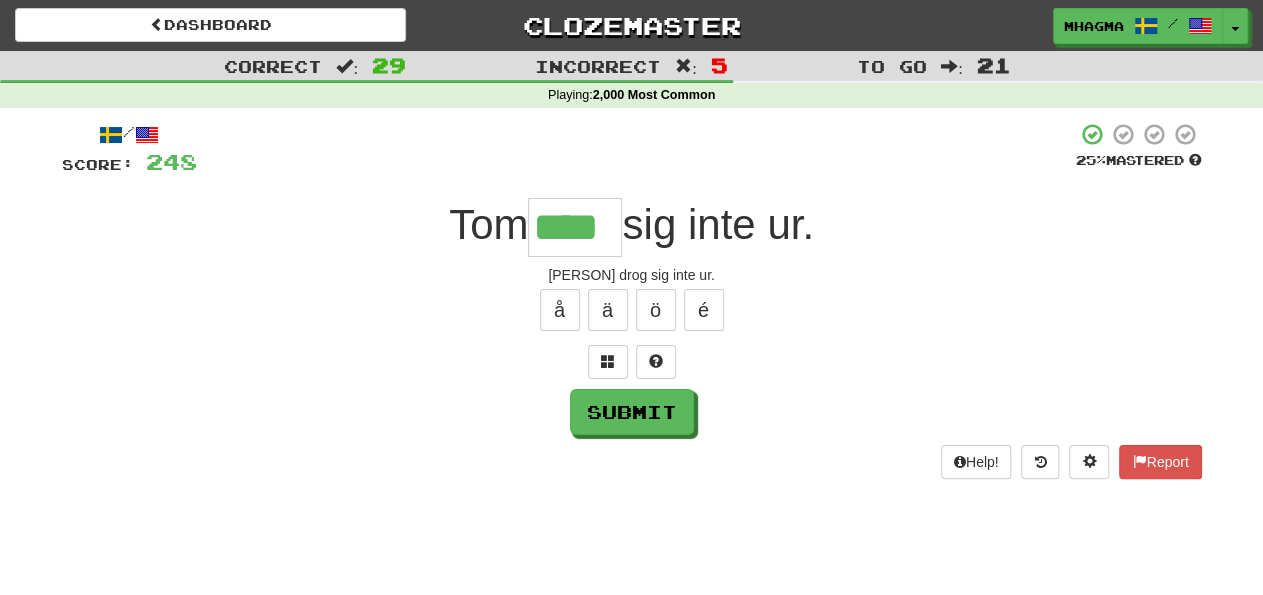 type on "****" 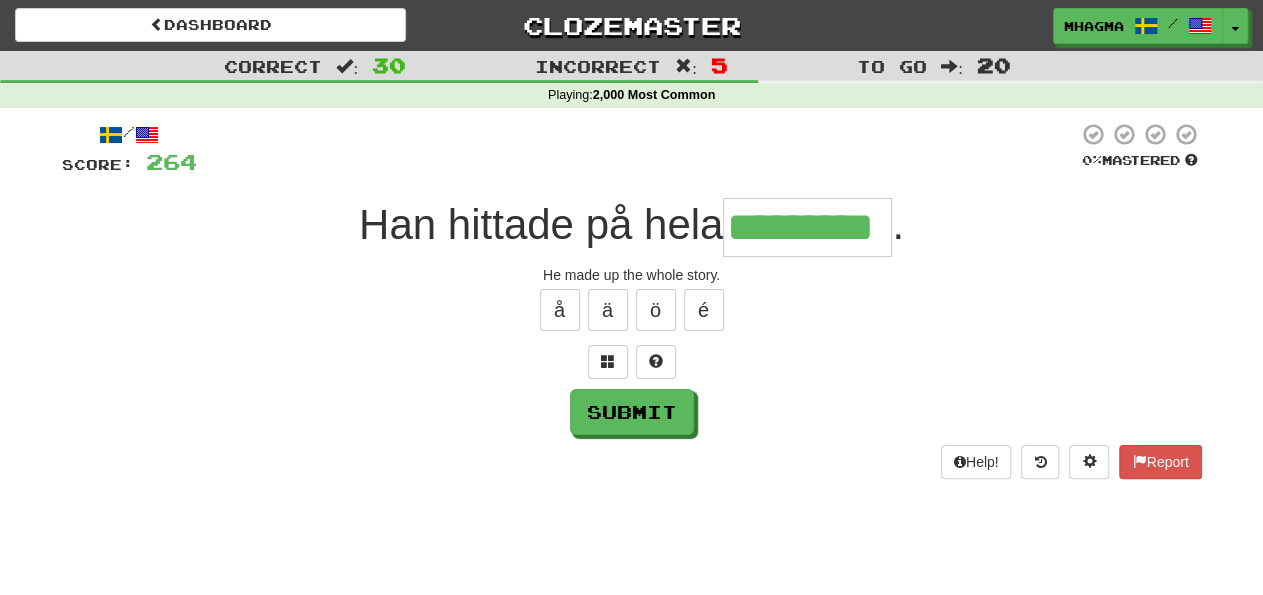 type on "*********" 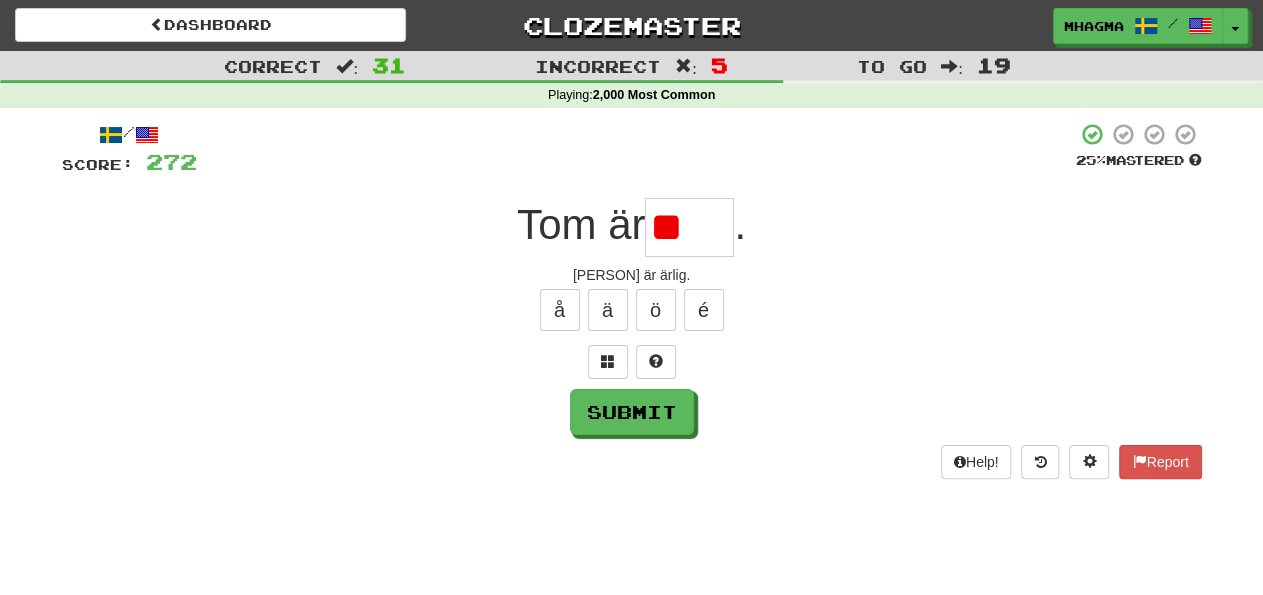 type on "*" 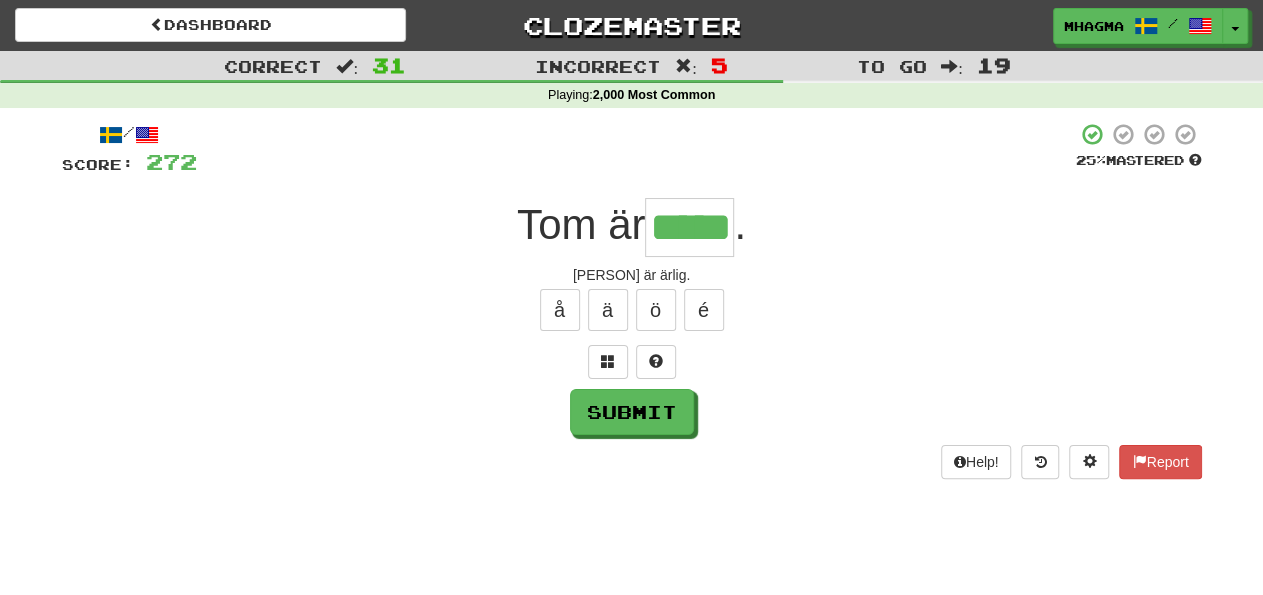 type on "*****" 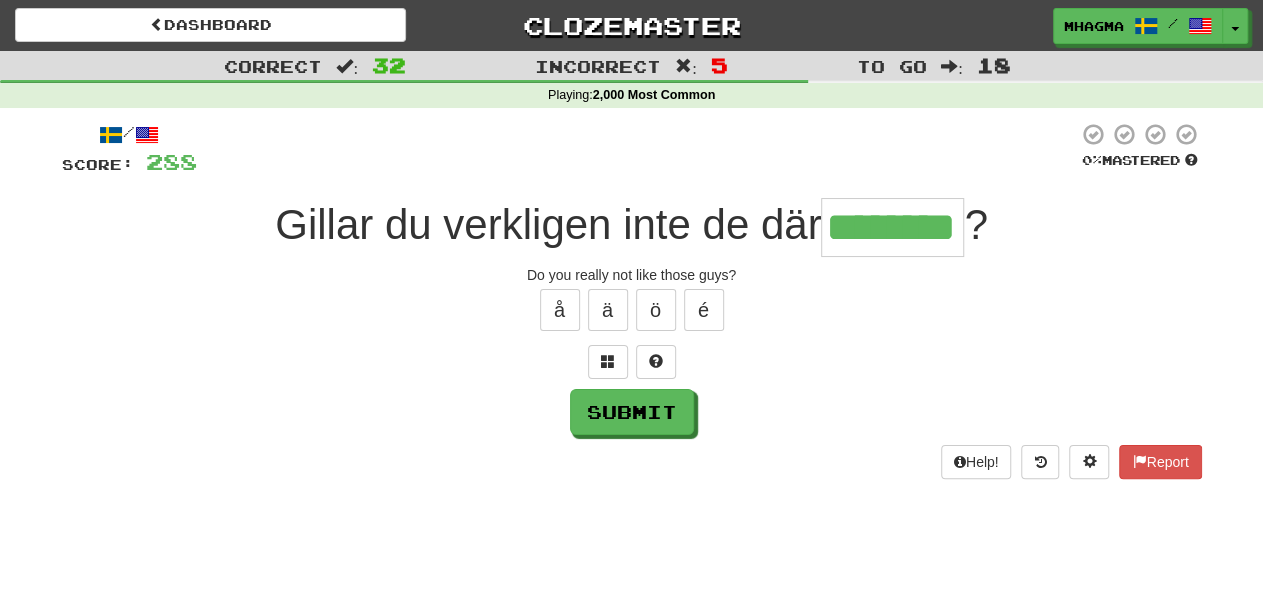 type on "********" 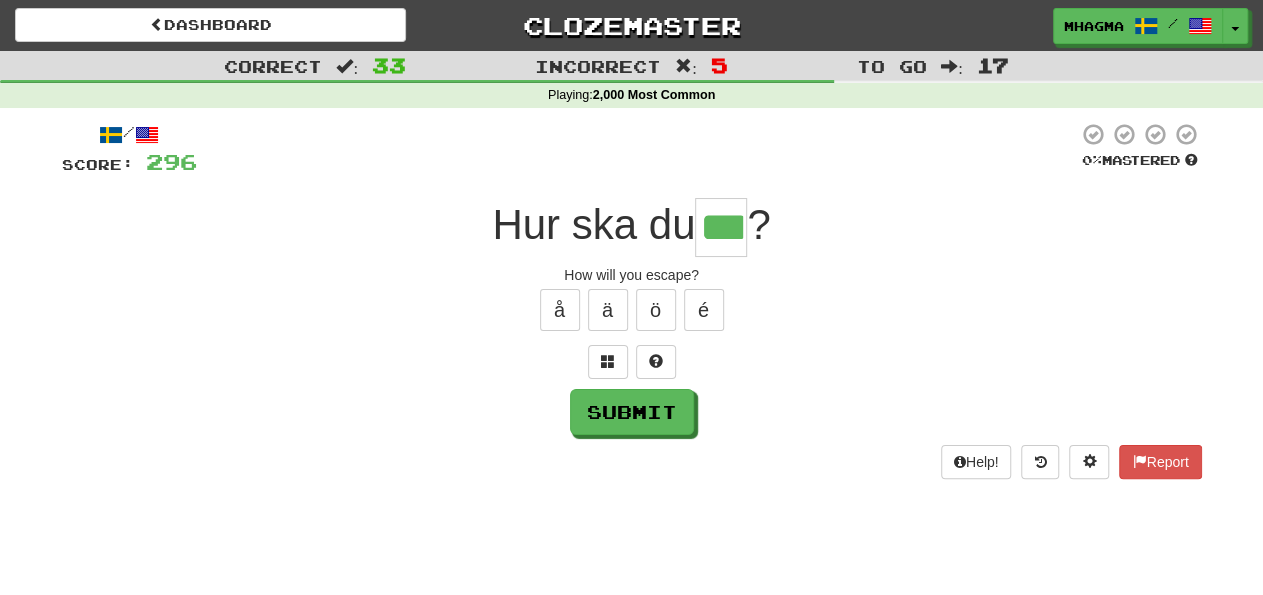 type on "***" 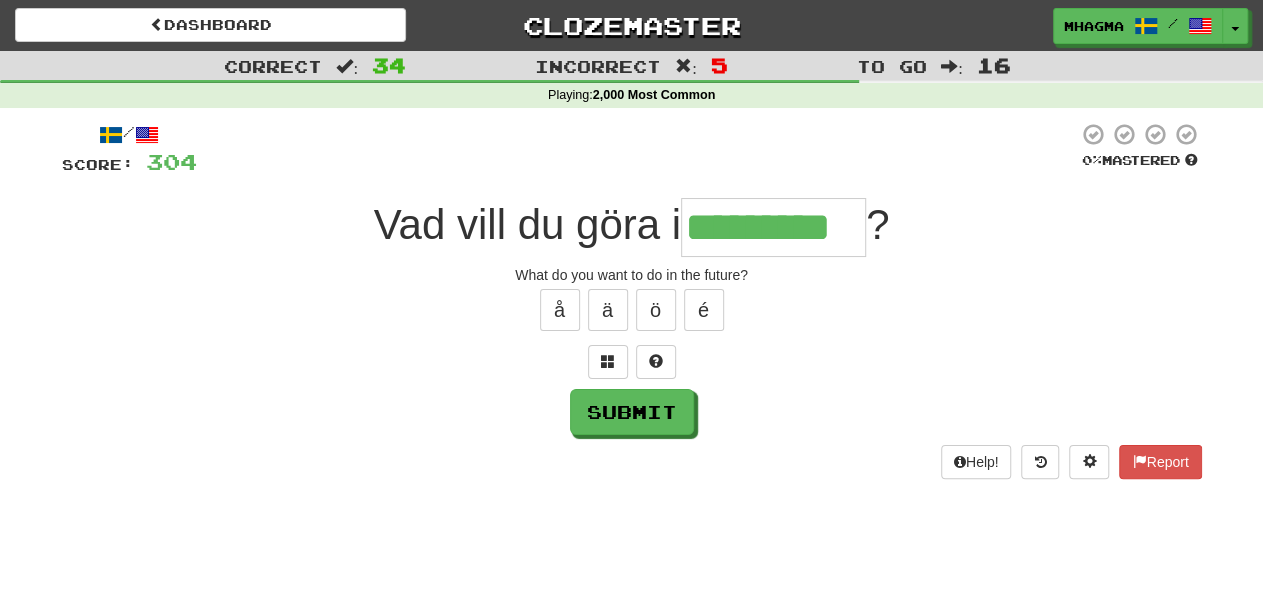 type on "*********" 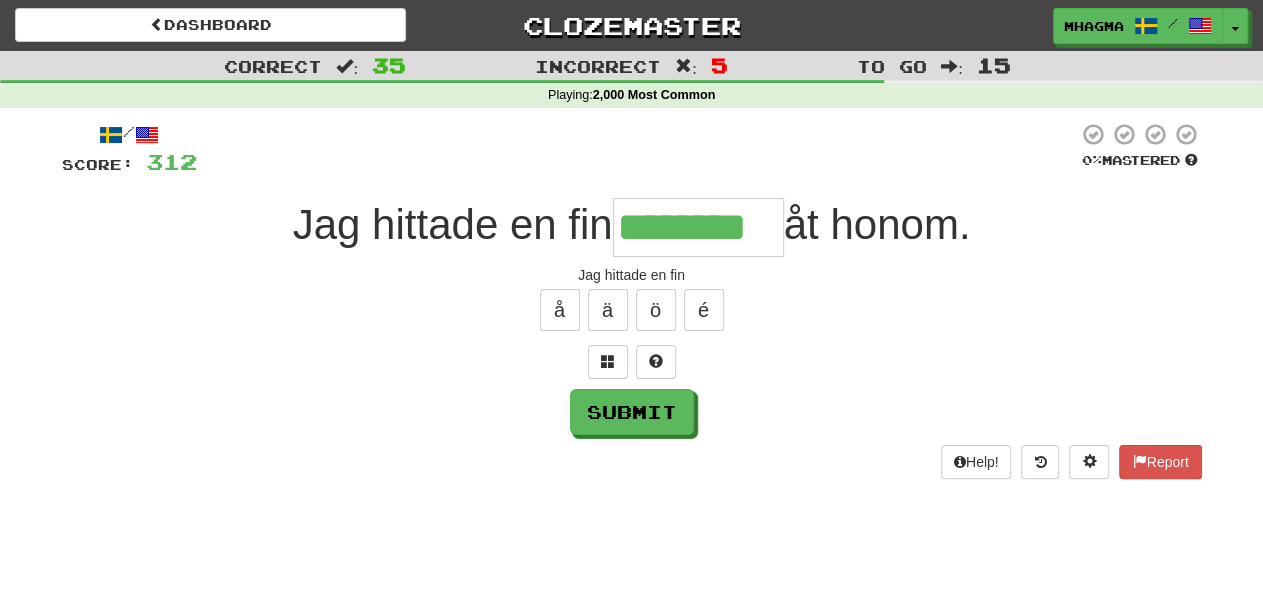 type on "********" 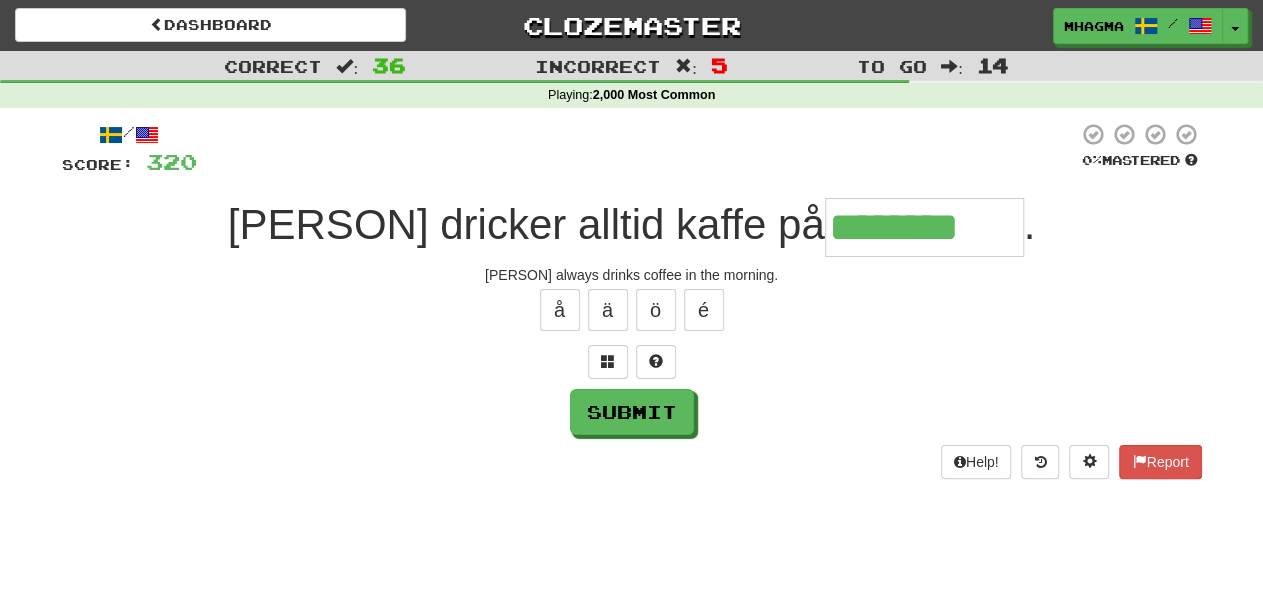 type on "********" 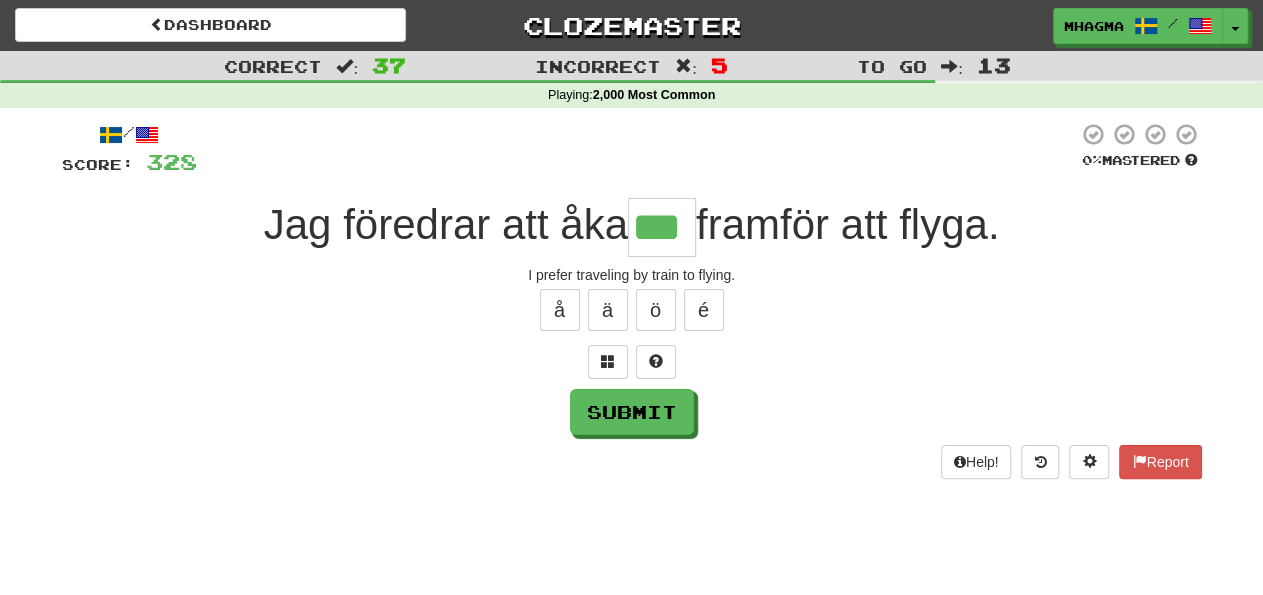 type on "***" 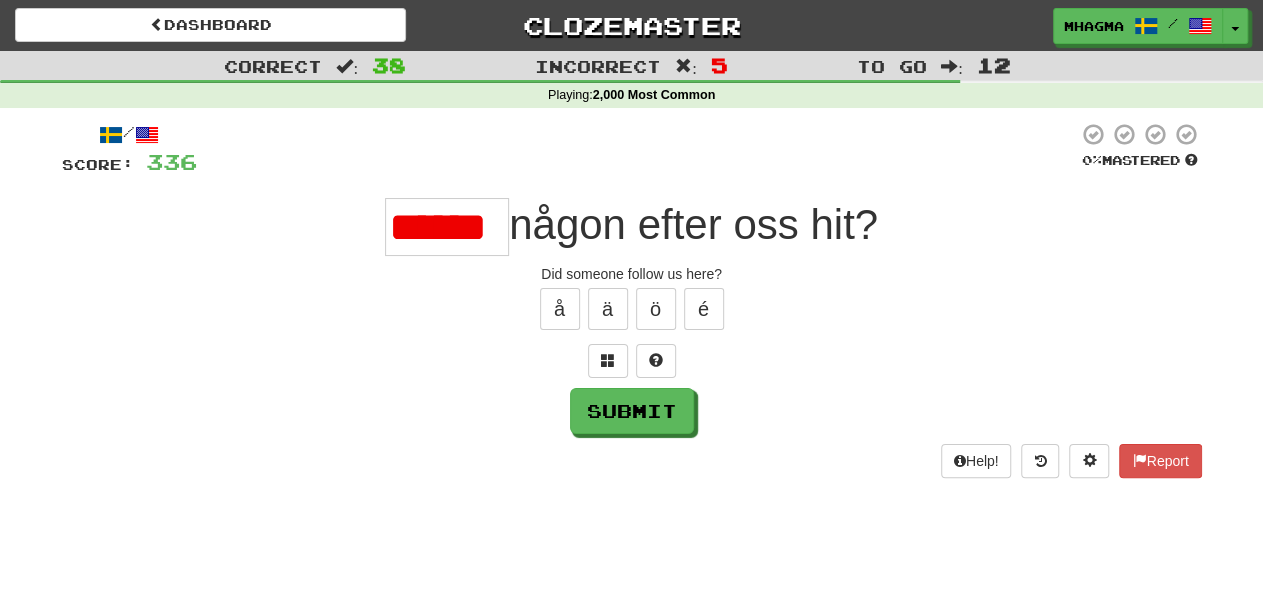 scroll, scrollTop: 0, scrollLeft: 0, axis: both 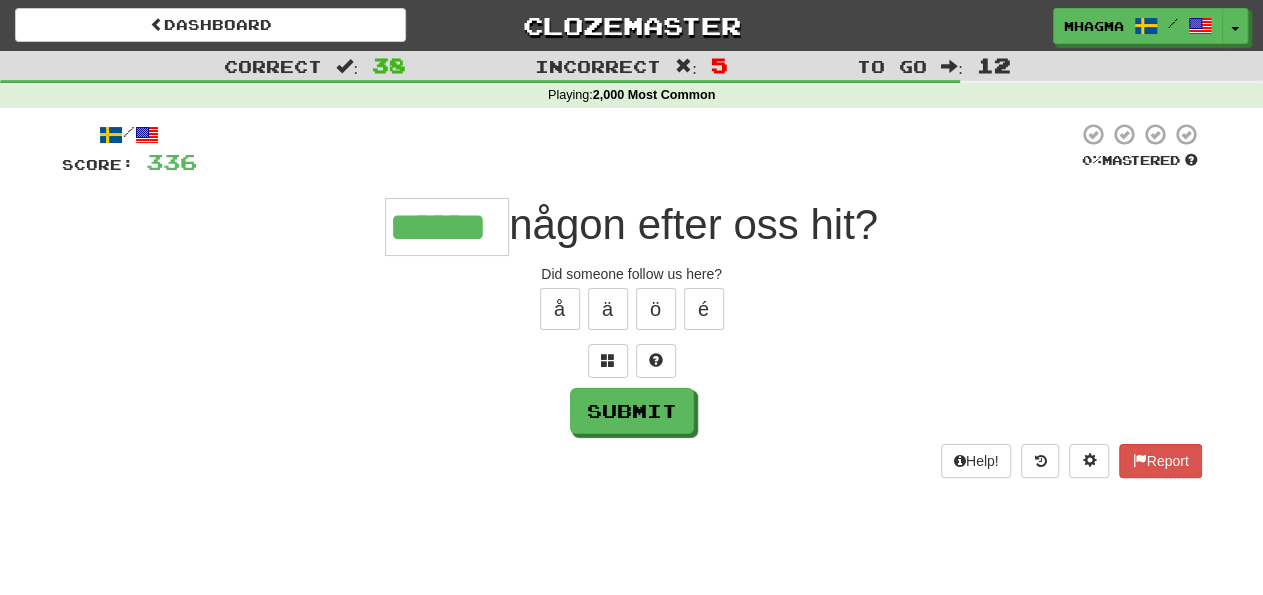 type on "******" 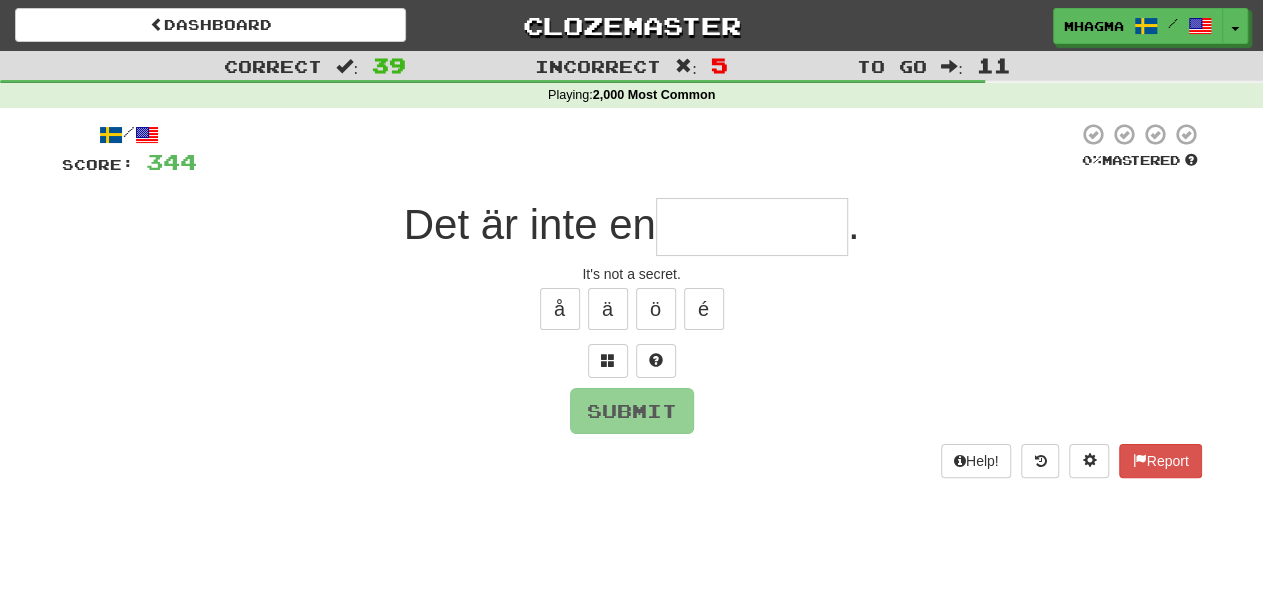 type on "*" 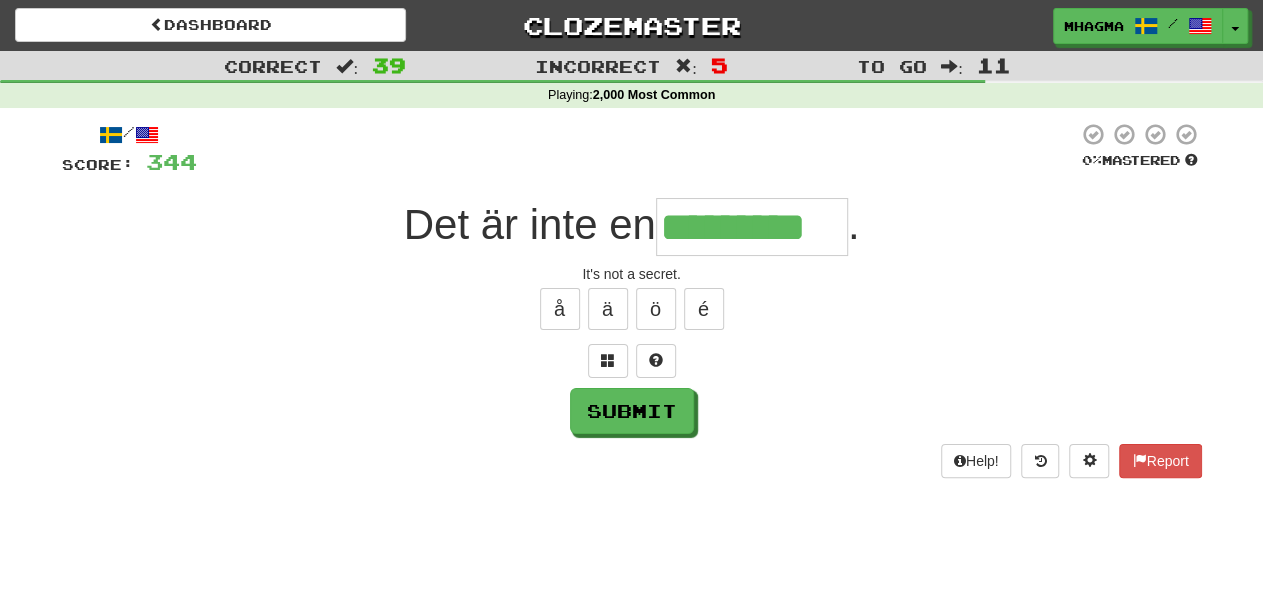 type on "*********" 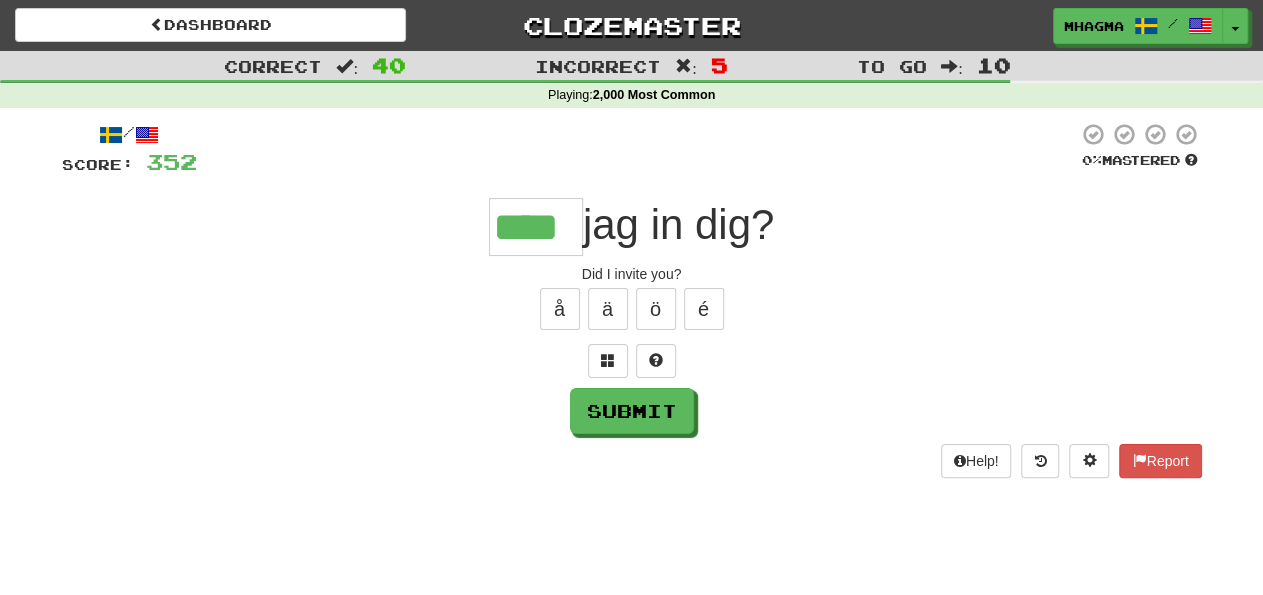 type on "****" 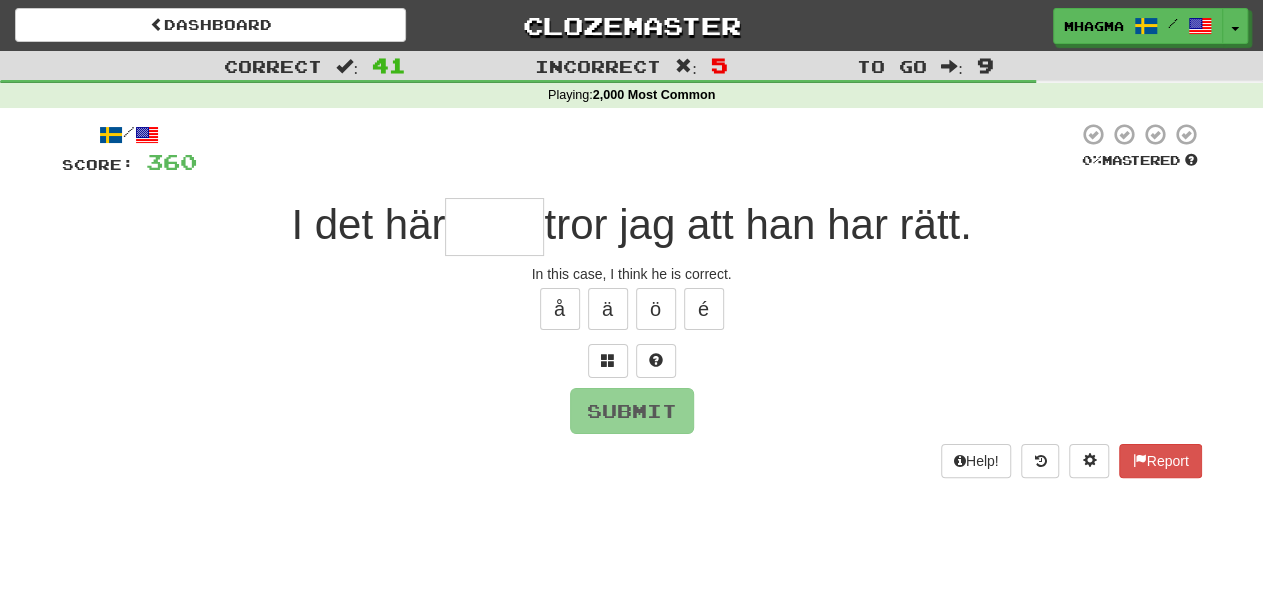 type on "*" 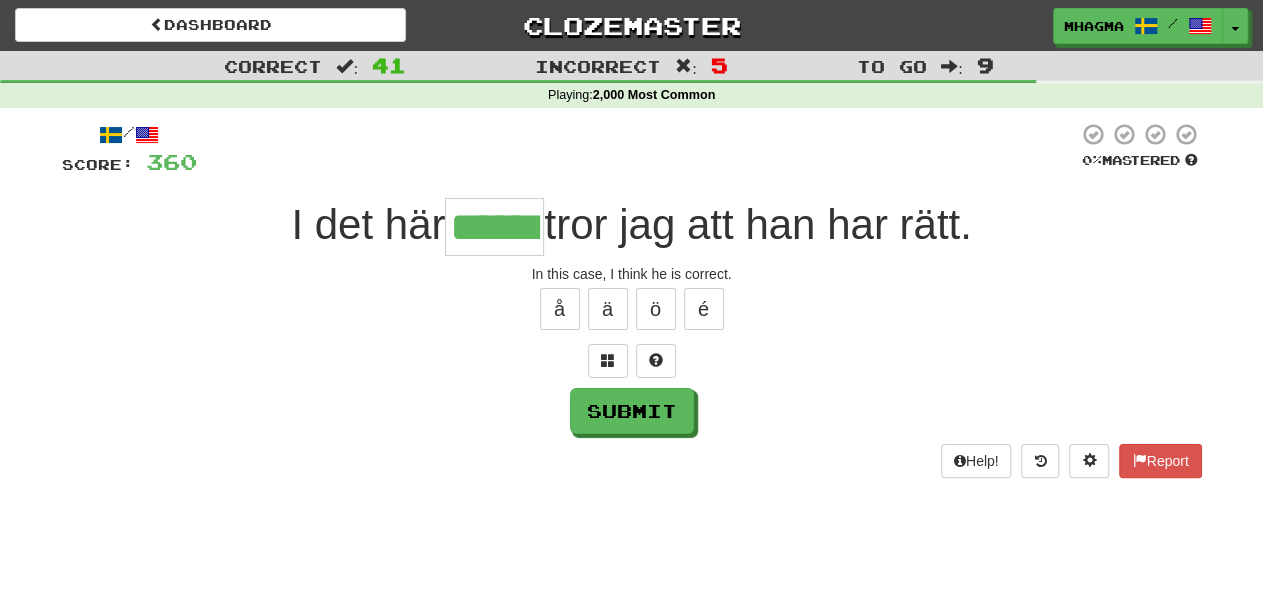 type on "******" 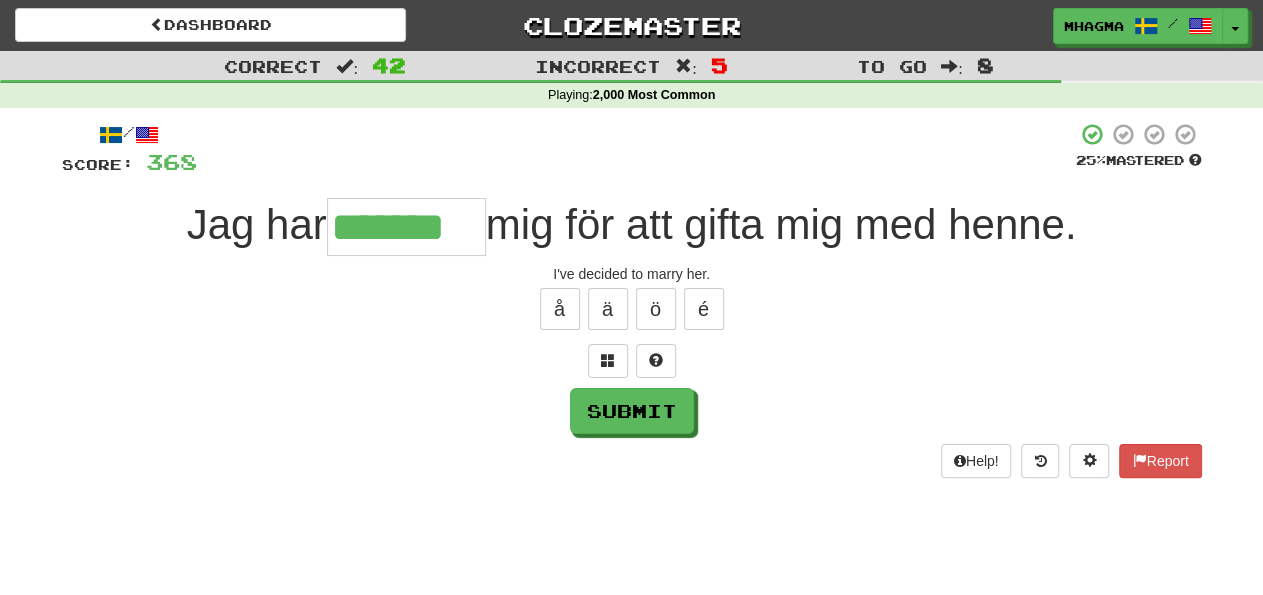 type on "*******" 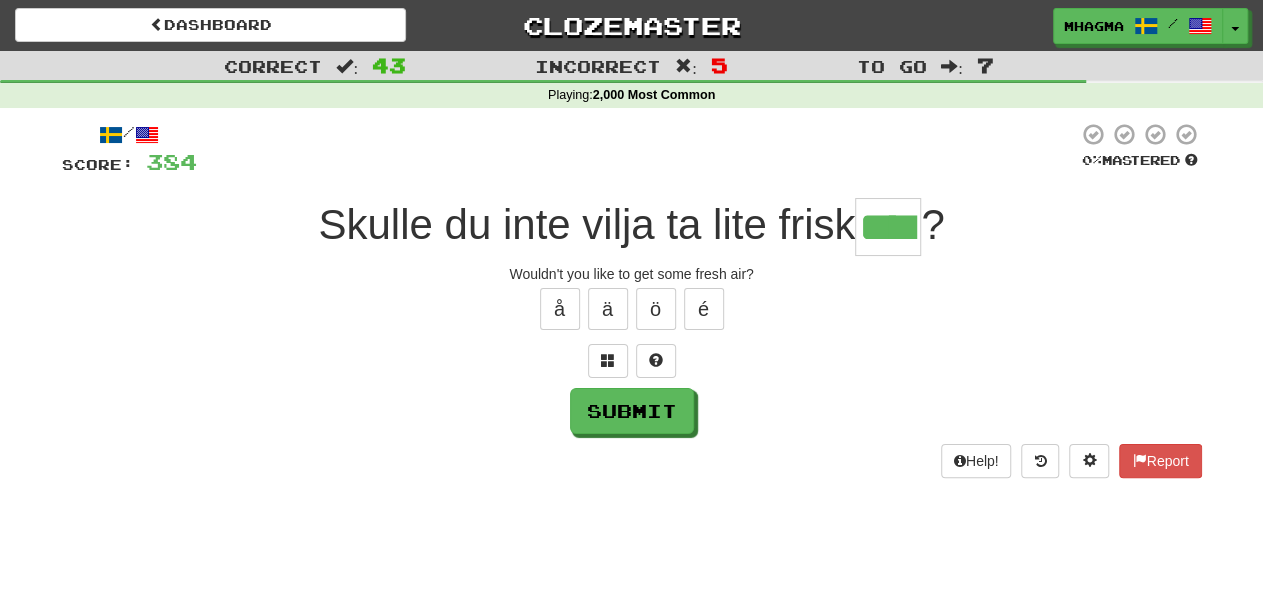 type on "****" 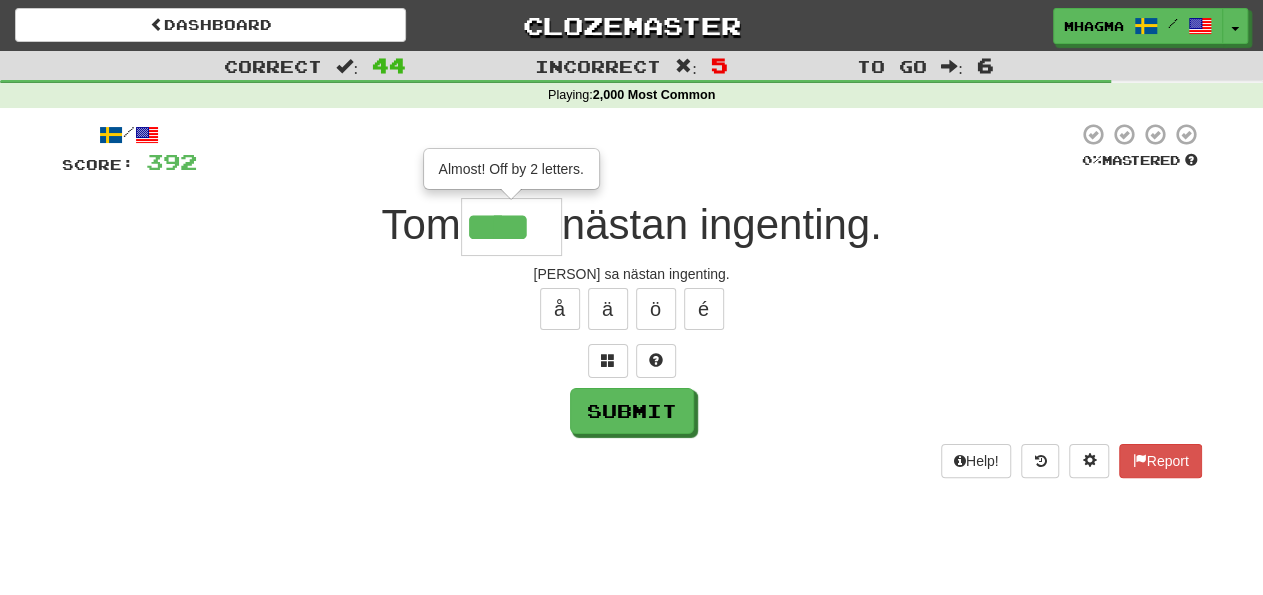 type on "****" 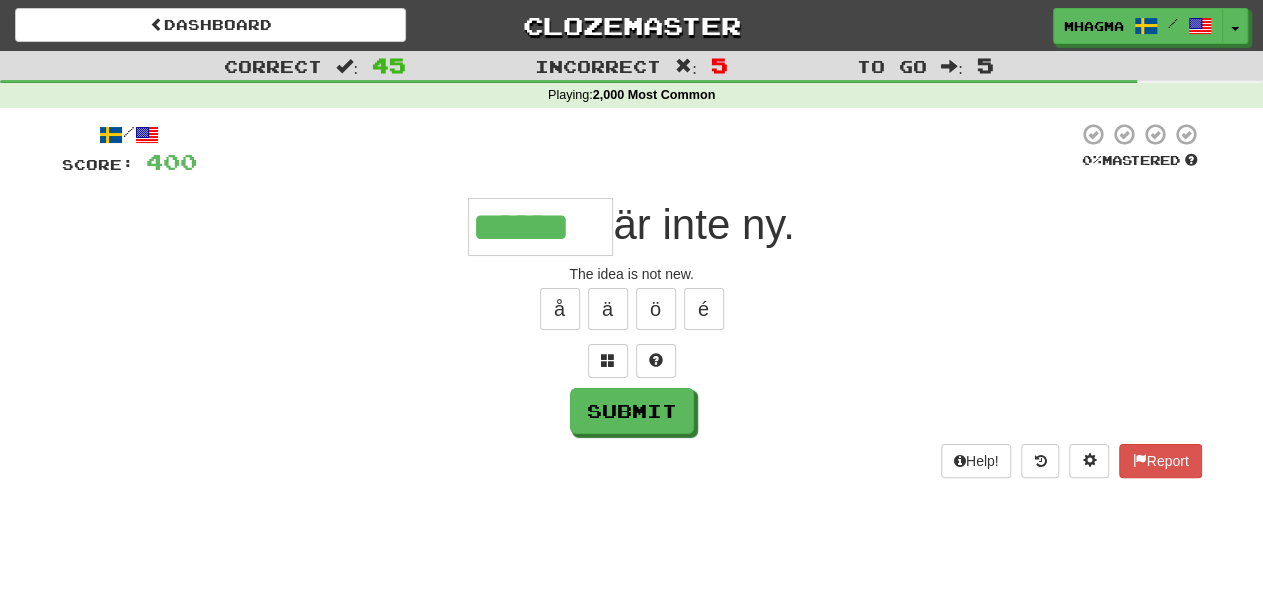 type on "******" 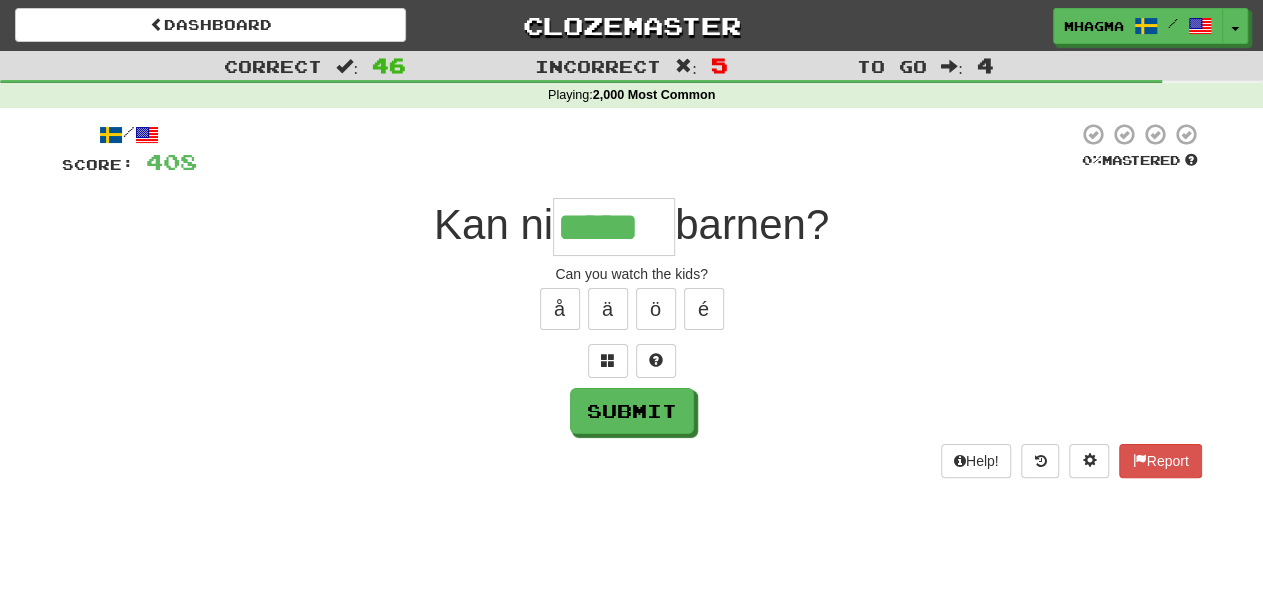 type on "*****" 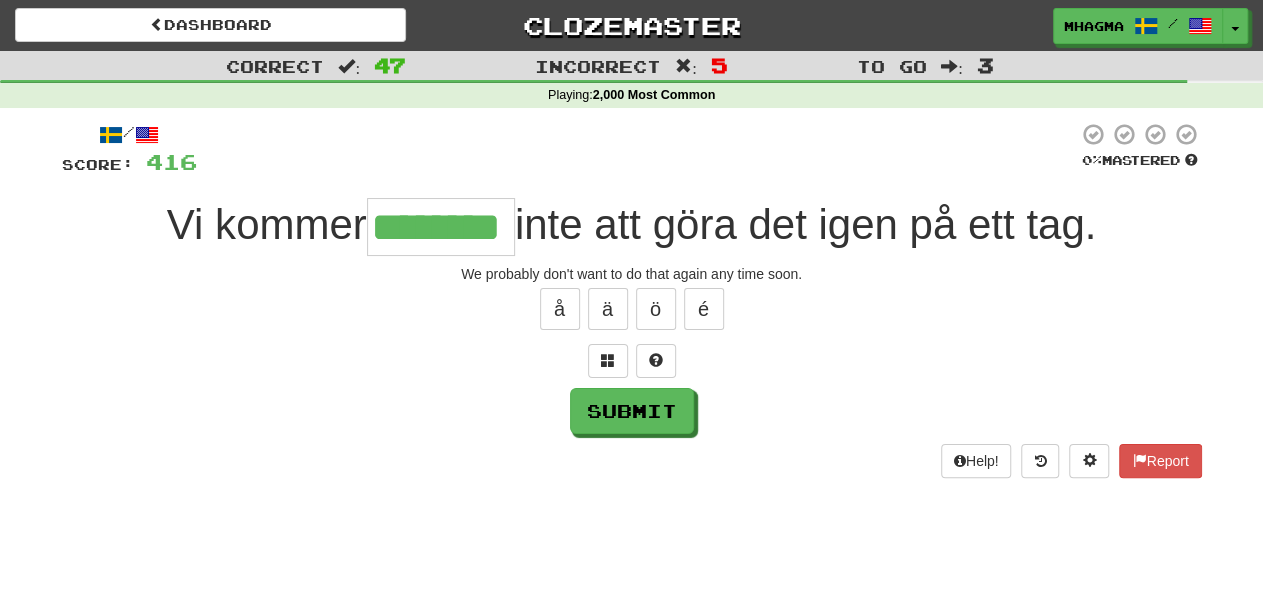 type on "********" 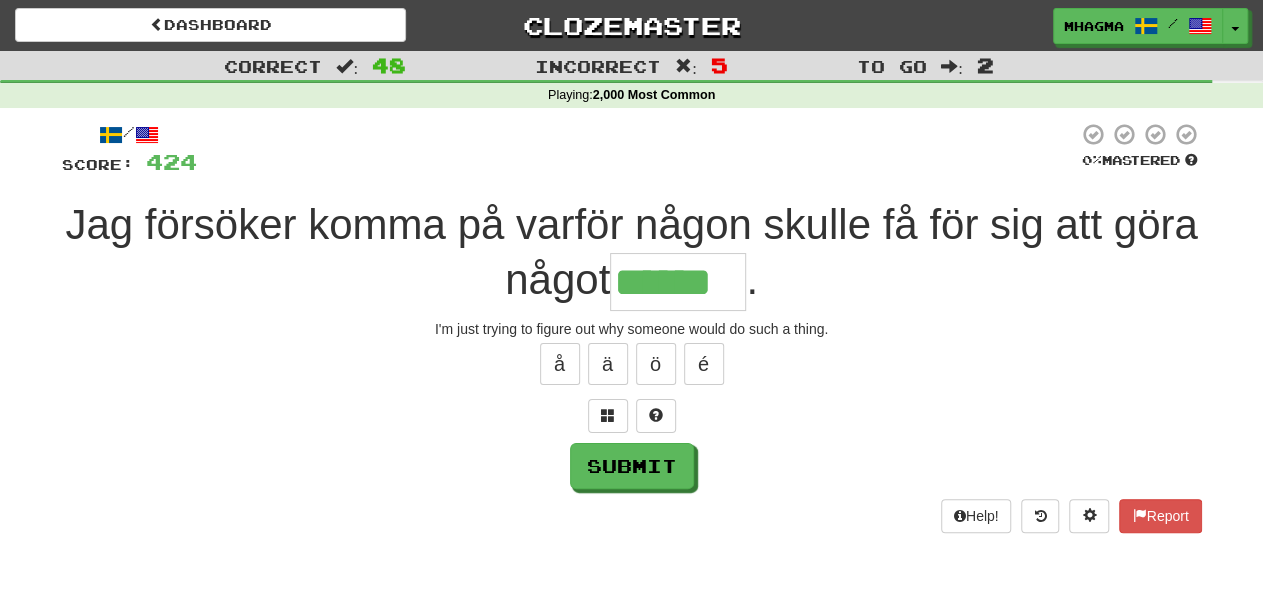 type on "******" 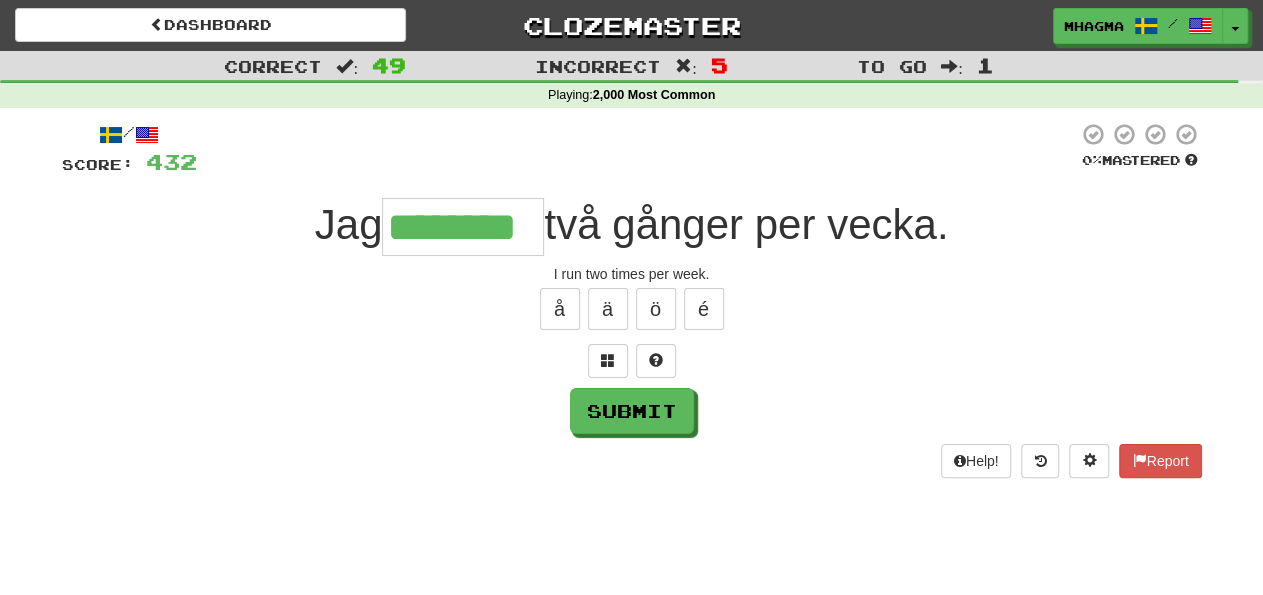 type on "********" 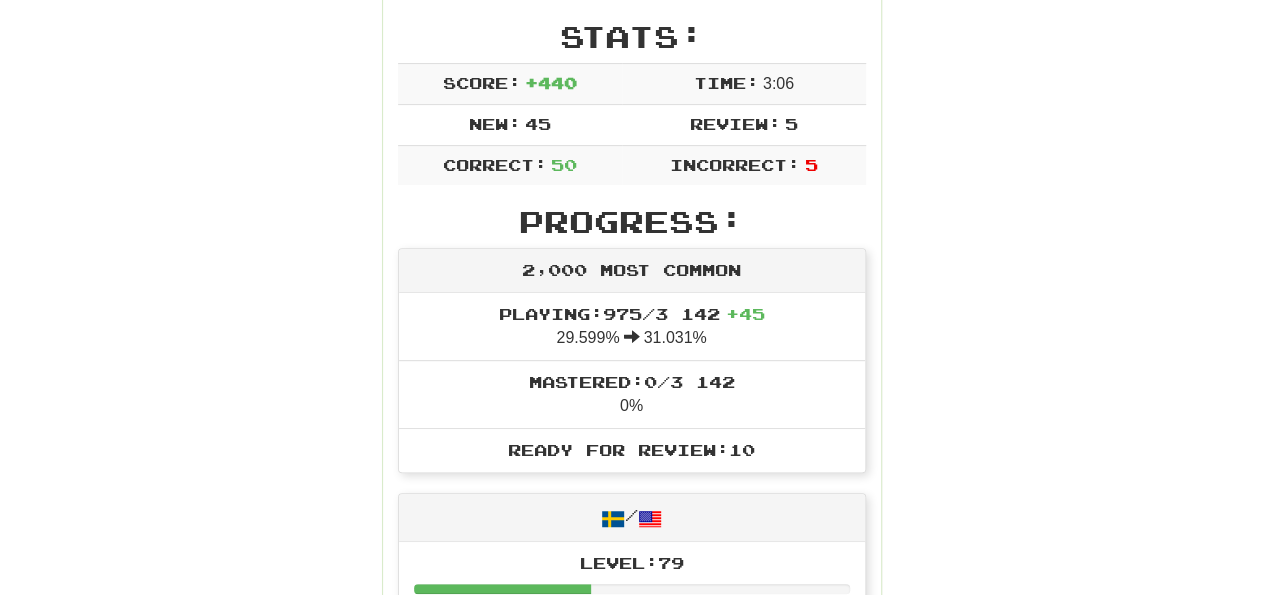 scroll, scrollTop: 104, scrollLeft: 0, axis: vertical 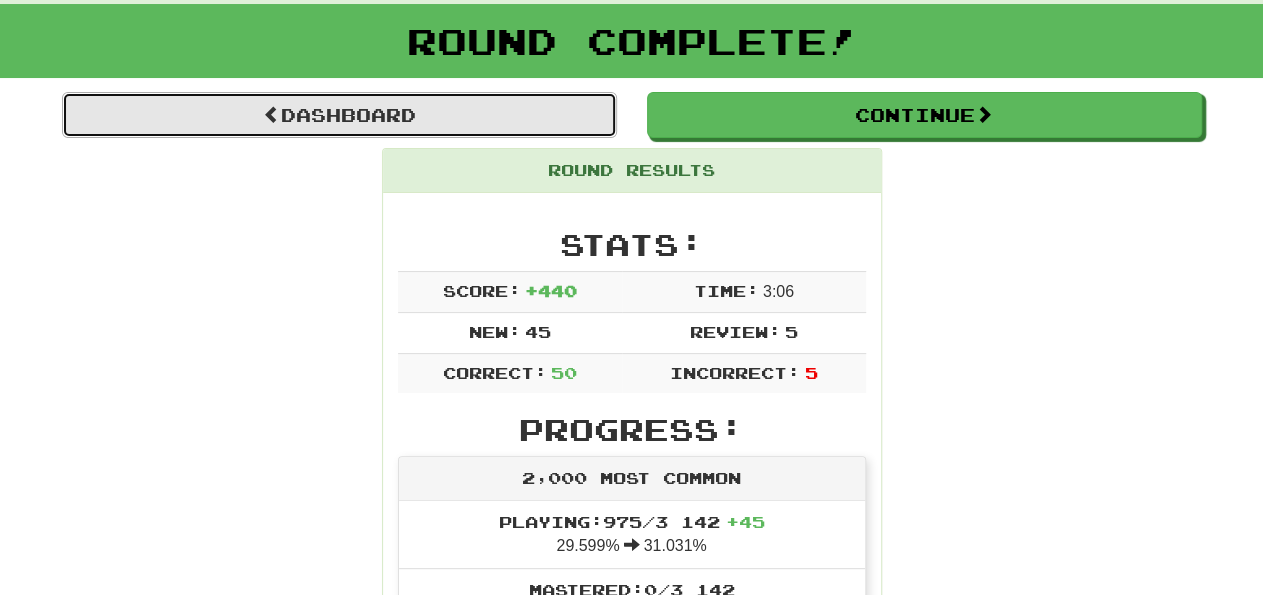 click on "Dashboard" at bounding box center [339, 115] 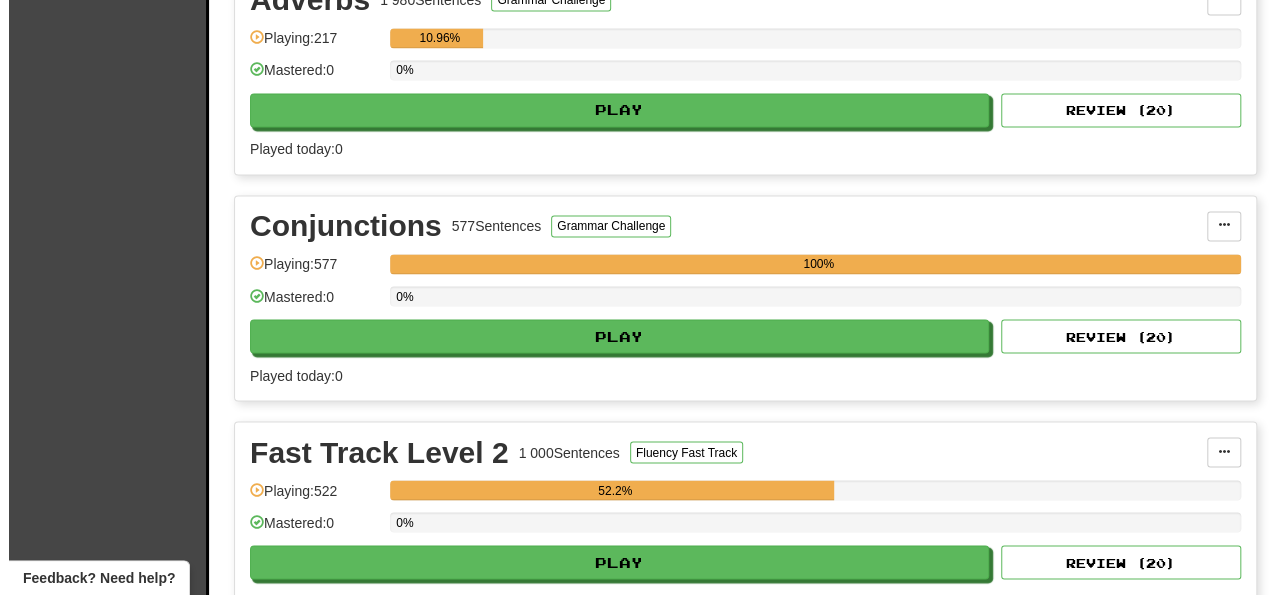 scroll, scrollTop: 1560, scrollLeft: 0, axis: vertical 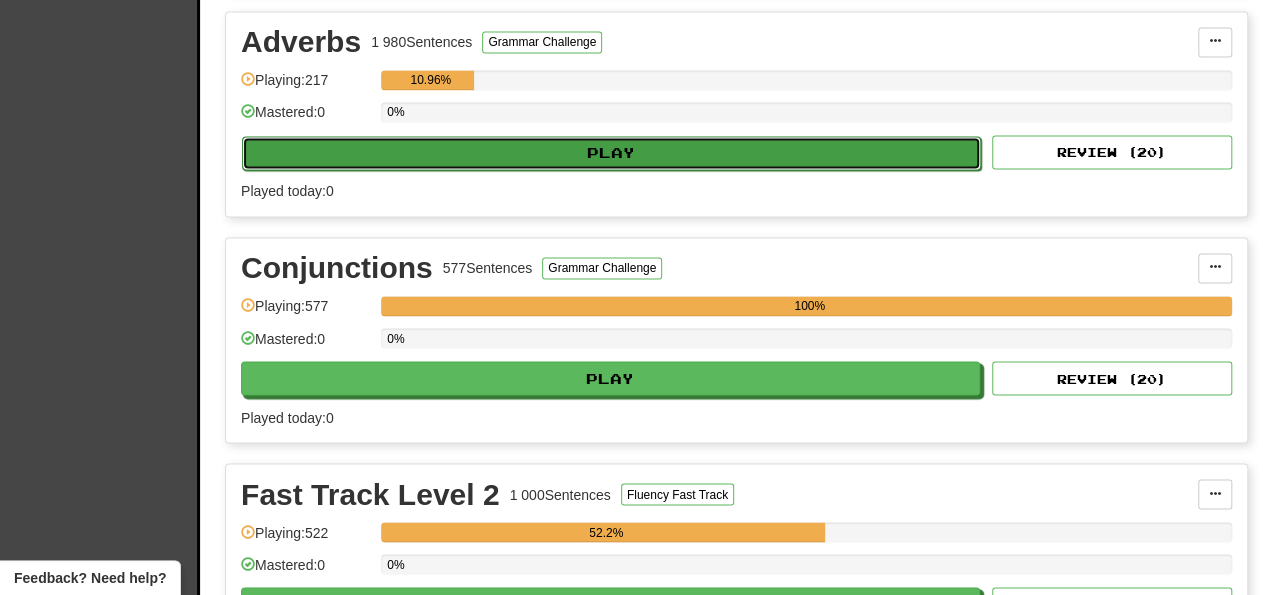 click on "Play" at bounding box center (611, 153) 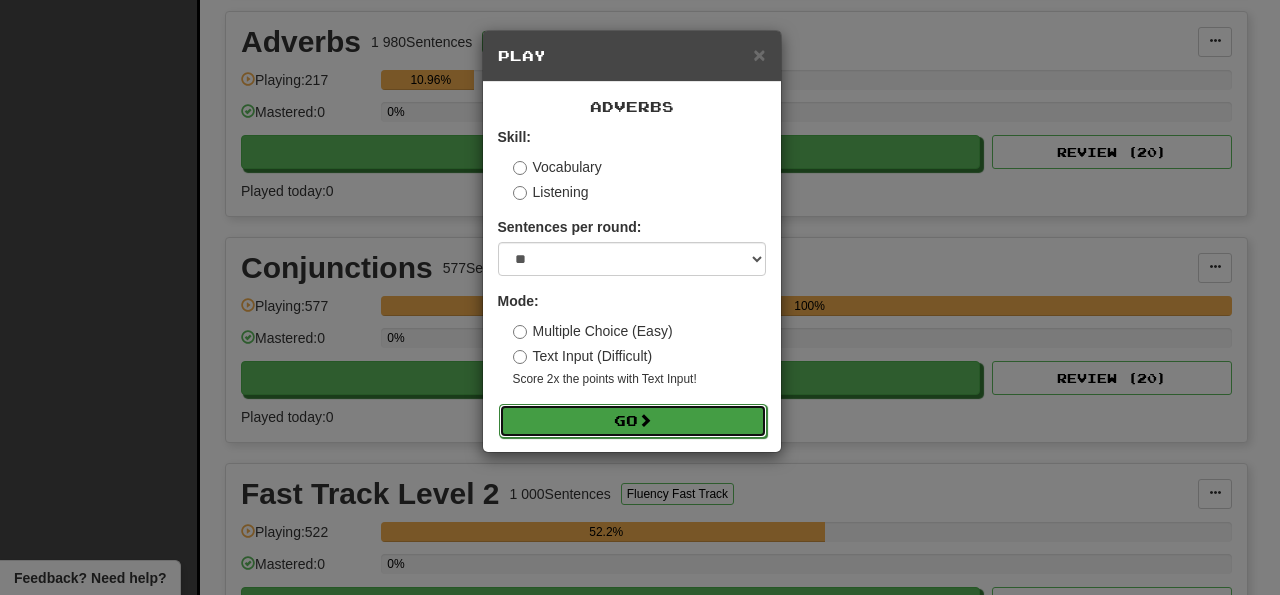 click on "Go" at bounding box center [633, 421] 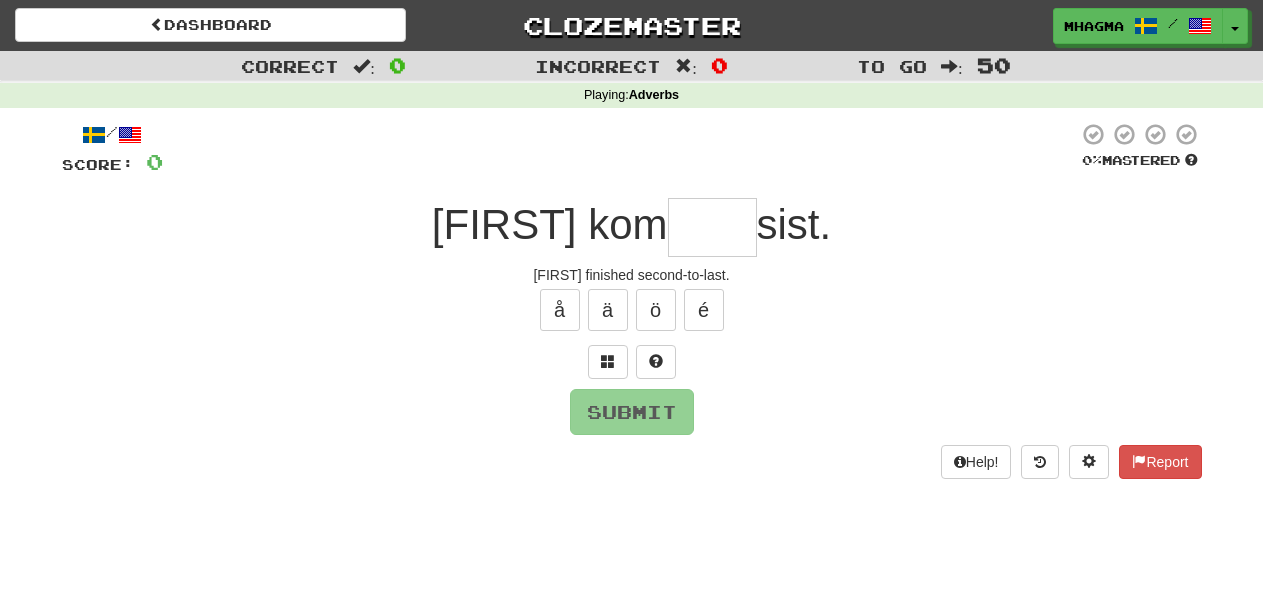 scroll, scrollTop: 0, scrollLeft: 0, axis: both 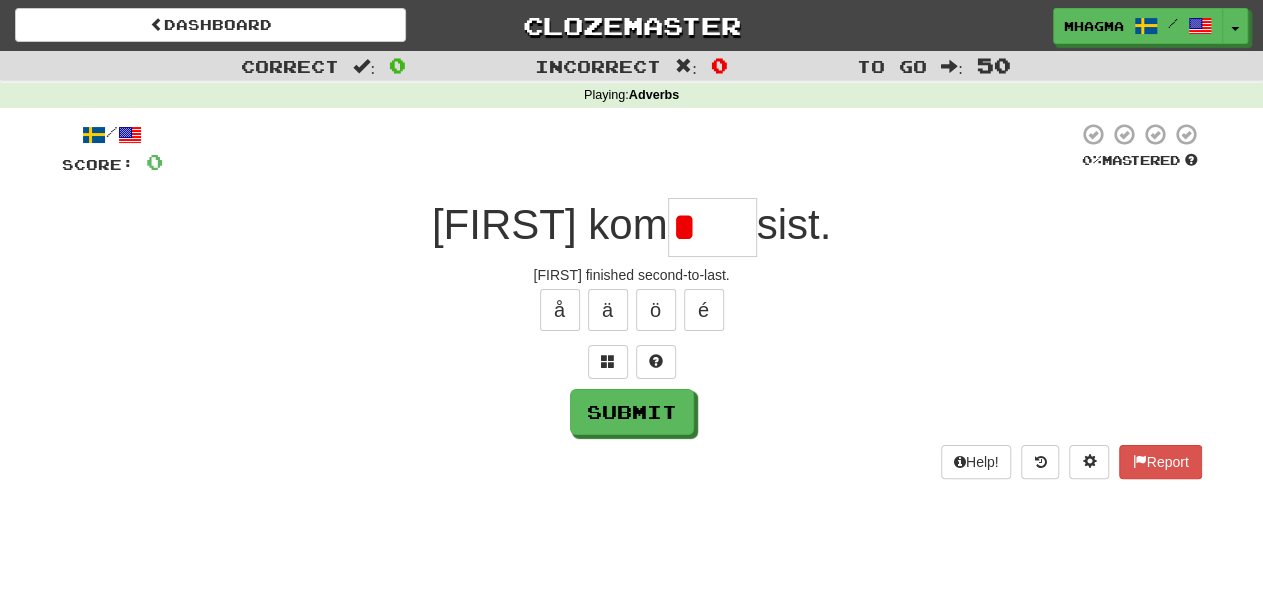 type on "****" 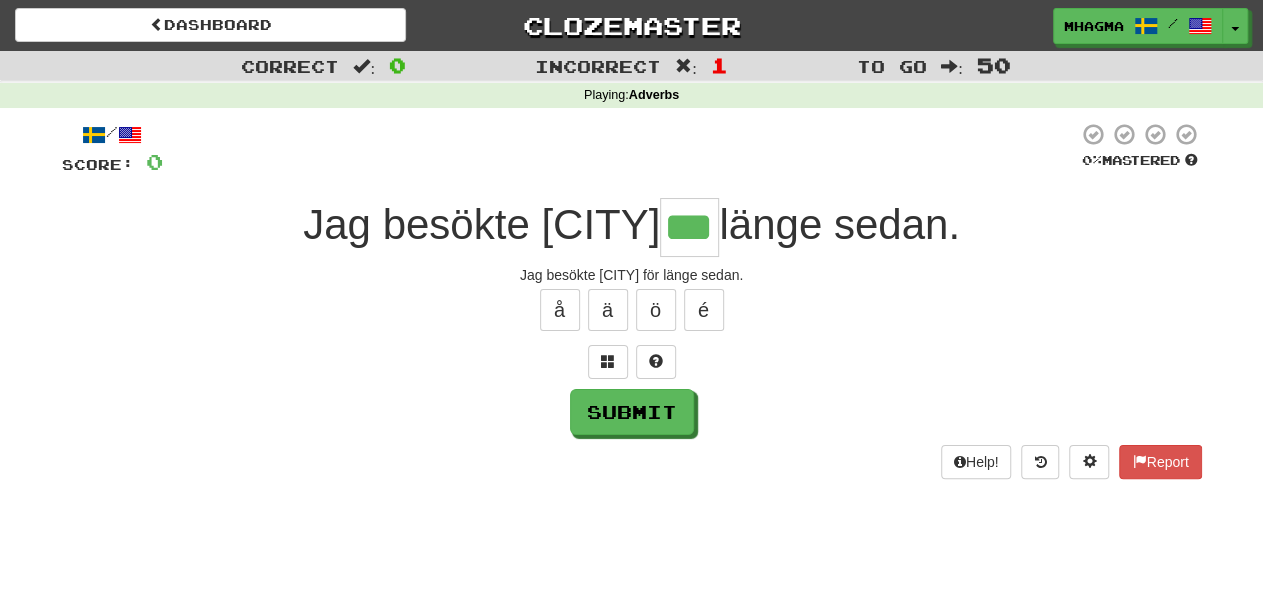 type on "***" 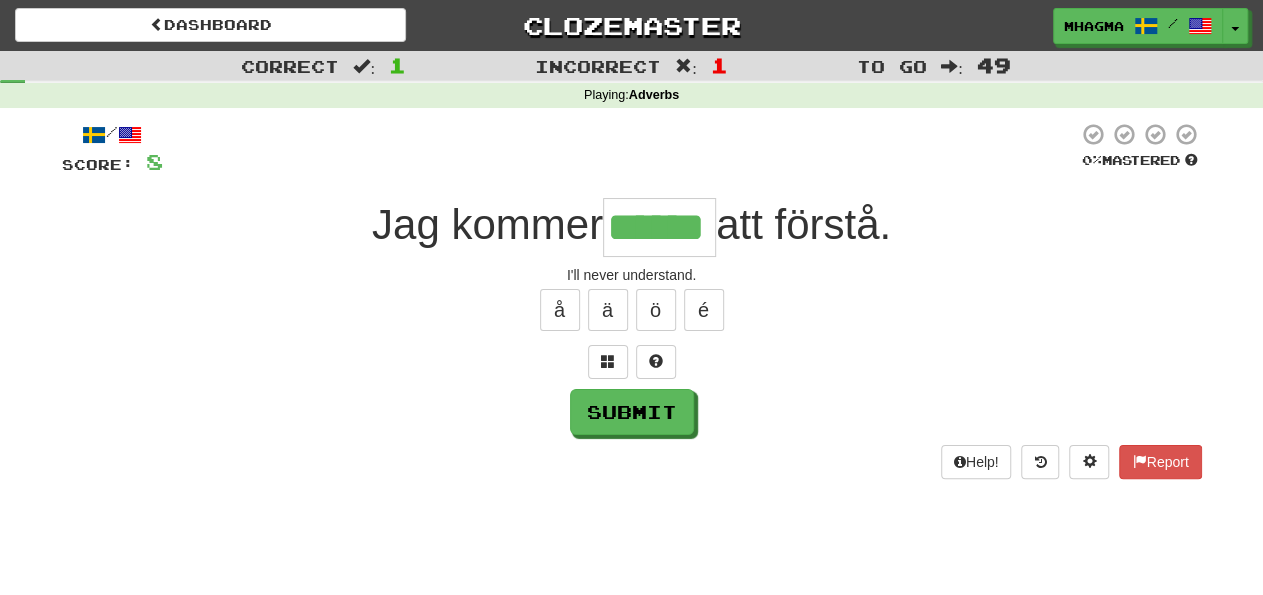 type on "******" 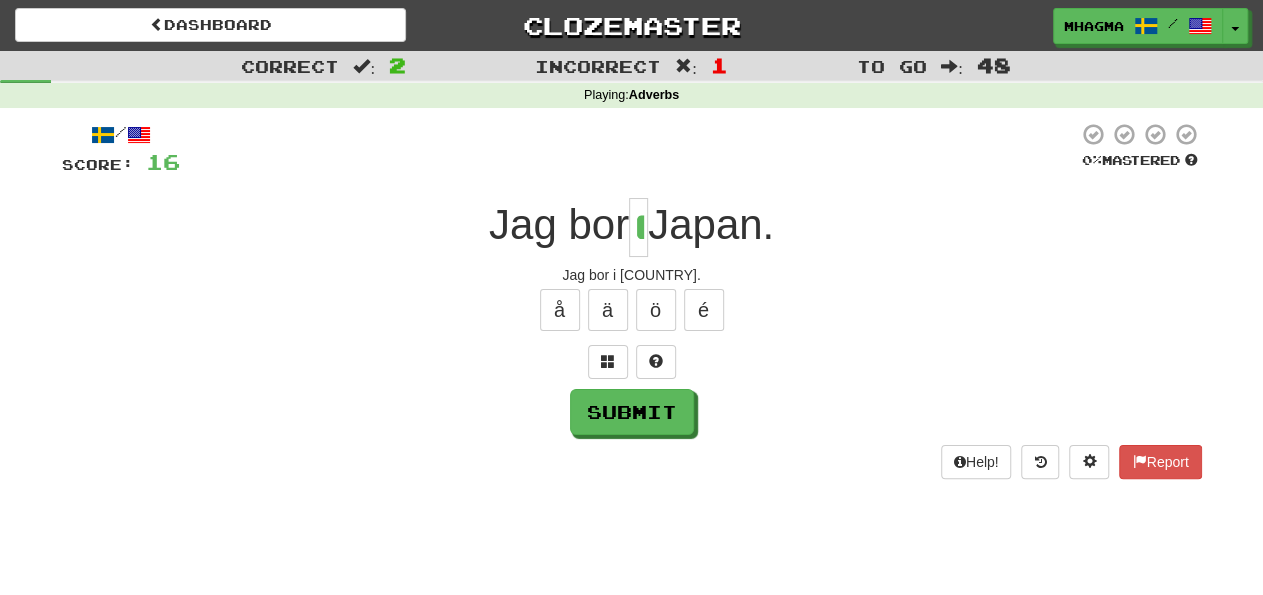 type on "*" 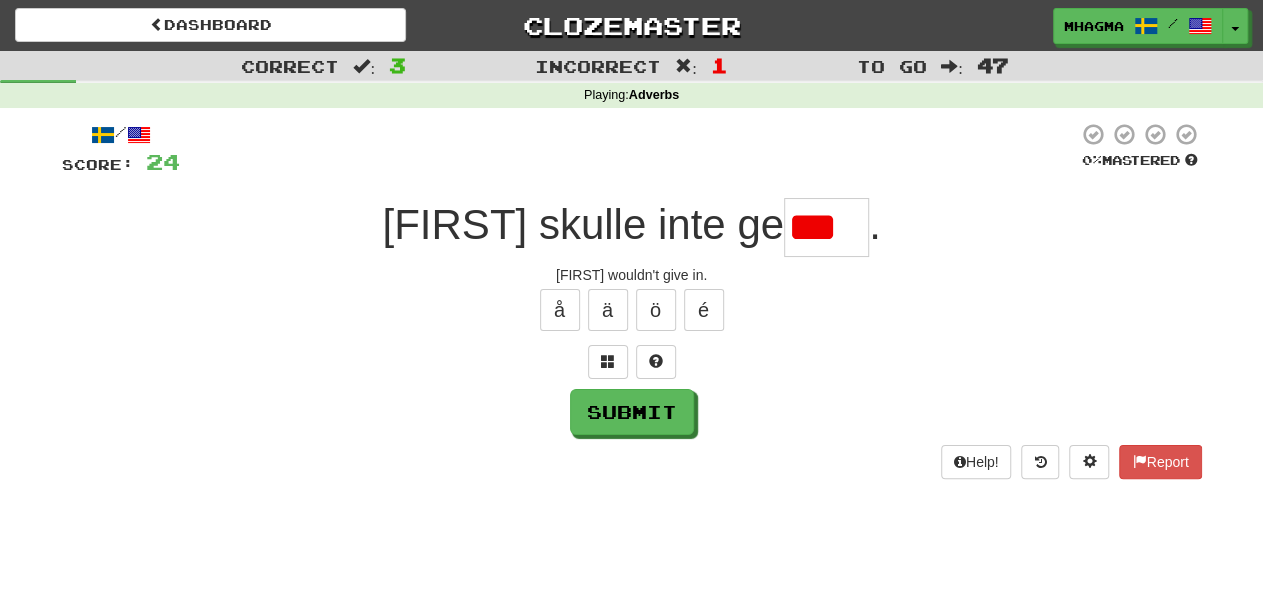 type on "****" 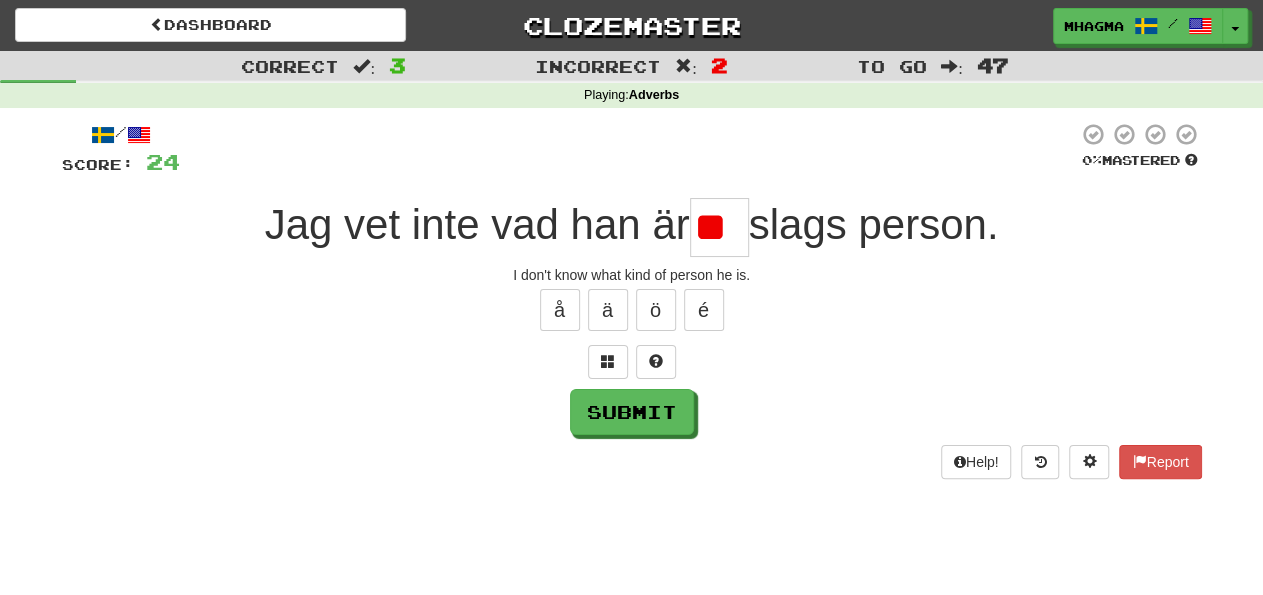 type on "*" 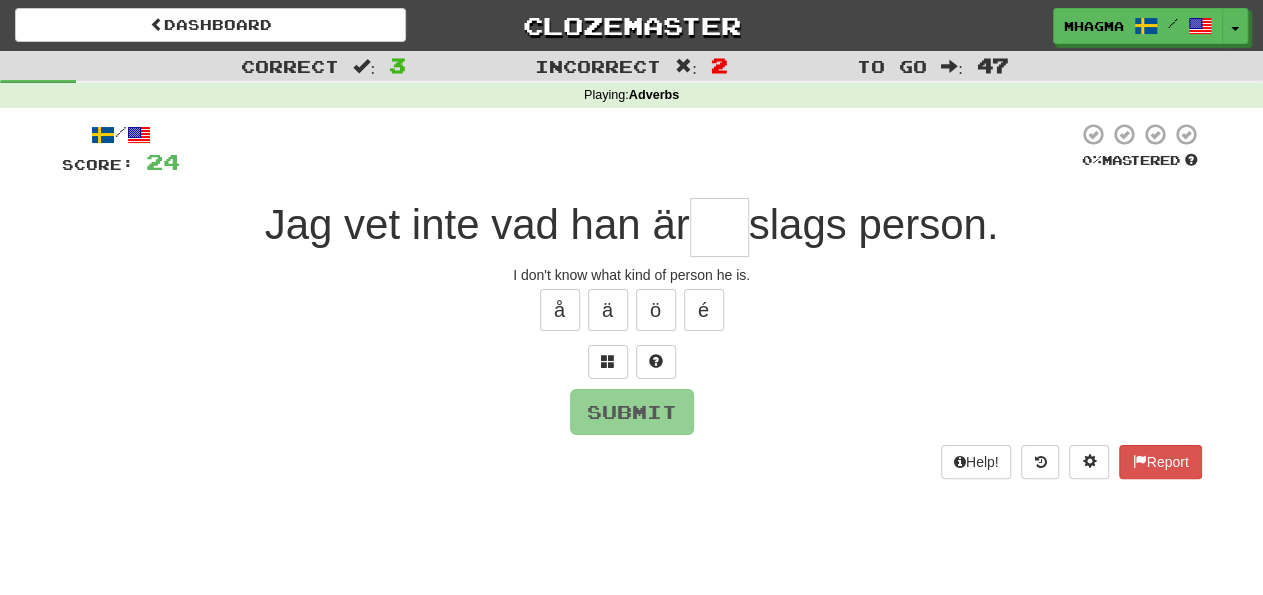 type on "***" 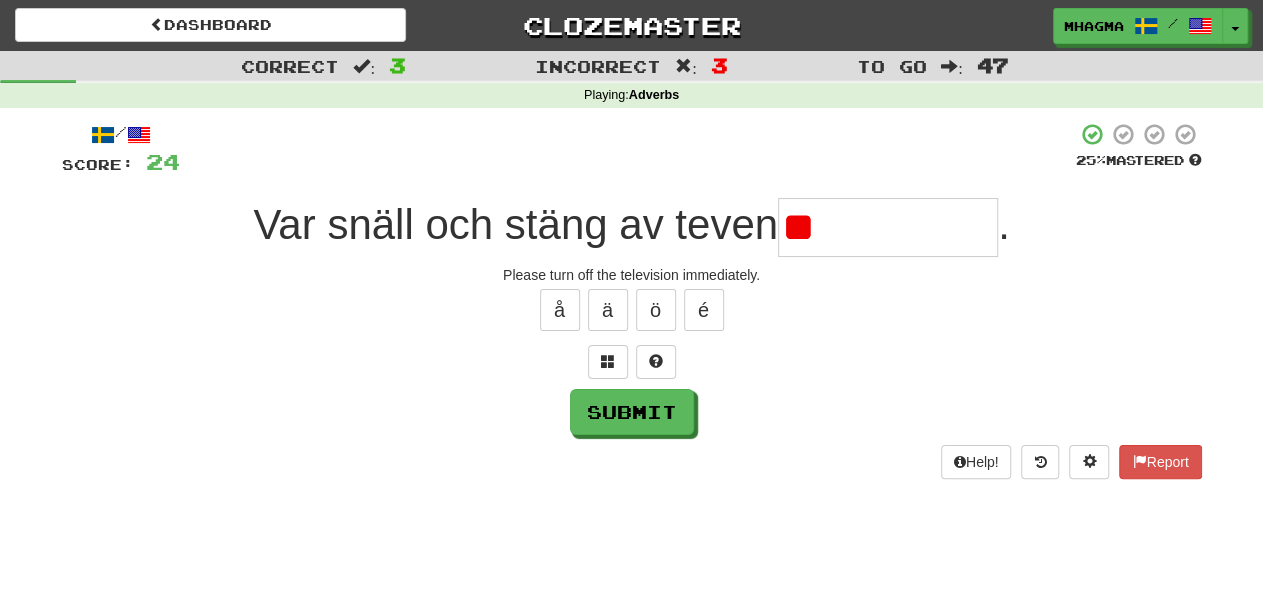 type on "*" 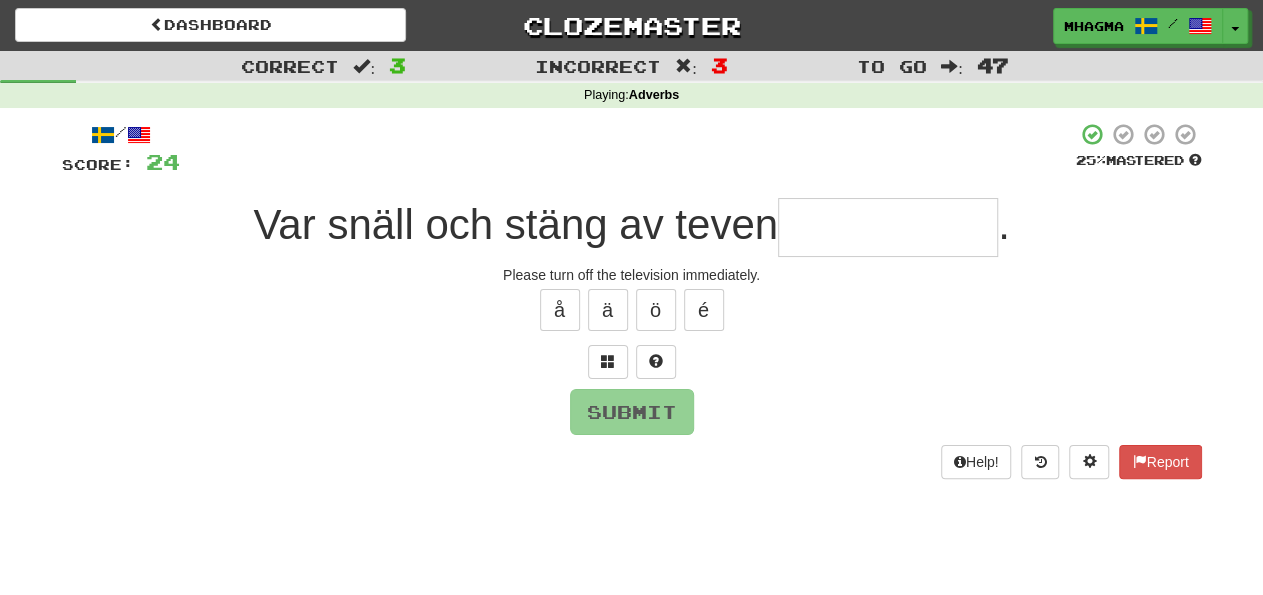 type on "**********" 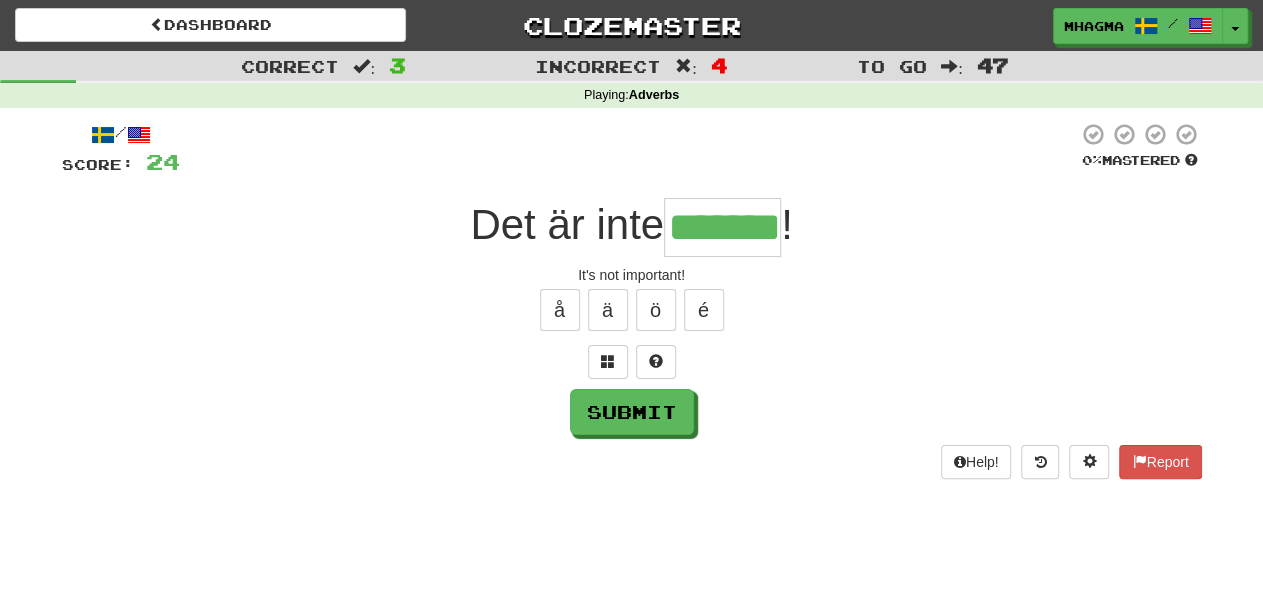 type on "*******" 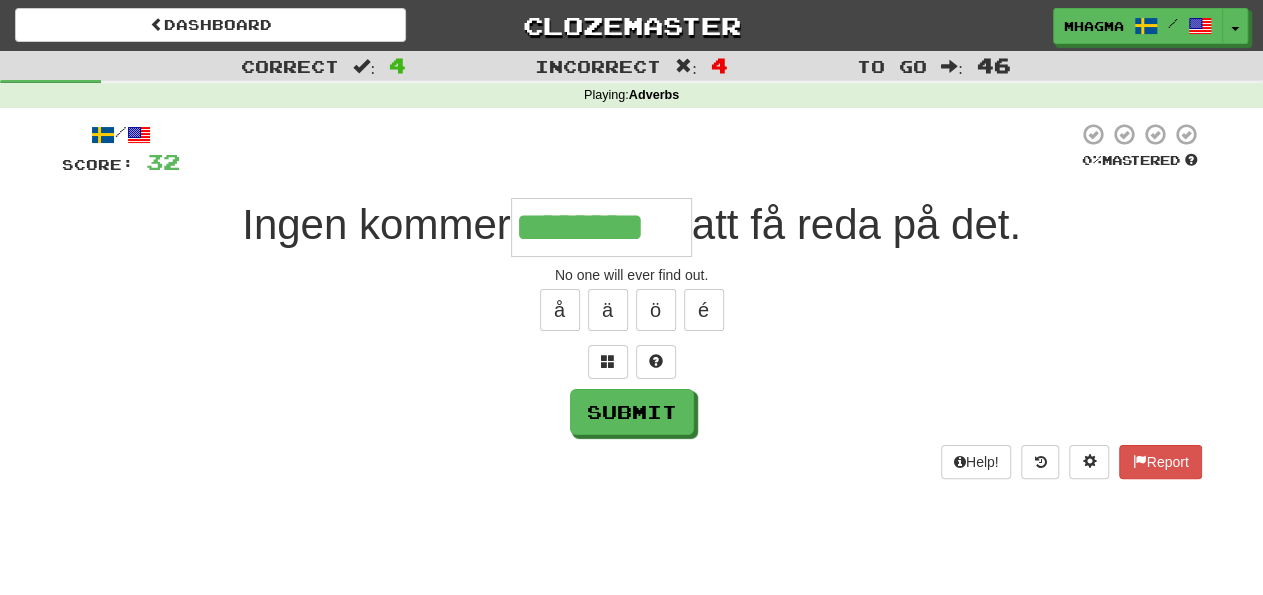 type on "********" 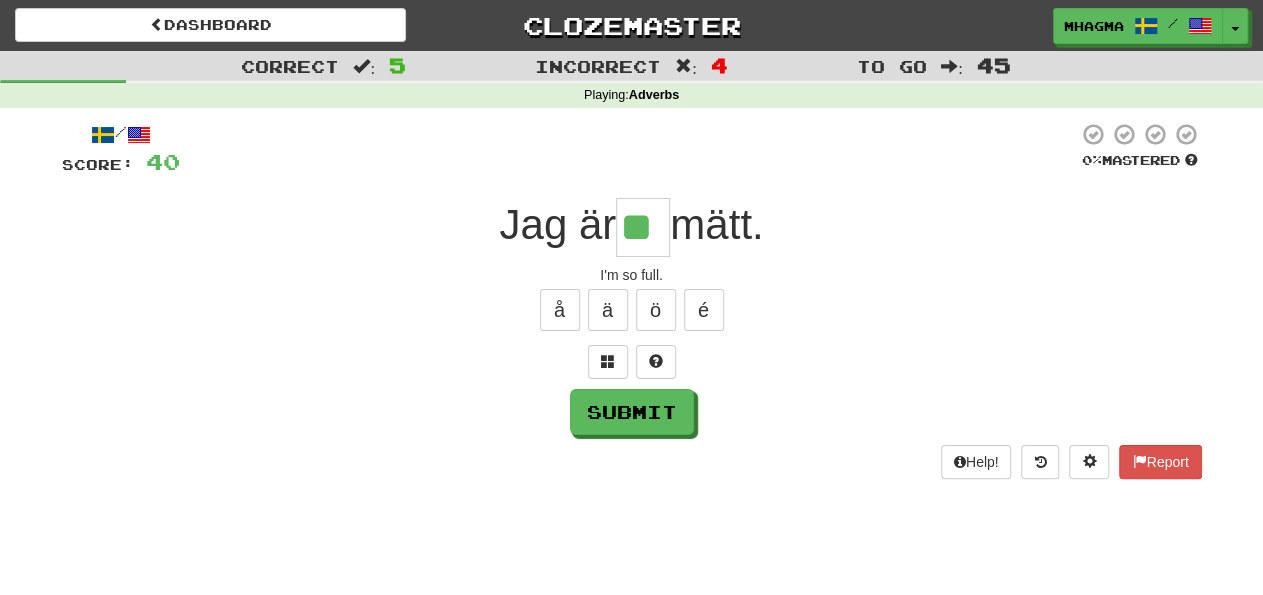 type on "**" 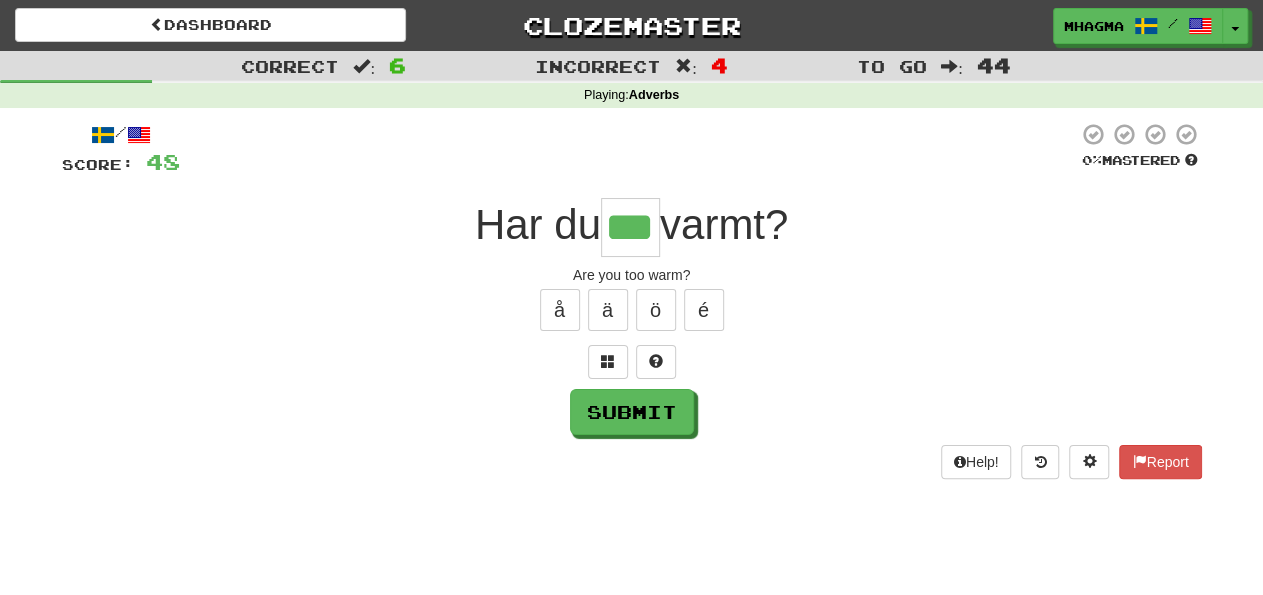 type on "***" 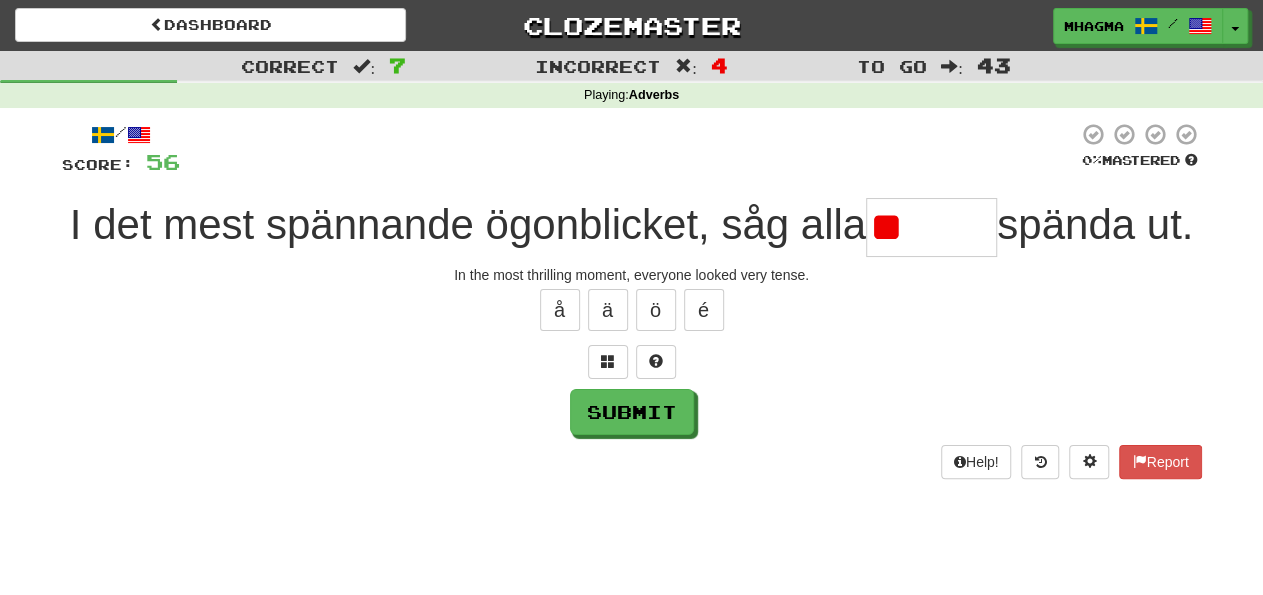 type on "*" 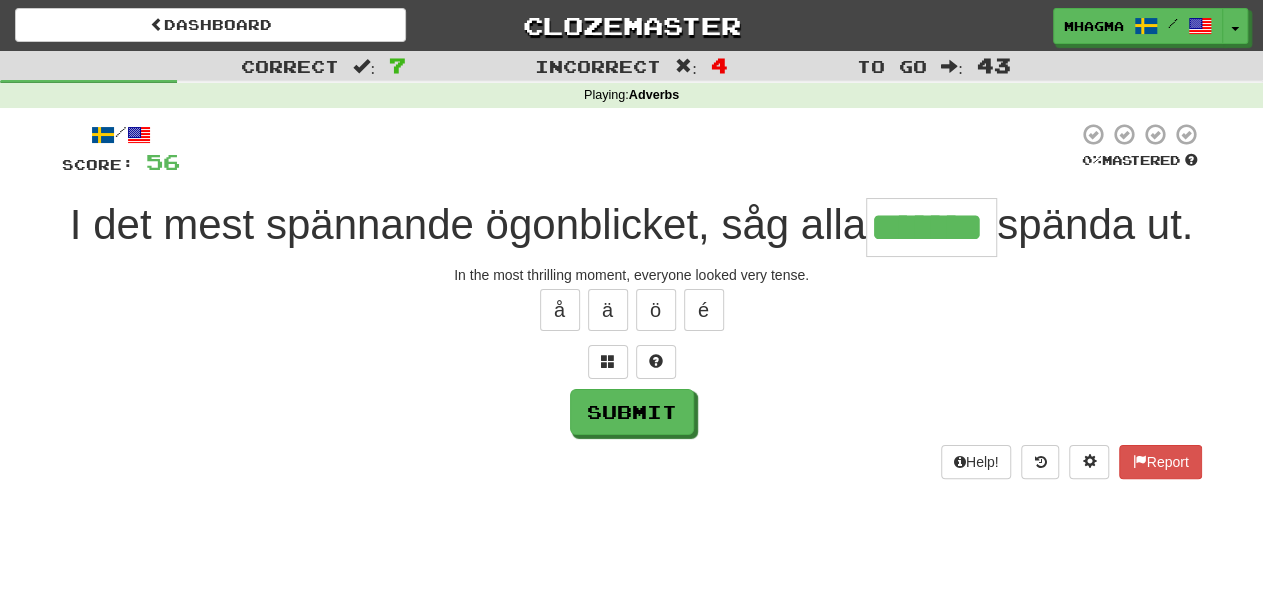 type on "*******" 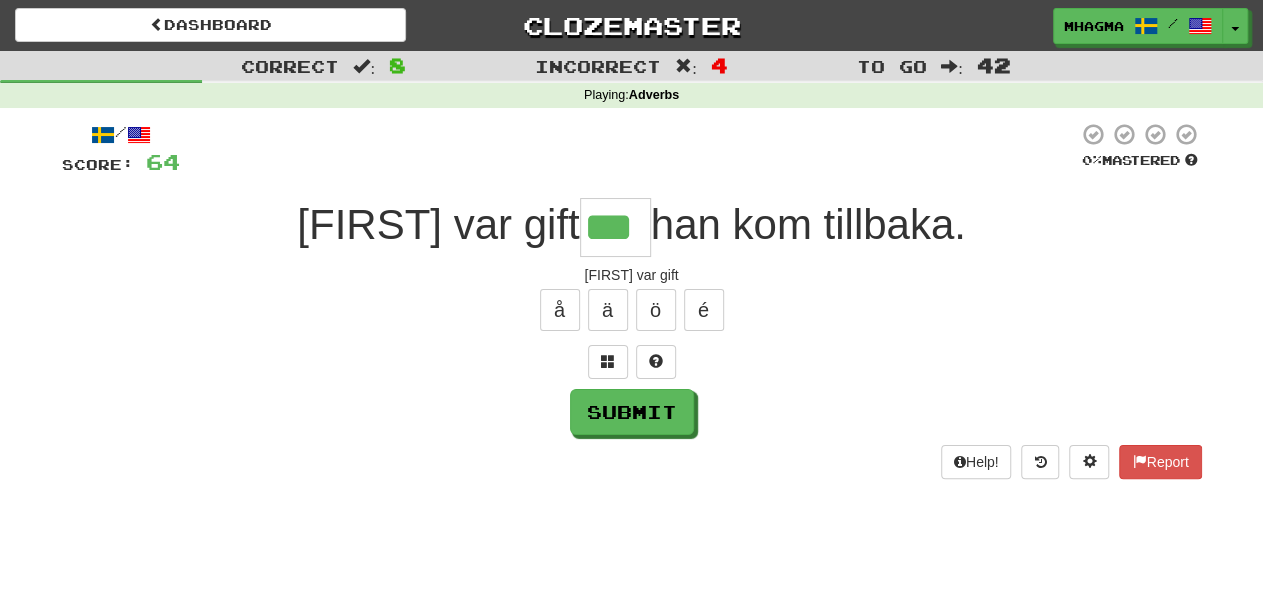 type on "***" 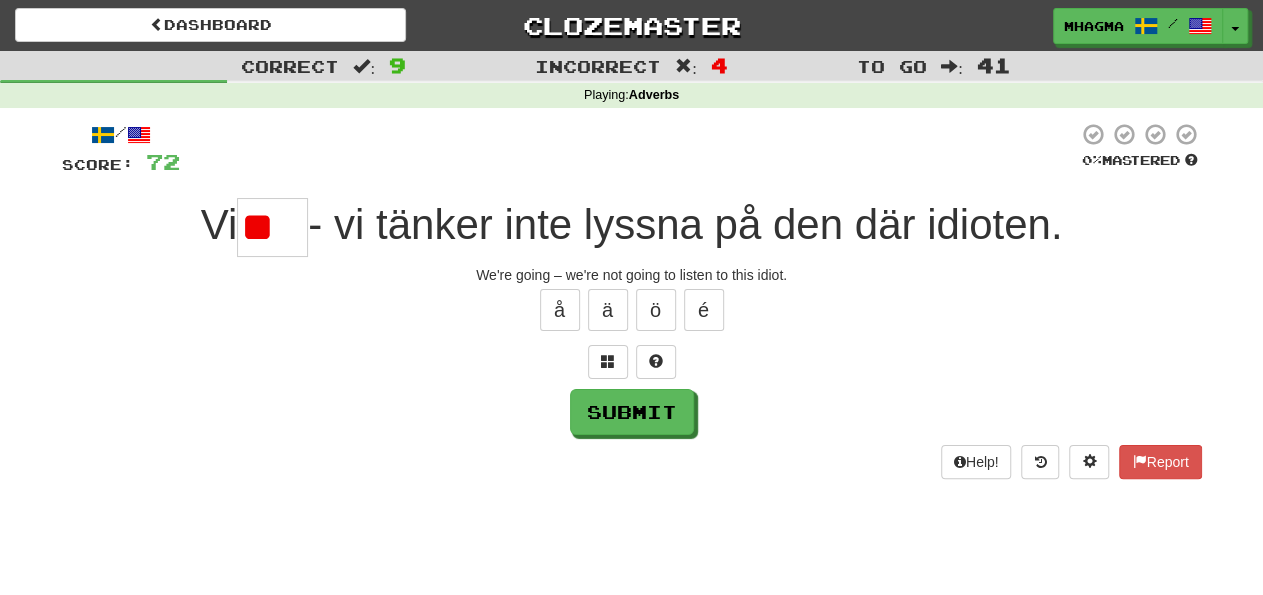 type on "*" 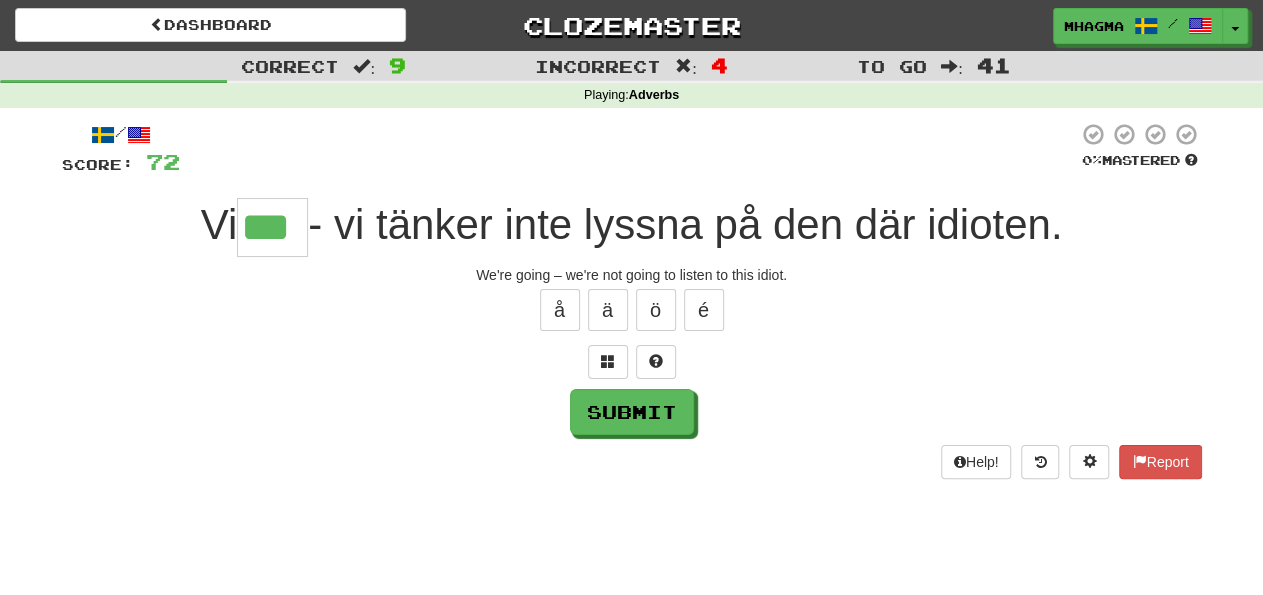 type on "***" 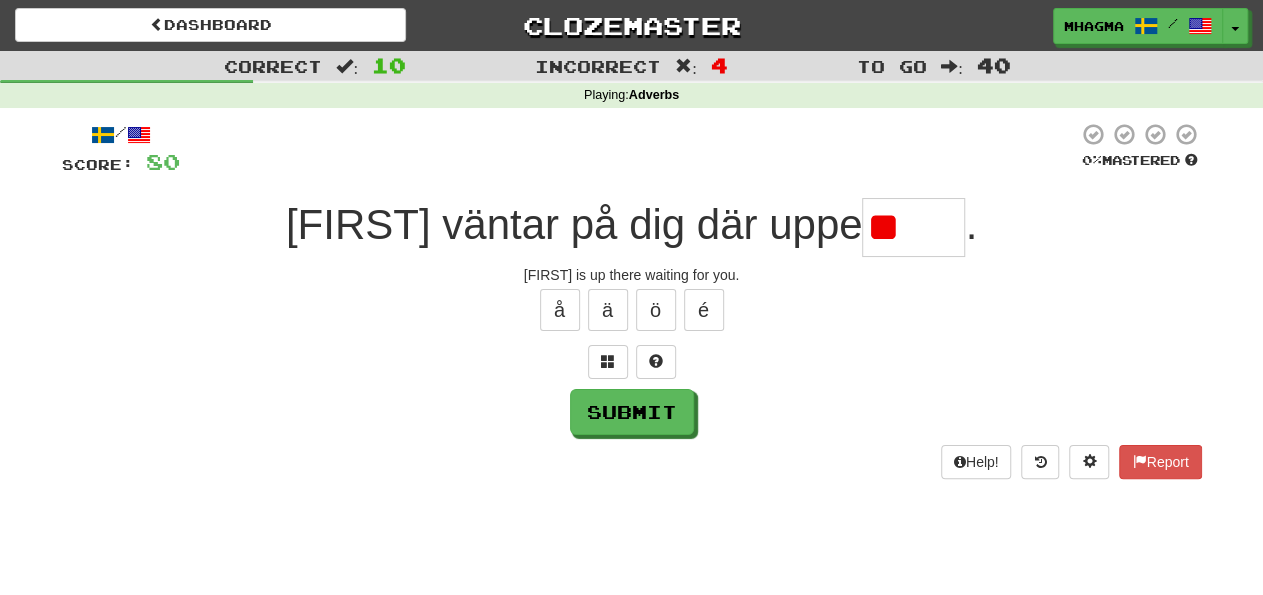 type on "*" 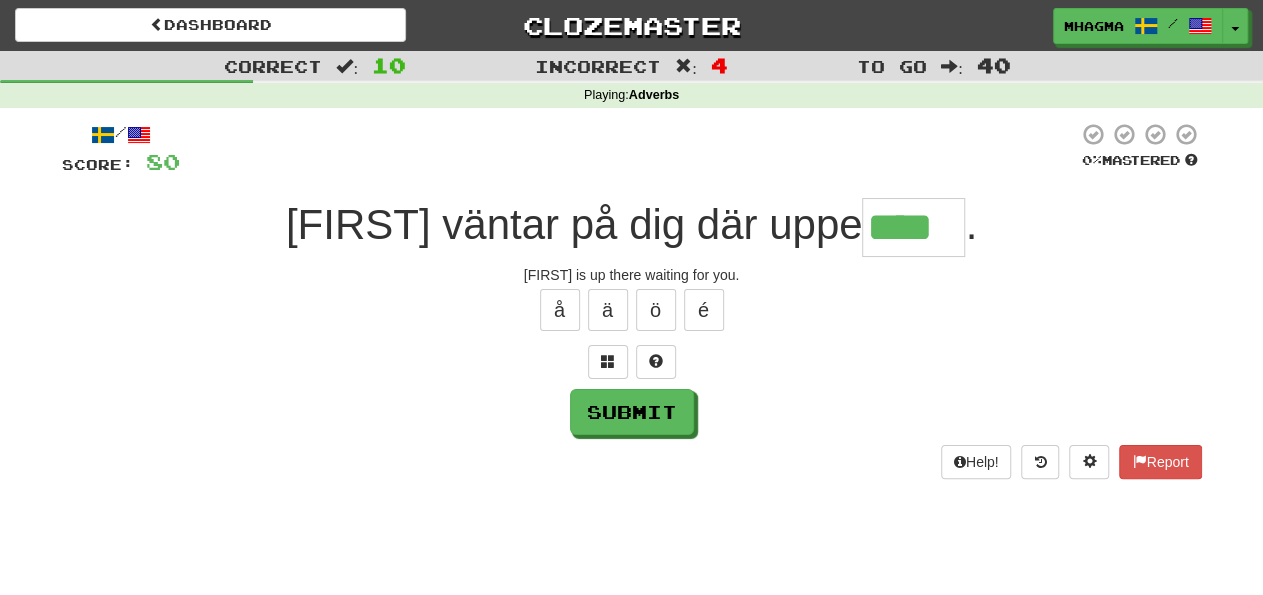 type on "****" 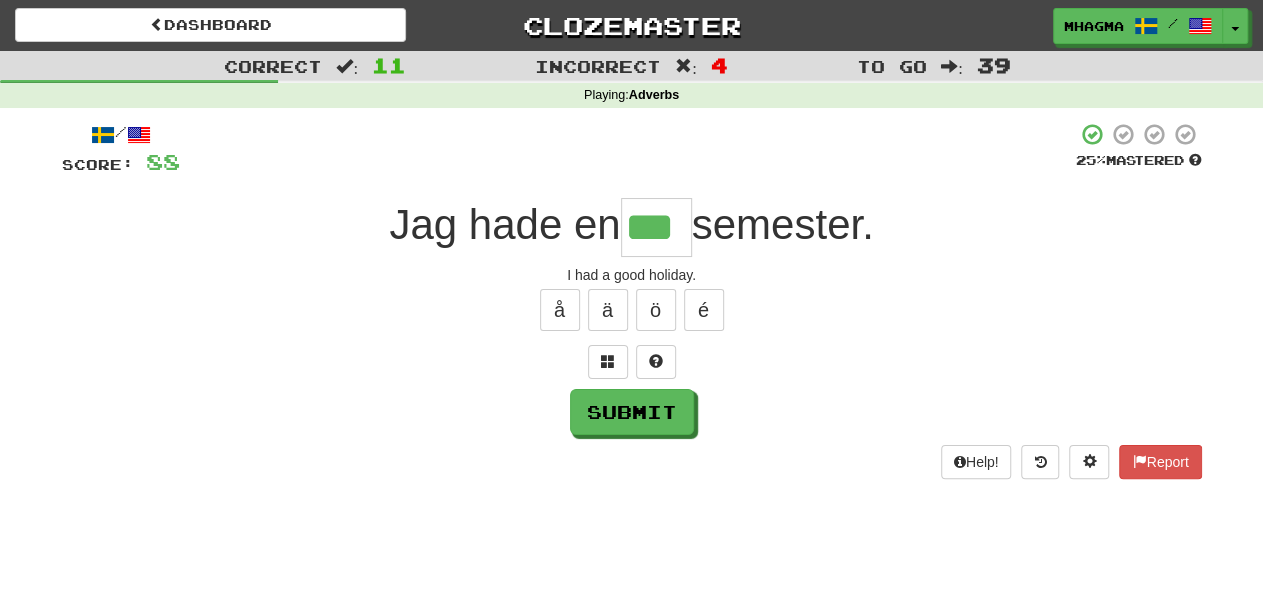type on "***" 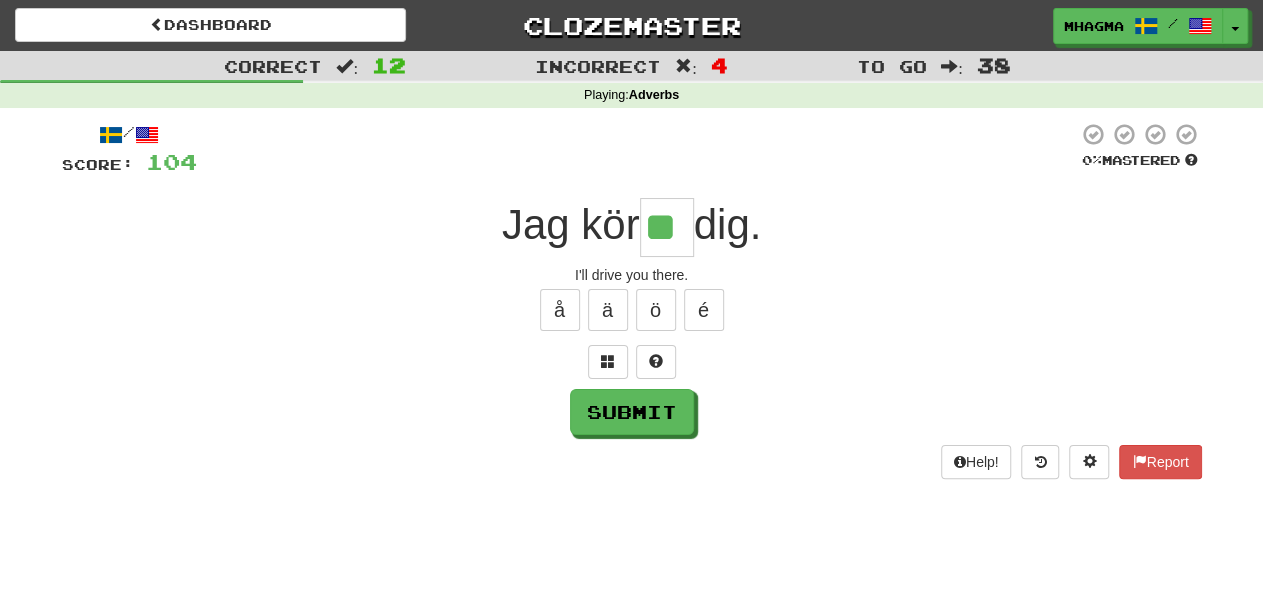 type on "*" 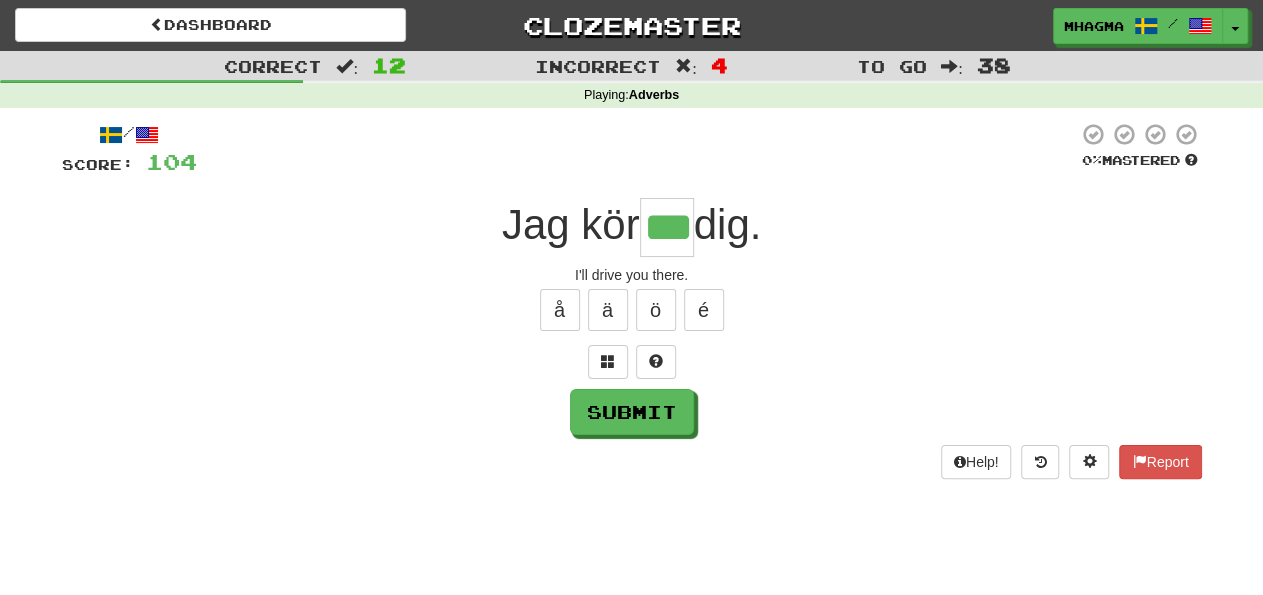 type on "***" 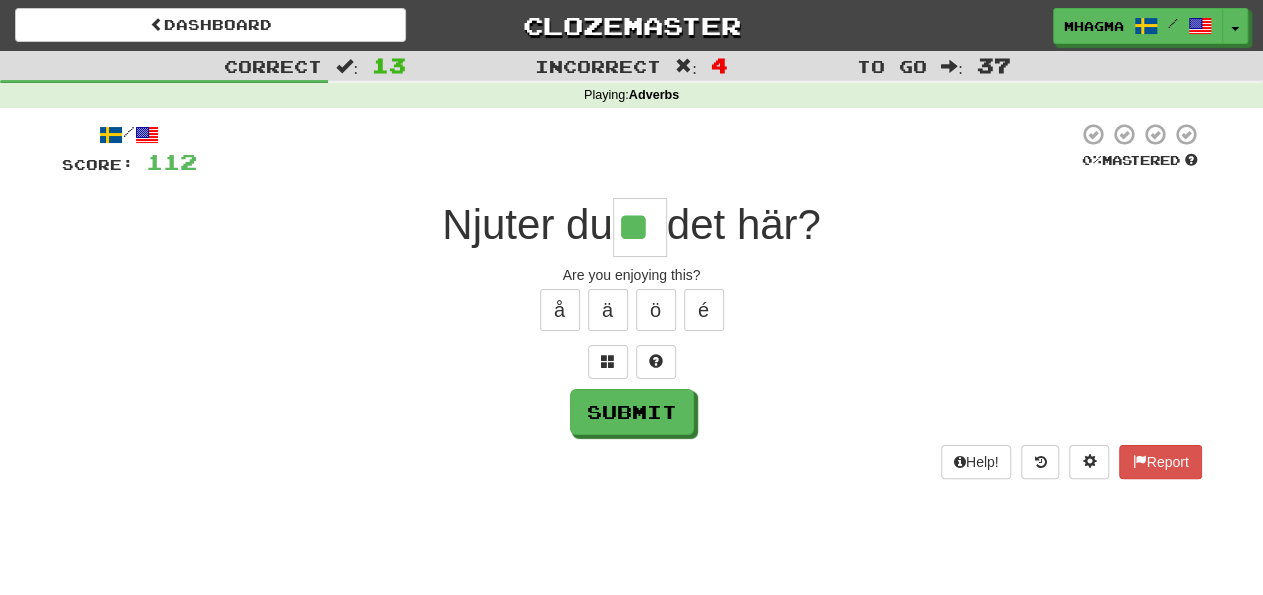 type on "**" 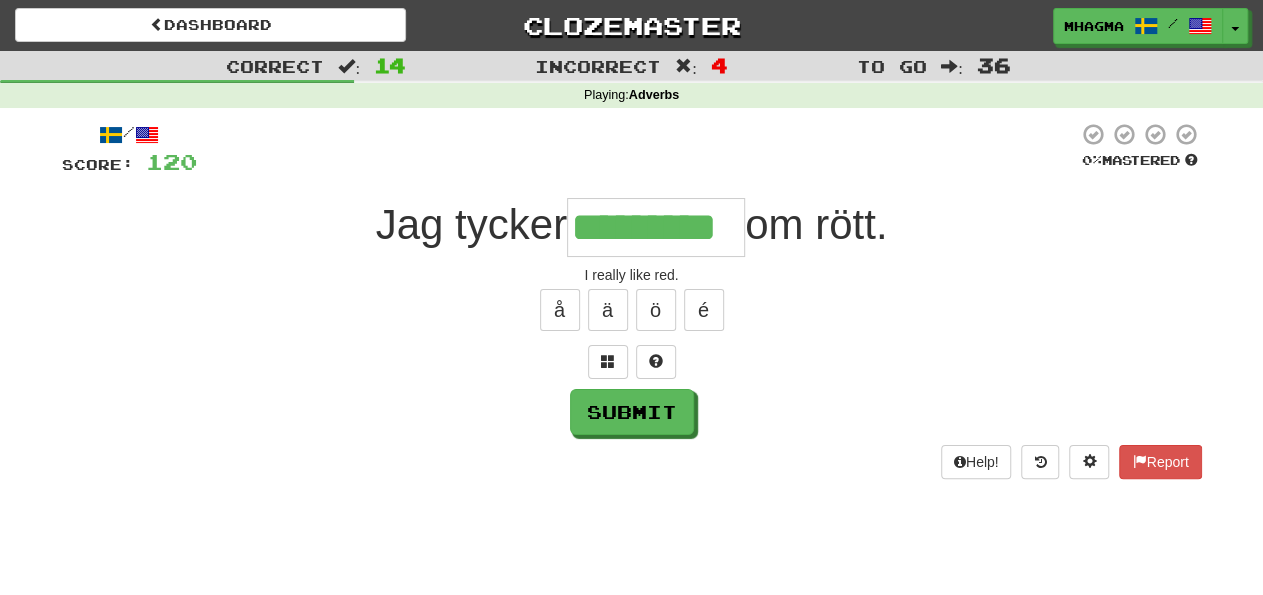 type on "*********" 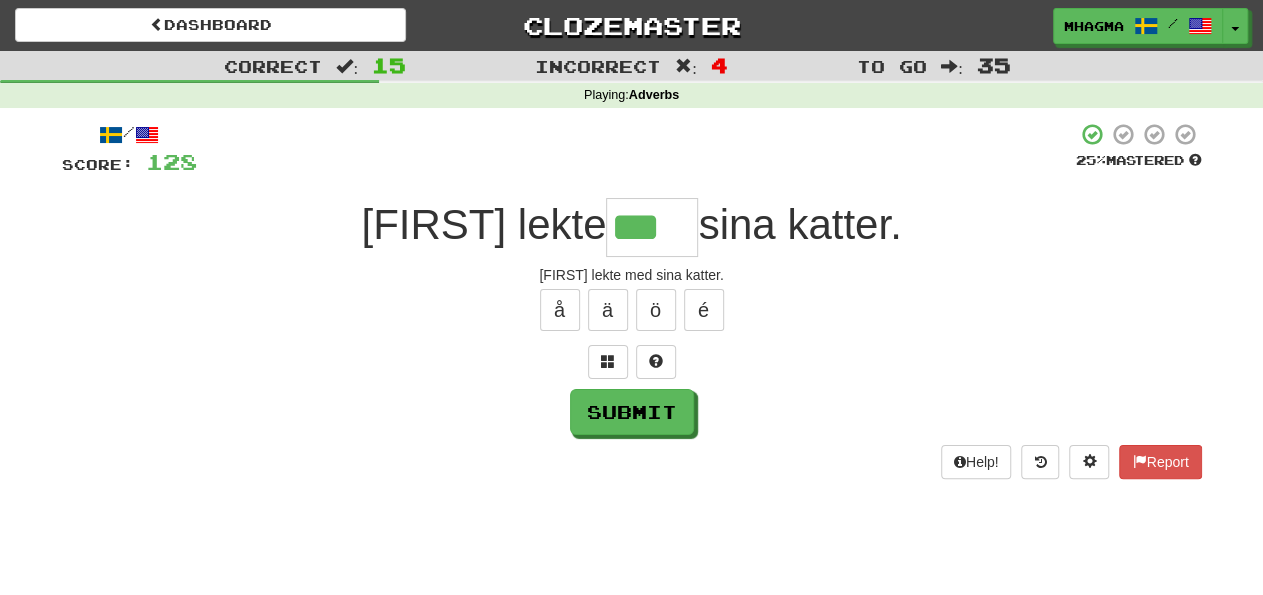 type on "***" 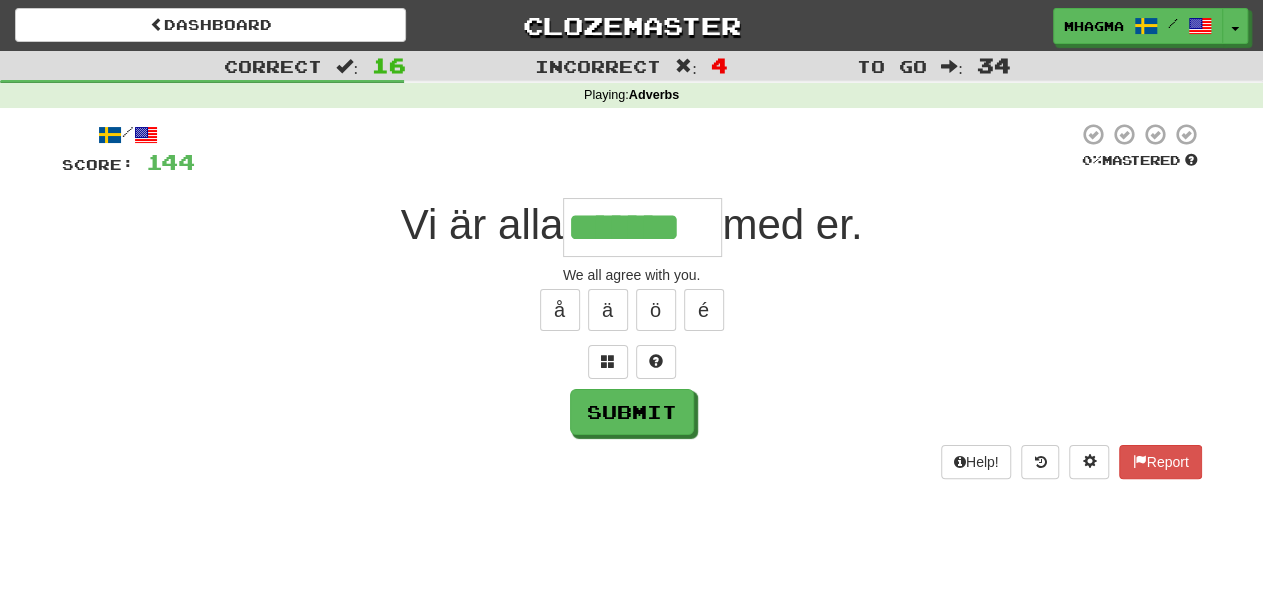 type on "*******" 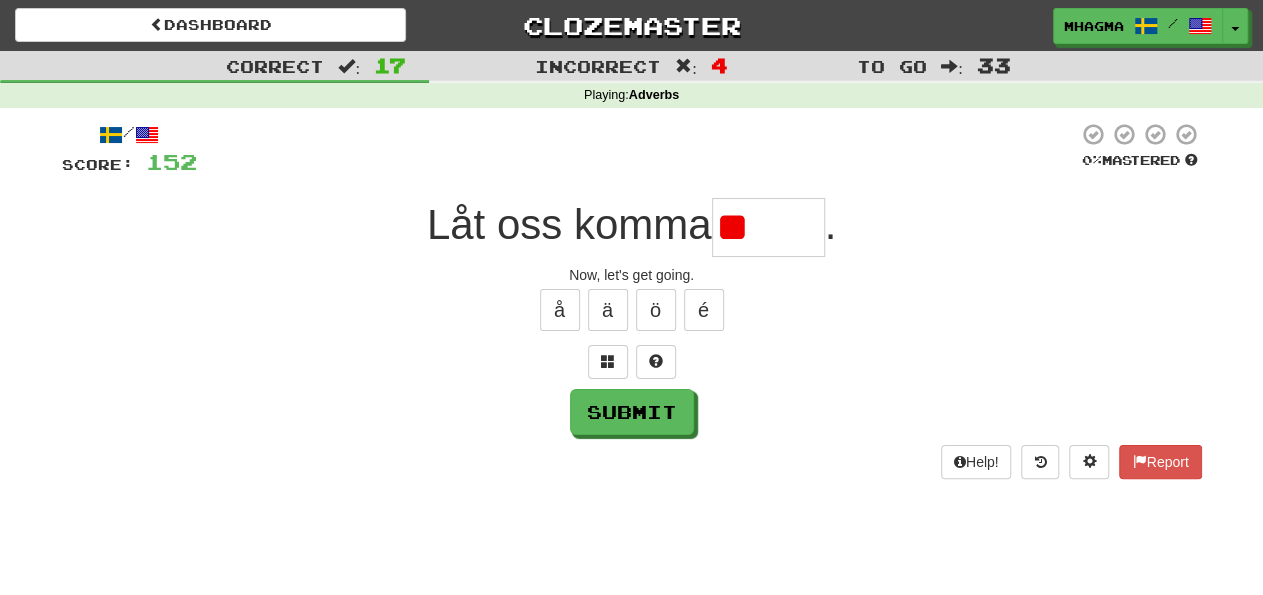 type on "*" 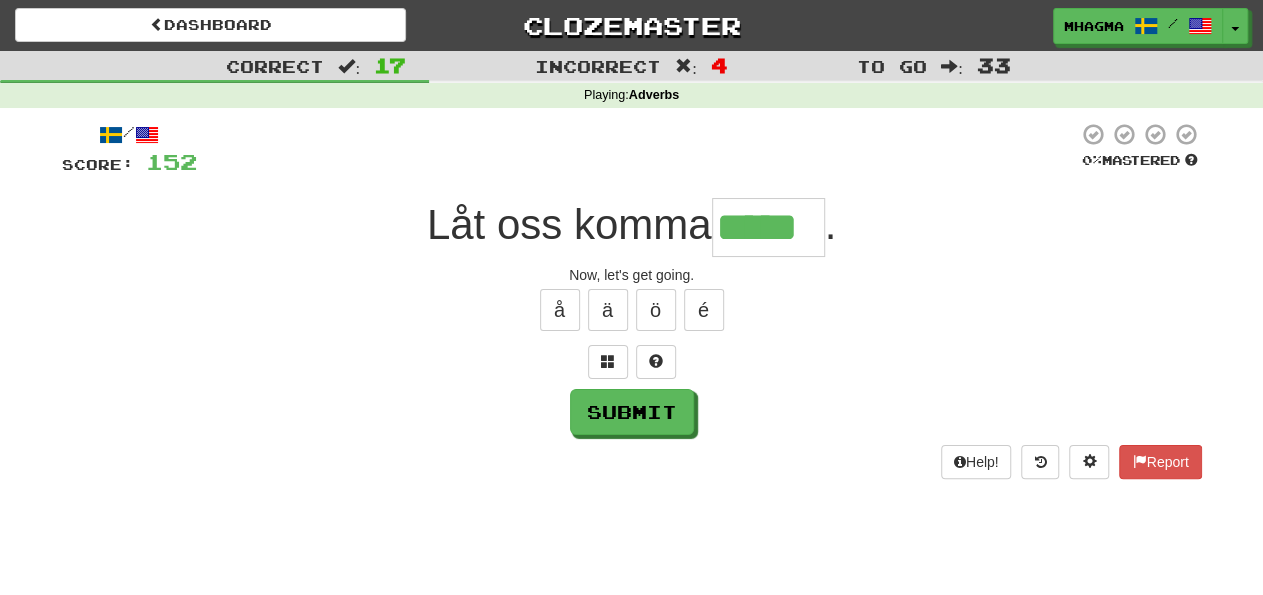 type on "*****" 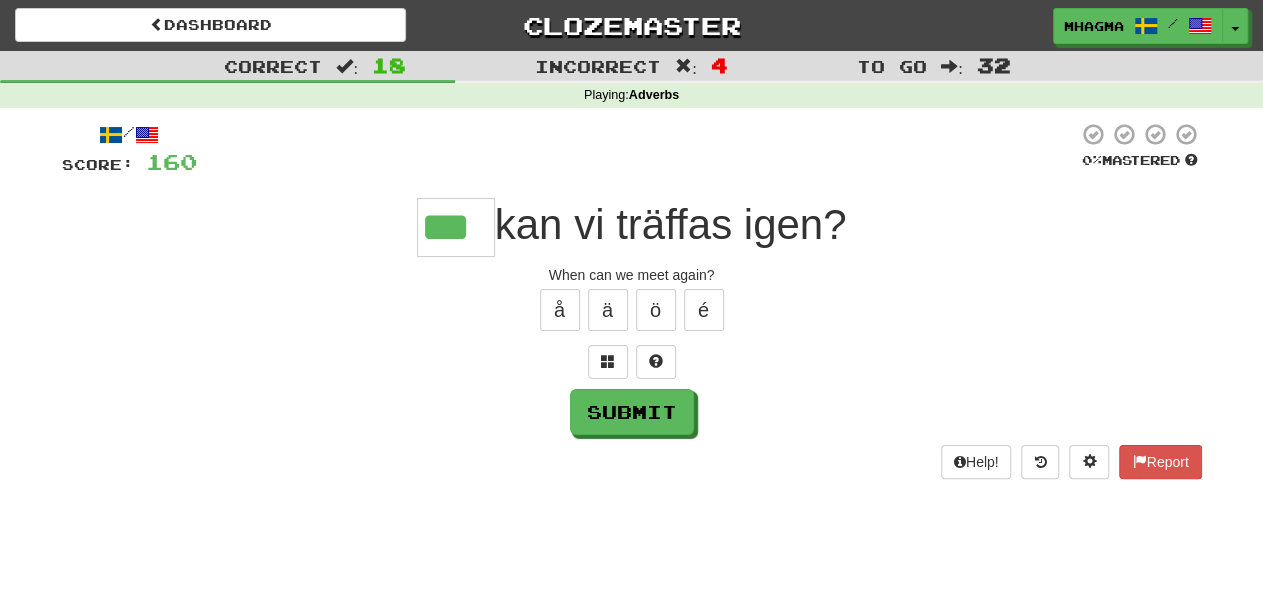 type on "***" 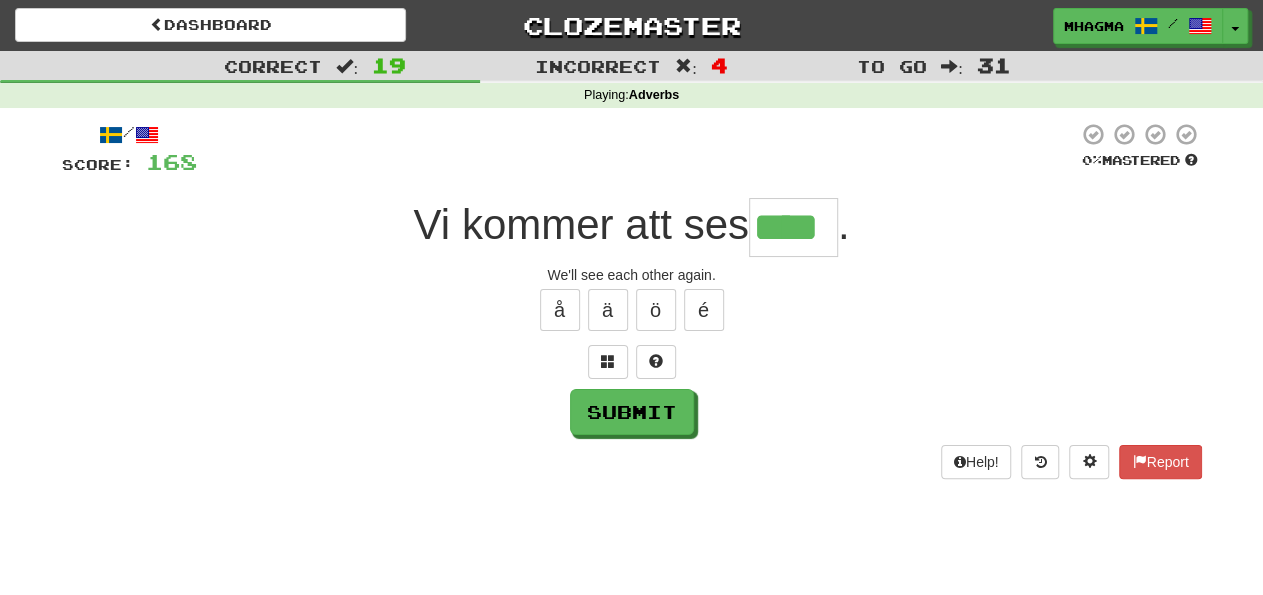 type on "****" 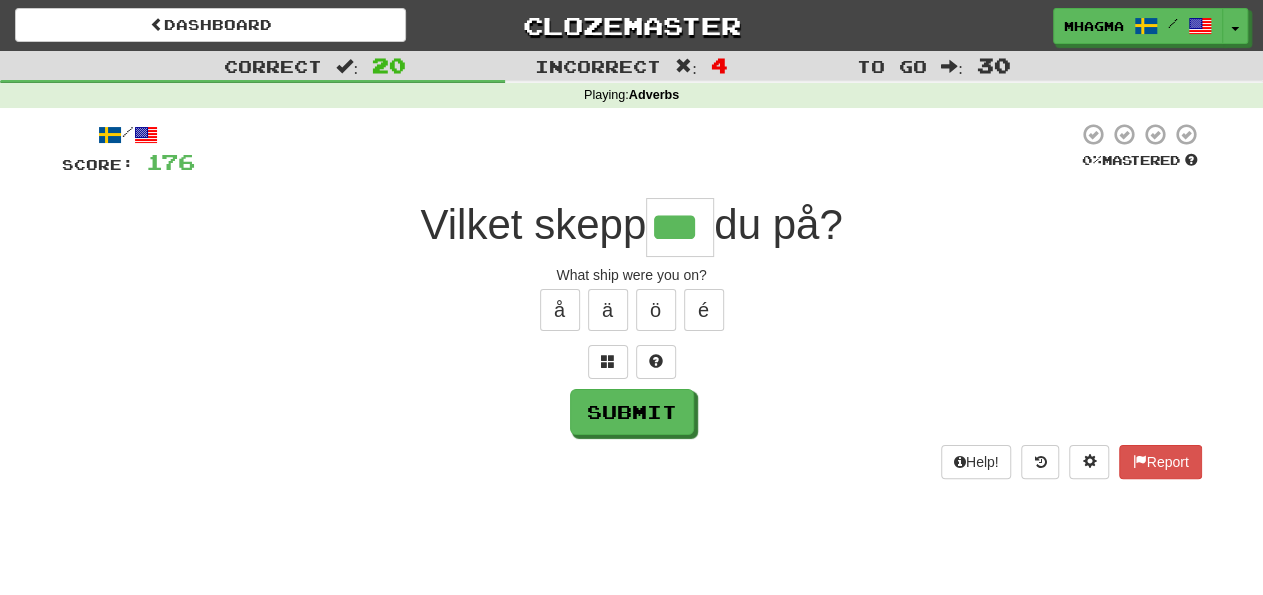 type on "***" 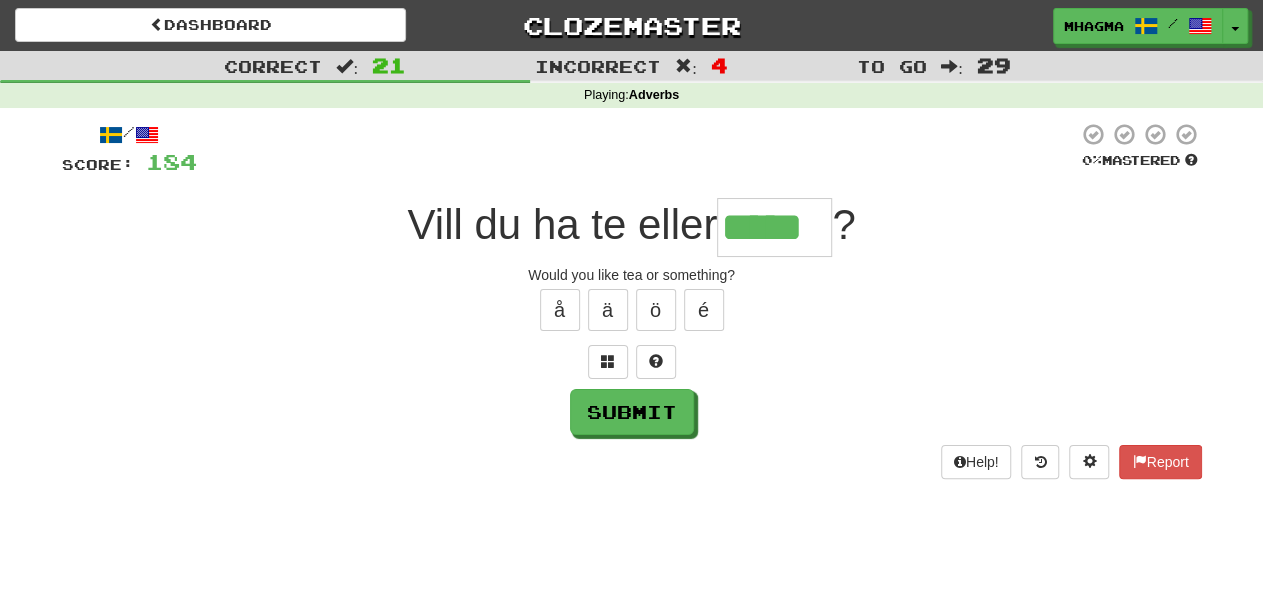 type on "*****" 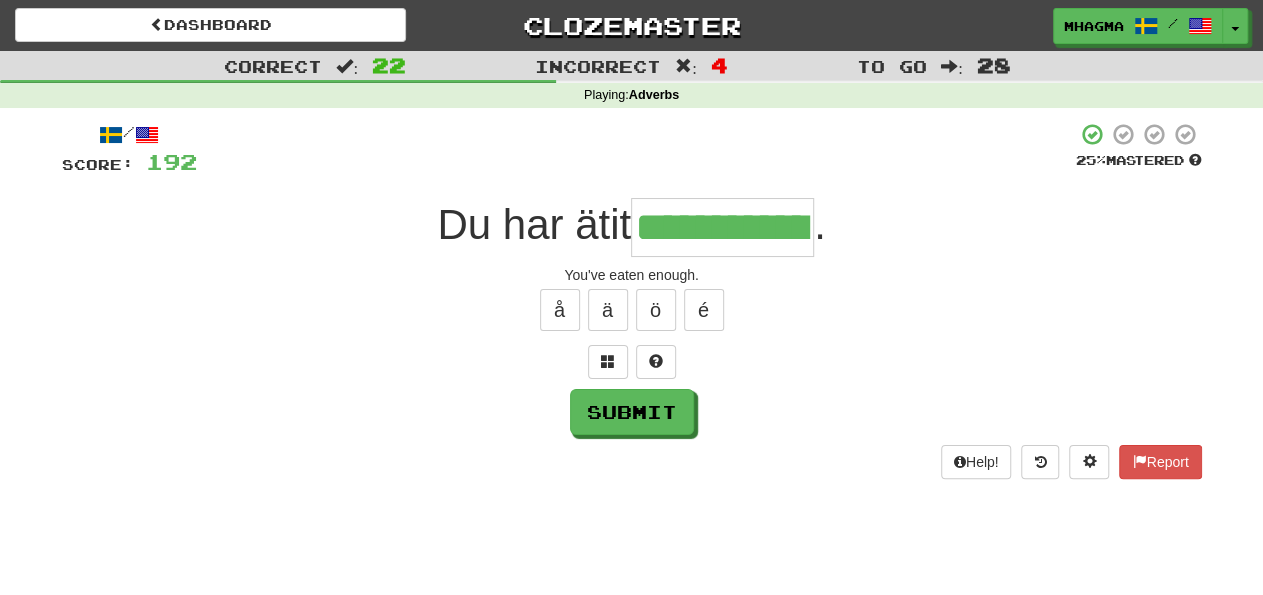 type on "**********" 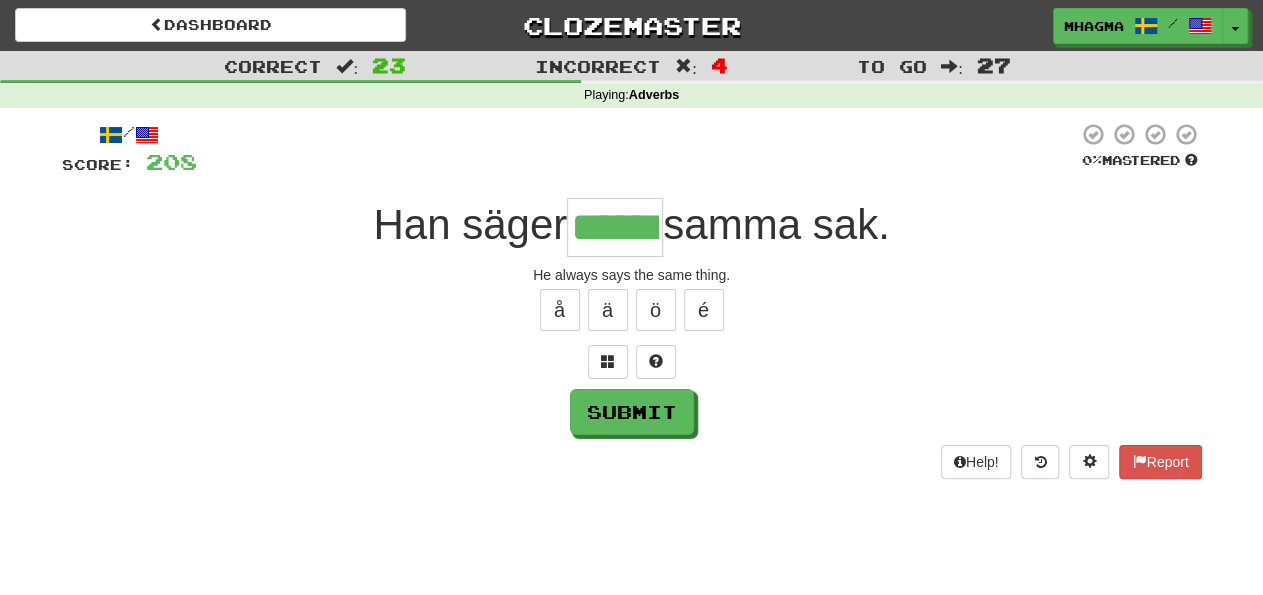 type on "******" 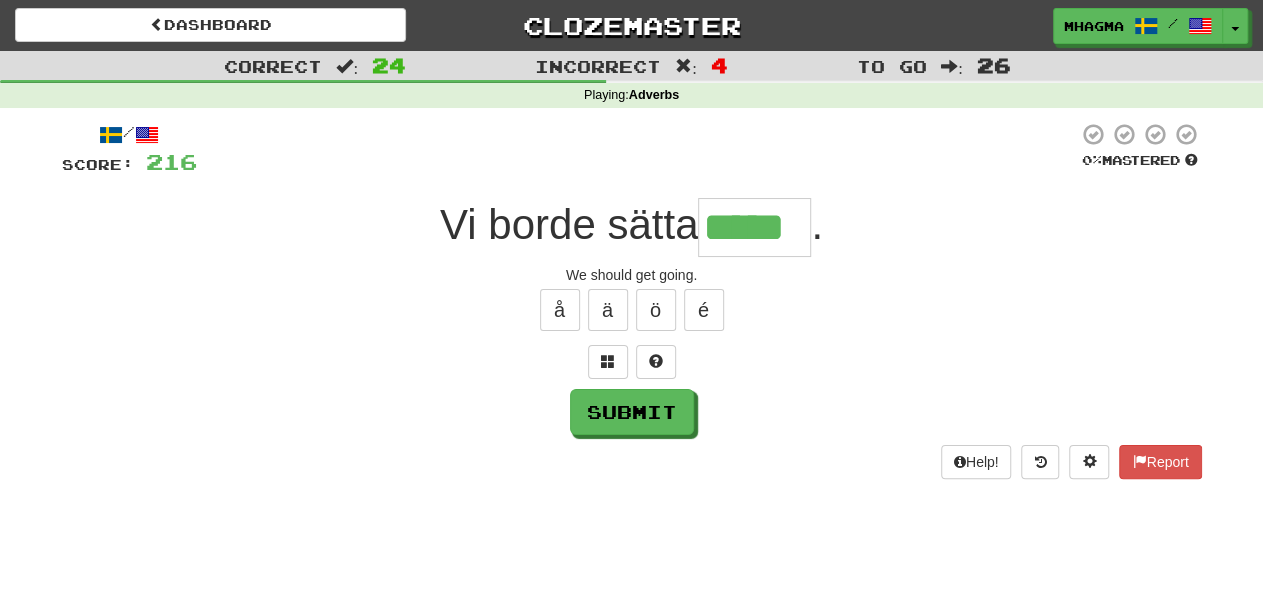 type on "*****" 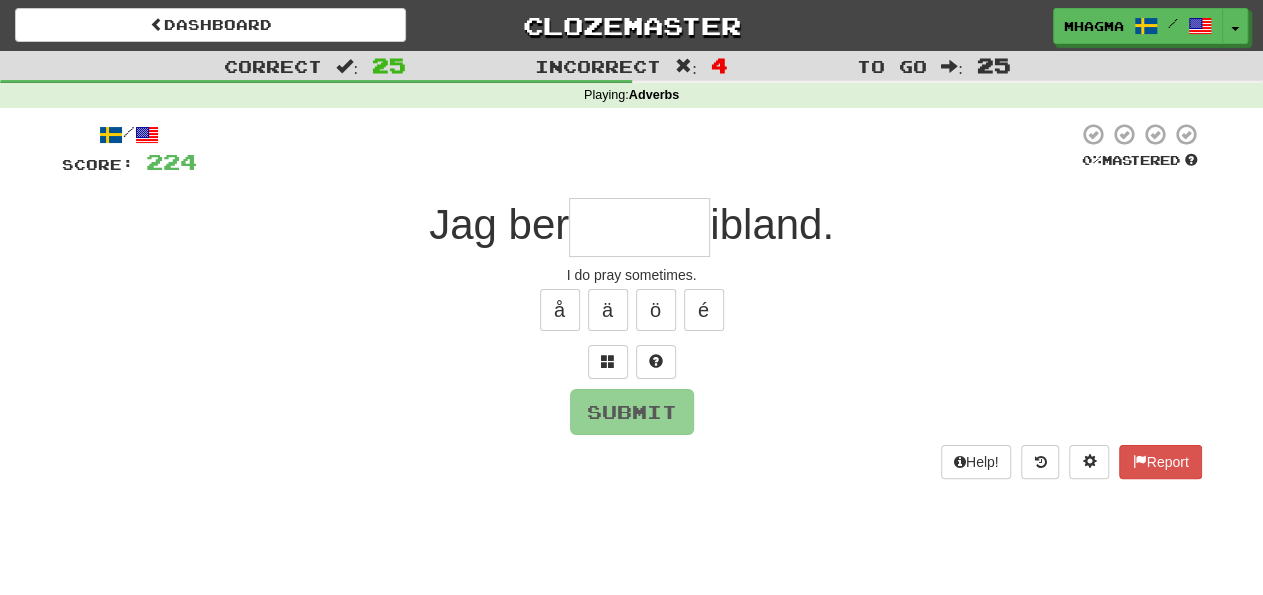 type on "*" 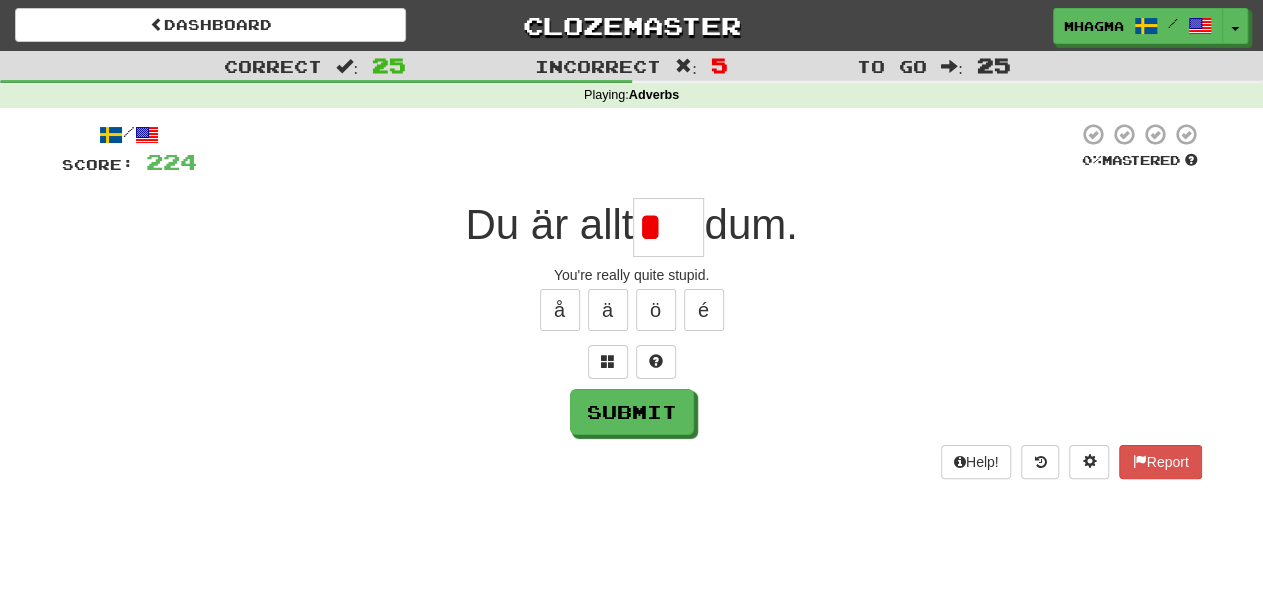 type on "***" 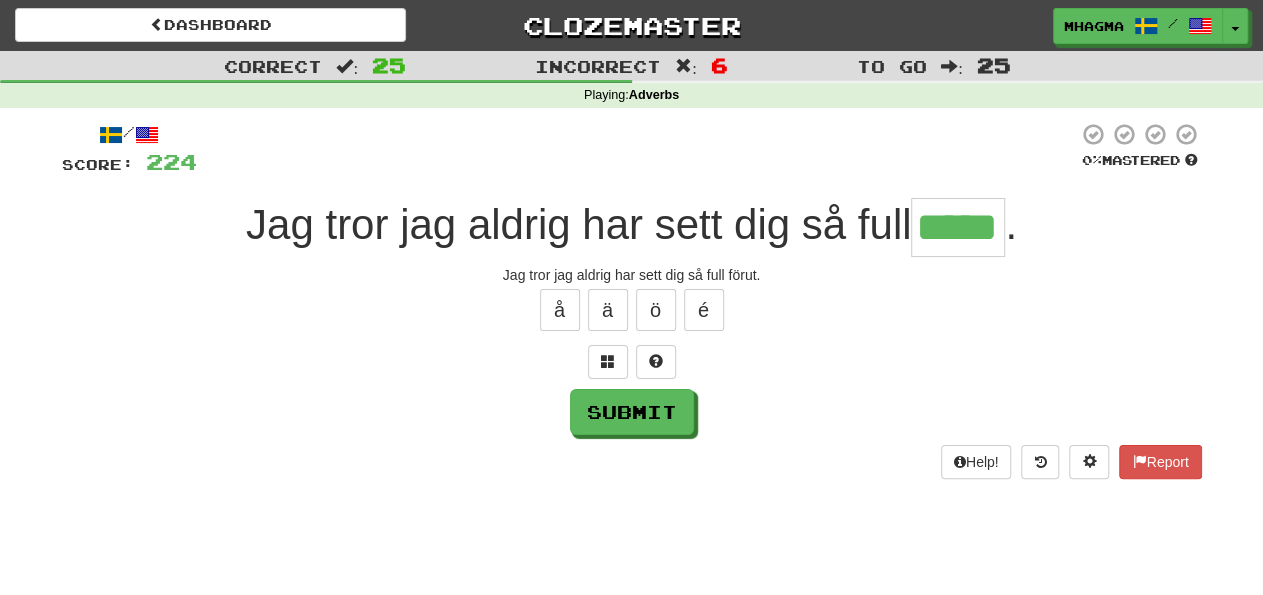 type on "*****" 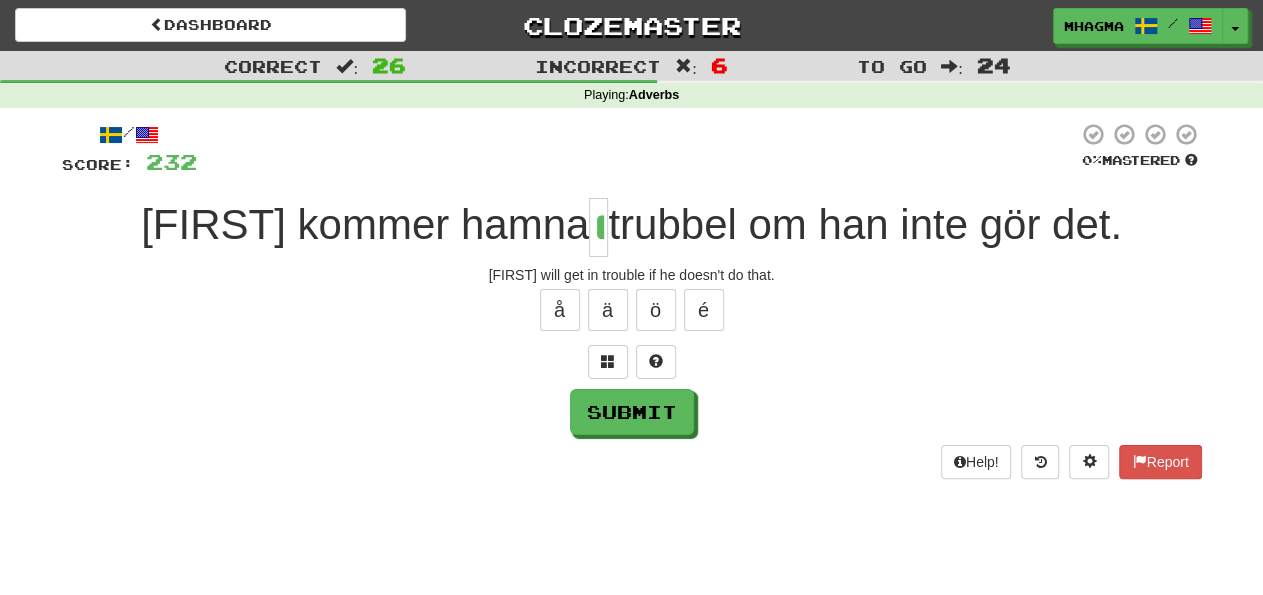 type on "*" 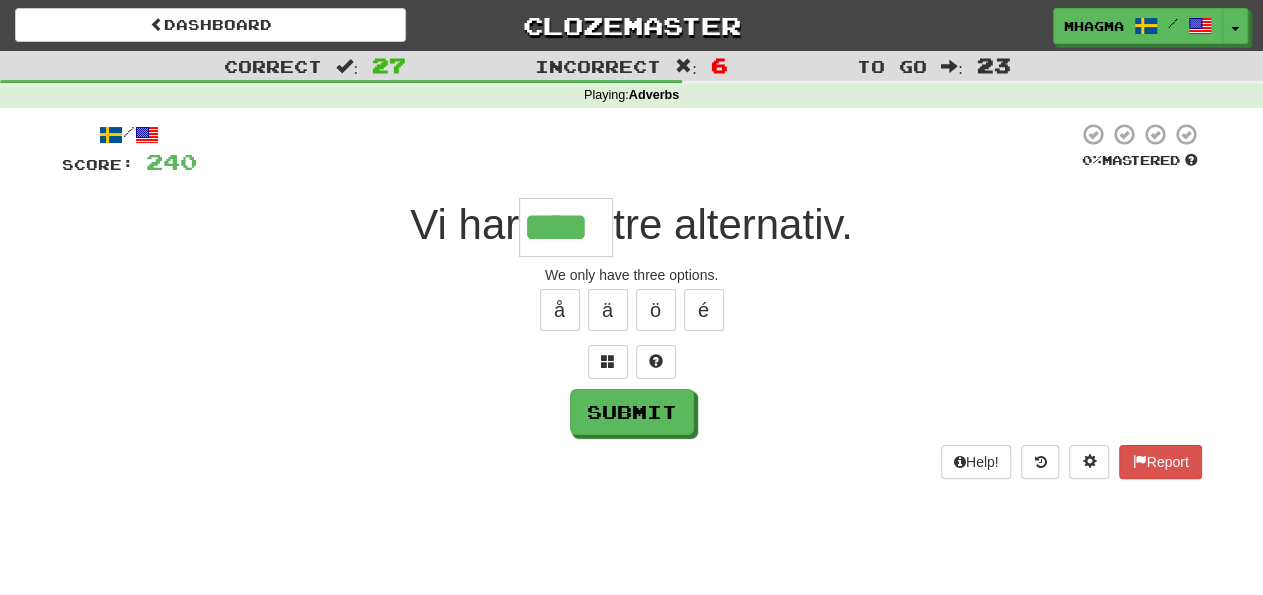 type on "****" 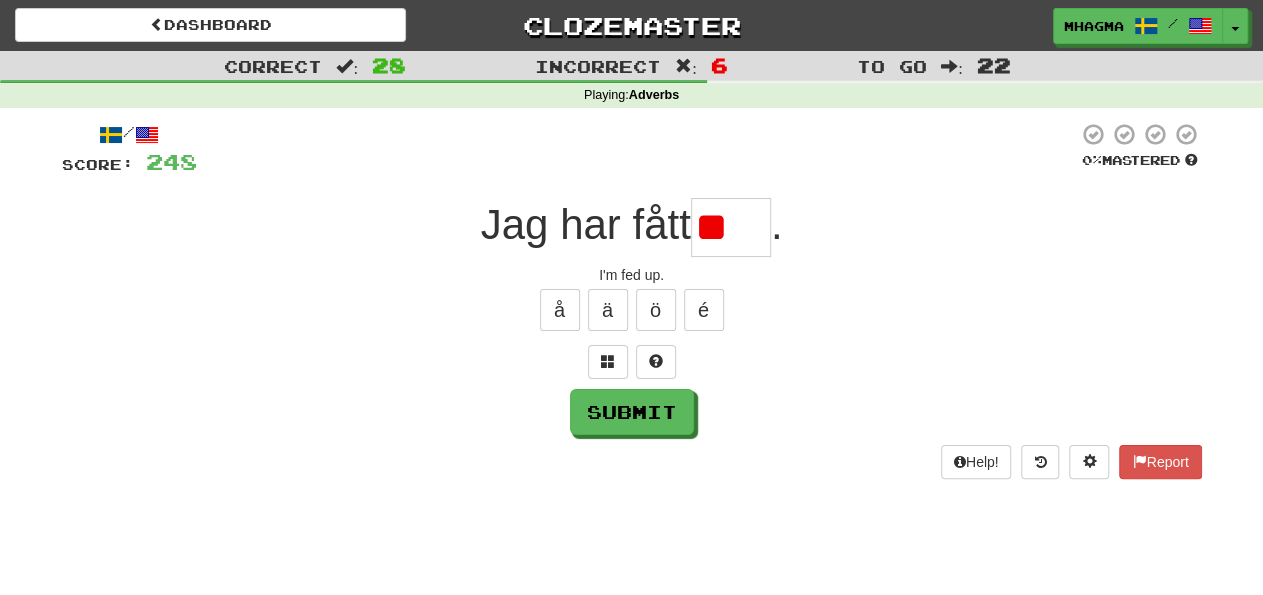type on "*" 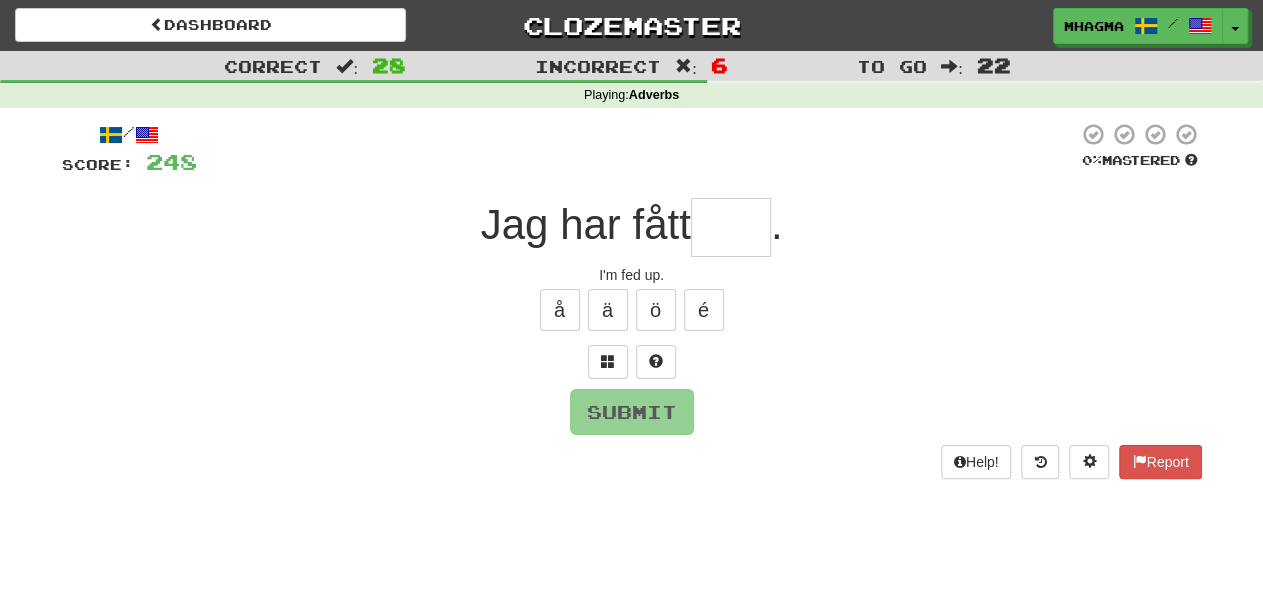 type on "***" 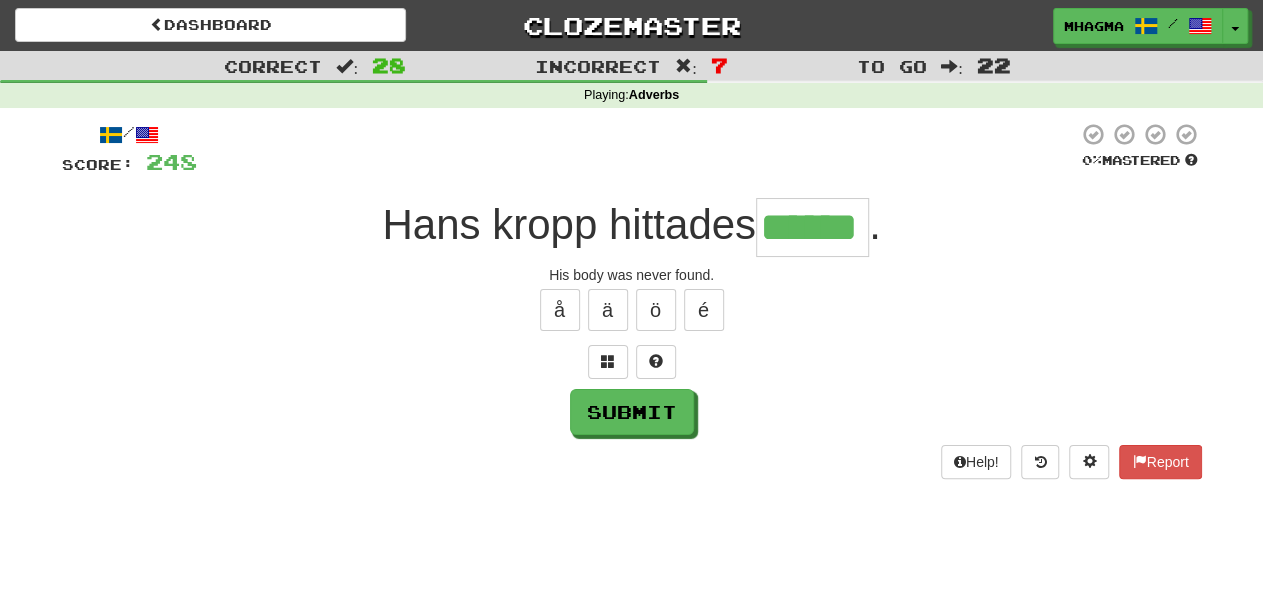 type on "******" 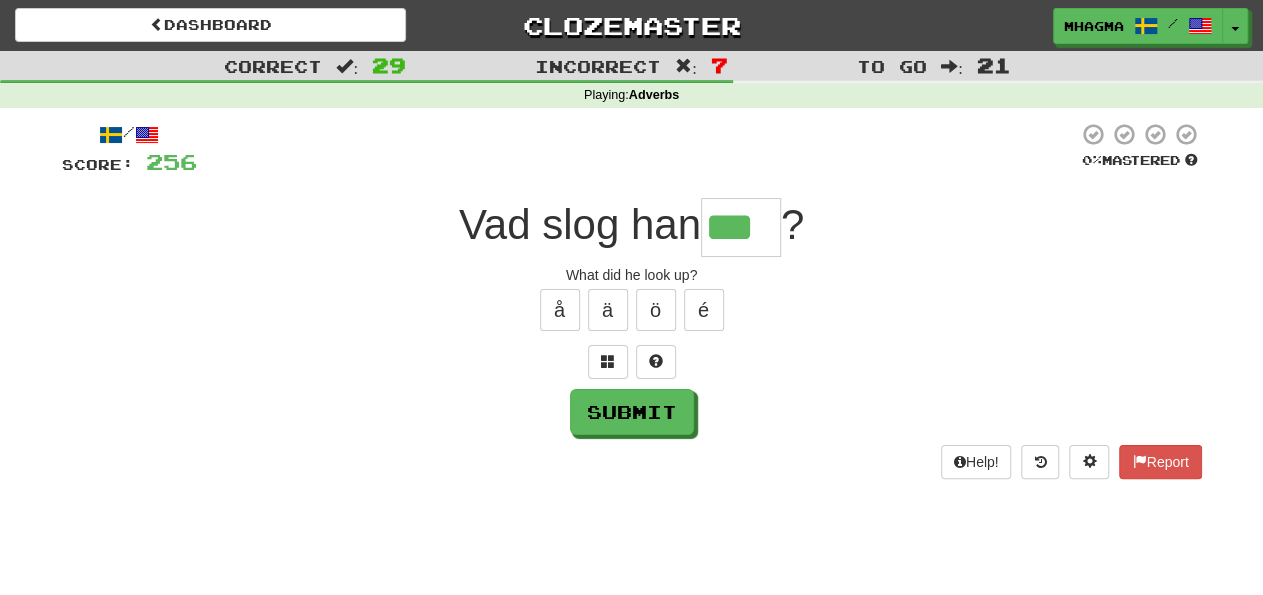 type on "***" 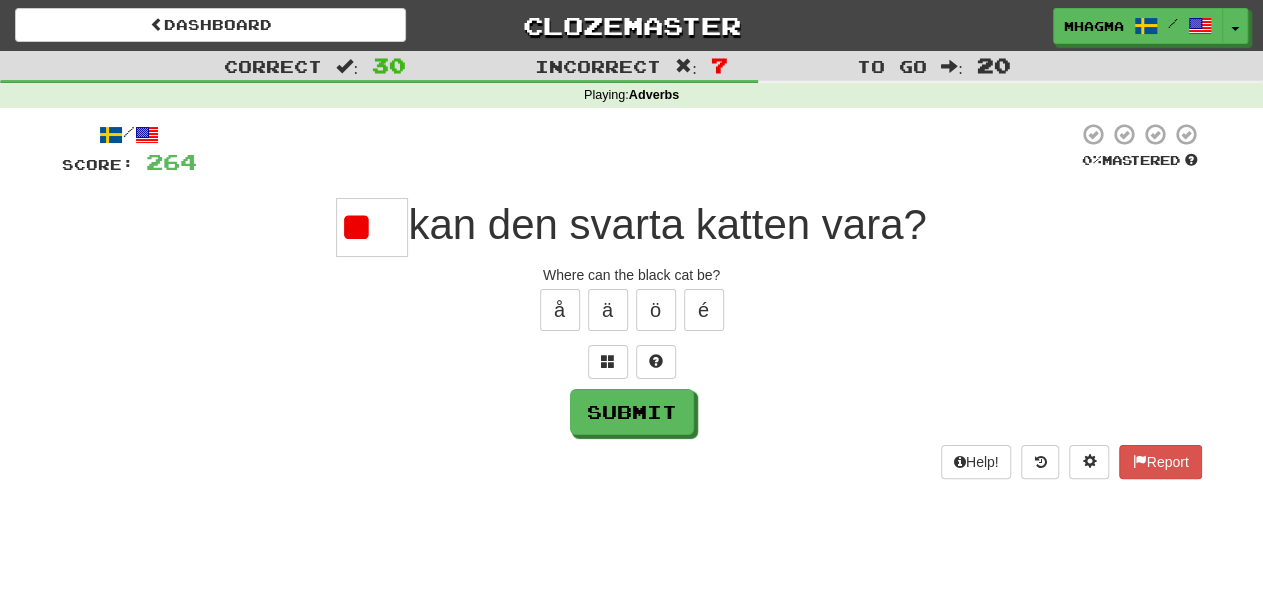 type on "*" 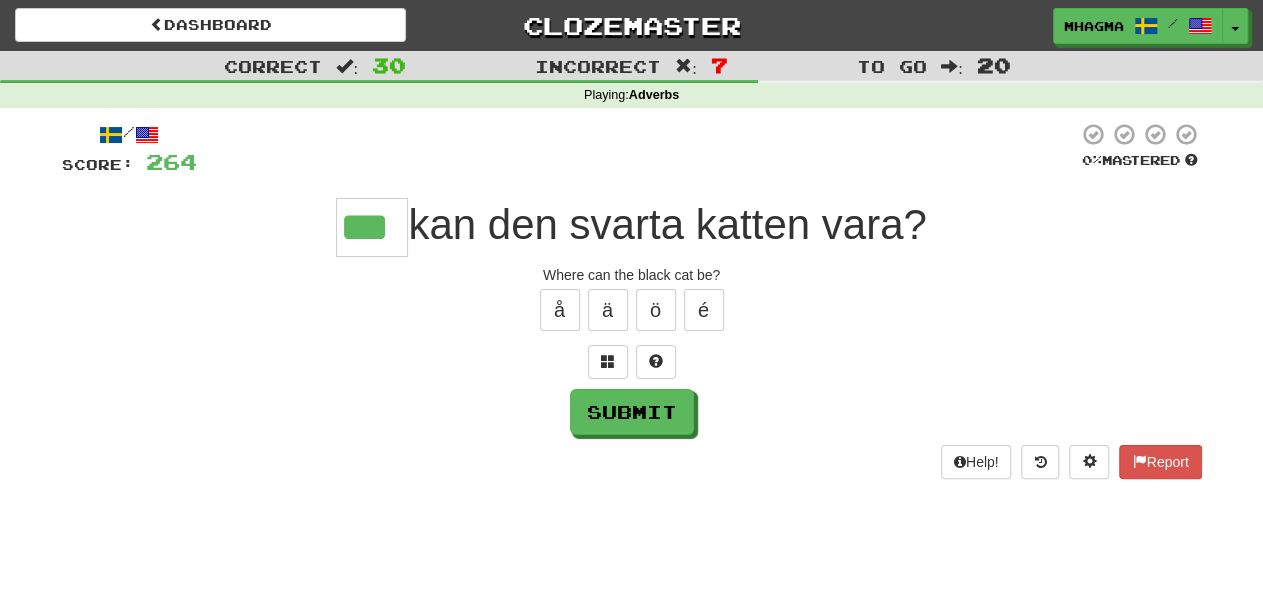 type on "***" 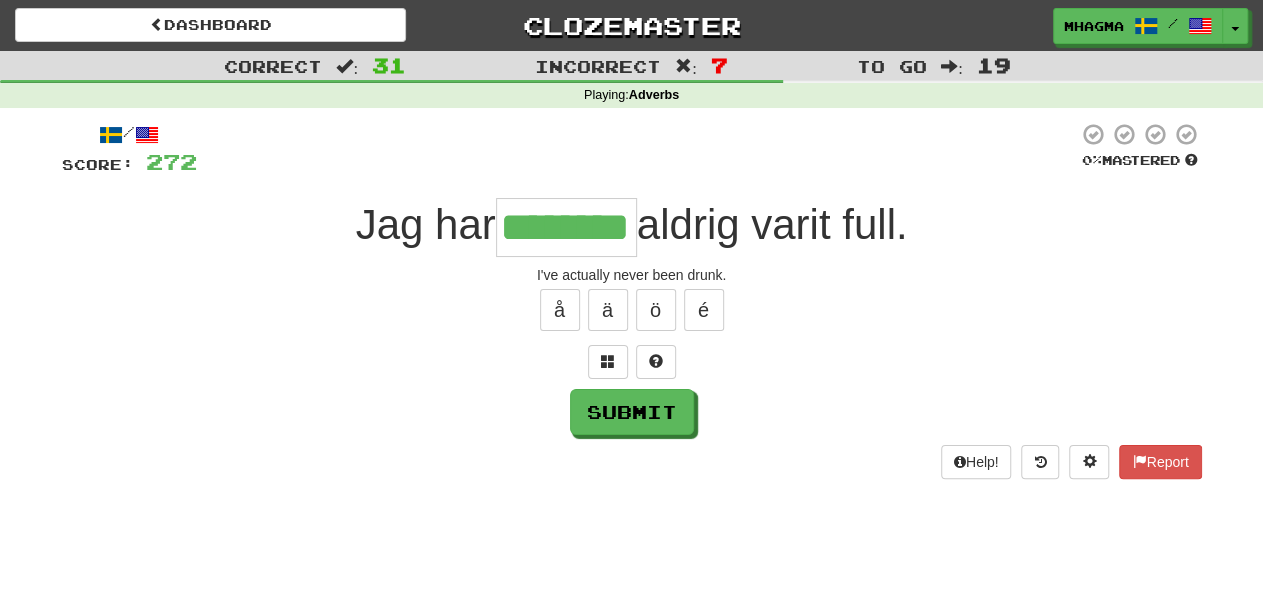 type on "********" 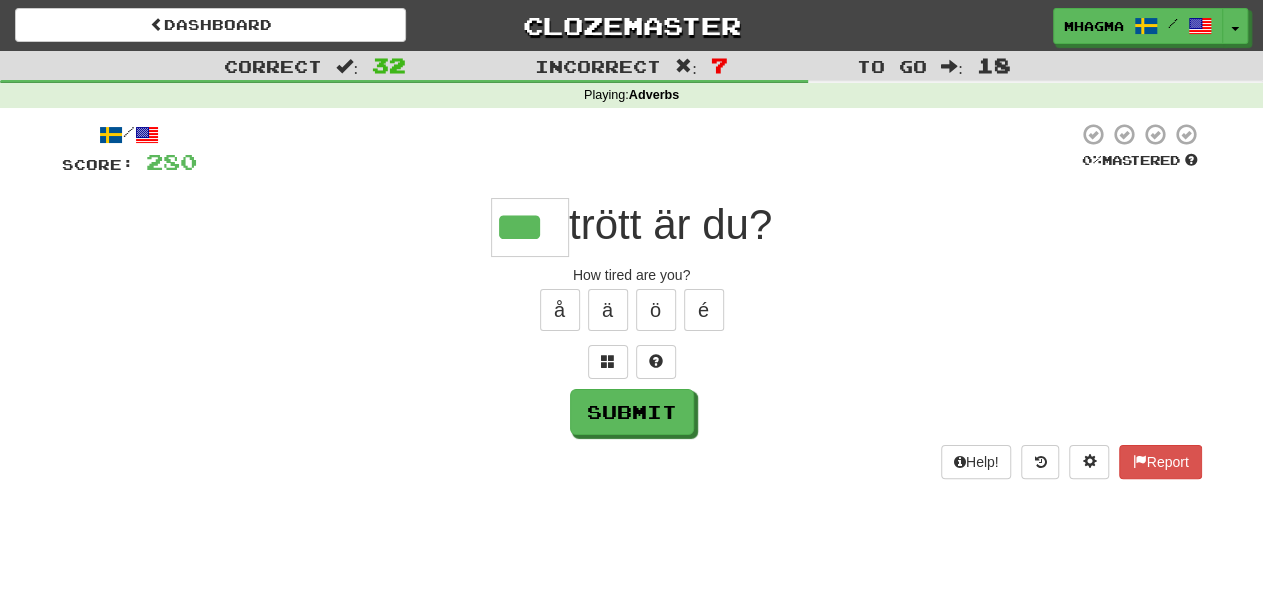 type on "***" 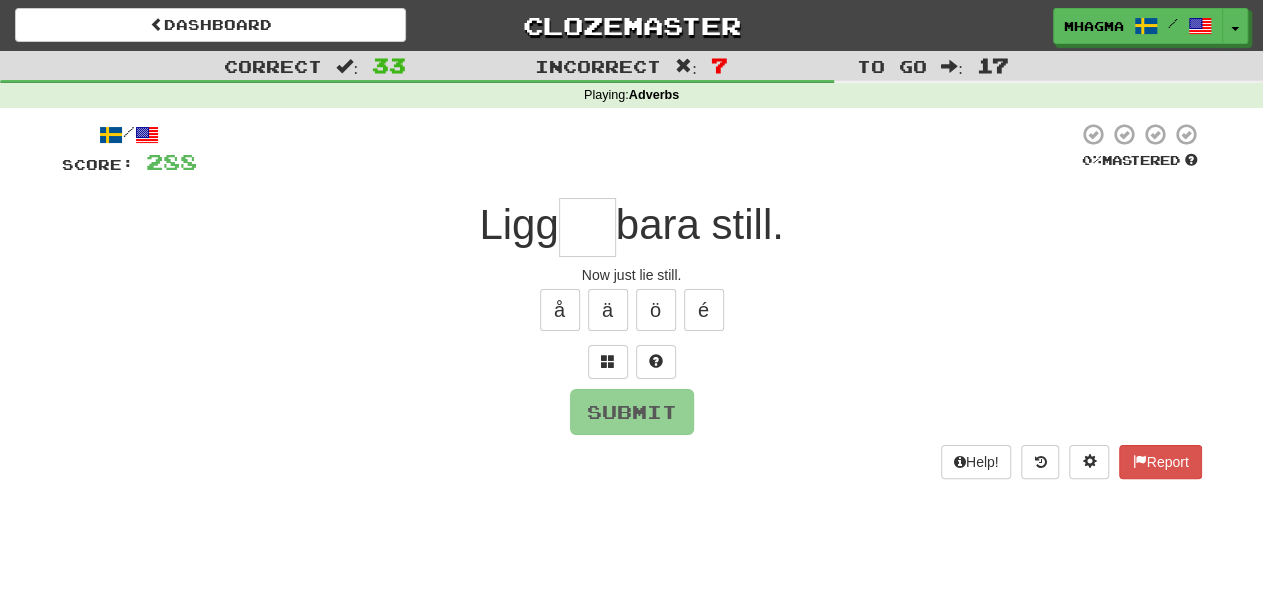 type on "*" 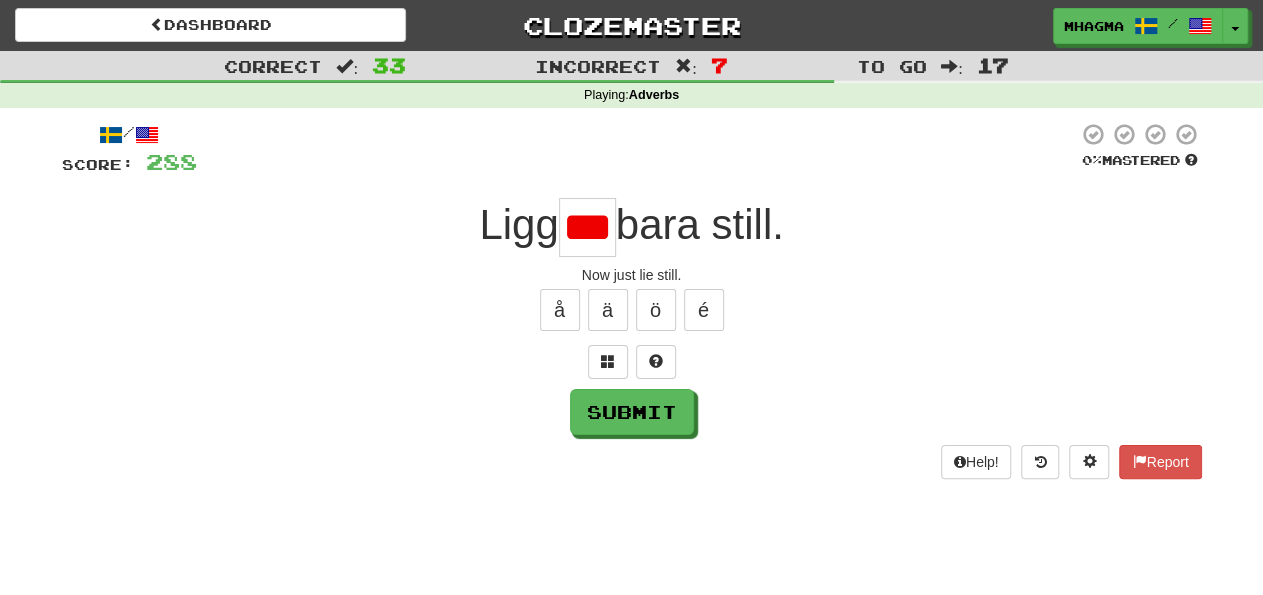 scroll, scrollTop: 0, scrollLeft: 7, axis: horizontal 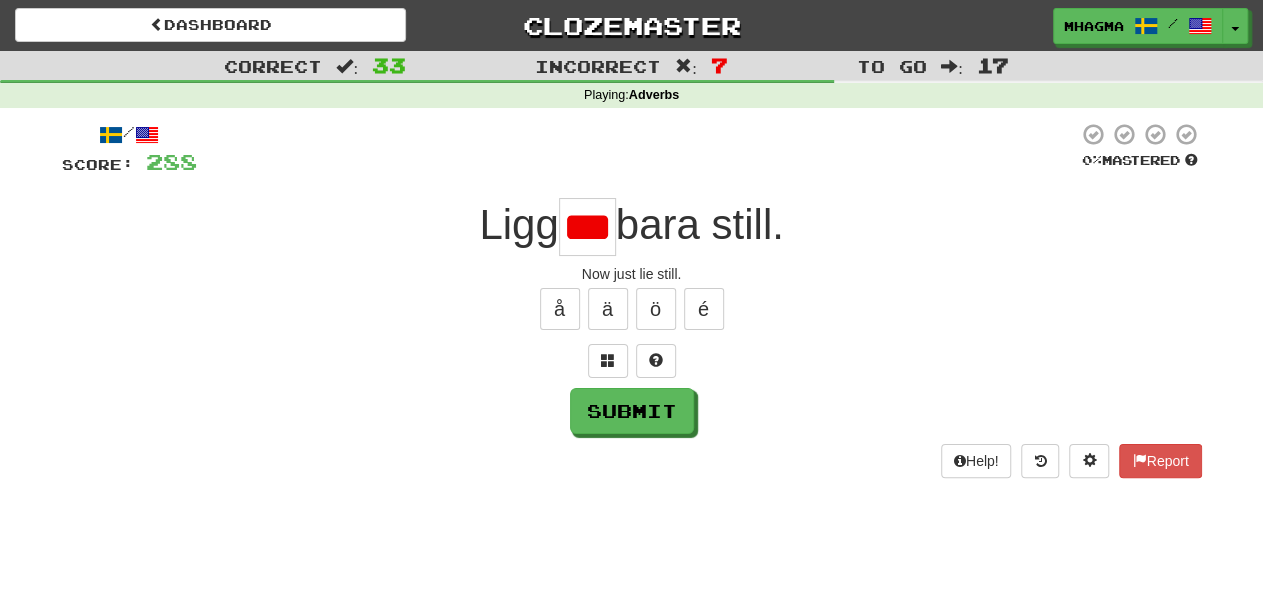 type on "**" 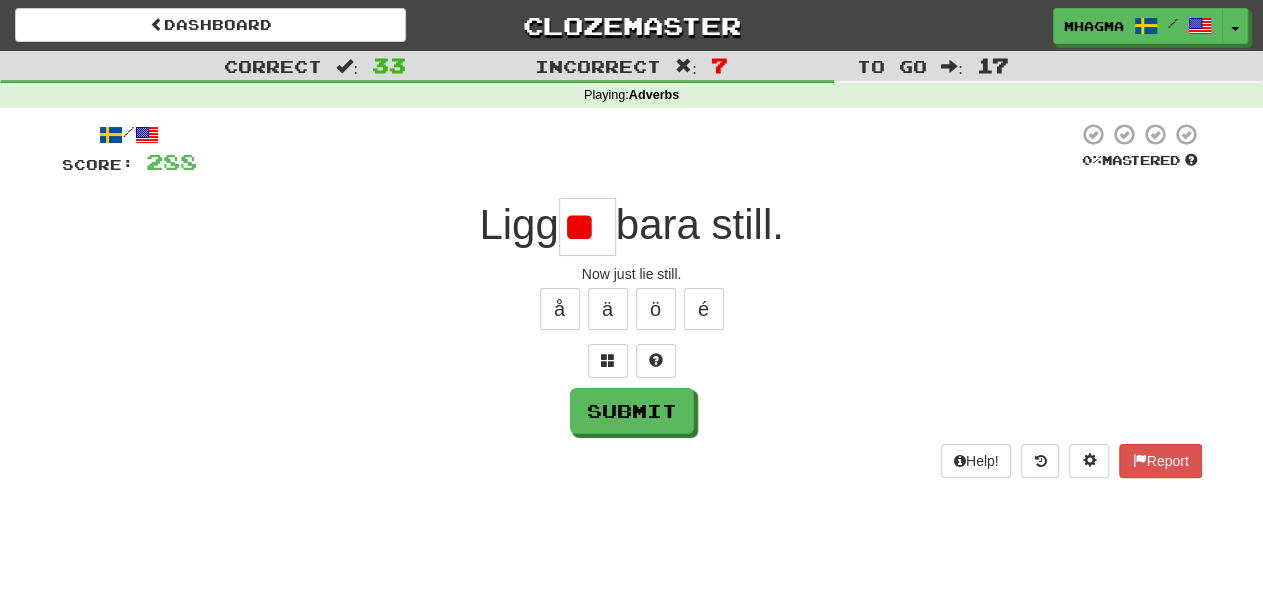 scroll, scrollTop: 0, scrollLeft: 0, axis: both 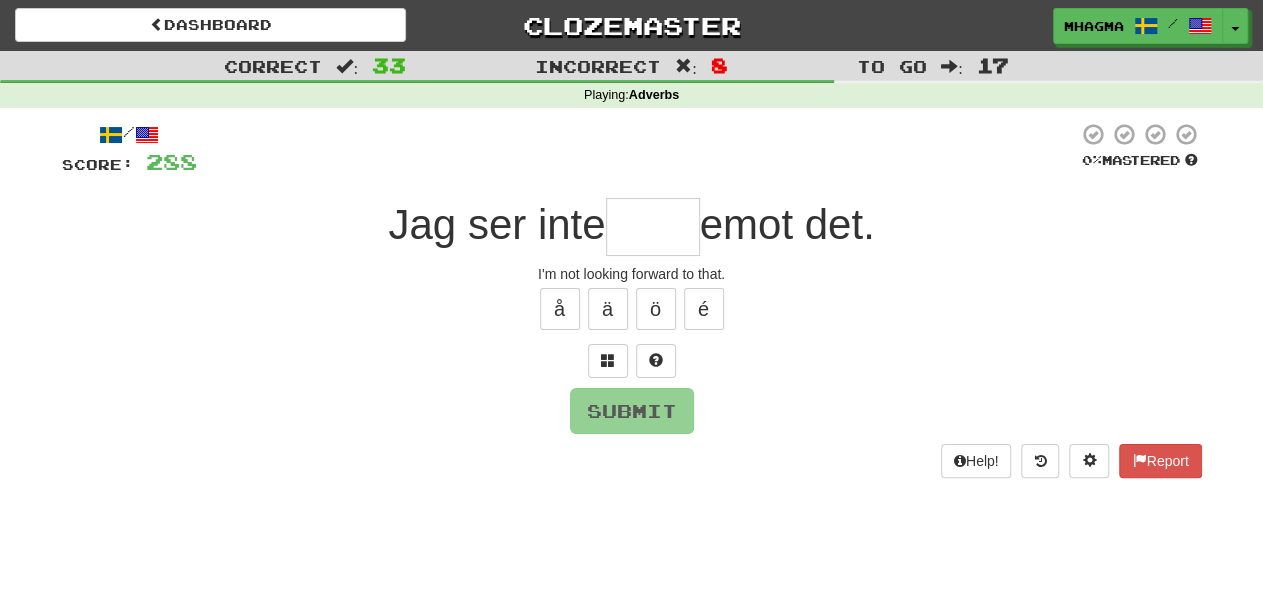 type on "*" 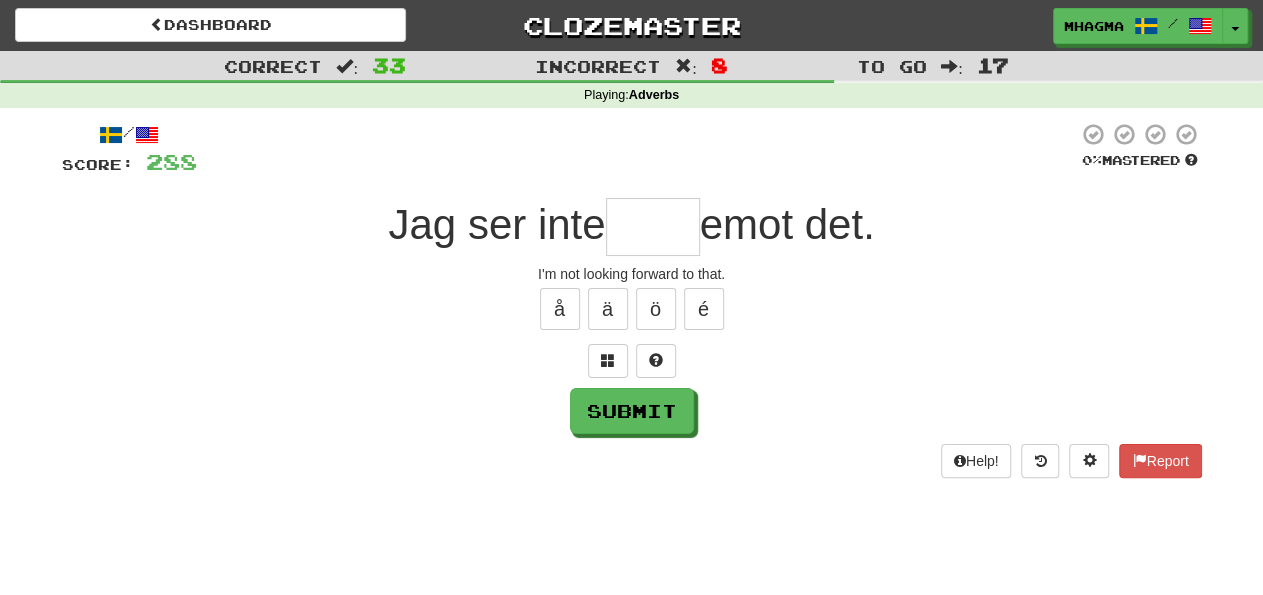 type on "*" 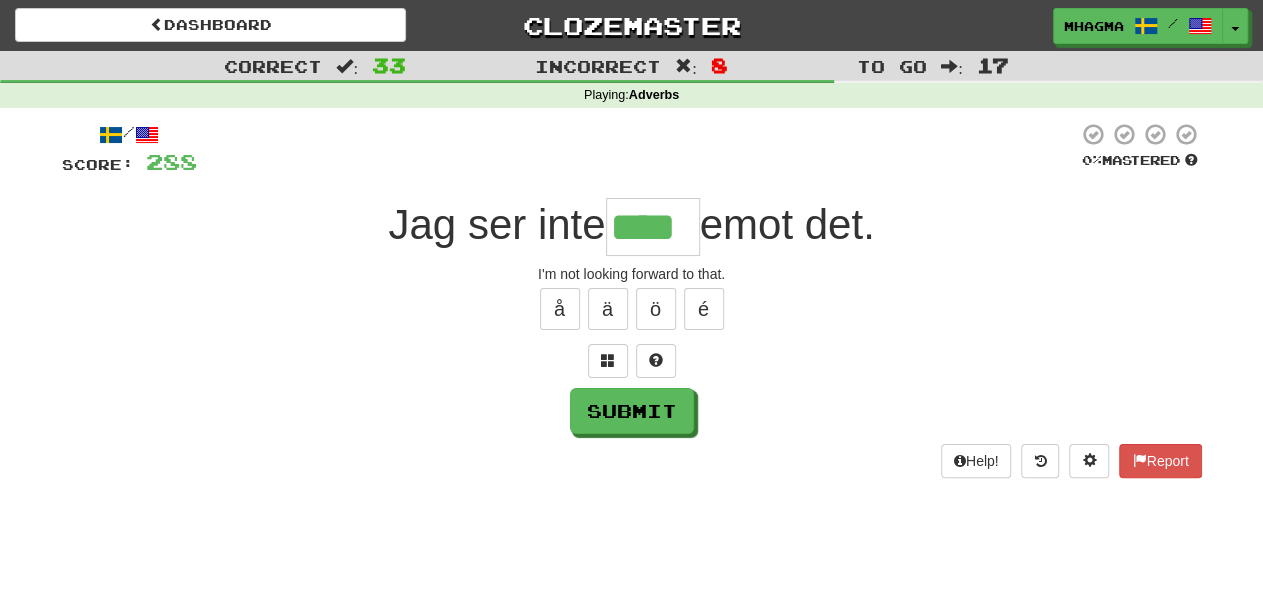 type on "****" 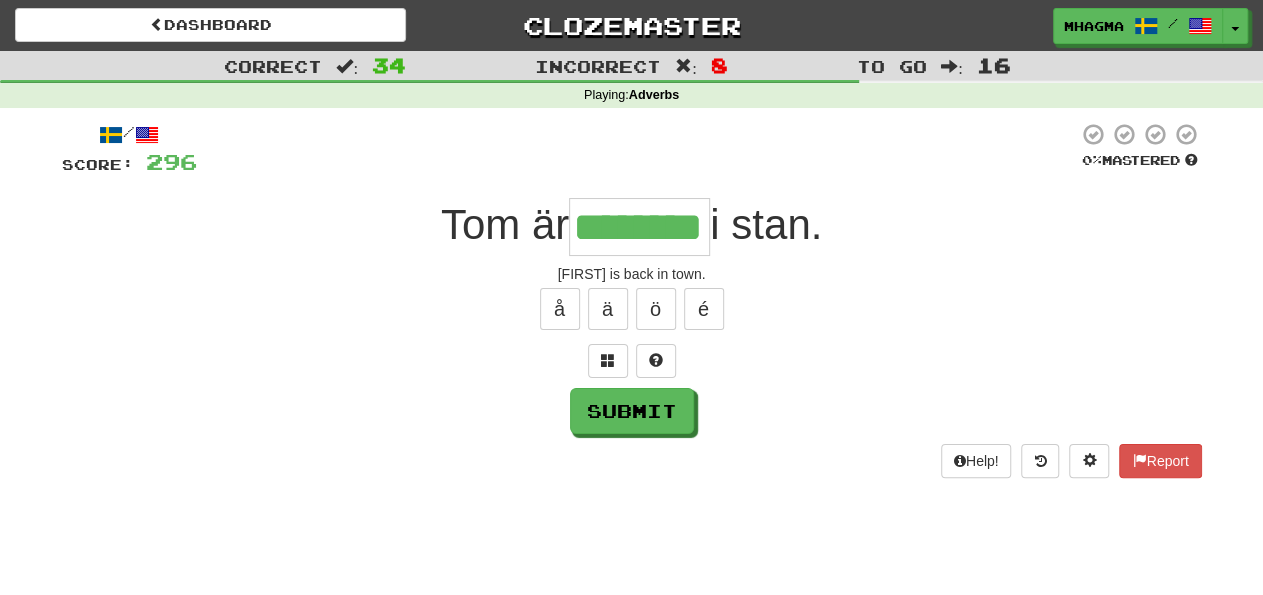 type on "********" 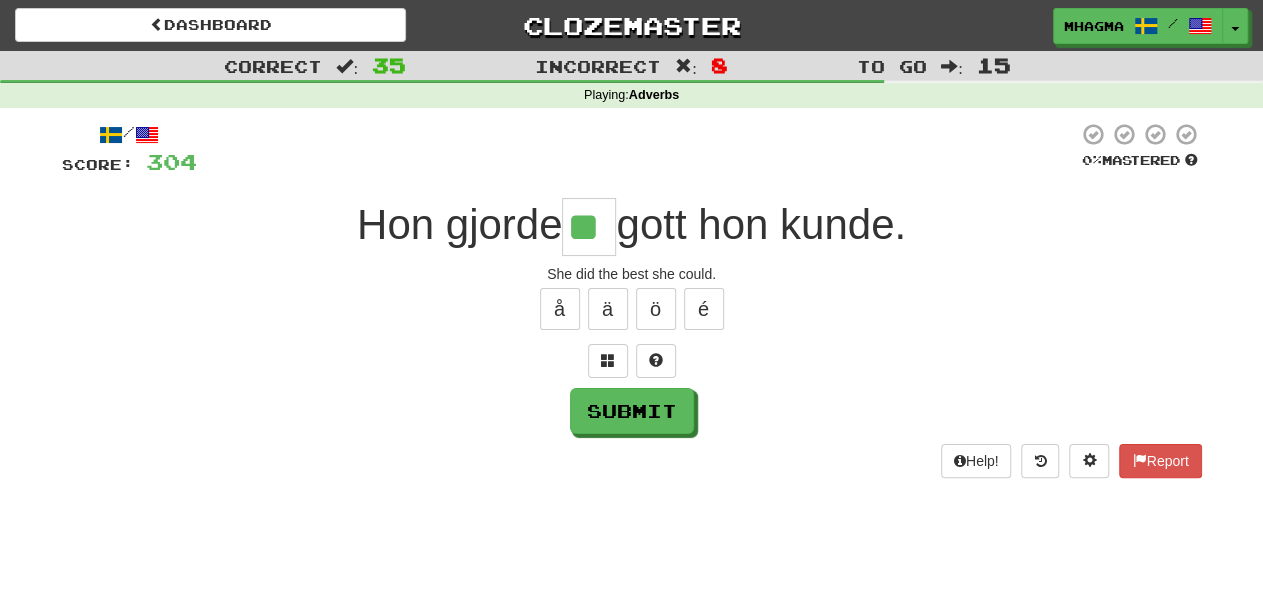 type on "**" 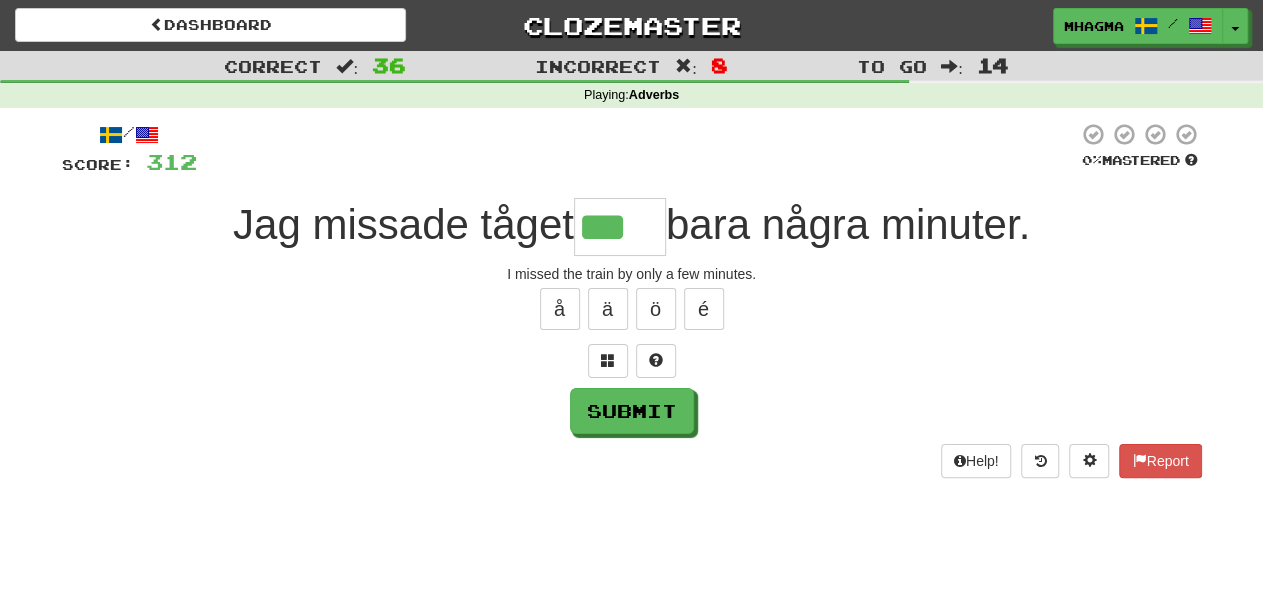 type on "***" 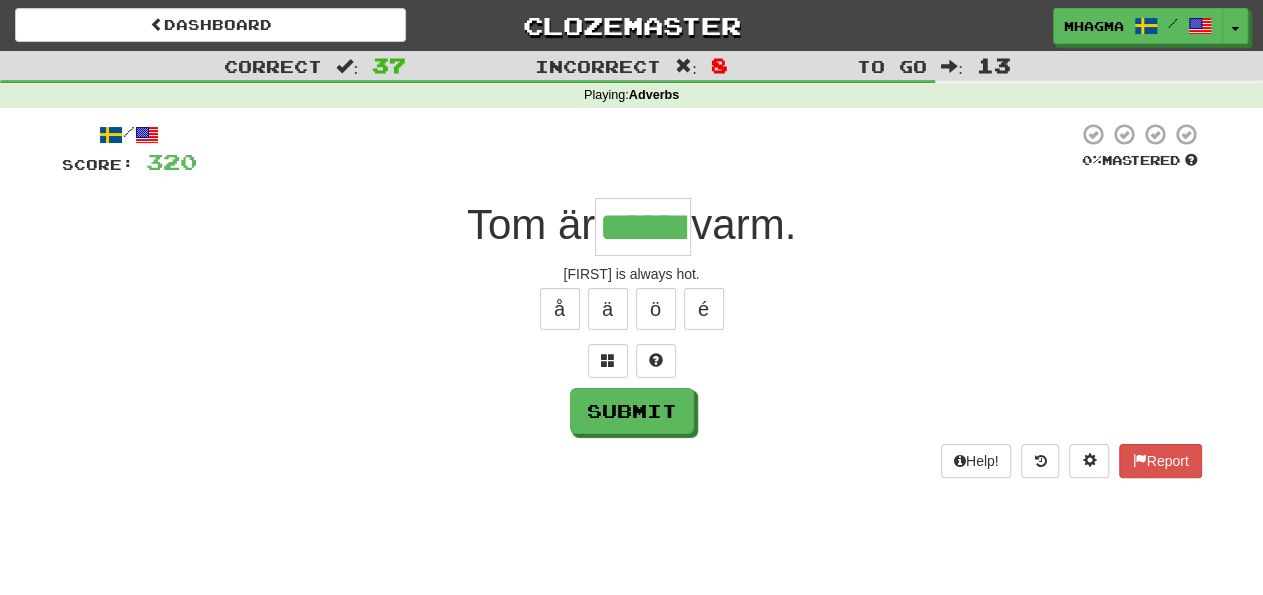 type on "******" 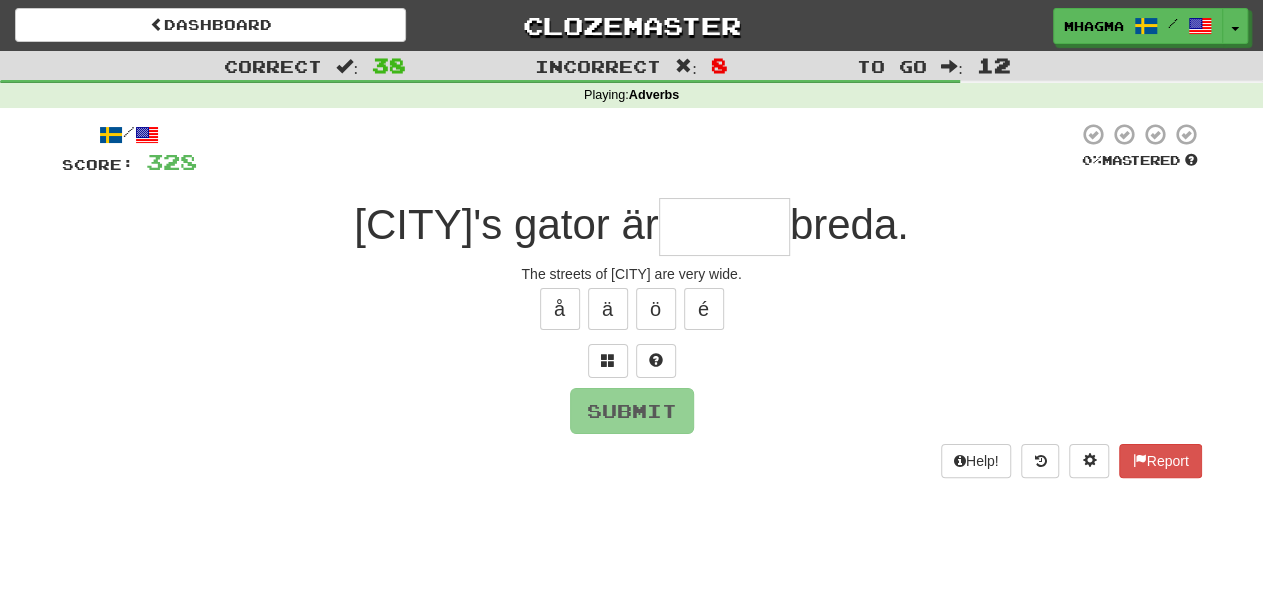 type on "*" 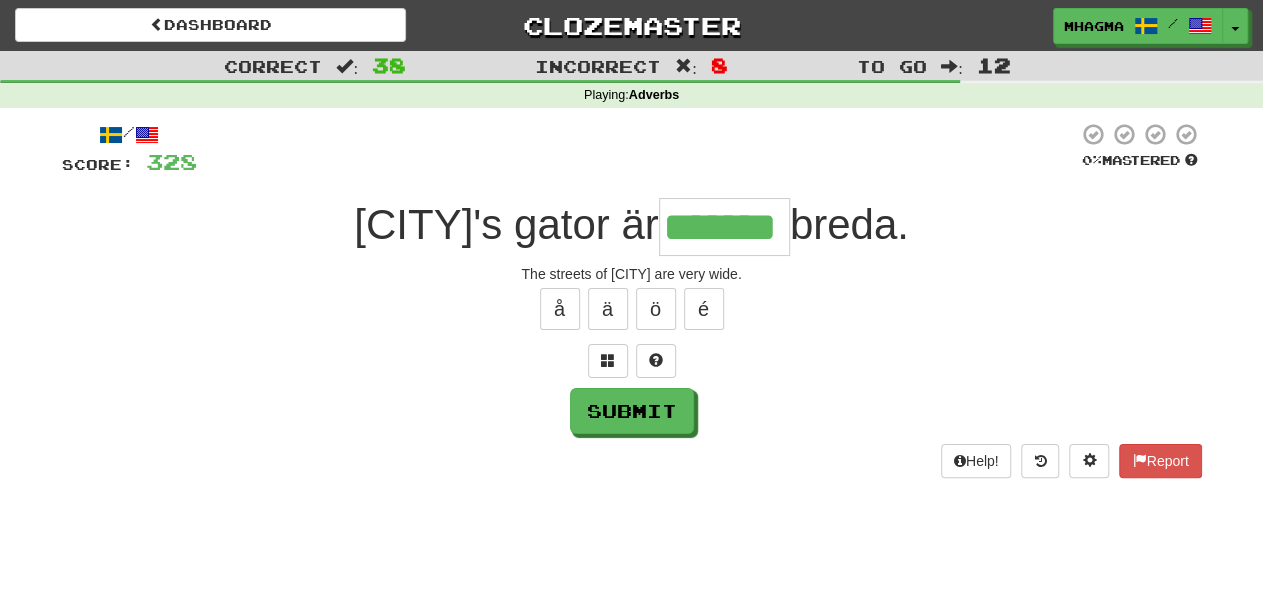 type on "*******" 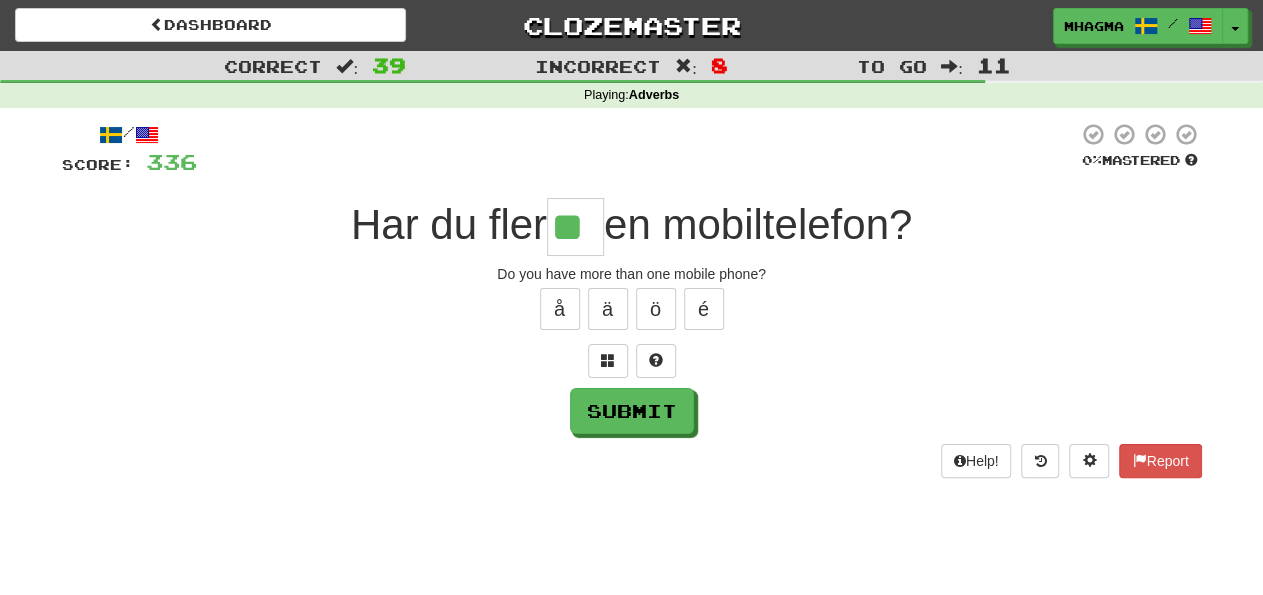 type on "**" 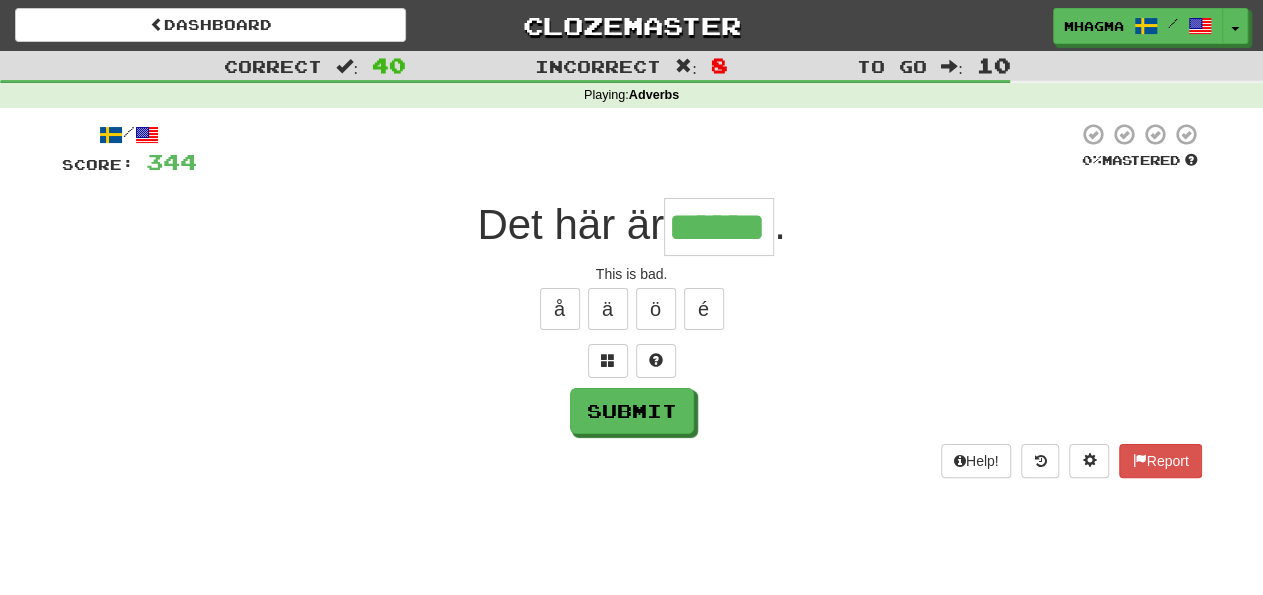 type on "******" 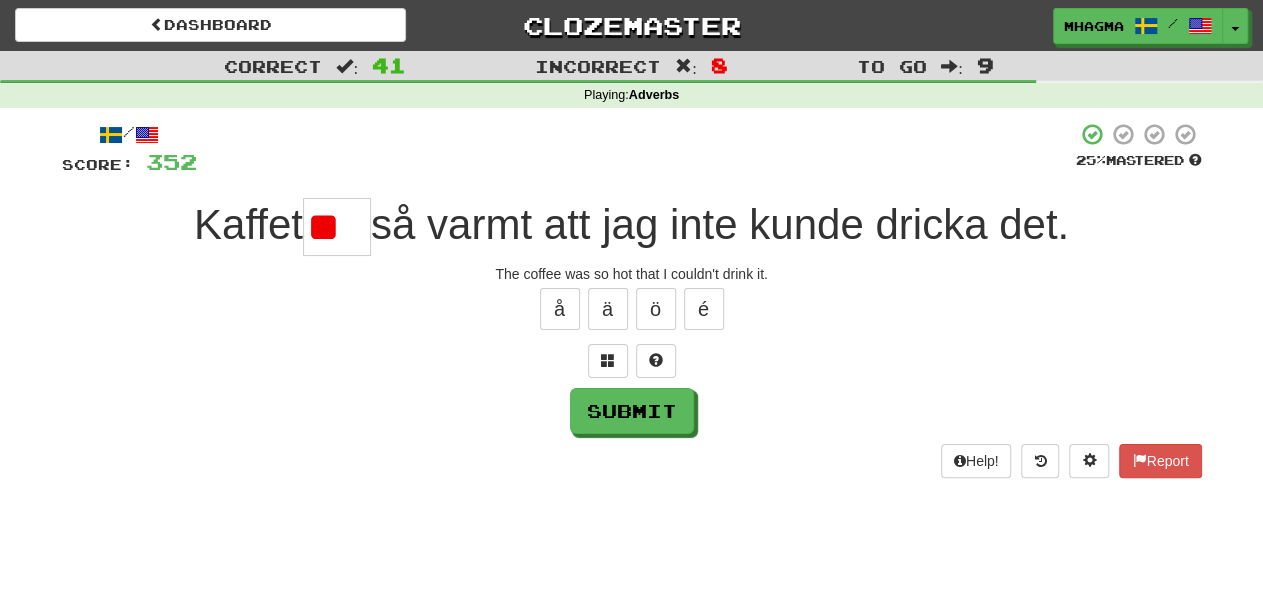 type on "*" 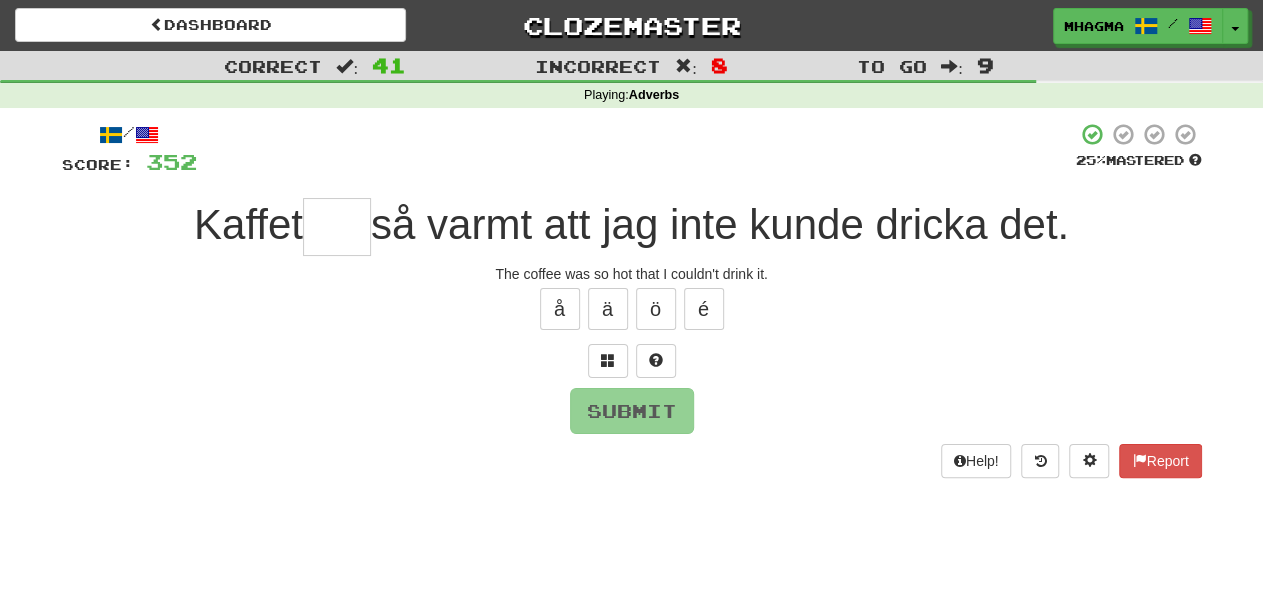 type on "*" 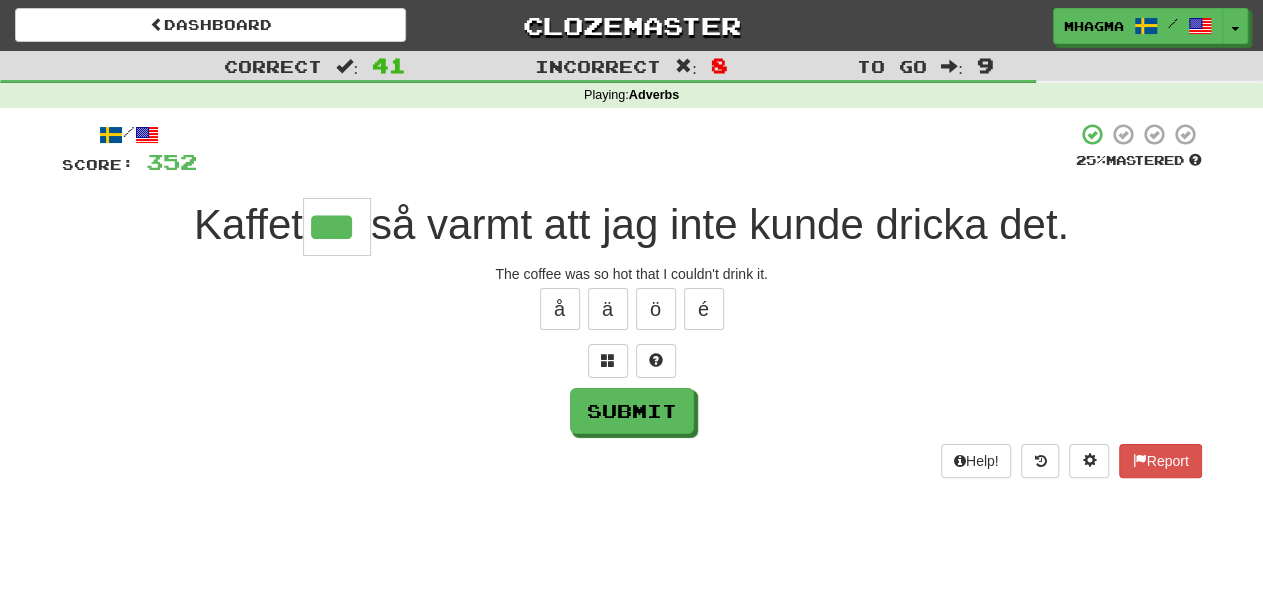 type on "***" 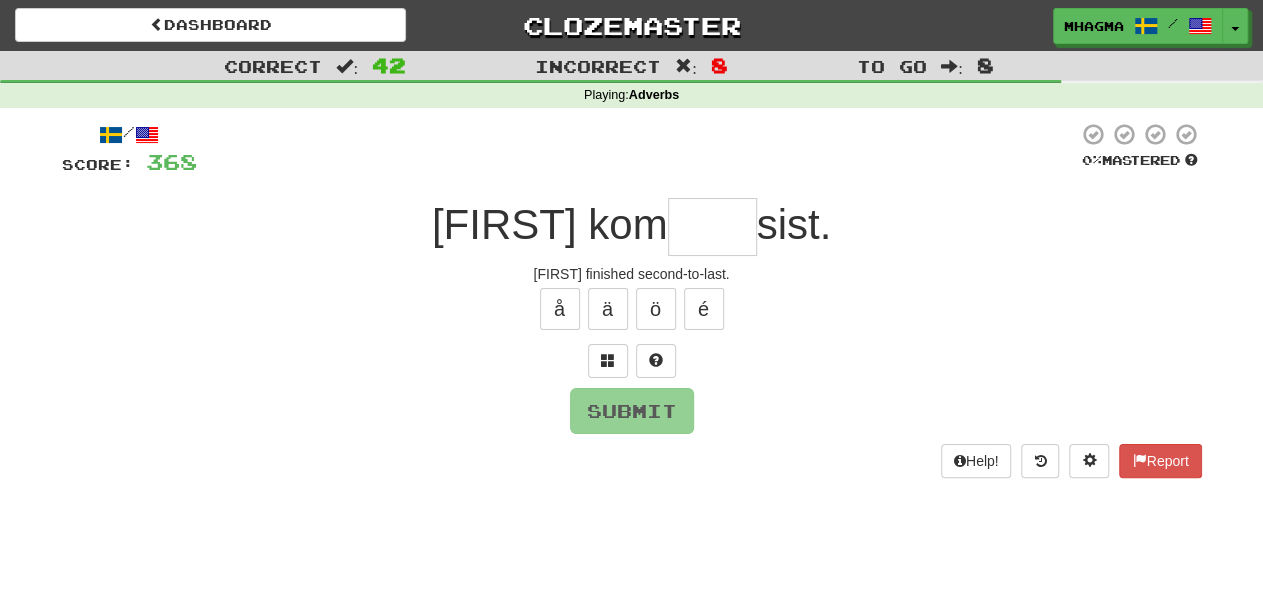 type on "*" 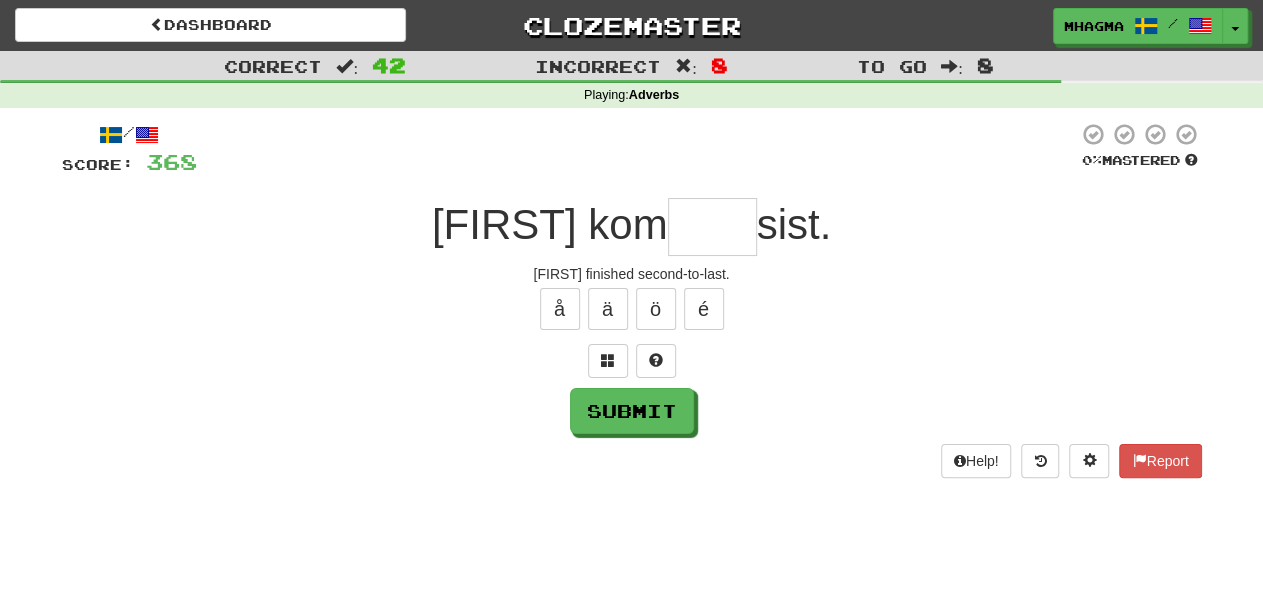 type on "*" 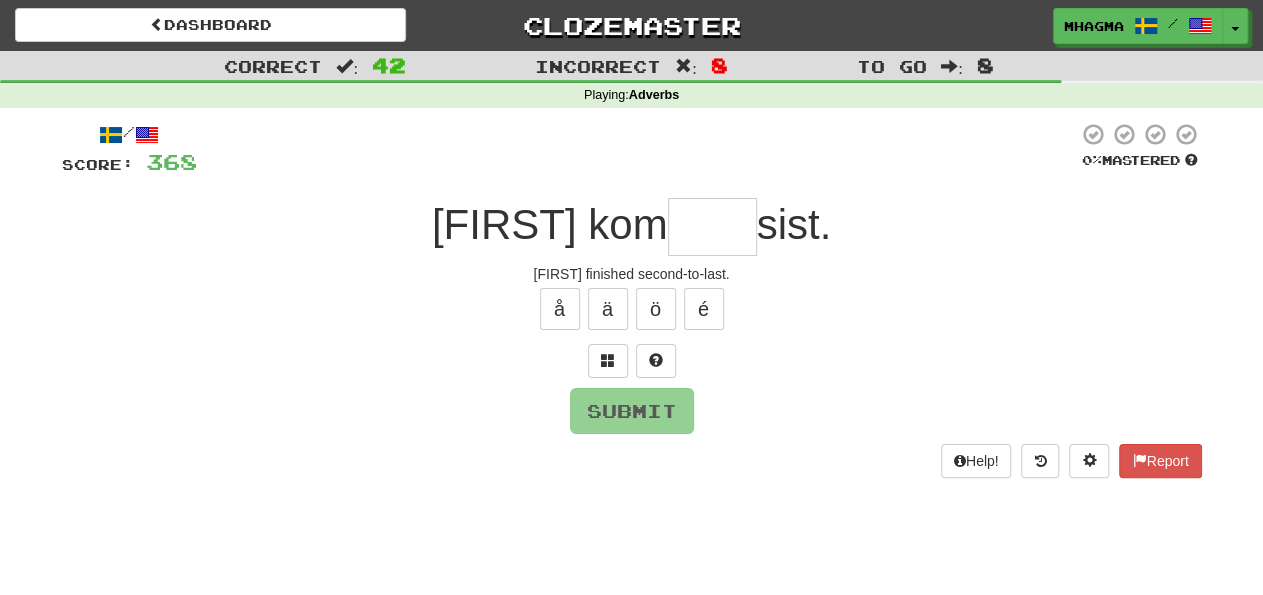 type on "*" 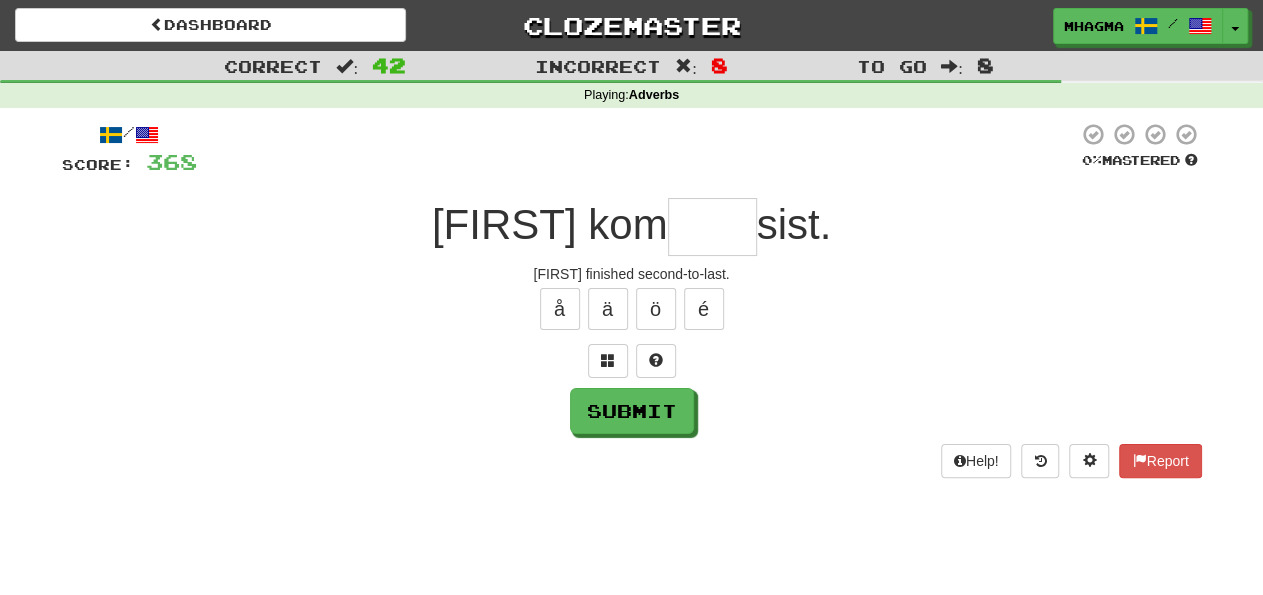 type on "*" 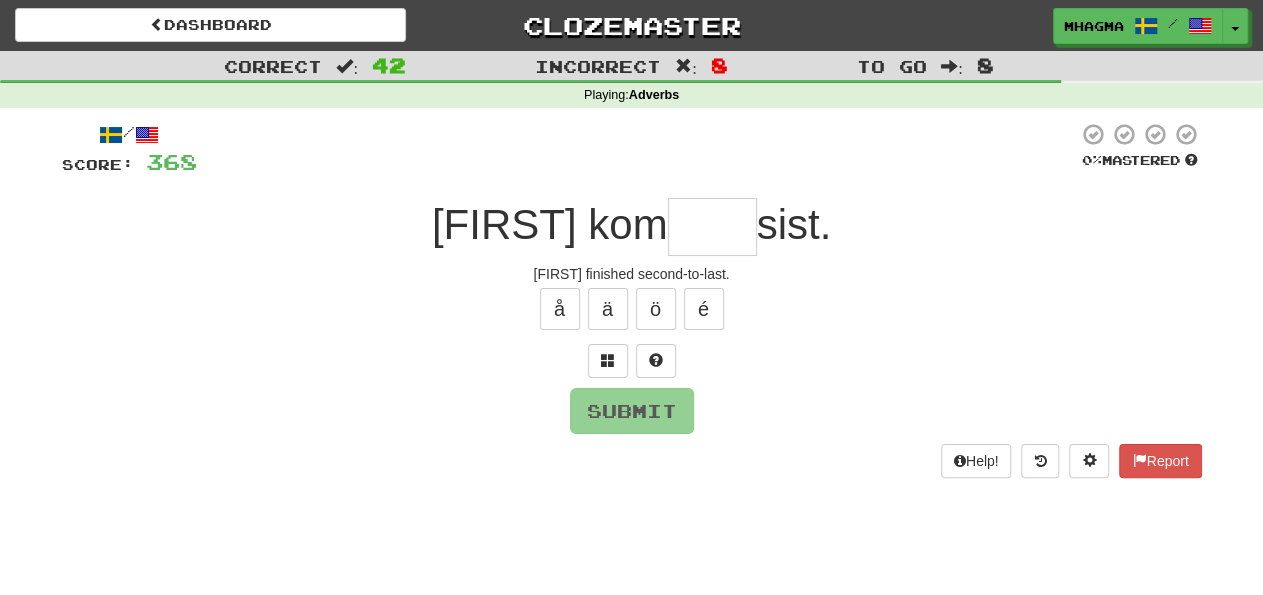 type on "*" 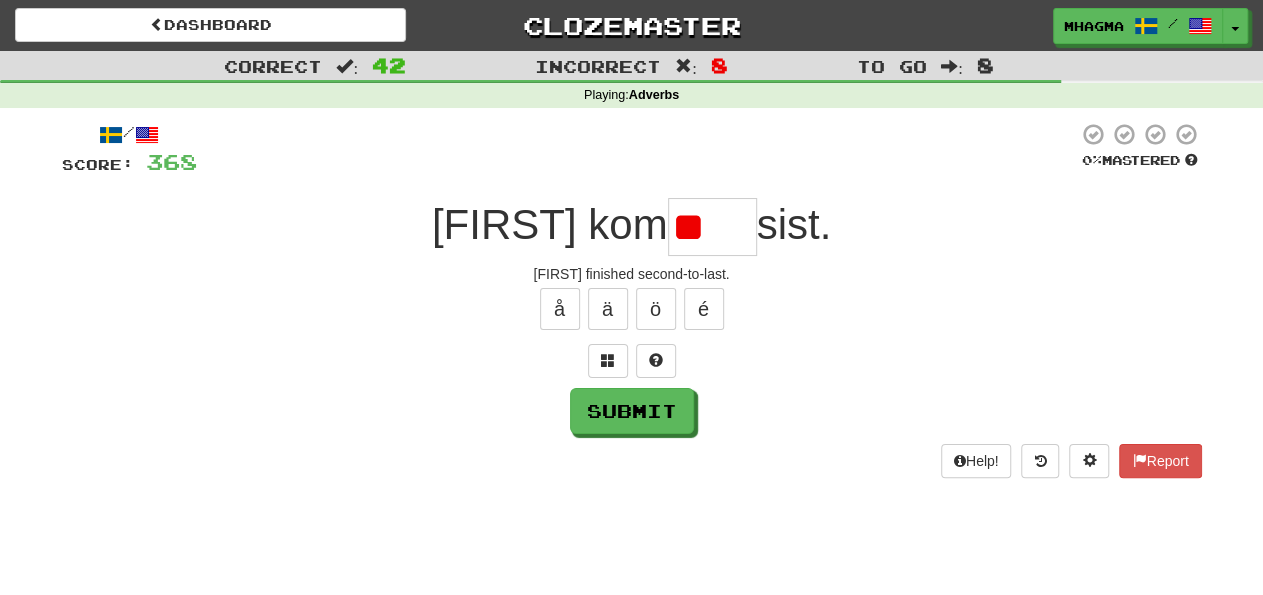 type on "*" 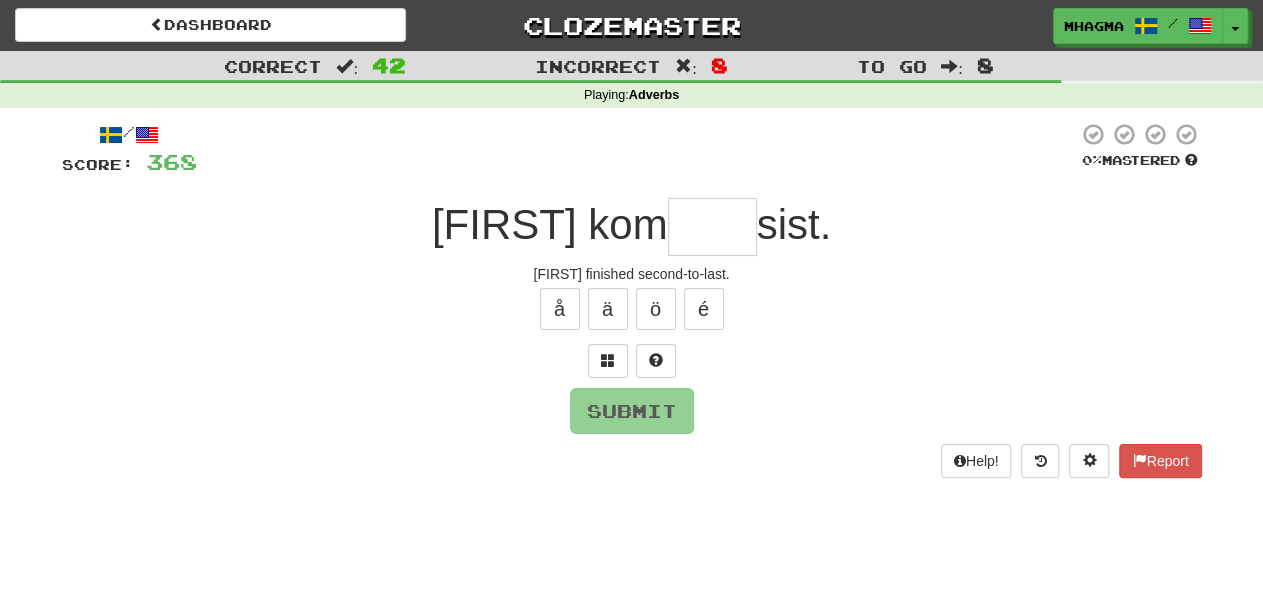 type on "*" 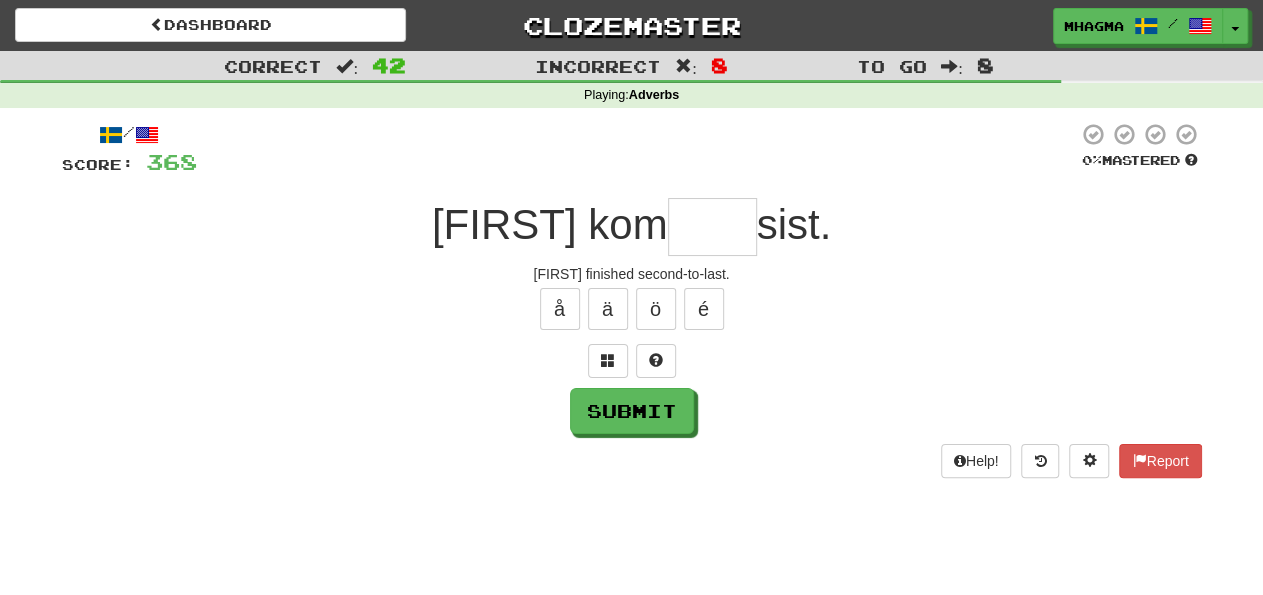 type on "*" 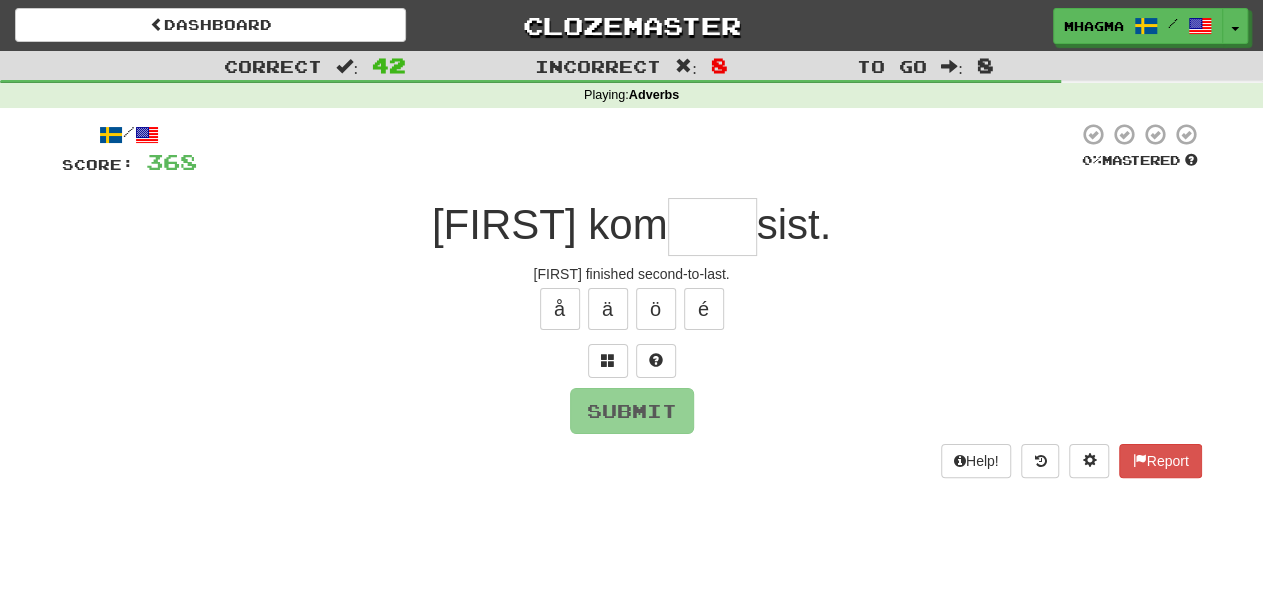 type on "****" 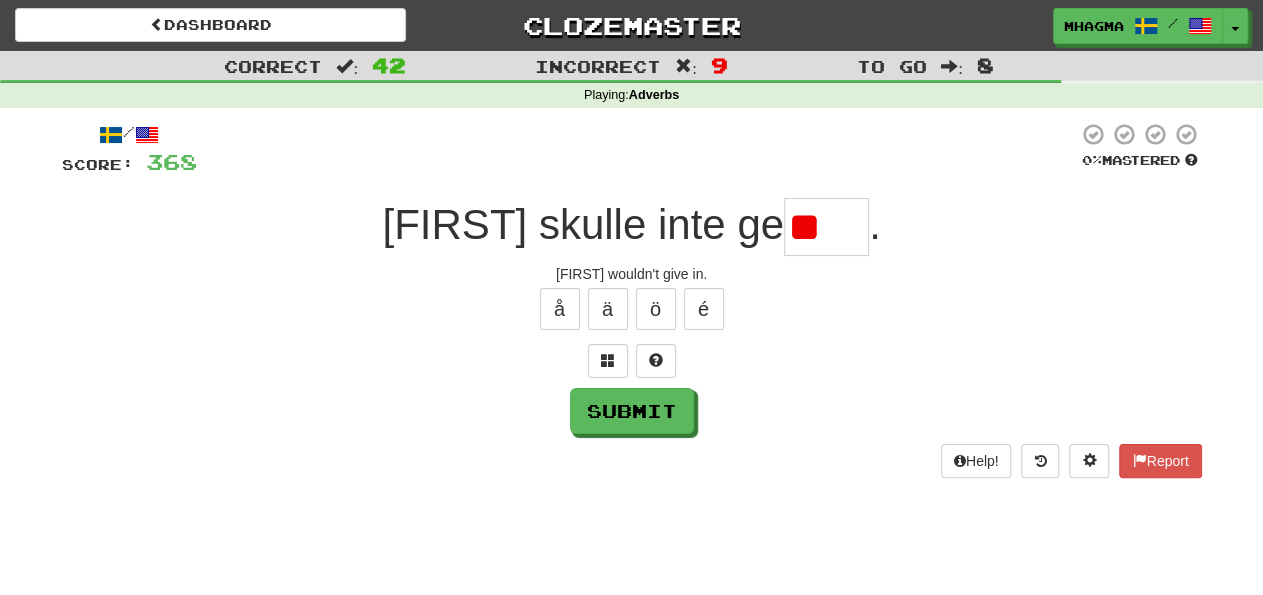 type on "*" 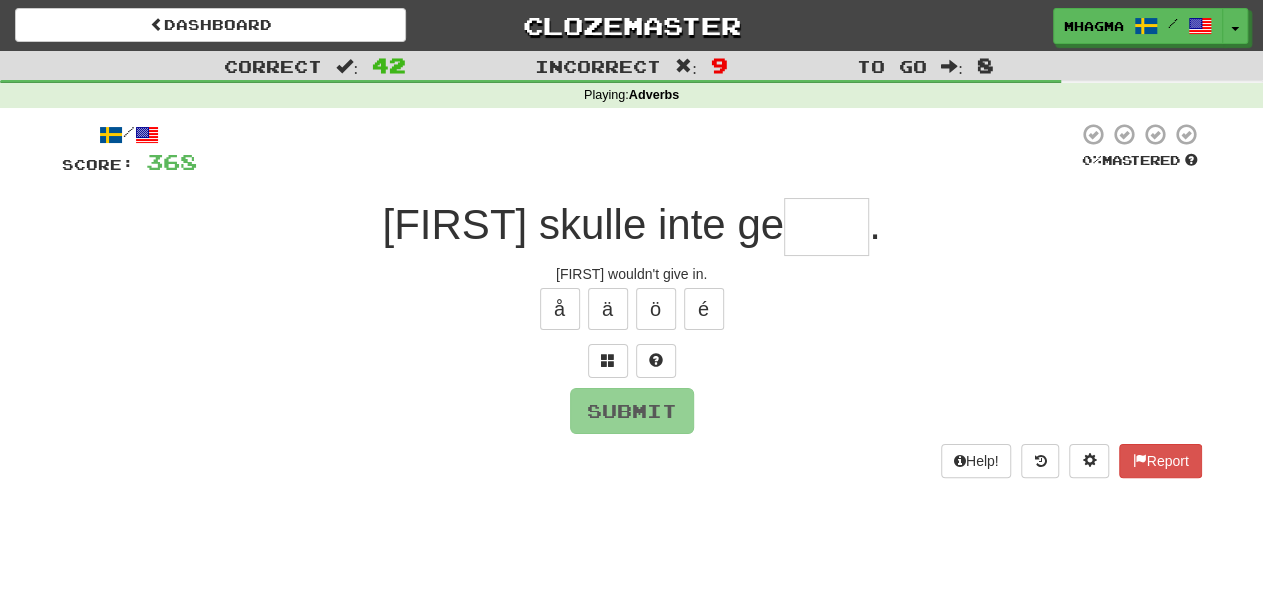 type on "****" 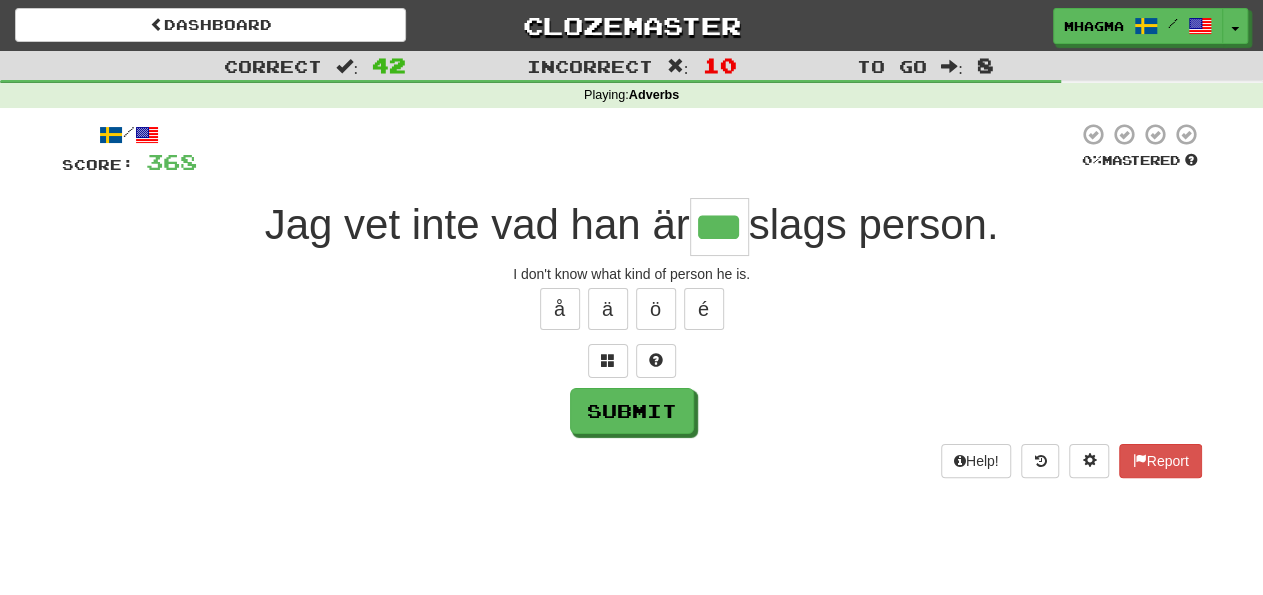 type on "***" 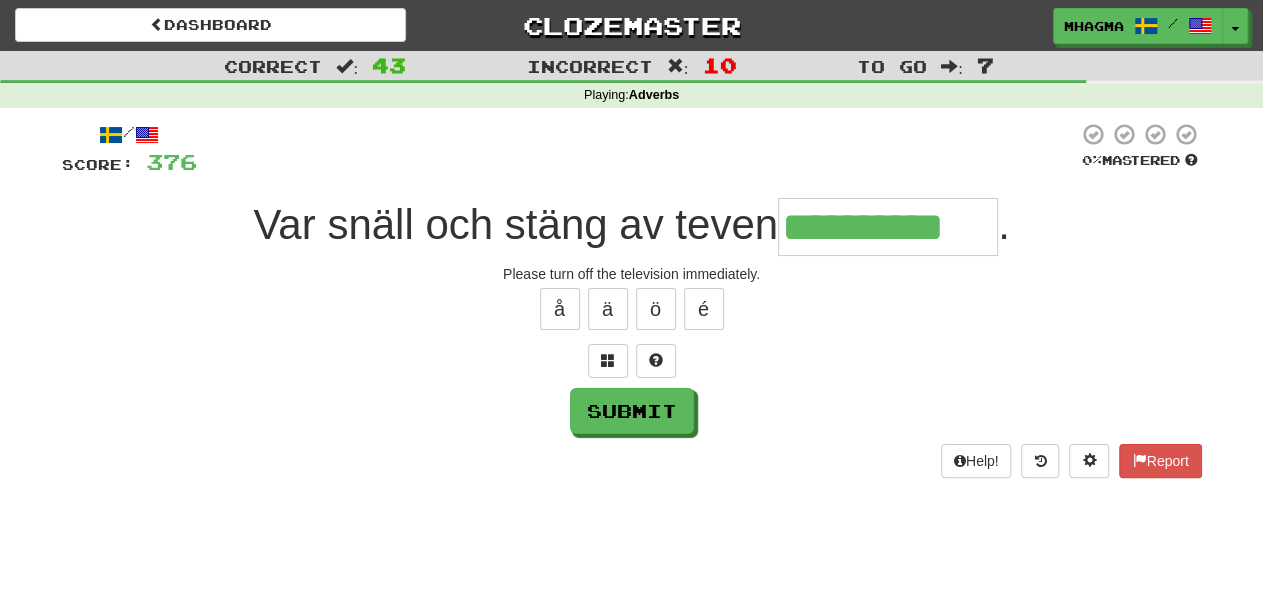 type on "**********" 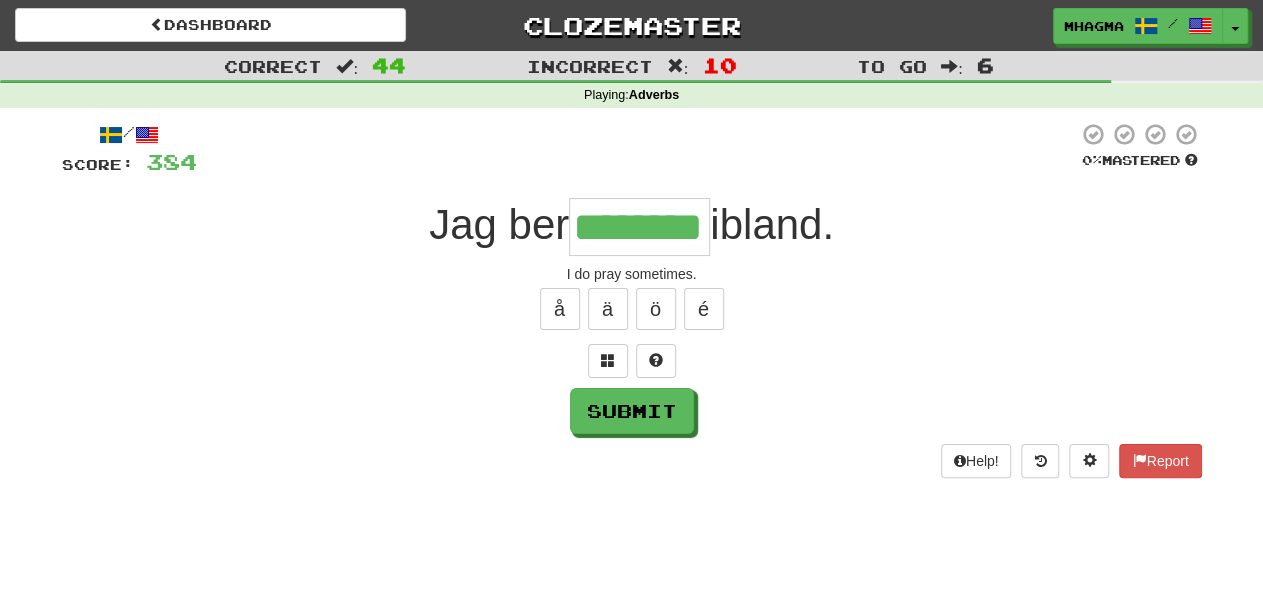 type on "********" 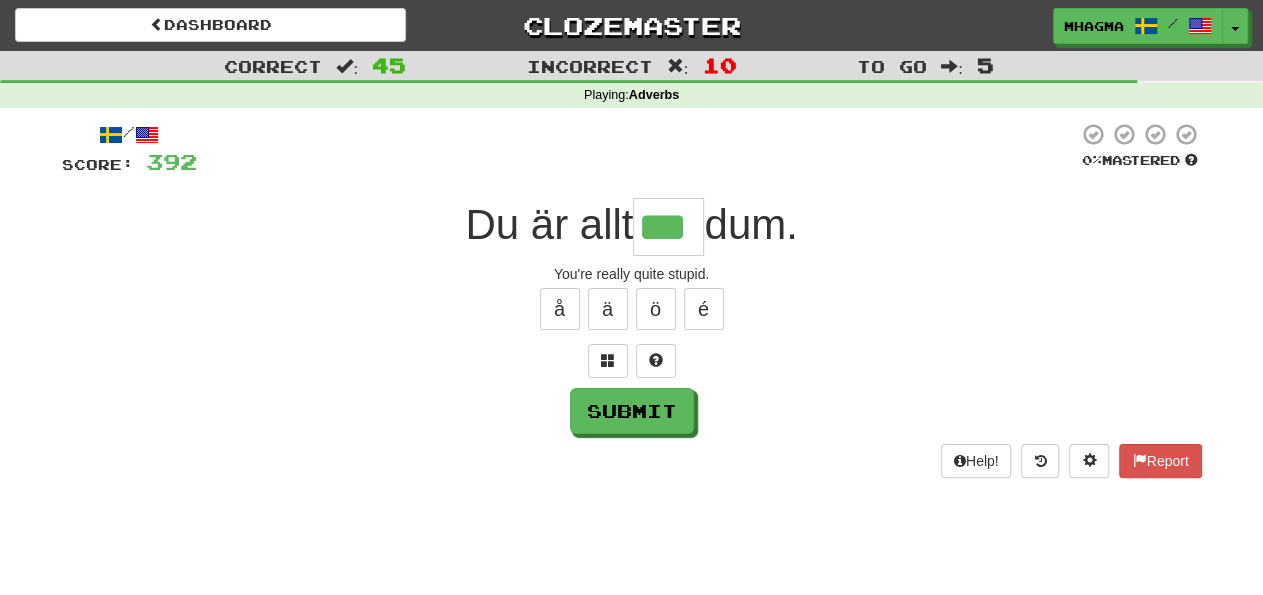 type on "***" 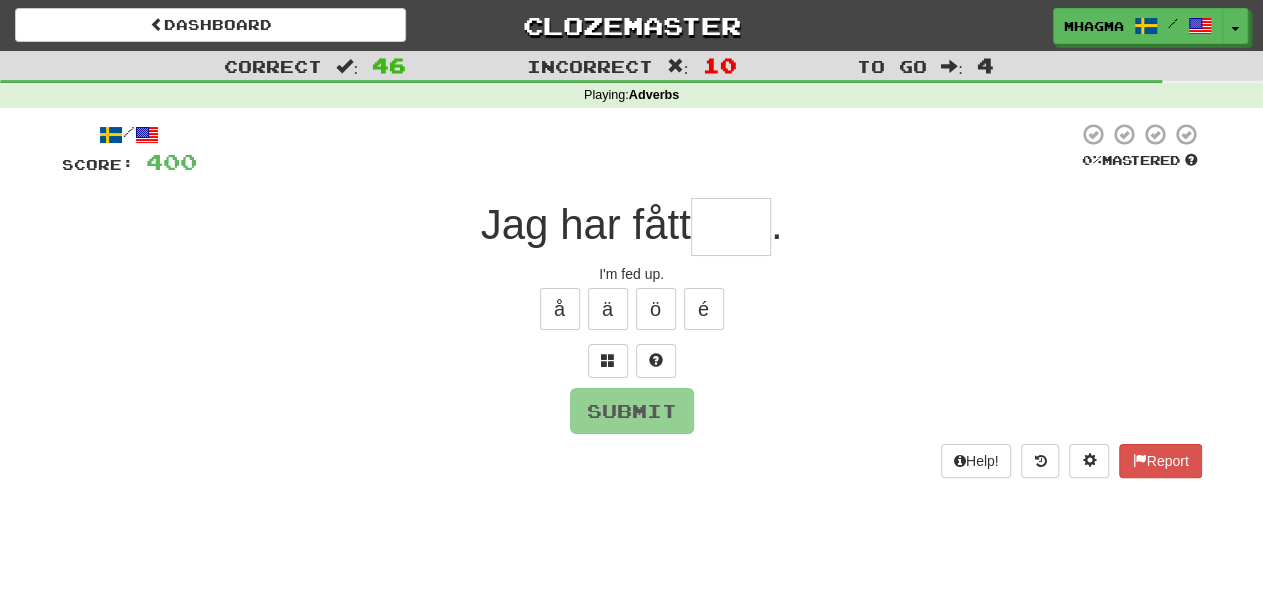 type on "***" 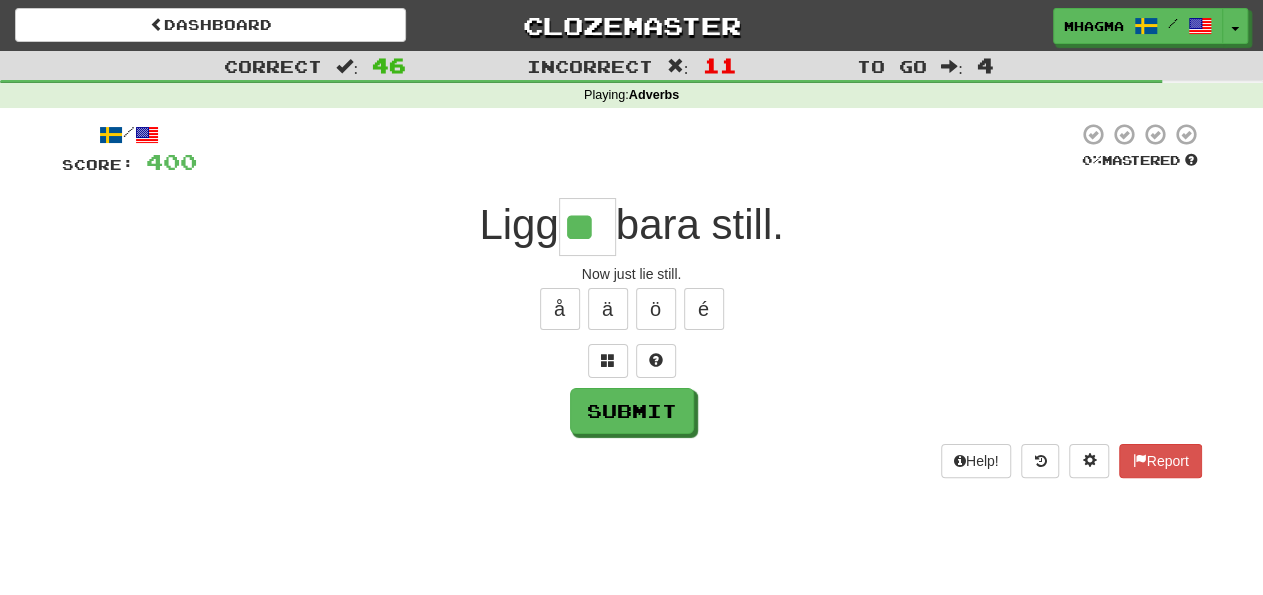type on "**" 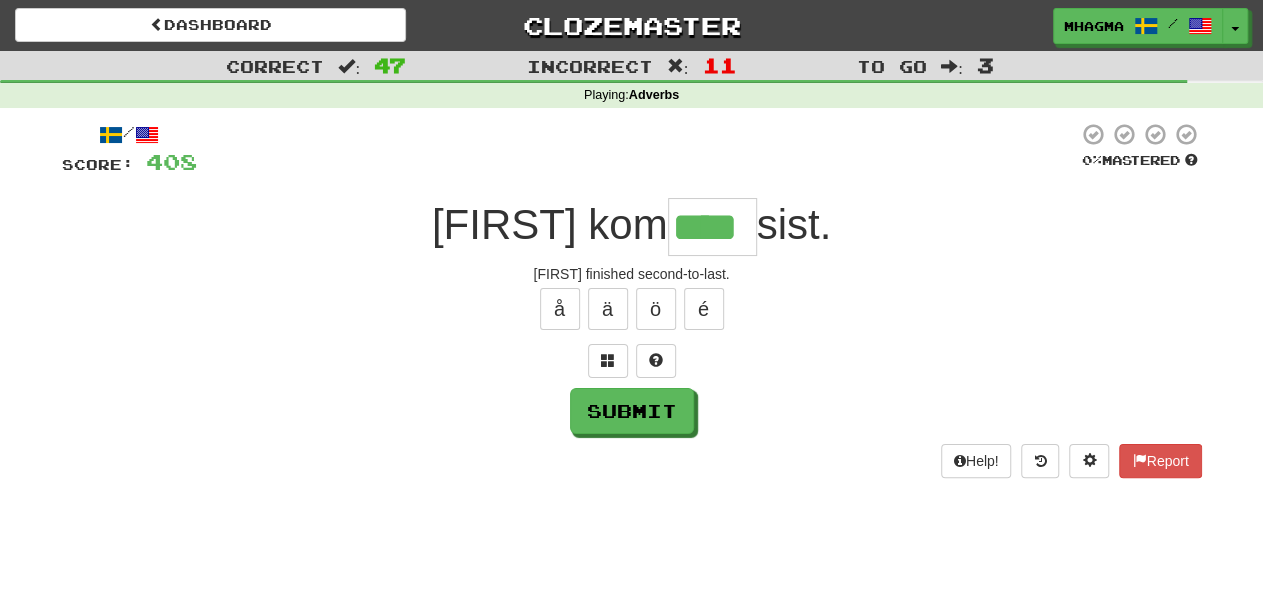 type on "****" 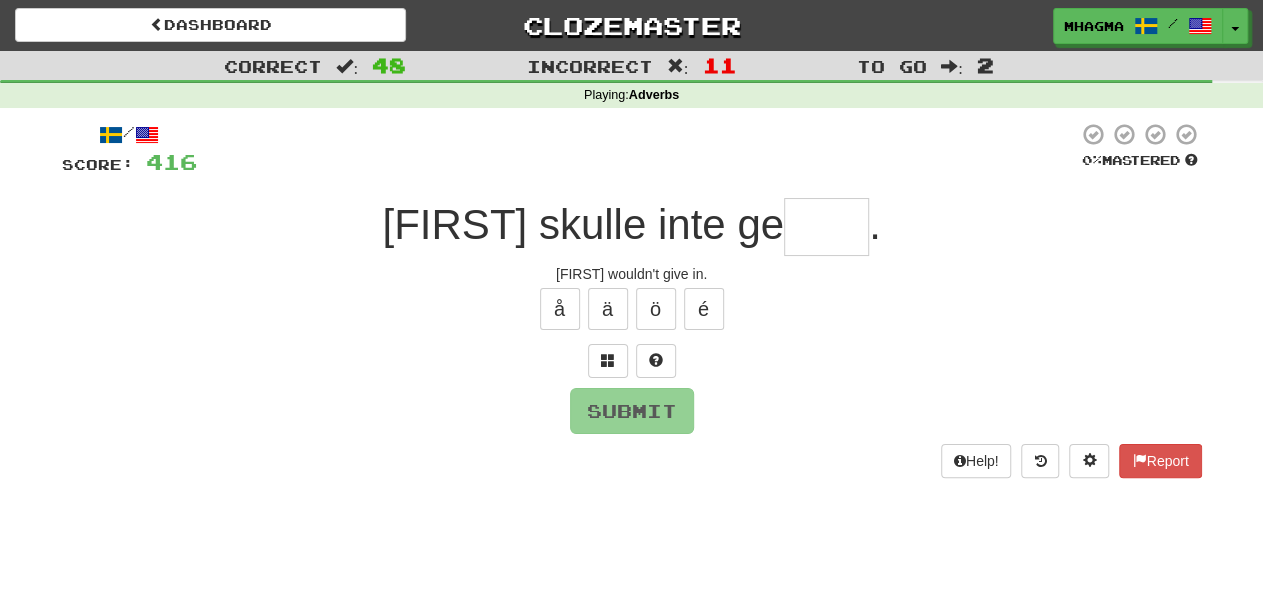 type on "*" 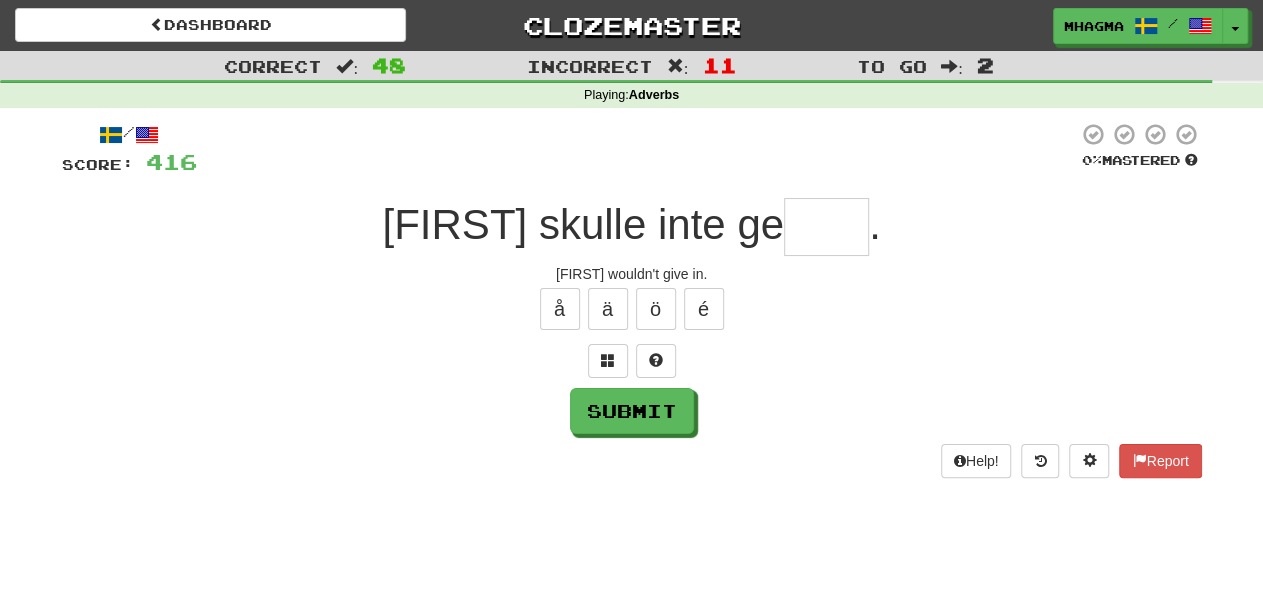 type on "*" 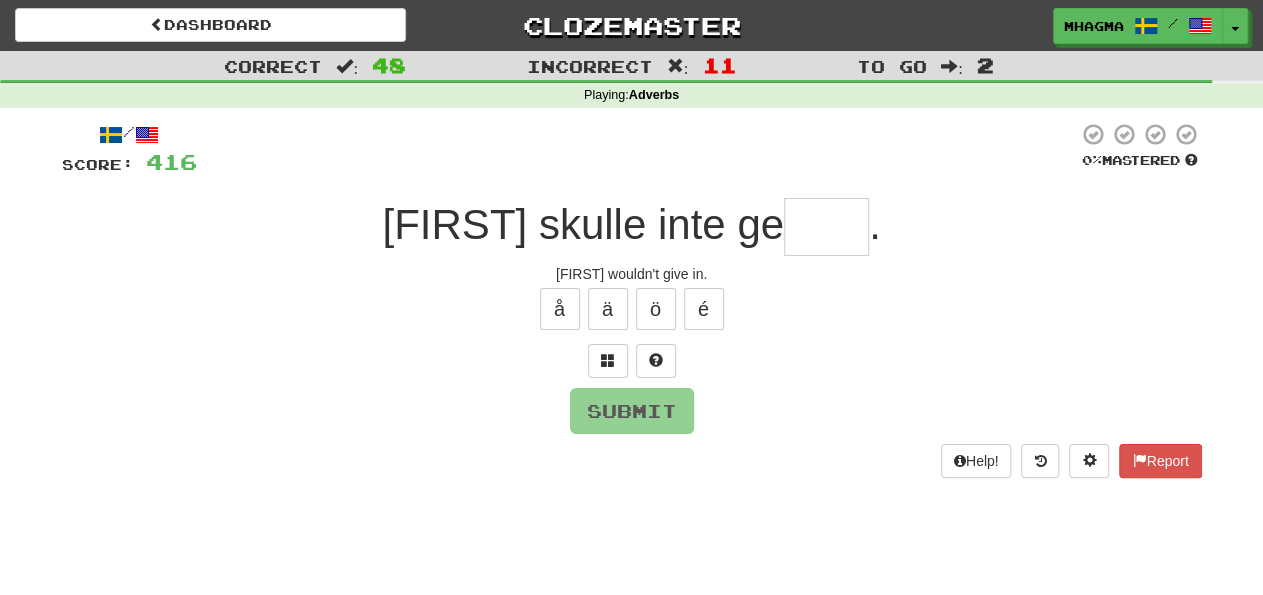 type on "*" 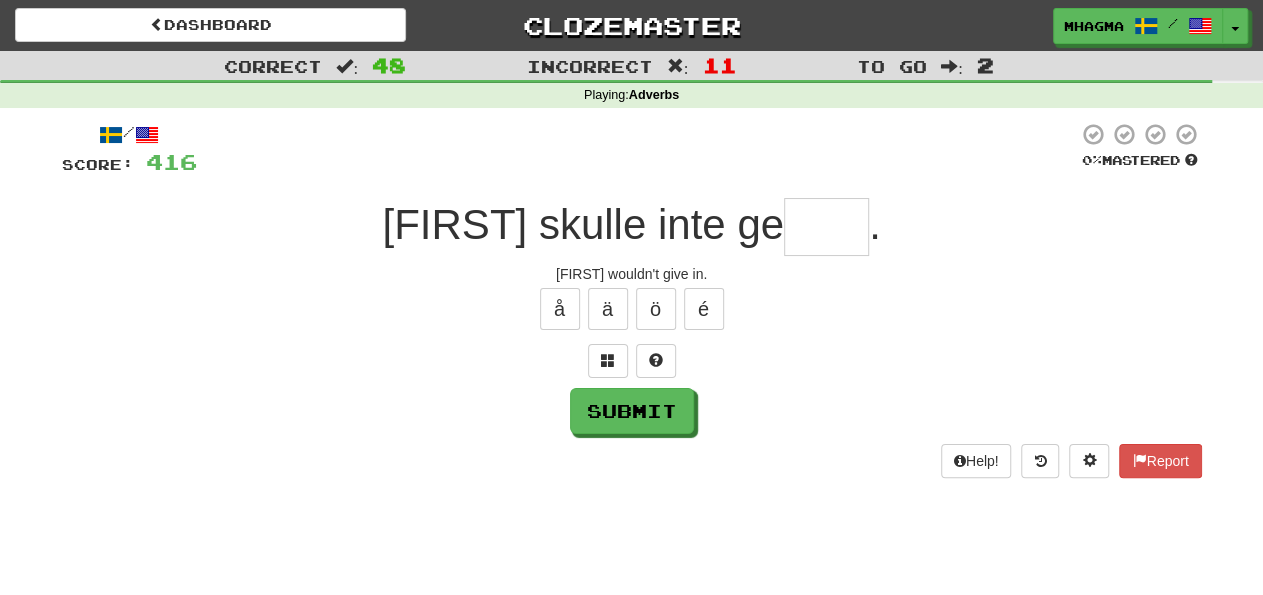 type on "*" 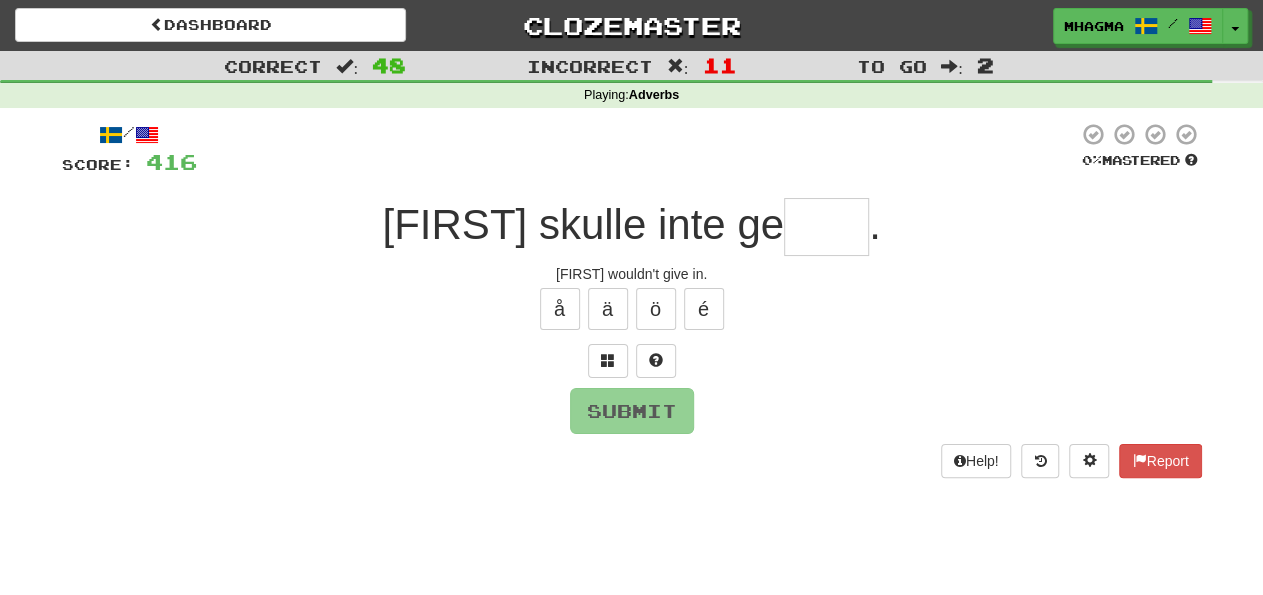 type on "*" 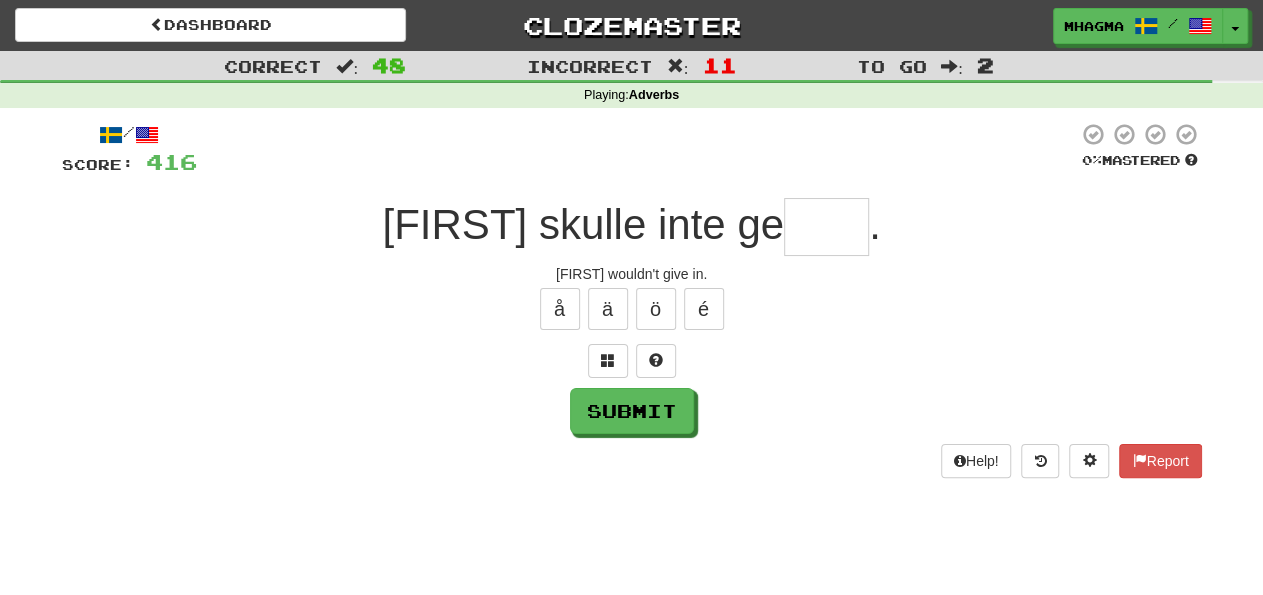 type on "*" 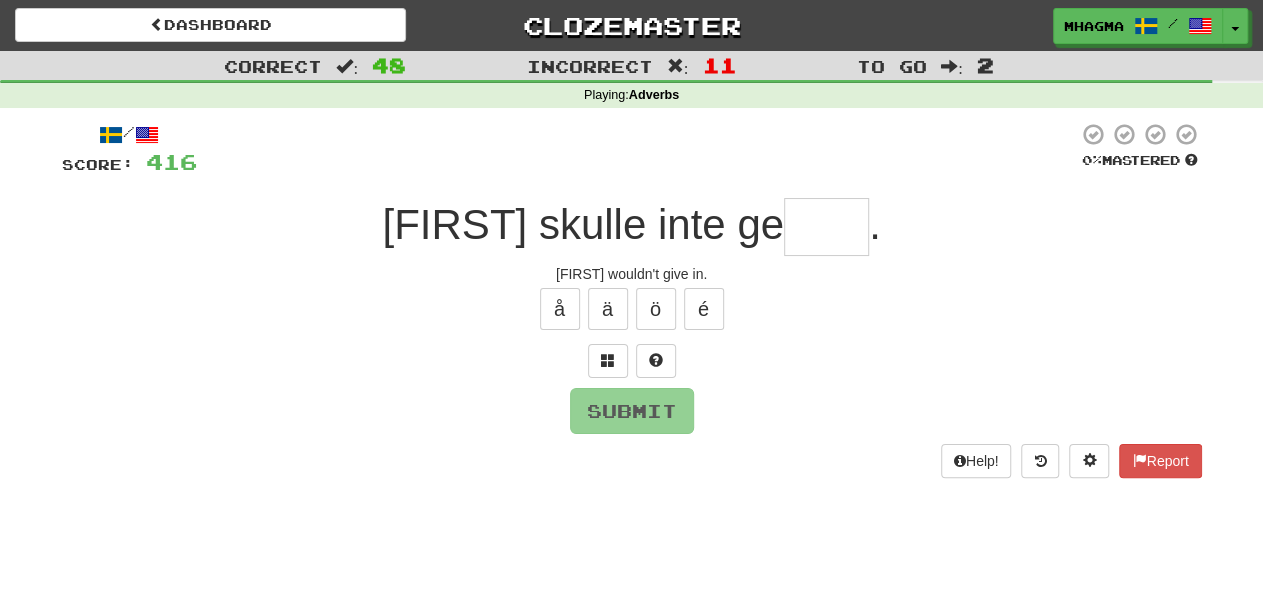 type on "*" 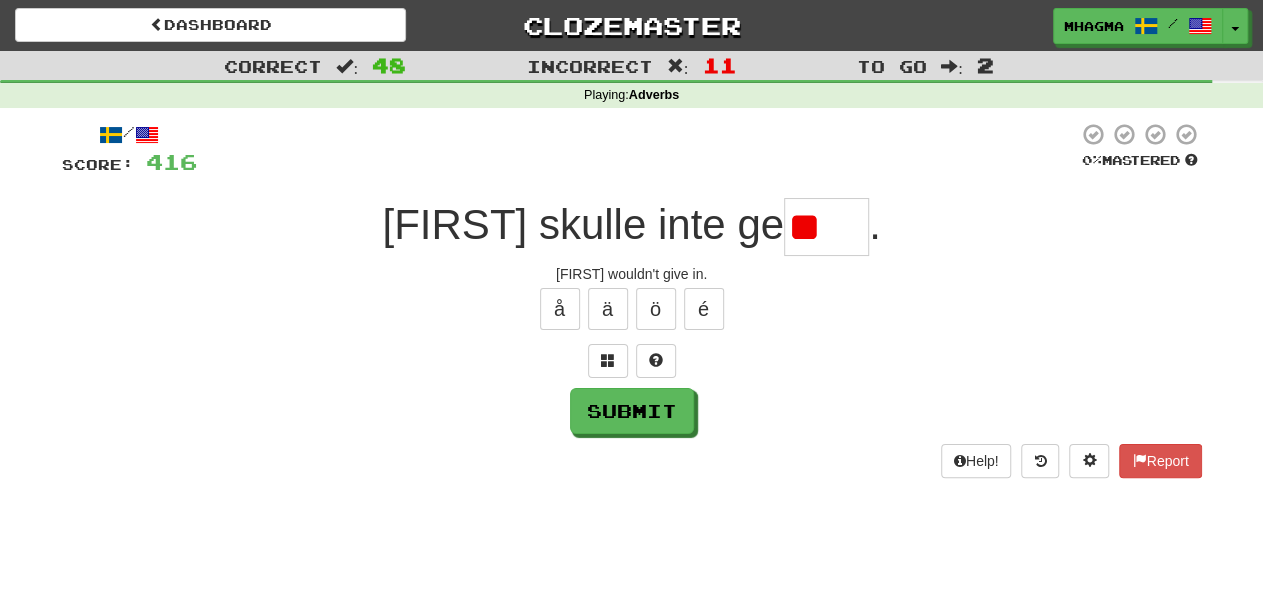 type on "*" 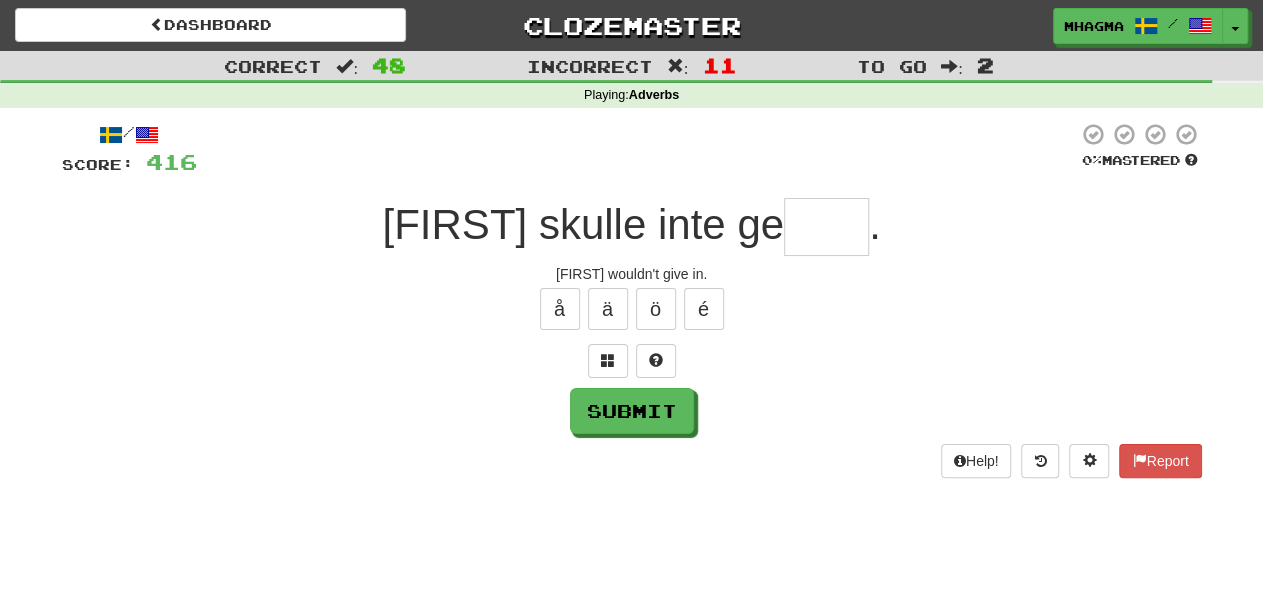 type on "*" 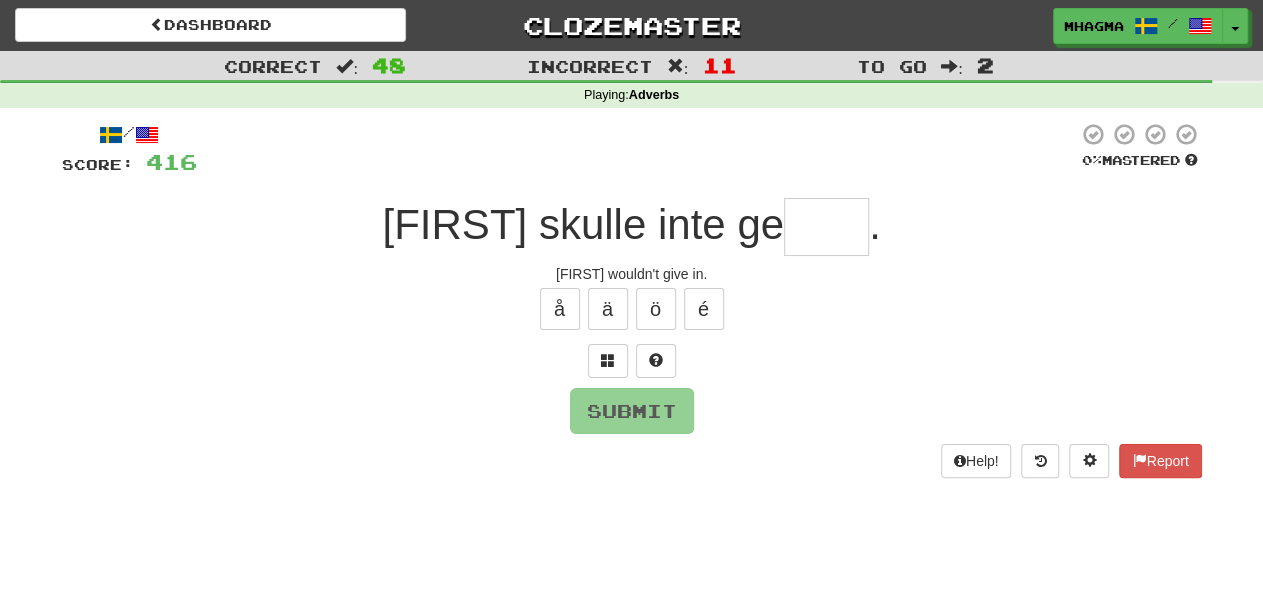 type on "*" 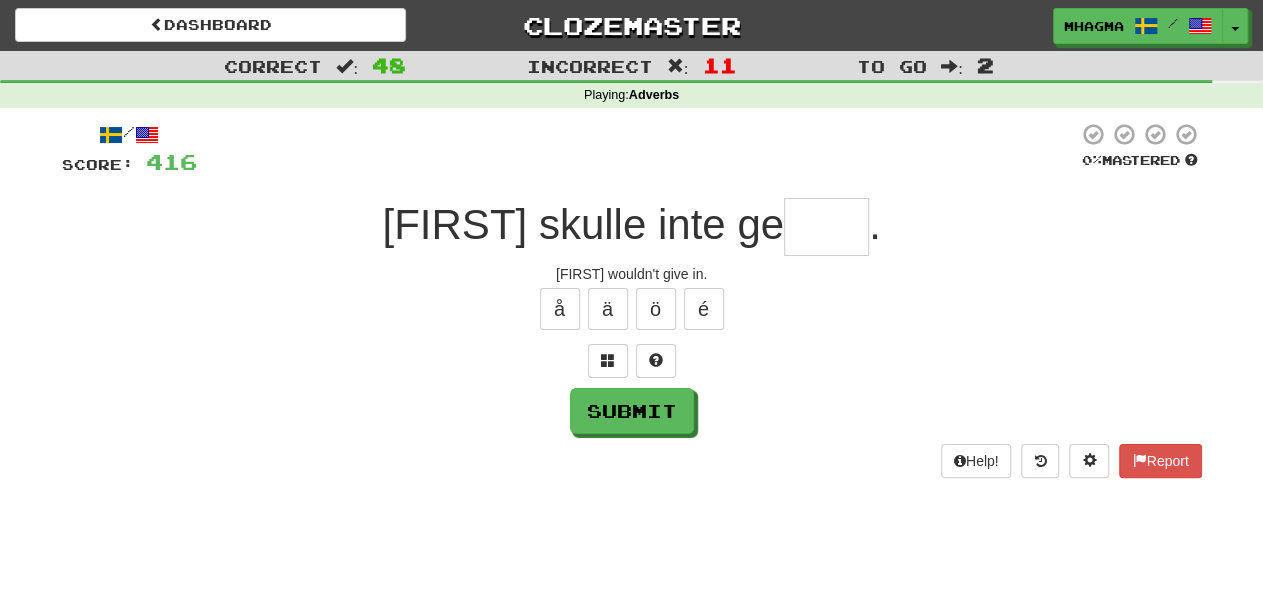 type on "*" 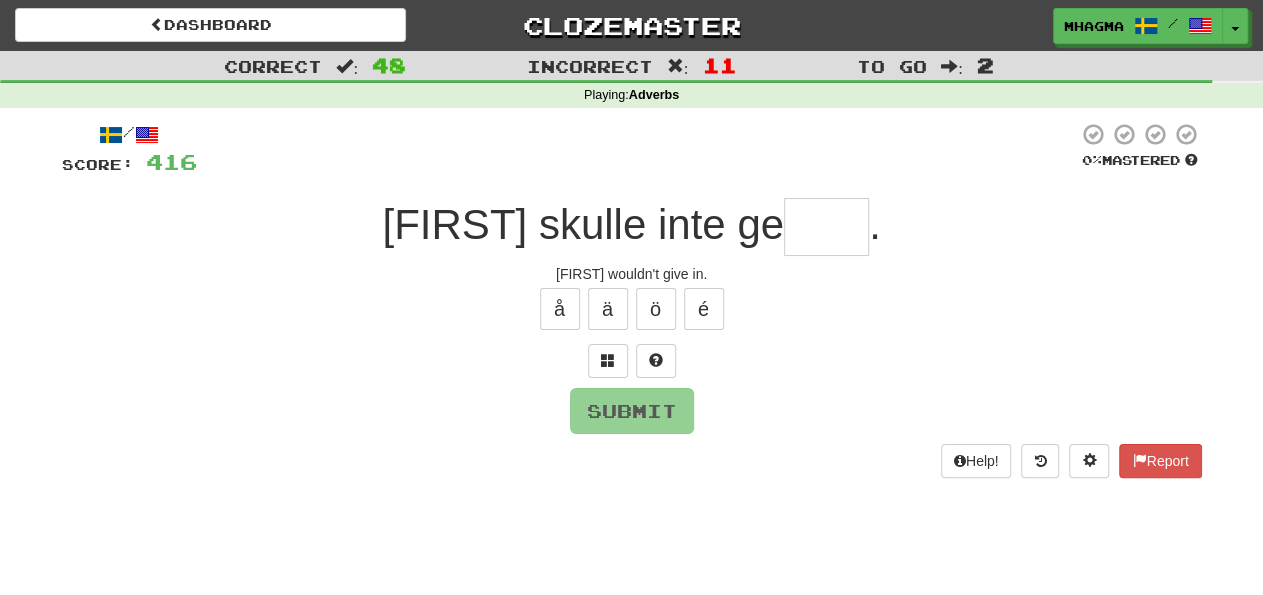 type on "*" 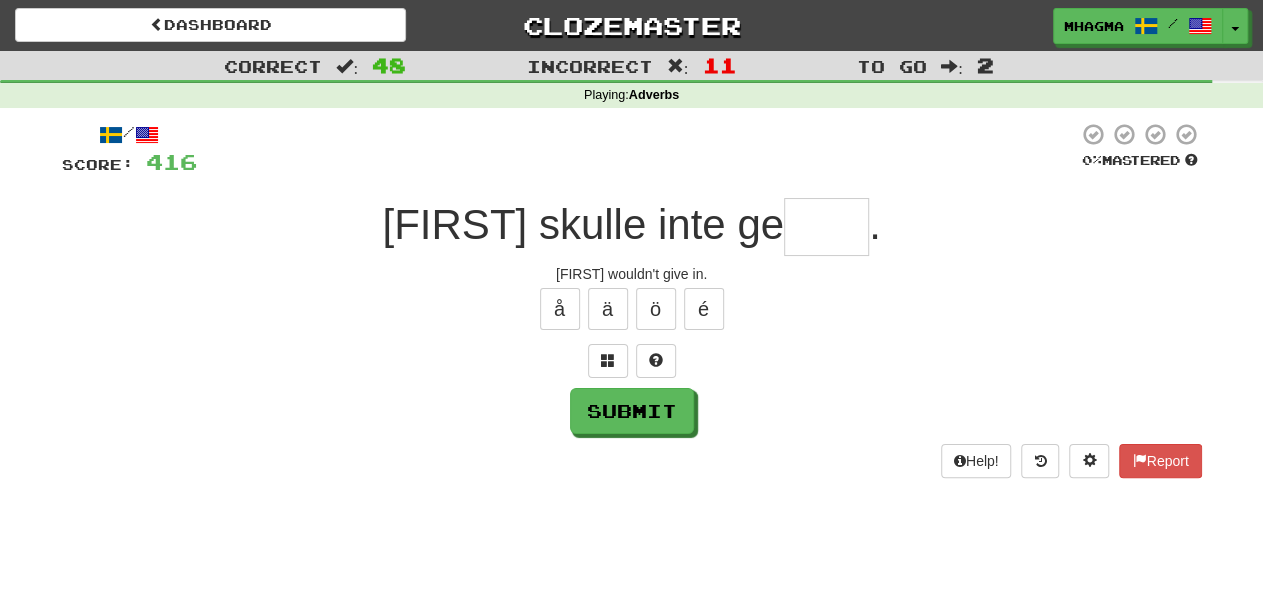 type on "*" 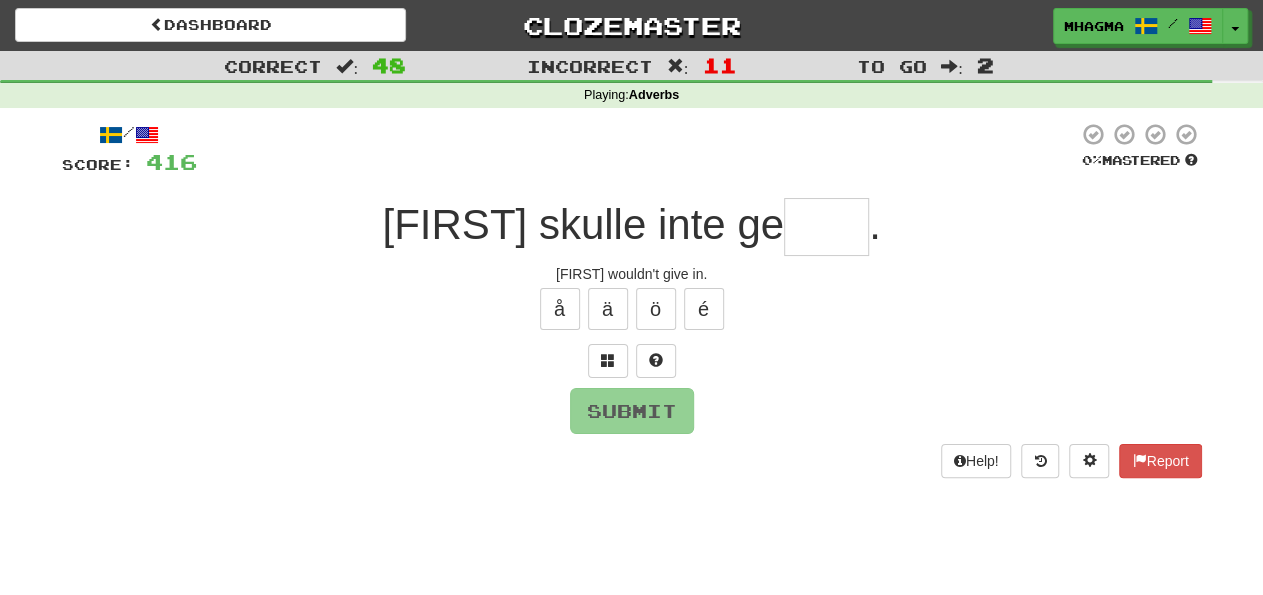 type on "*" 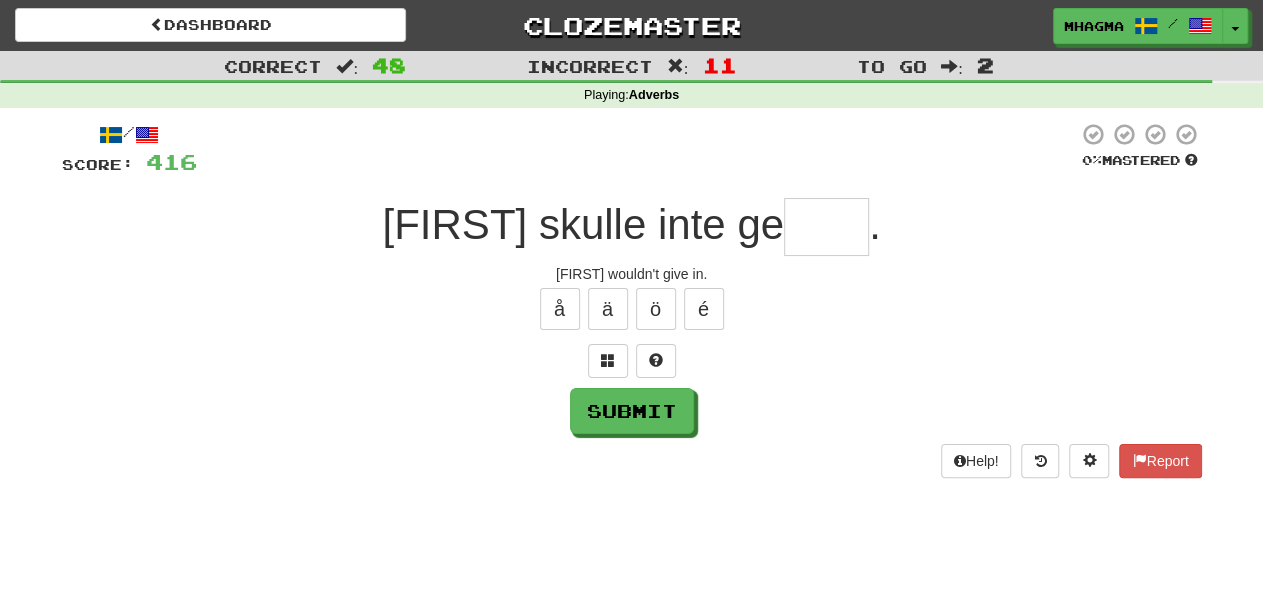 type on "*" 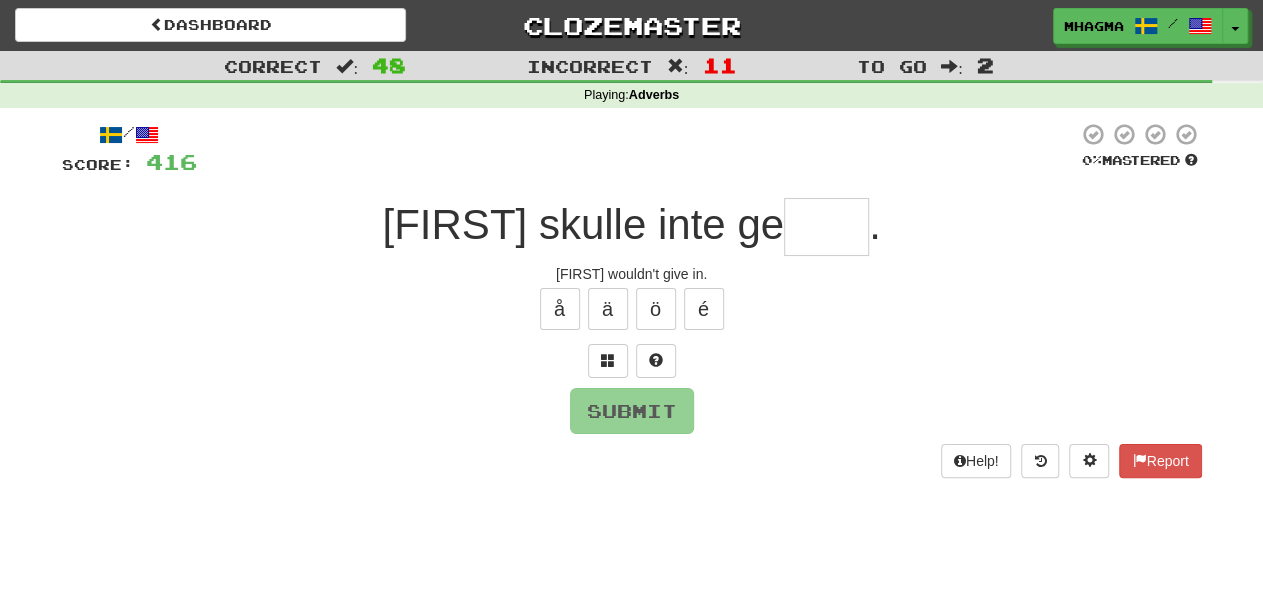 type on "*" 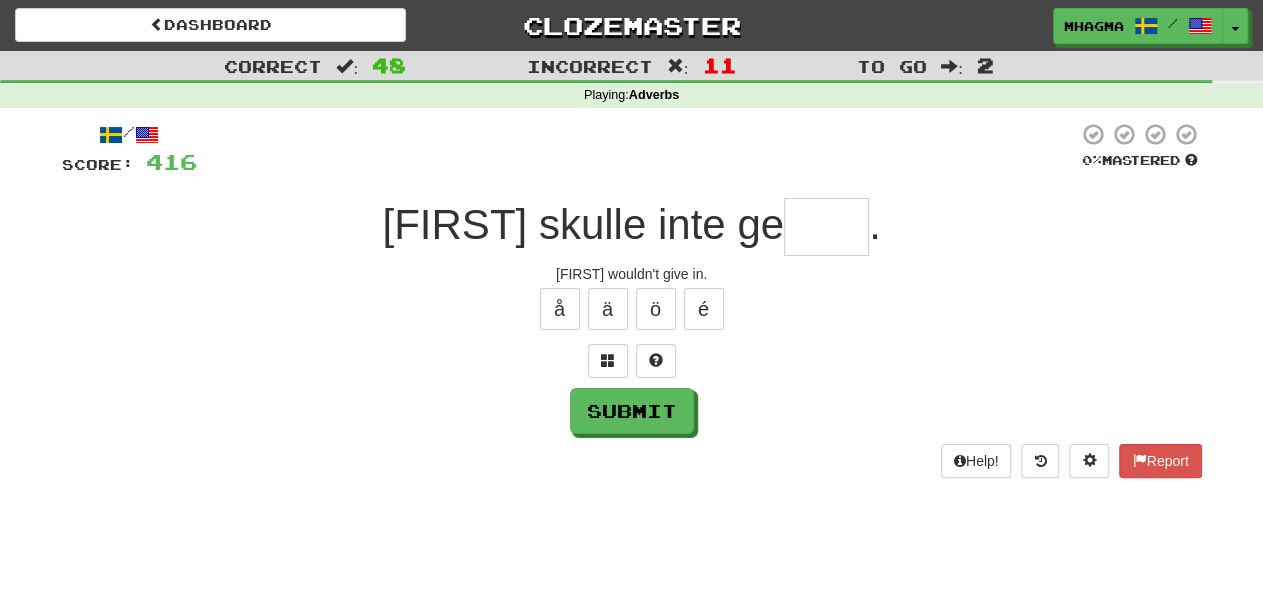 type on "*" 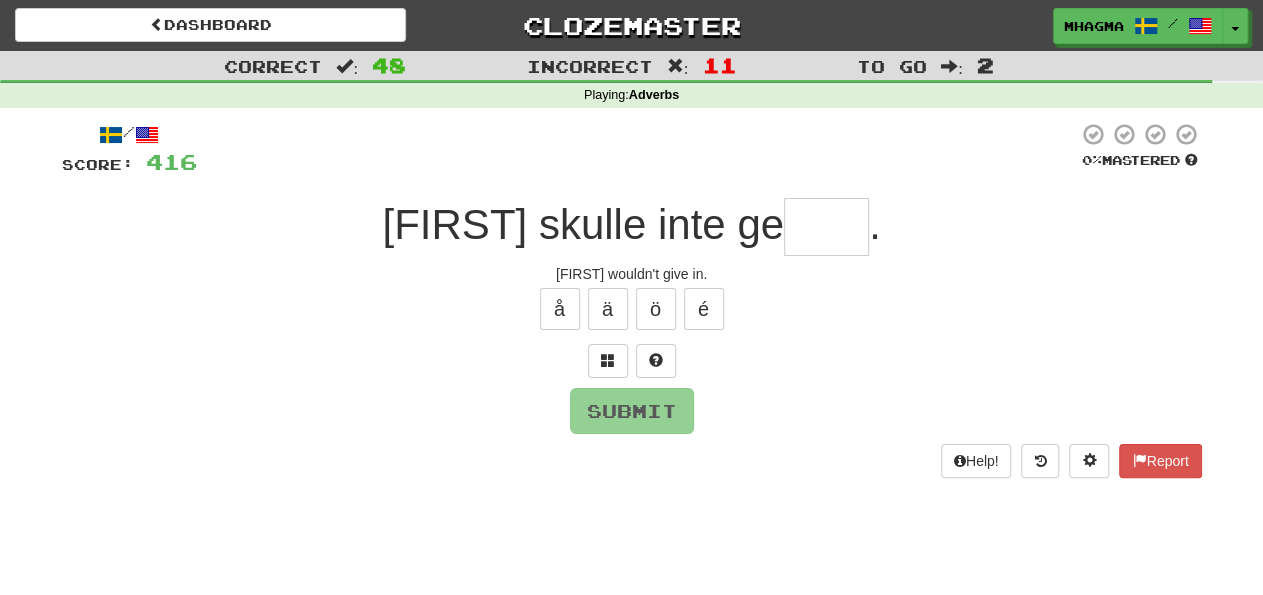 type on "*" 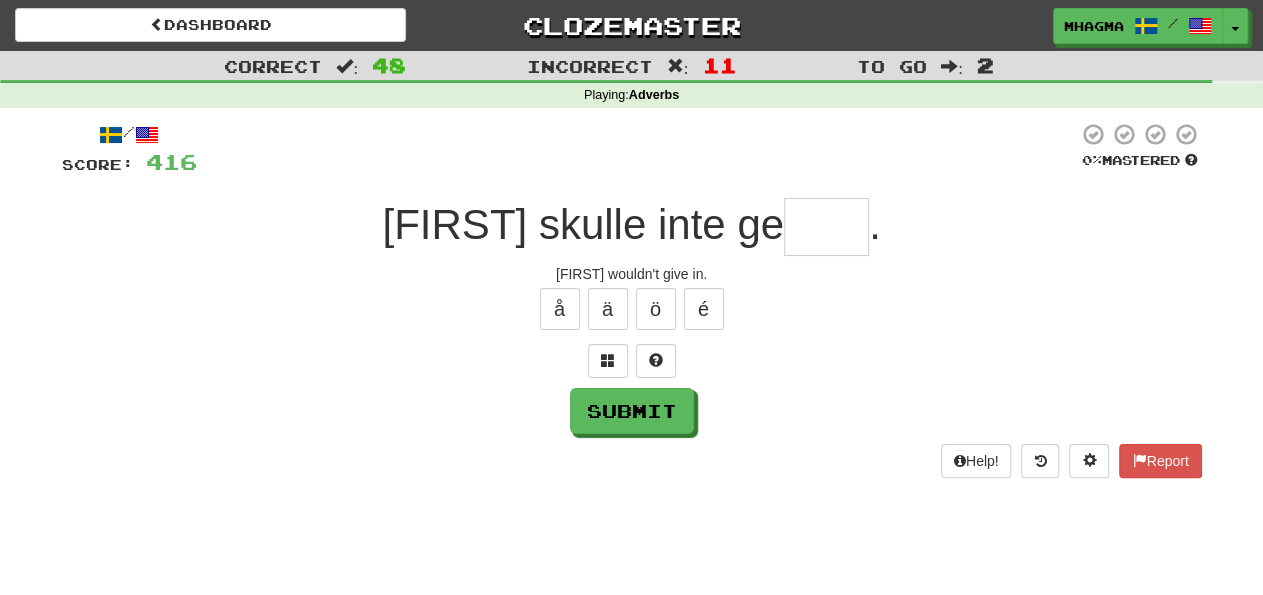type on "*" 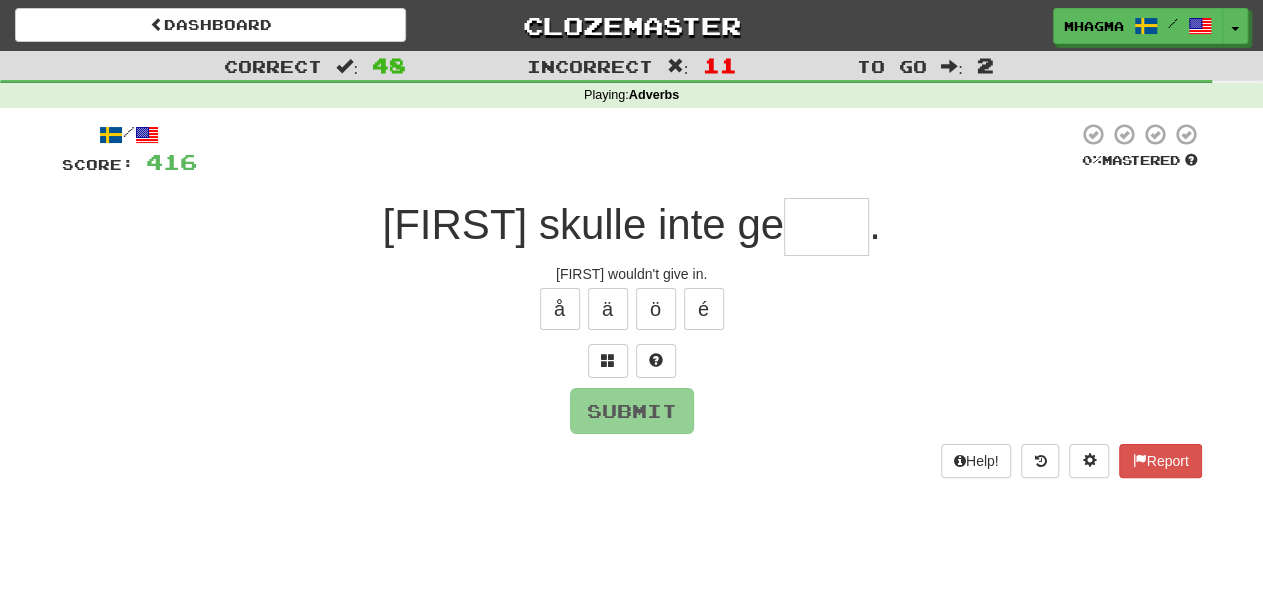 type on "*" 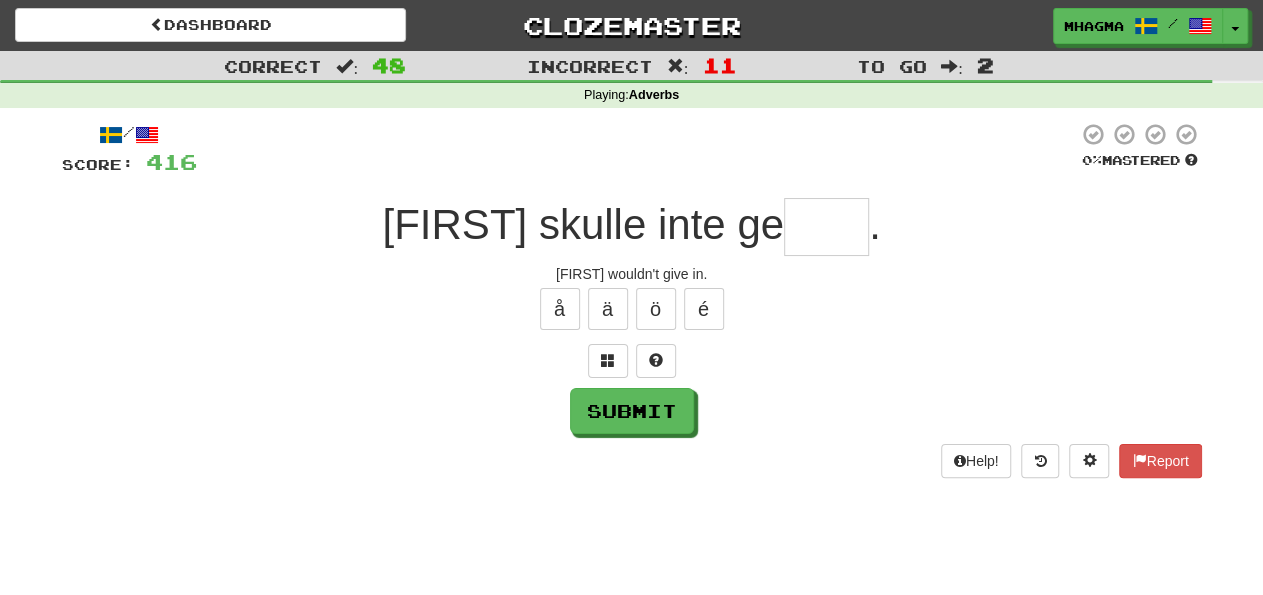 type on "*" 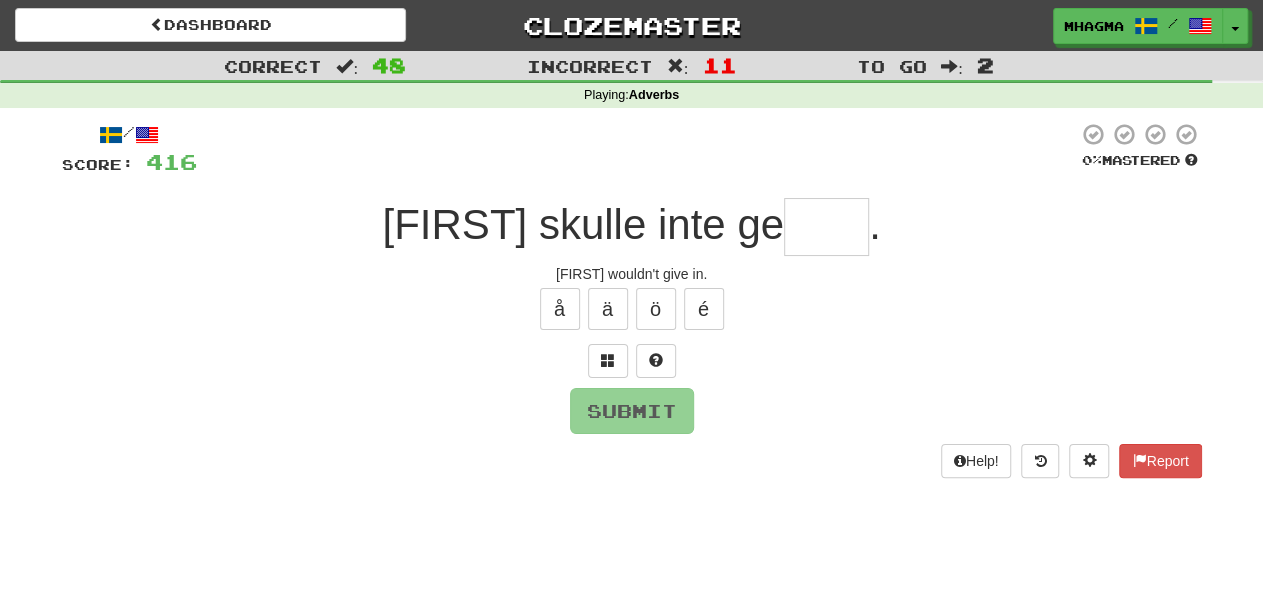 type on "*" 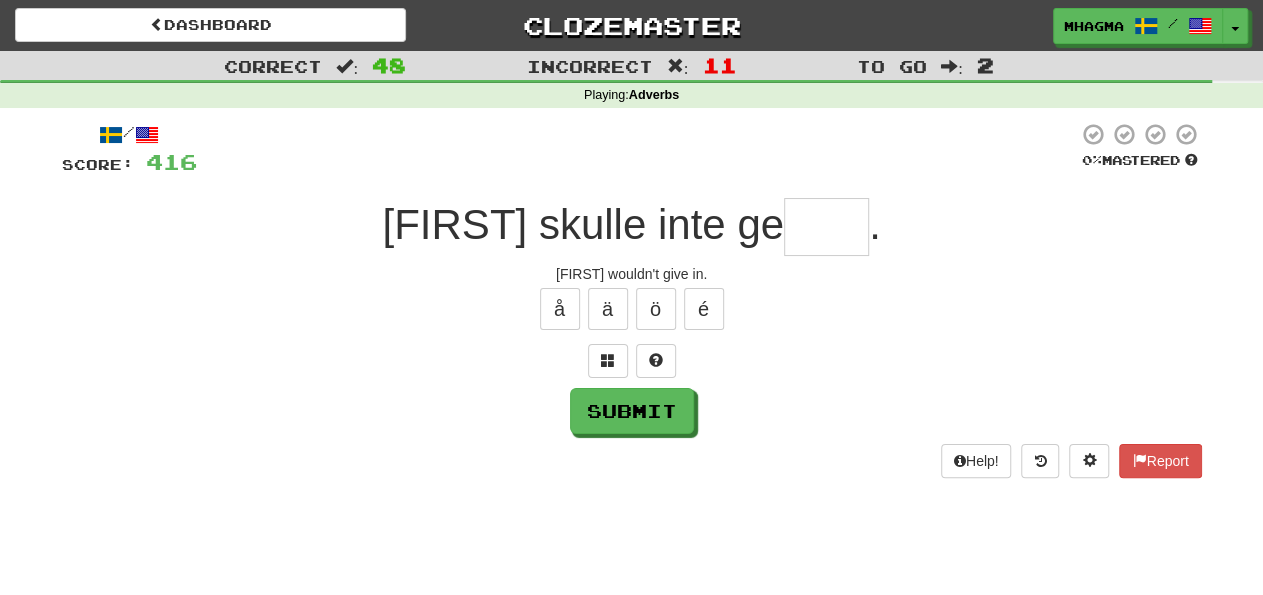 type on "*" 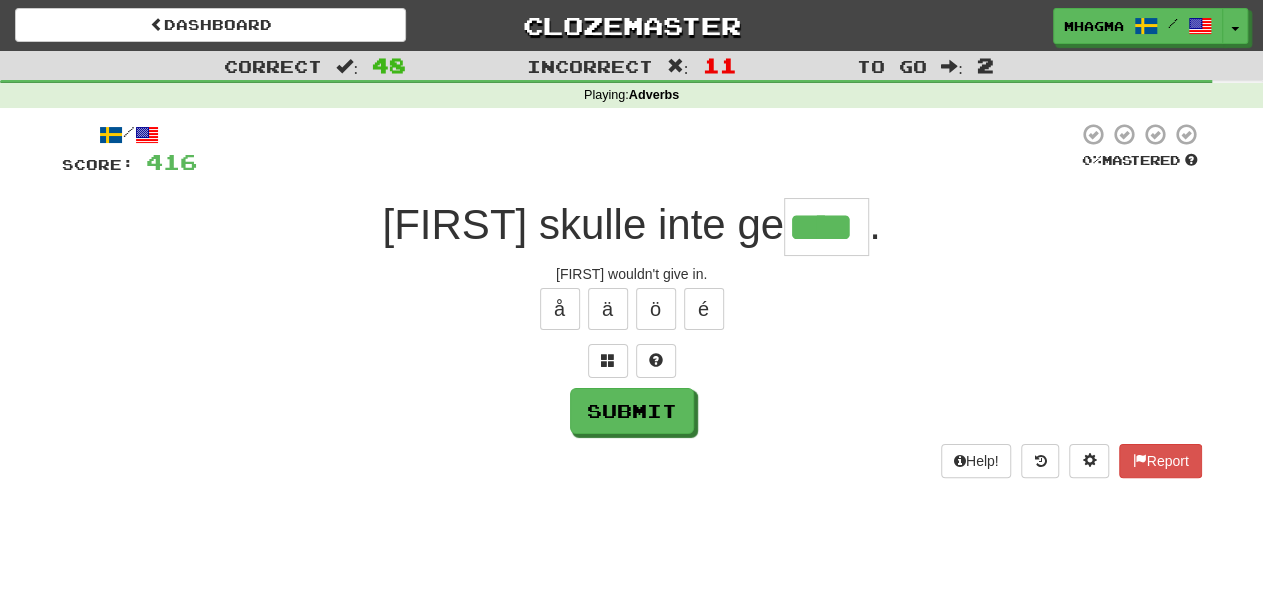 type on "****" 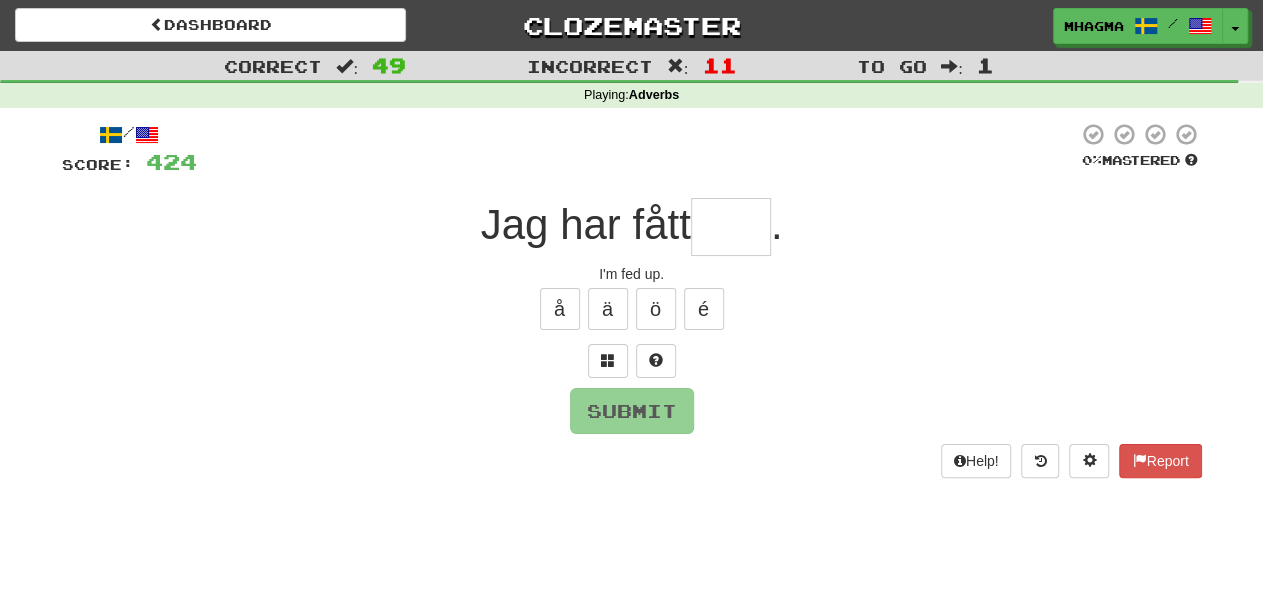 type on "*" 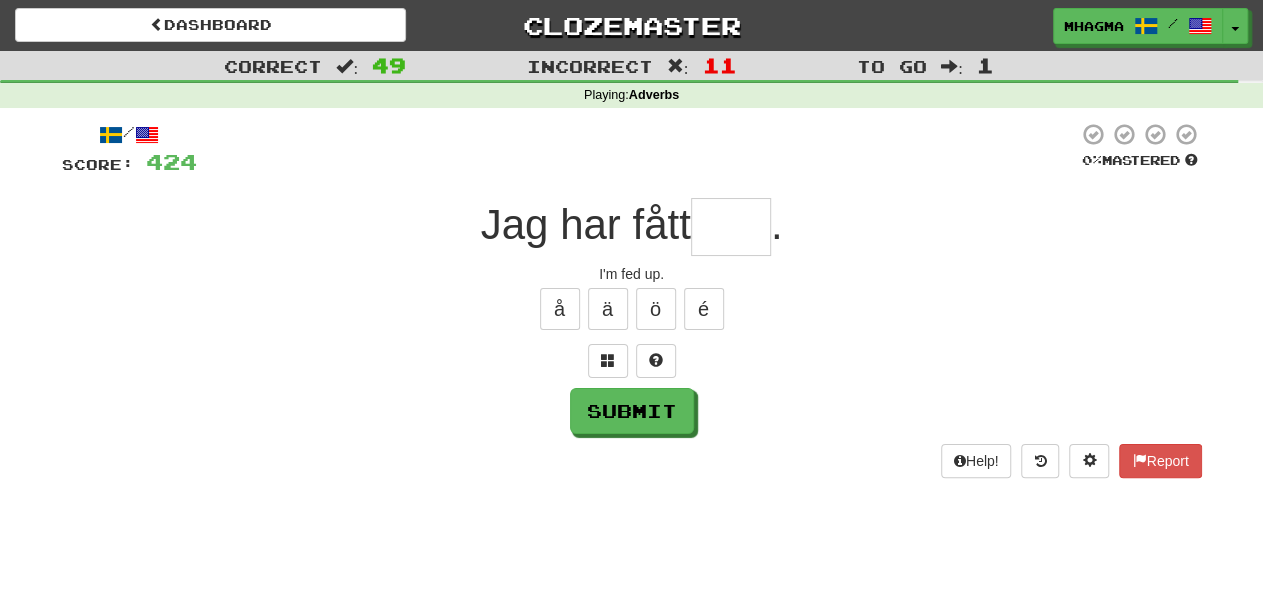 type on "*" 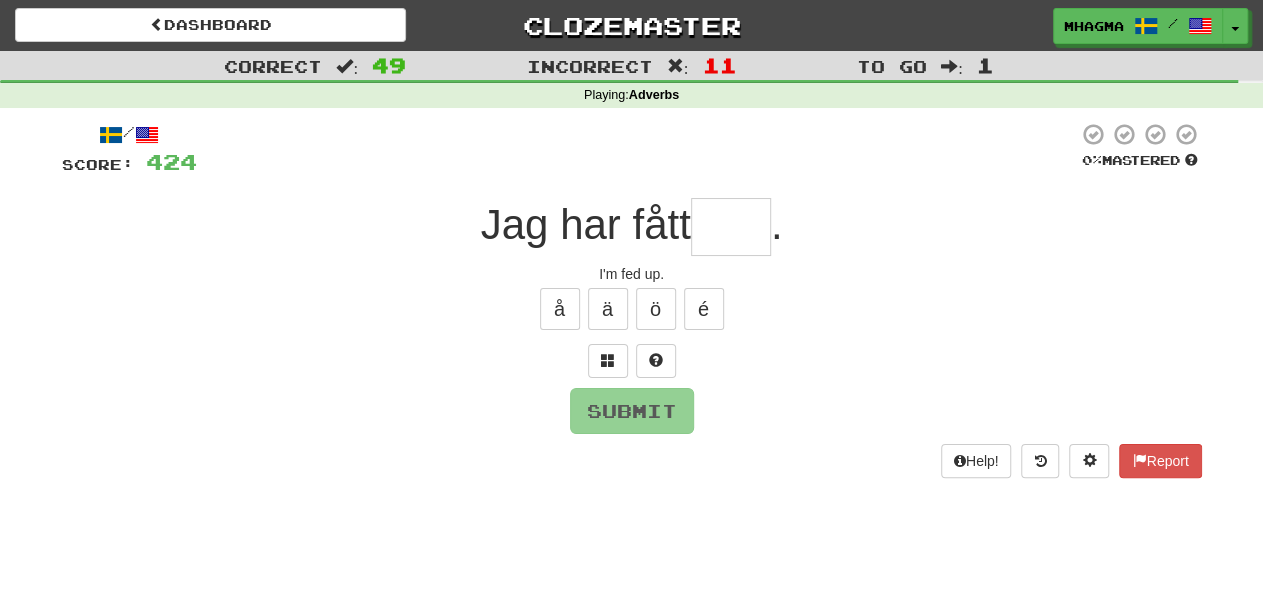 type on "*" 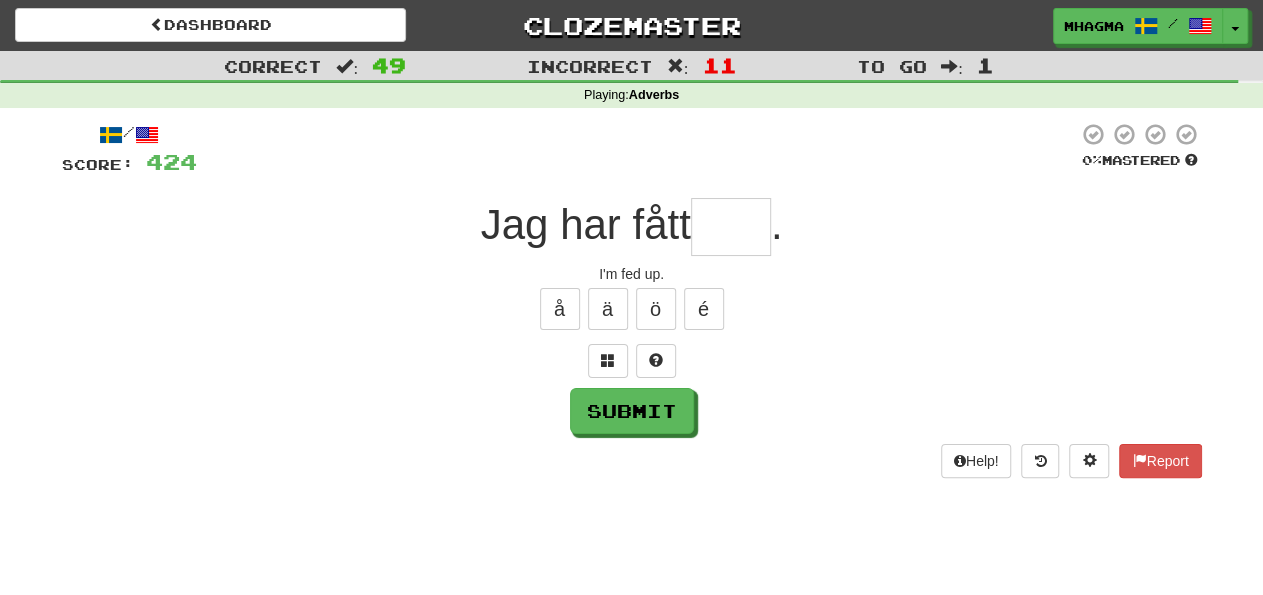 type on "*" 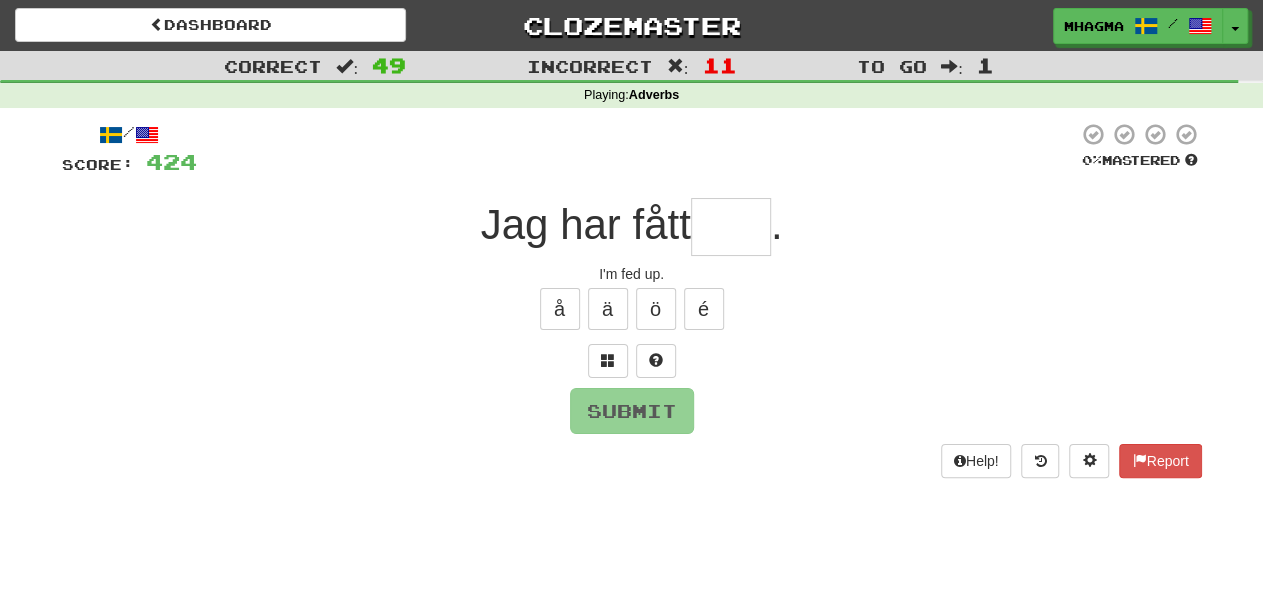 type on "*" 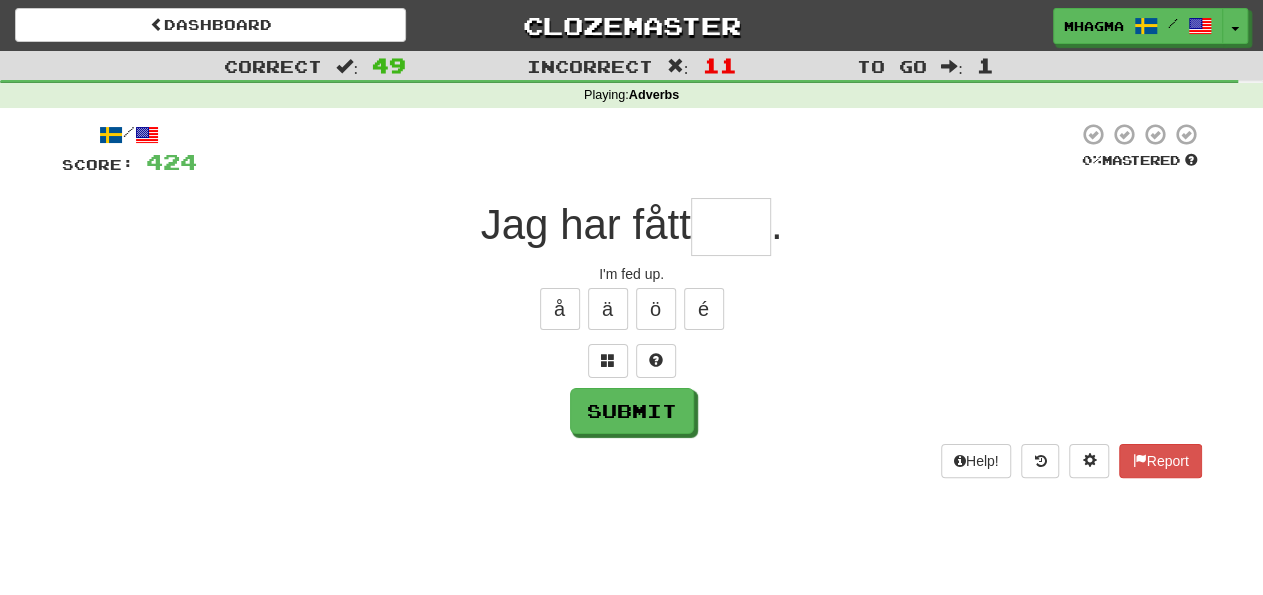 type on "*" 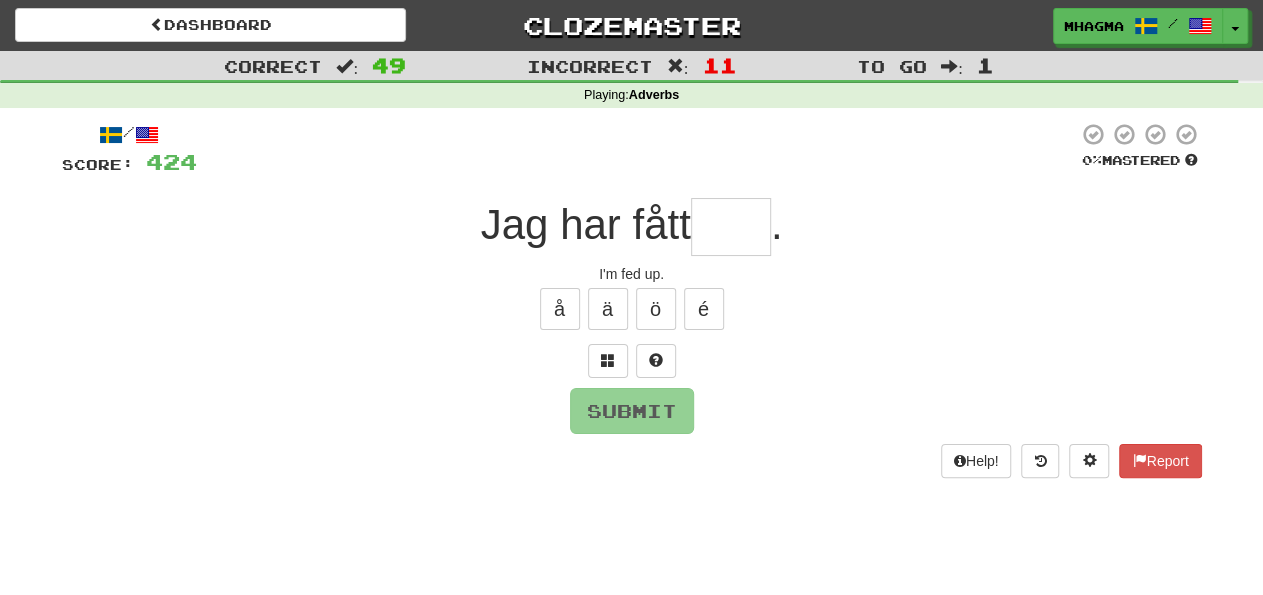 type on "*" 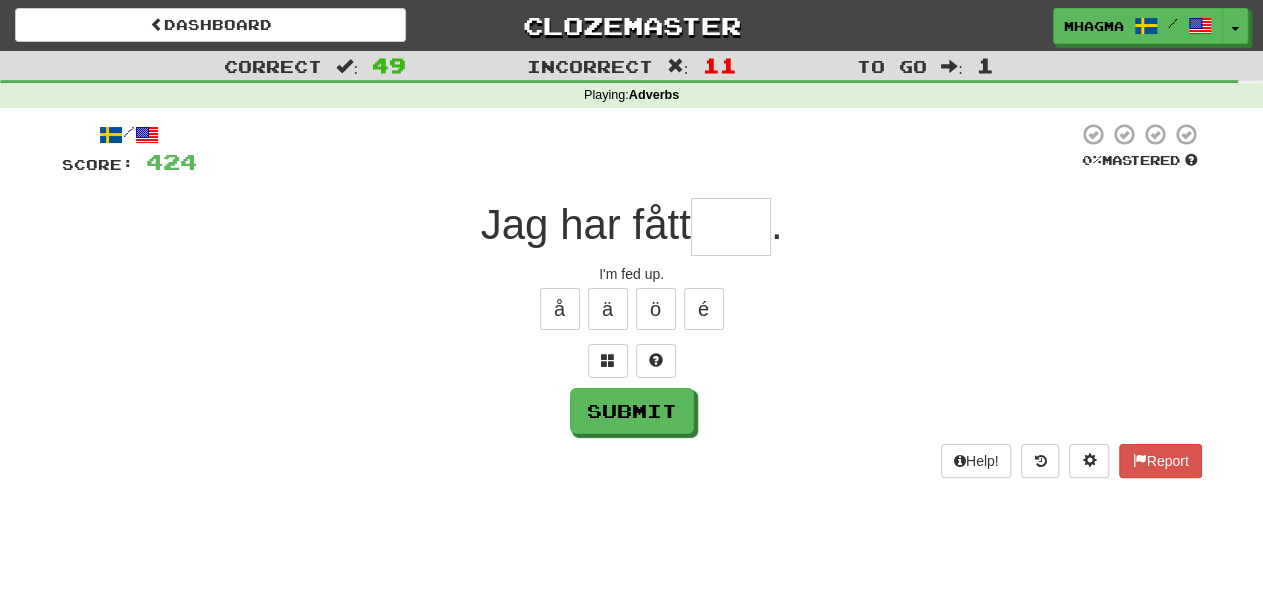 type on "*" 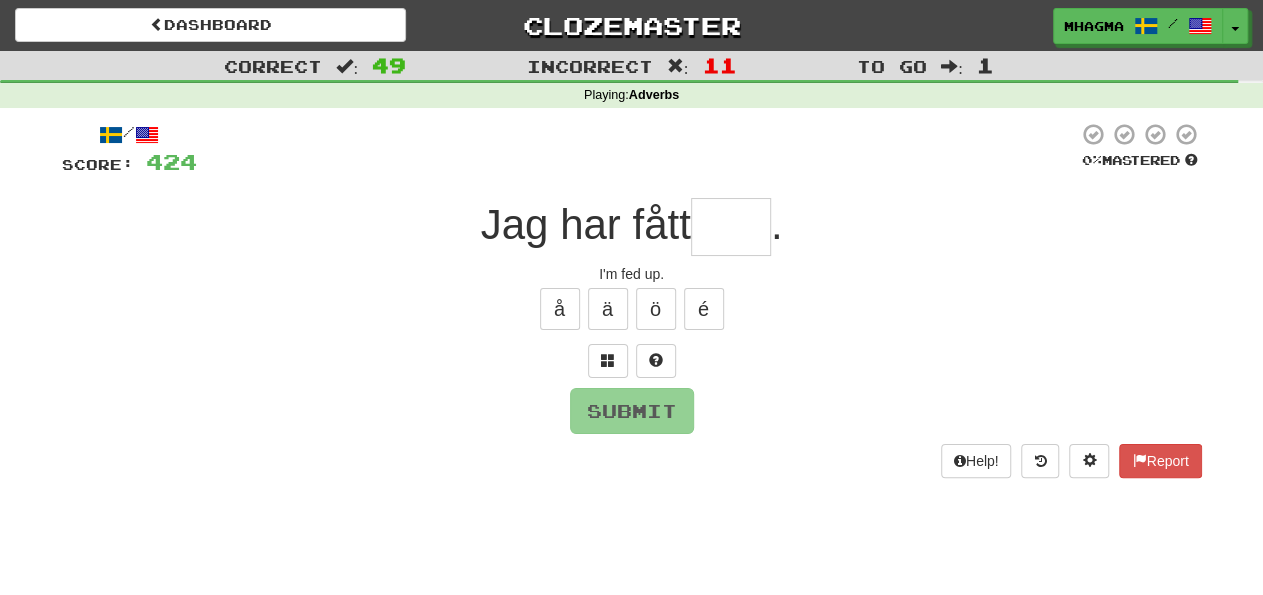 type on "*" 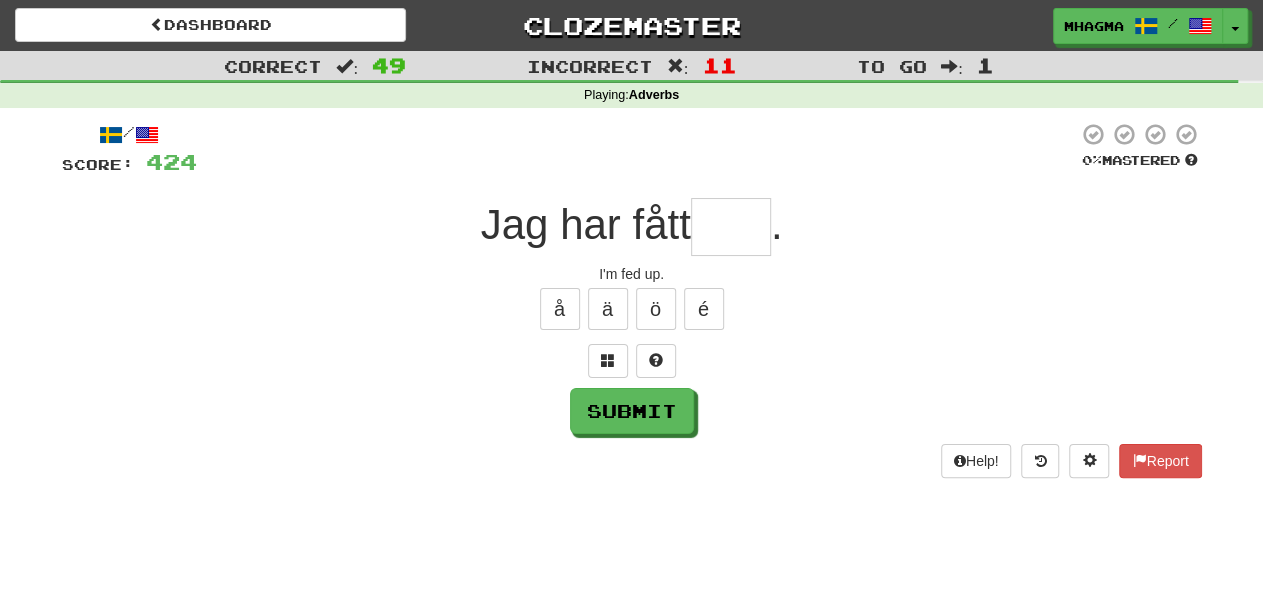 type on "*" 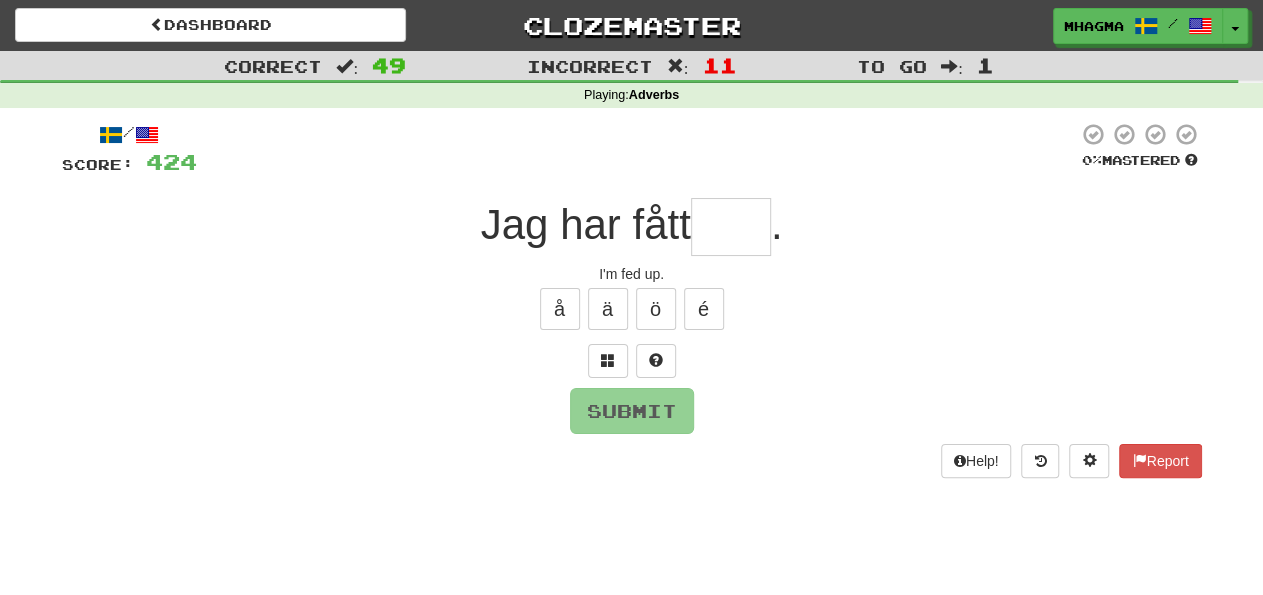 type on "*" 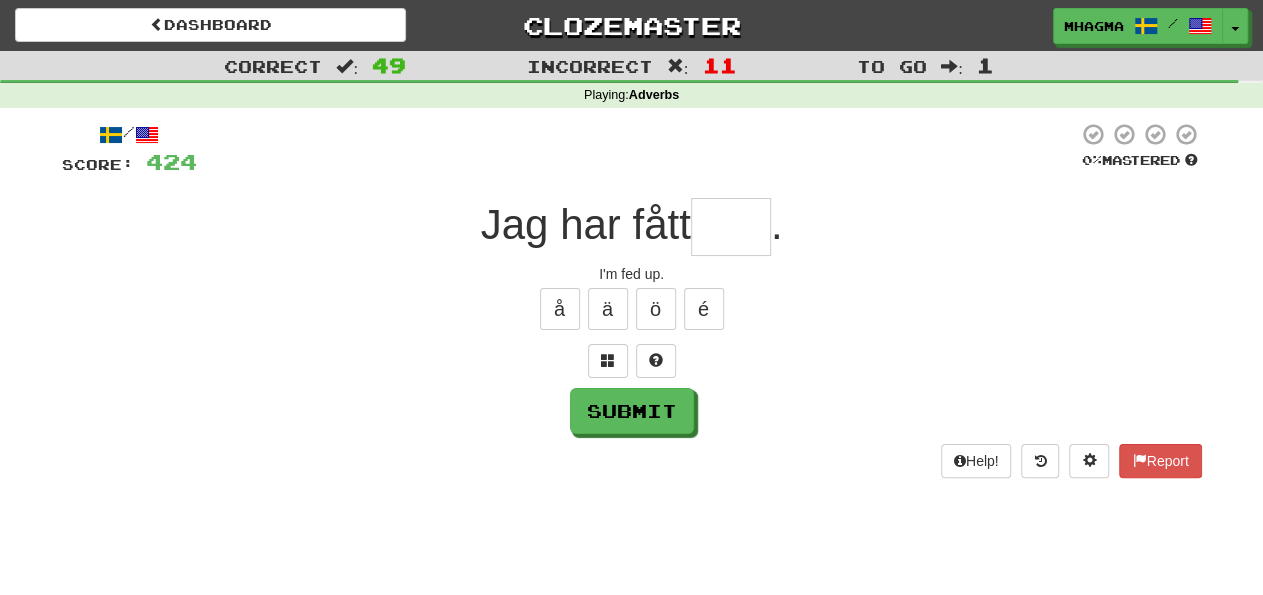 type on "*" 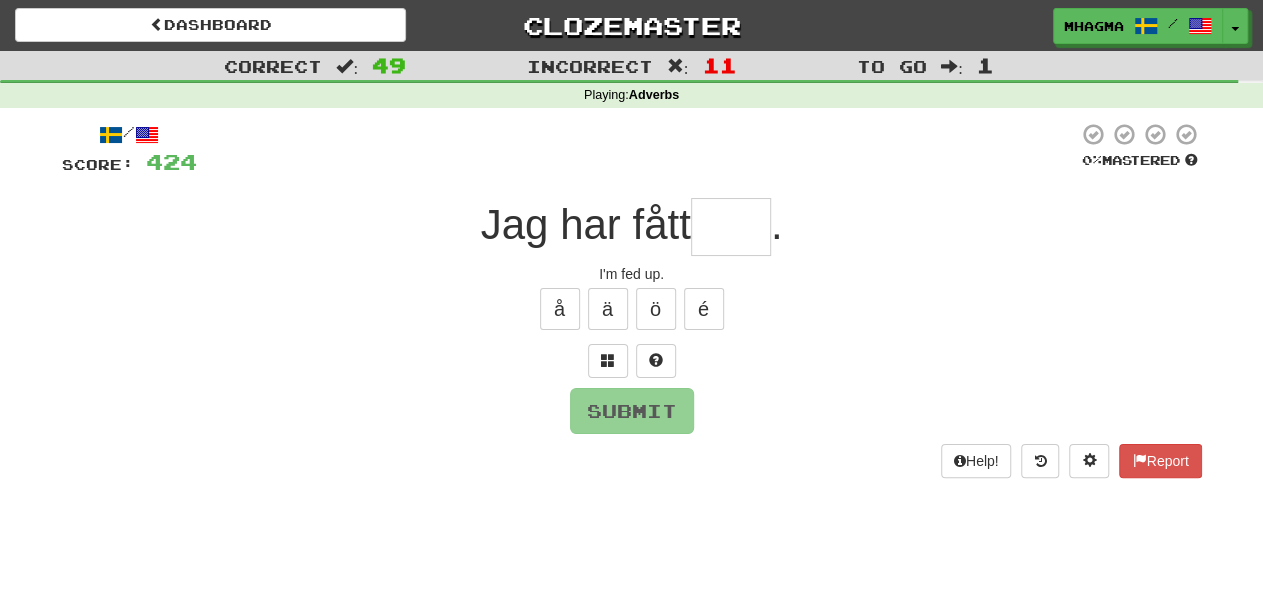 type on "*" 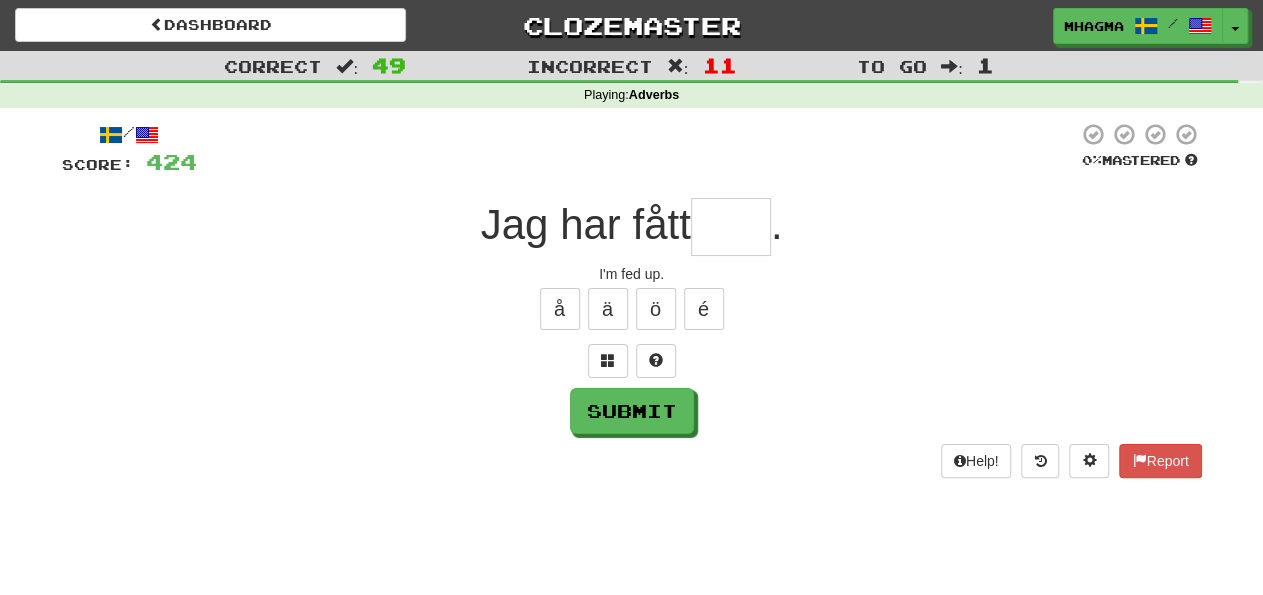 type on "*" 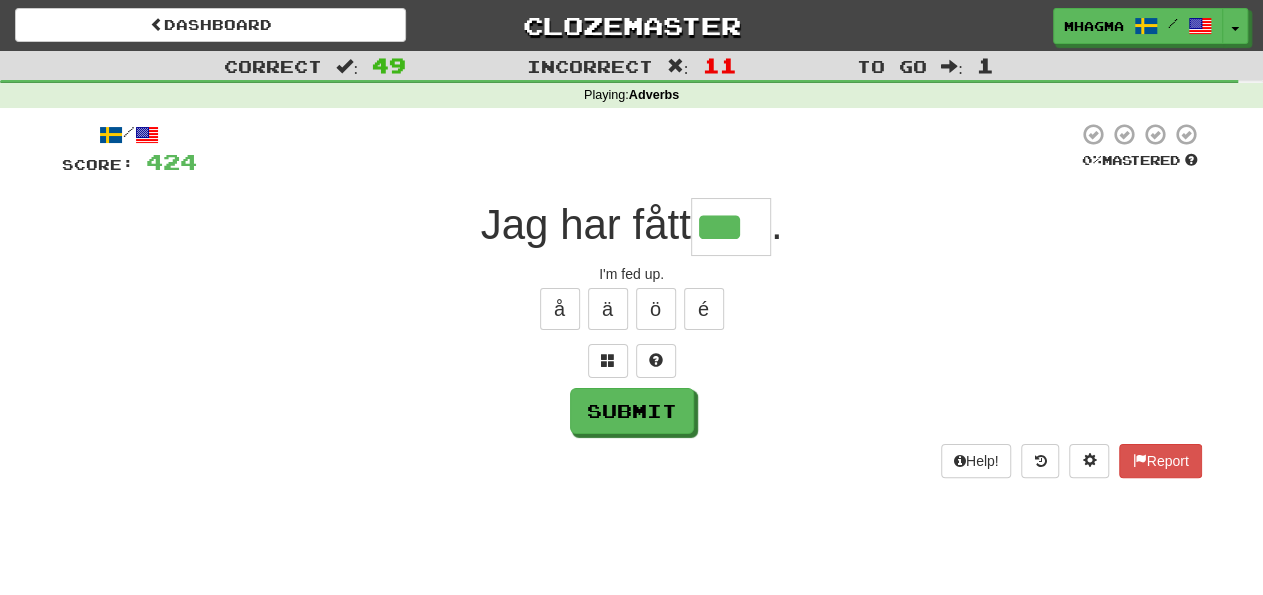 type on "***" 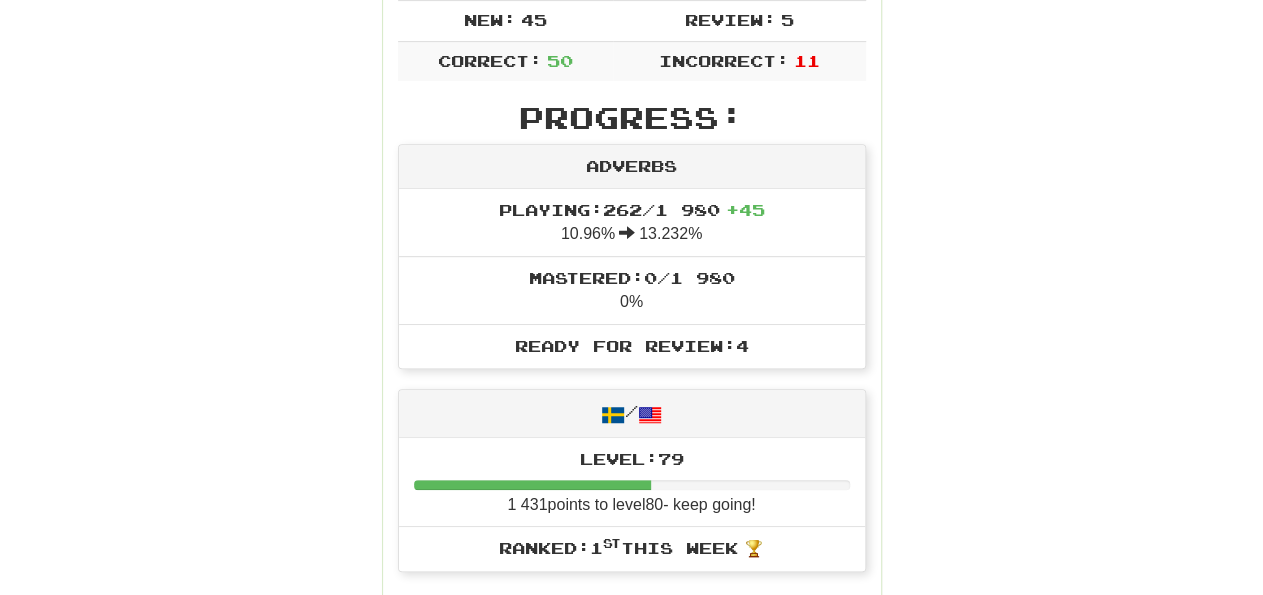 scroll, scrollTop: 0, scrollLeft: 0, axis: both 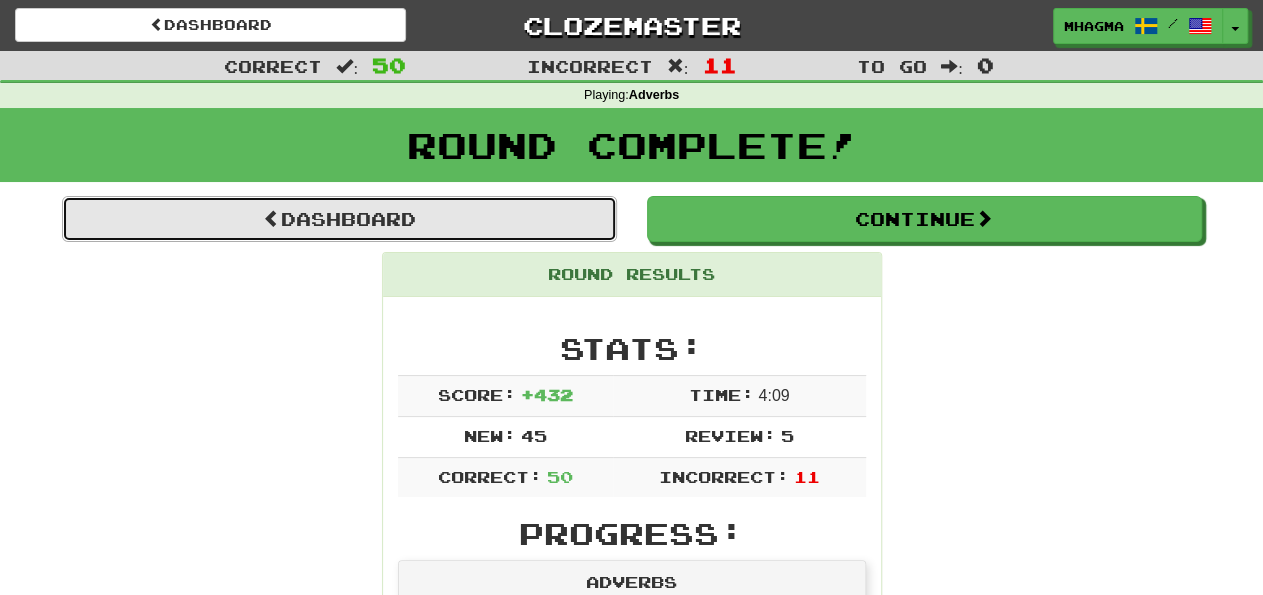 click on "Dashboard" at bounding box center [339, 219] 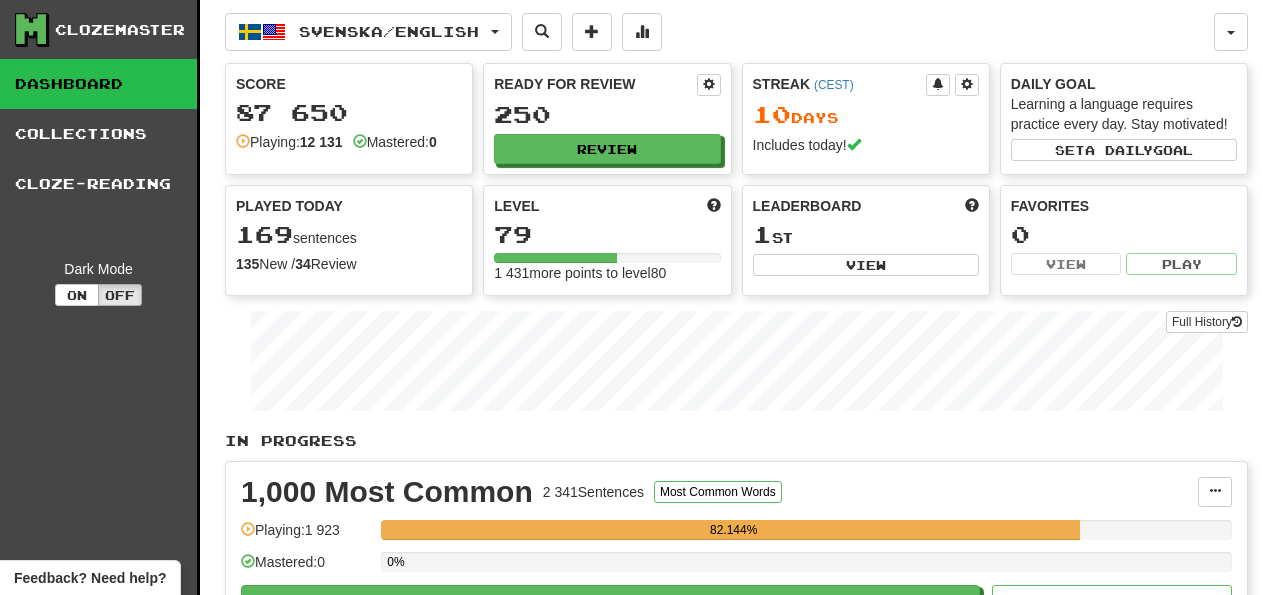 scroll, scrollTop: 0, scrollLeft: 0, axis: both 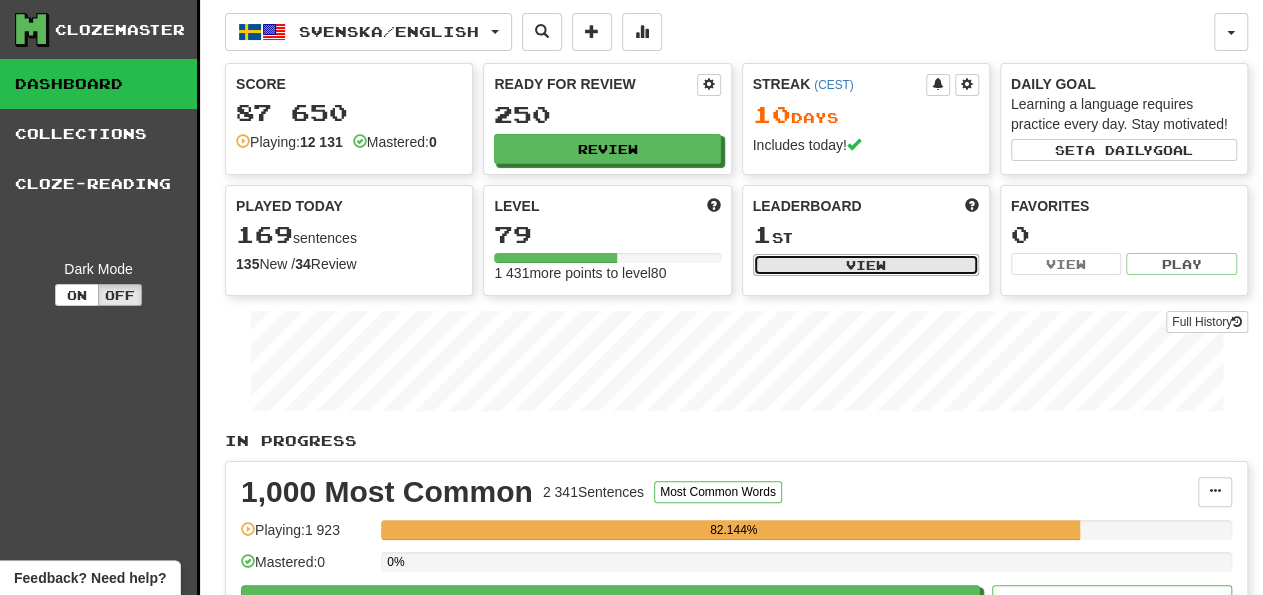 click on "View" at bounding box center [866, 265] 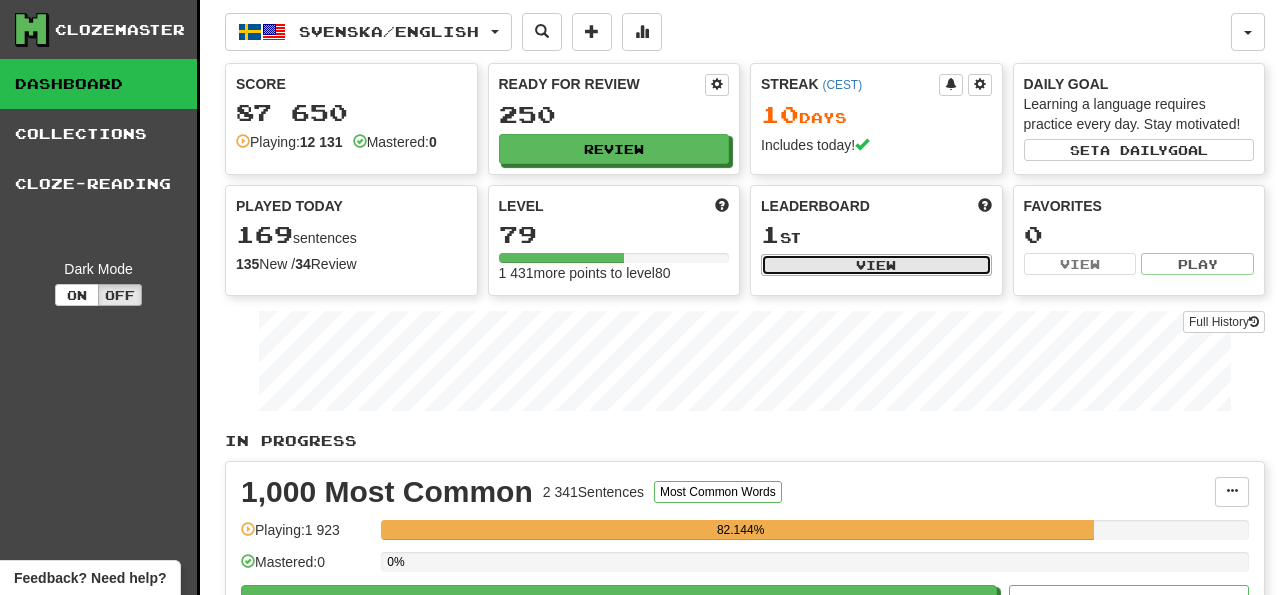 select on "**********" 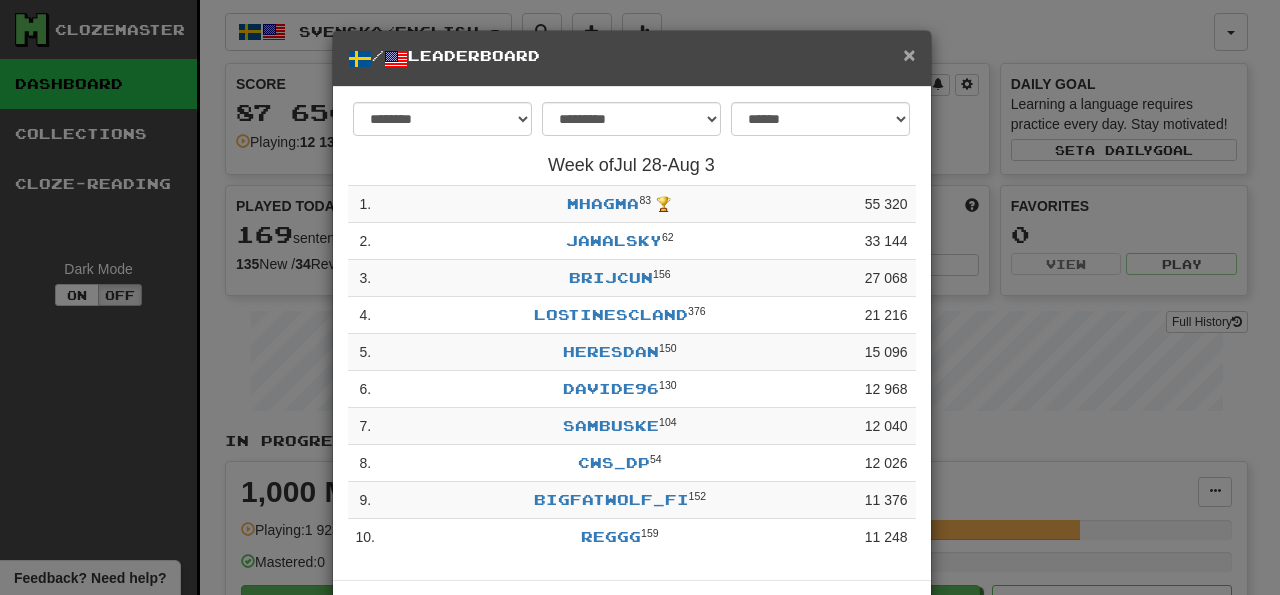 click on "×" at bounding box center (909, 54) 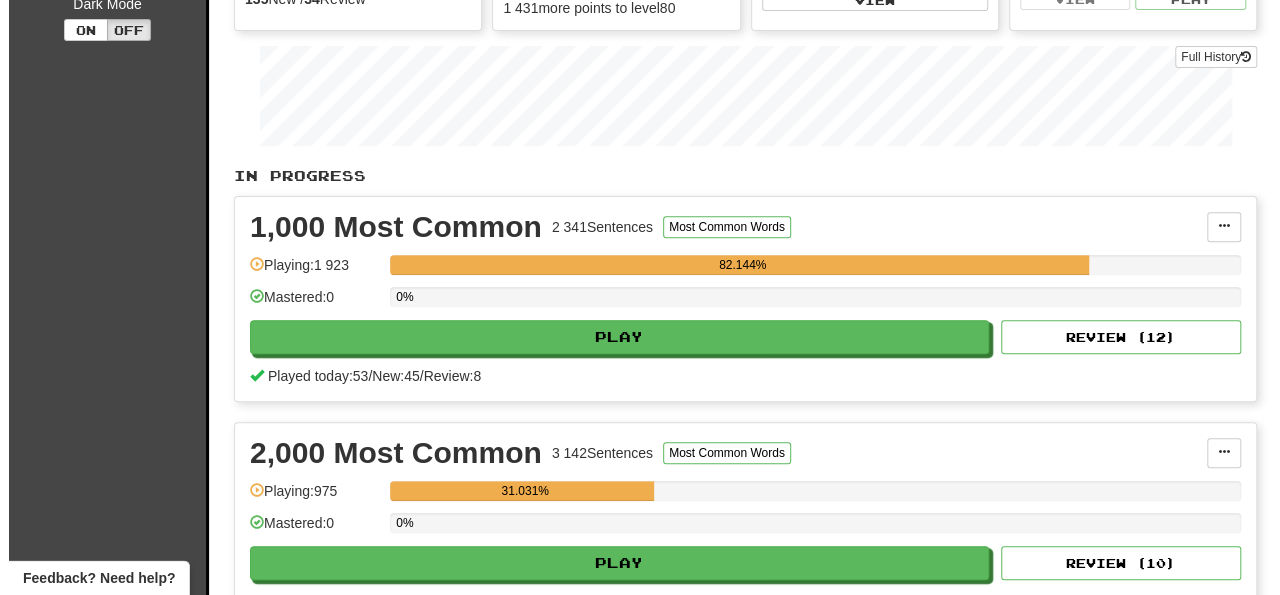 scroll, scrollTop: 312, scrollLeft: 0, axis: vertical 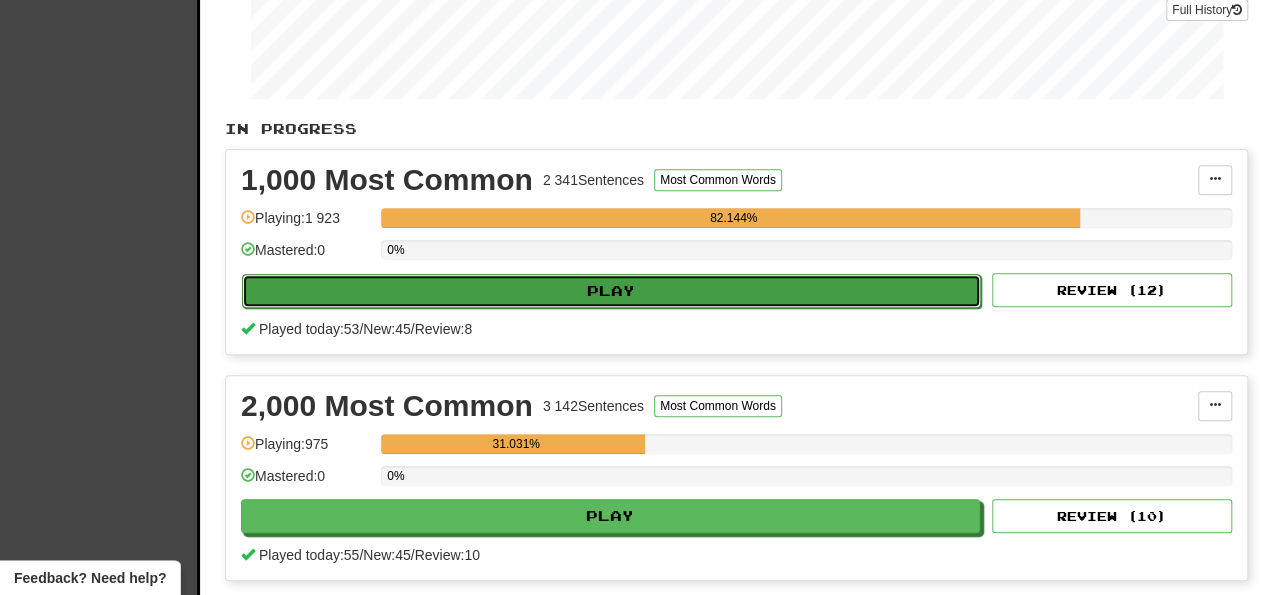 click on "Play" at bounding box center [611, 291] 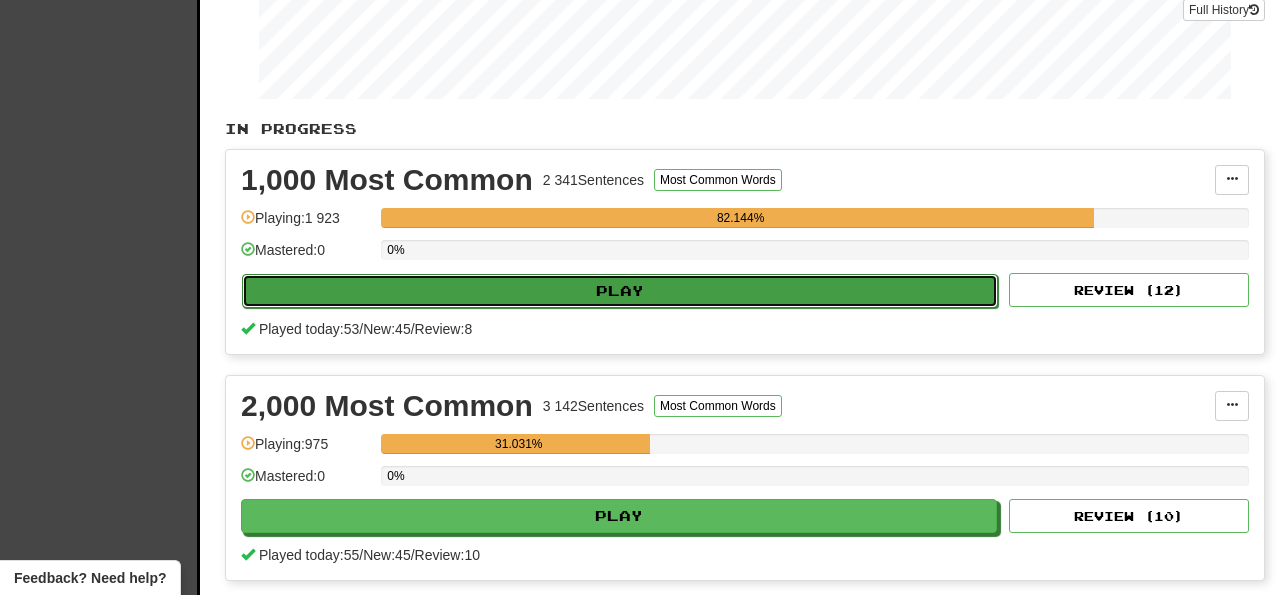 select on "**" 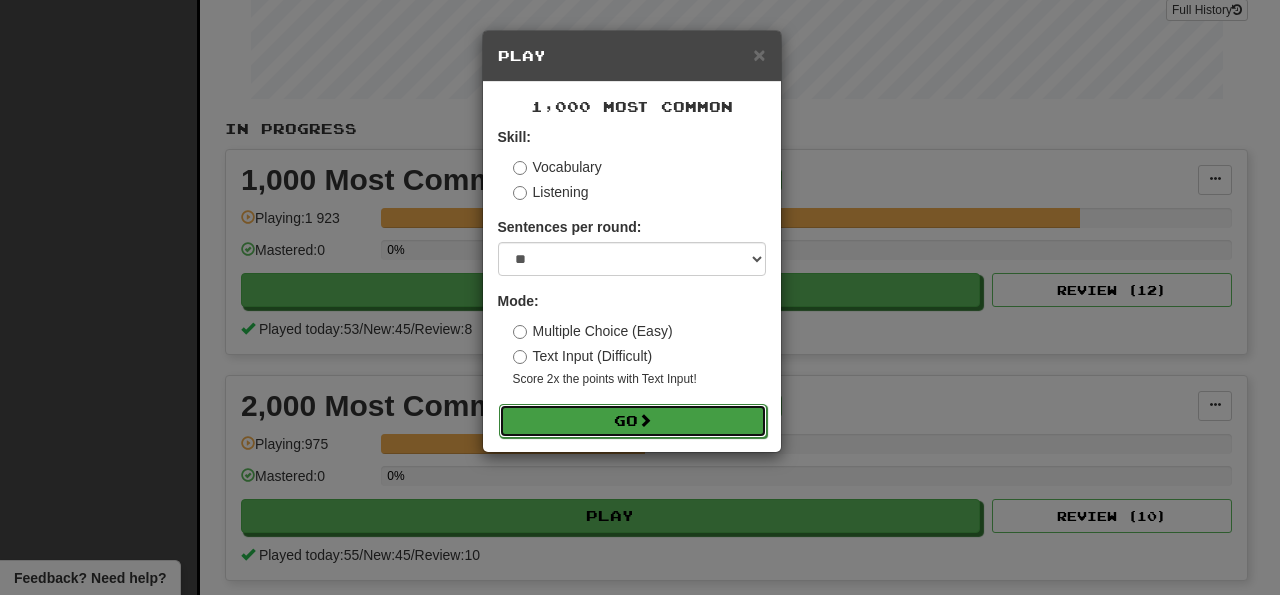 click on "Go" at bounding box center (633, 421) 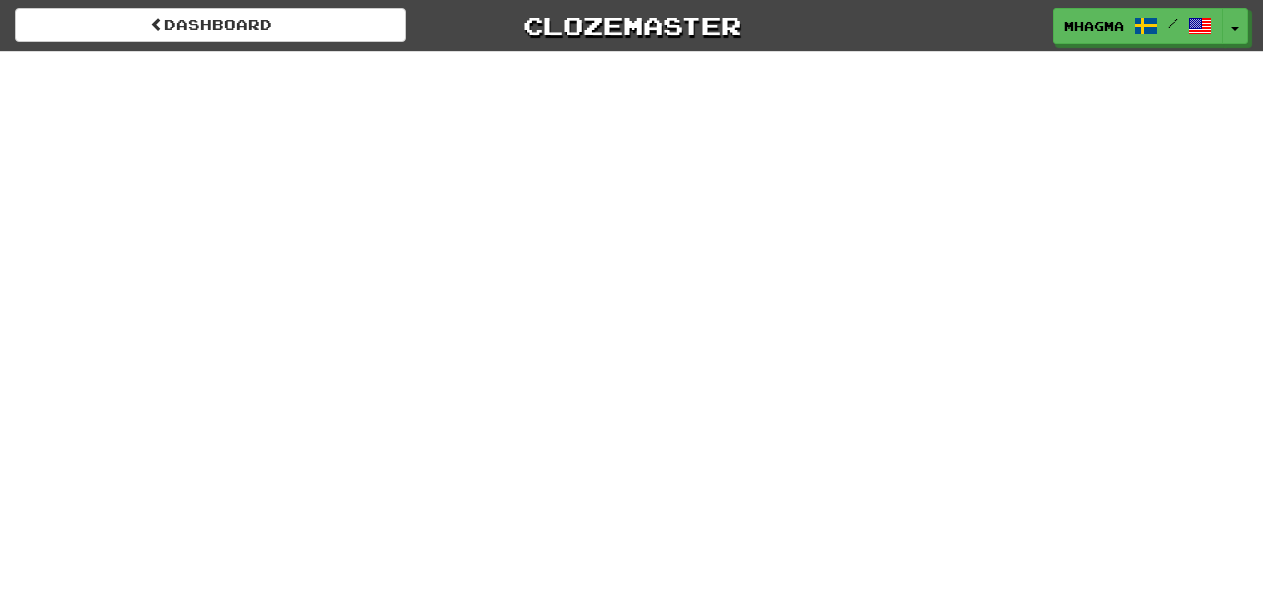 scroll, scrollTop: 0, scrollLeft: 0, axis: both 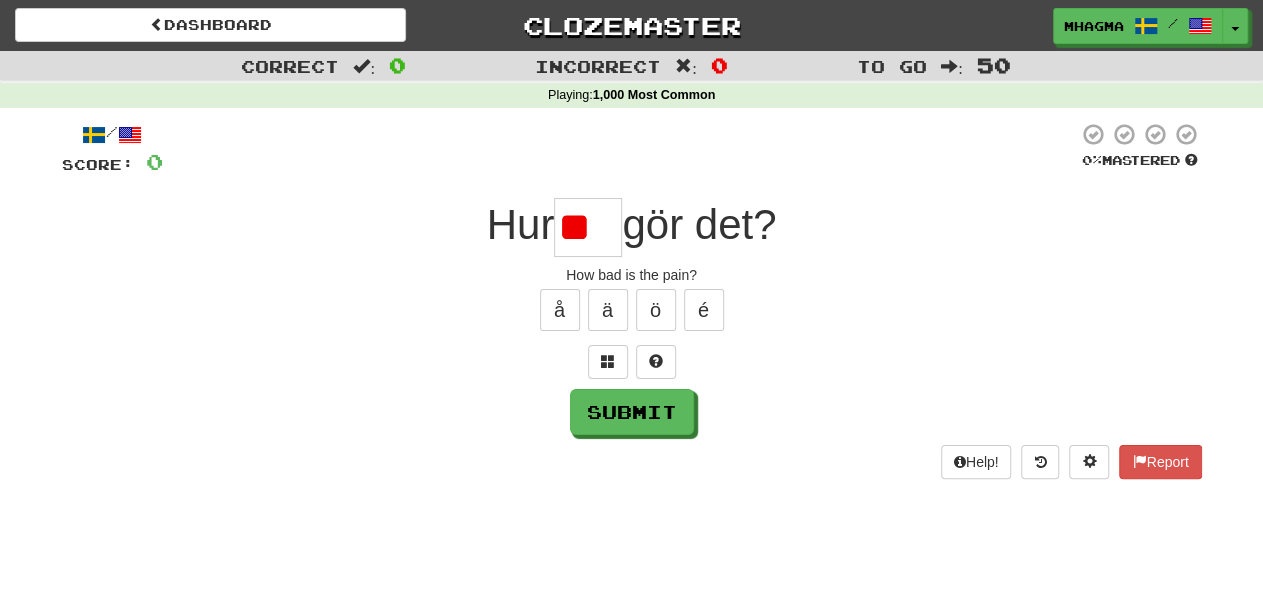 type on "*" 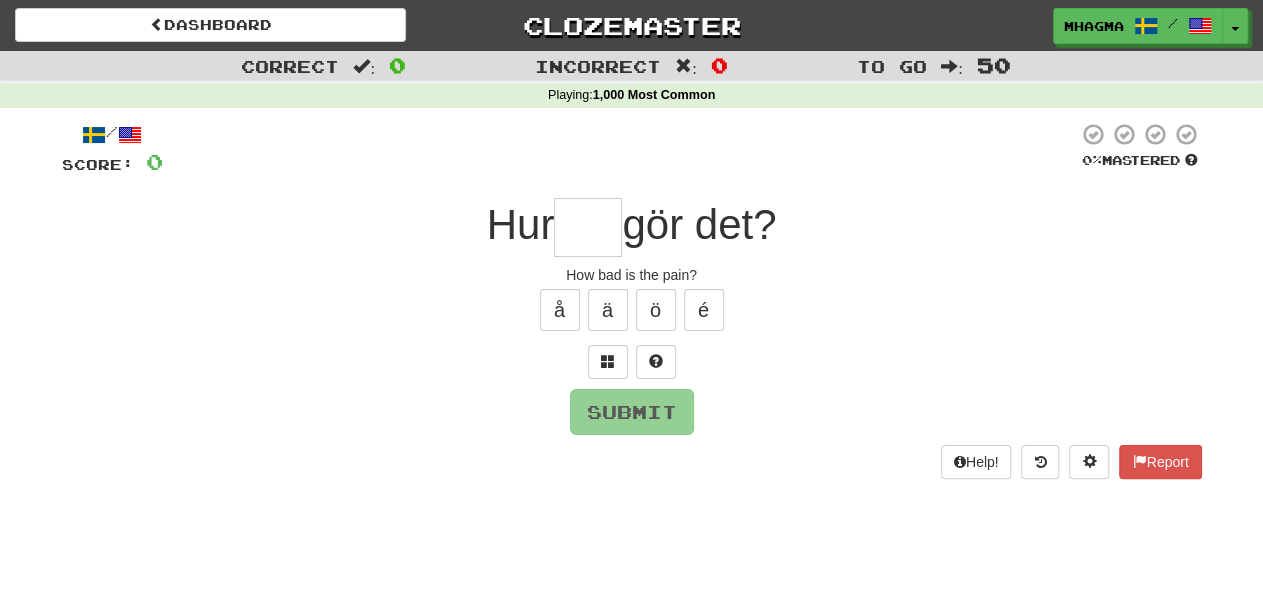 type on "*" 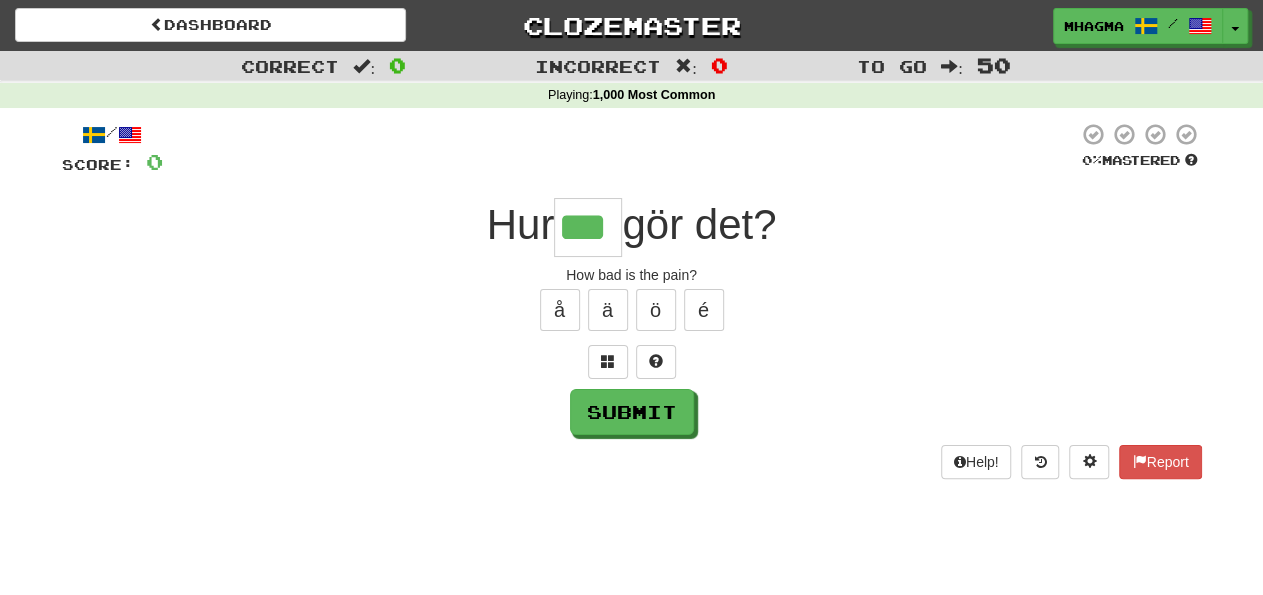 type on "***" 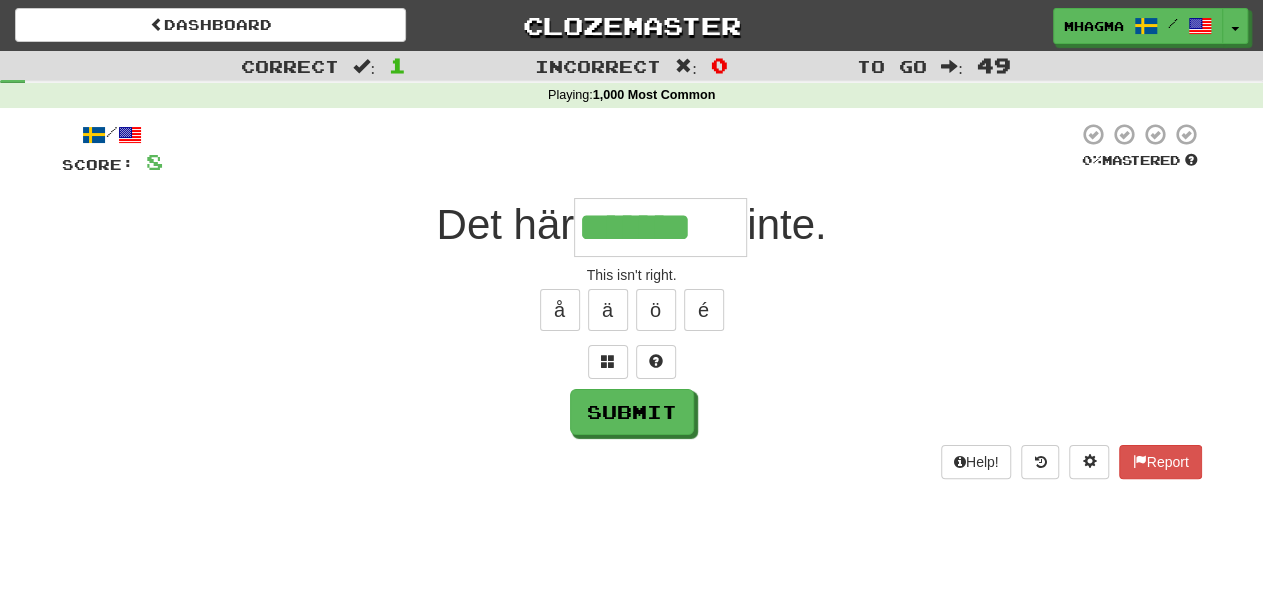 type on "*******" 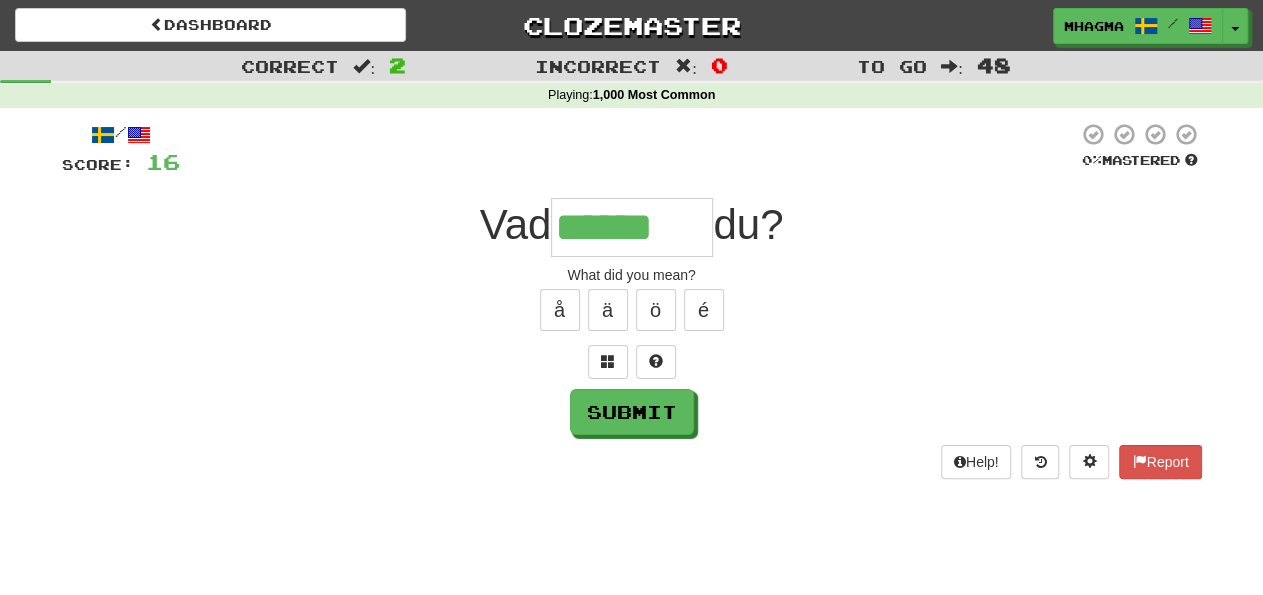 type on "******" 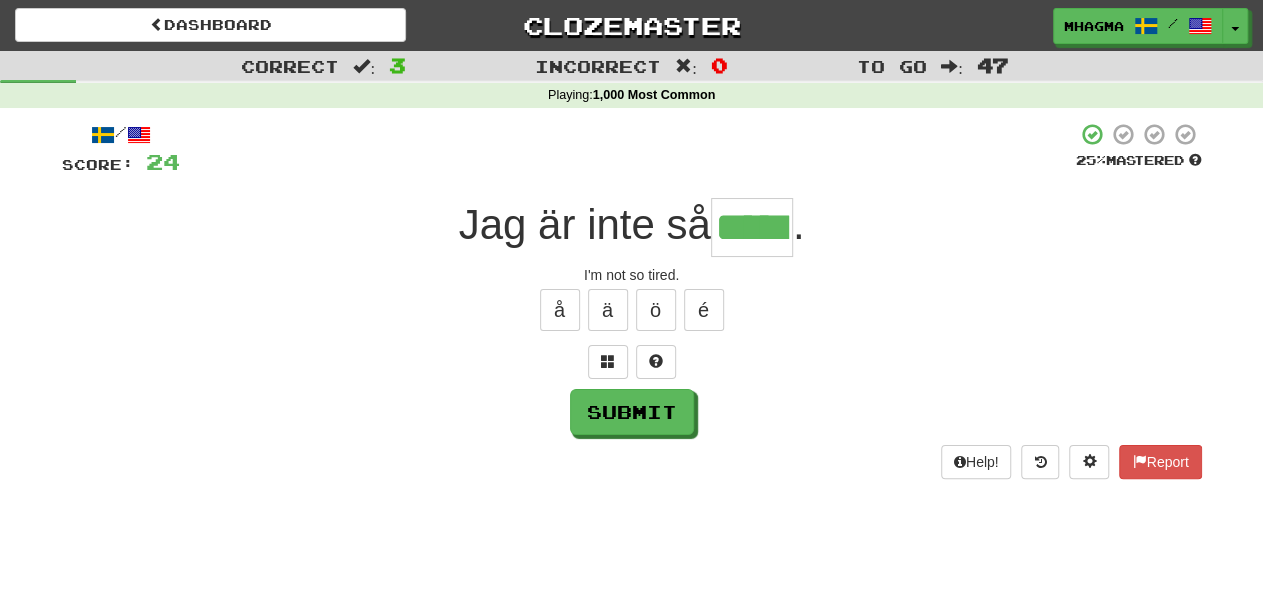 type on "*****" 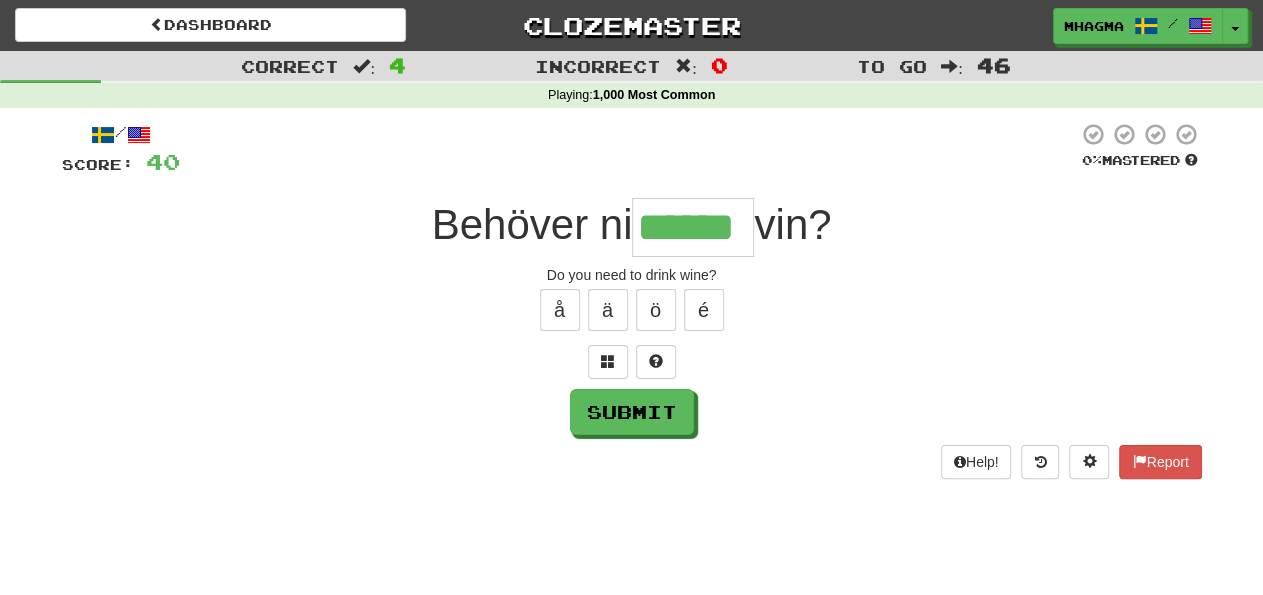 type on "******" 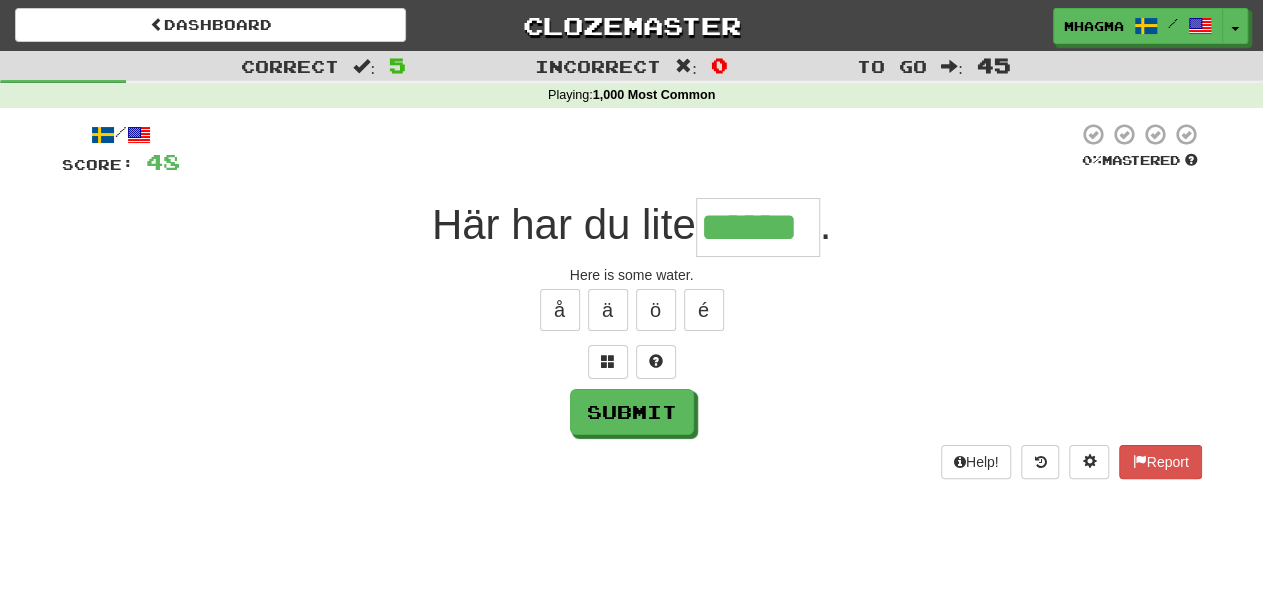 type on "******" 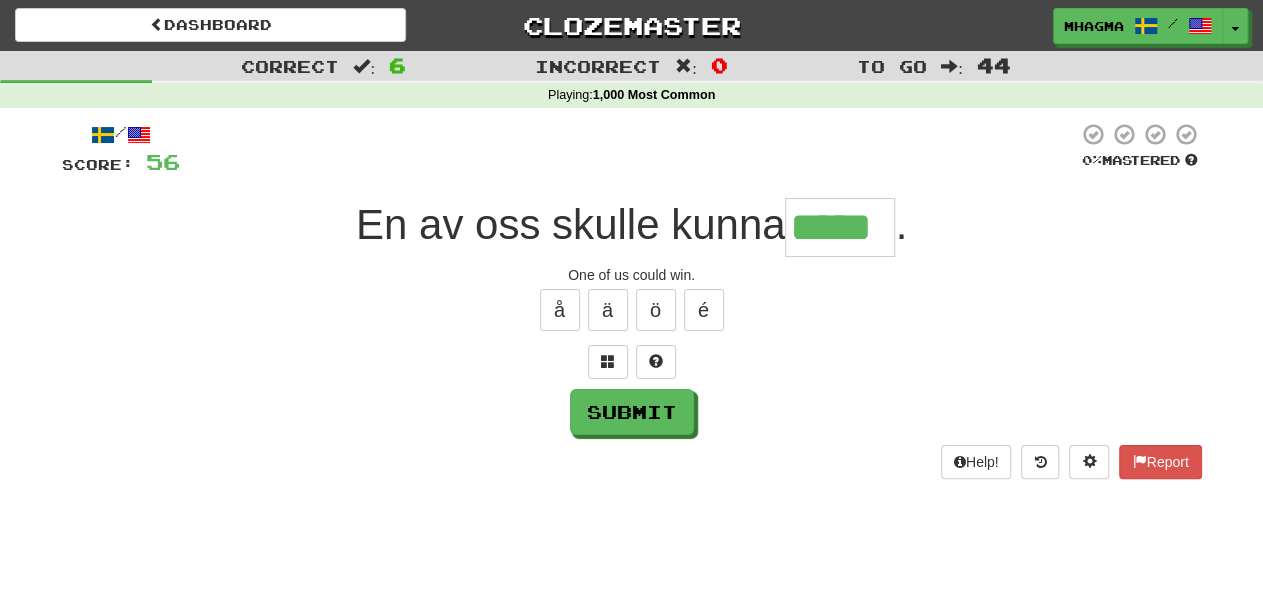 type on "*****" 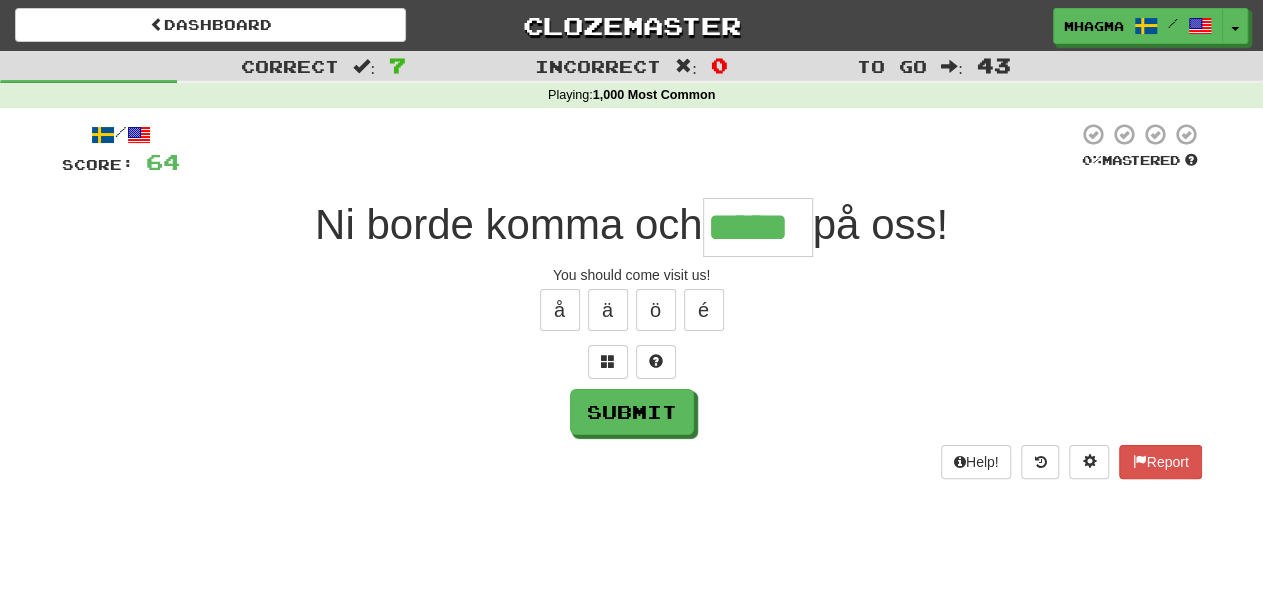 type on "*****" 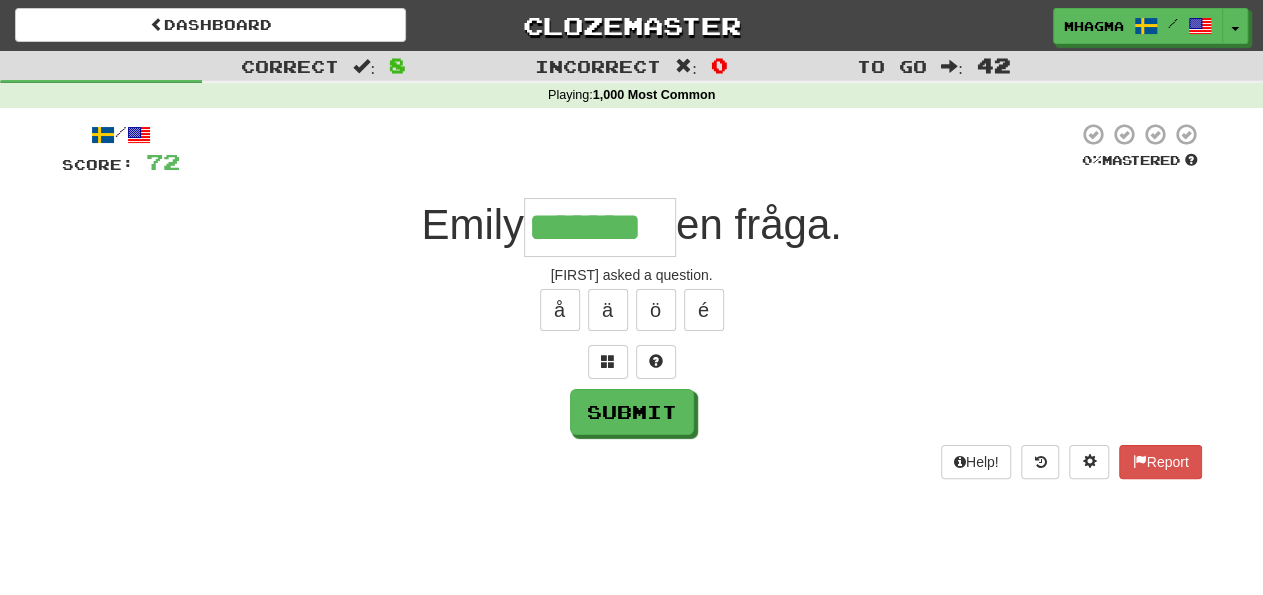 type on "*******" 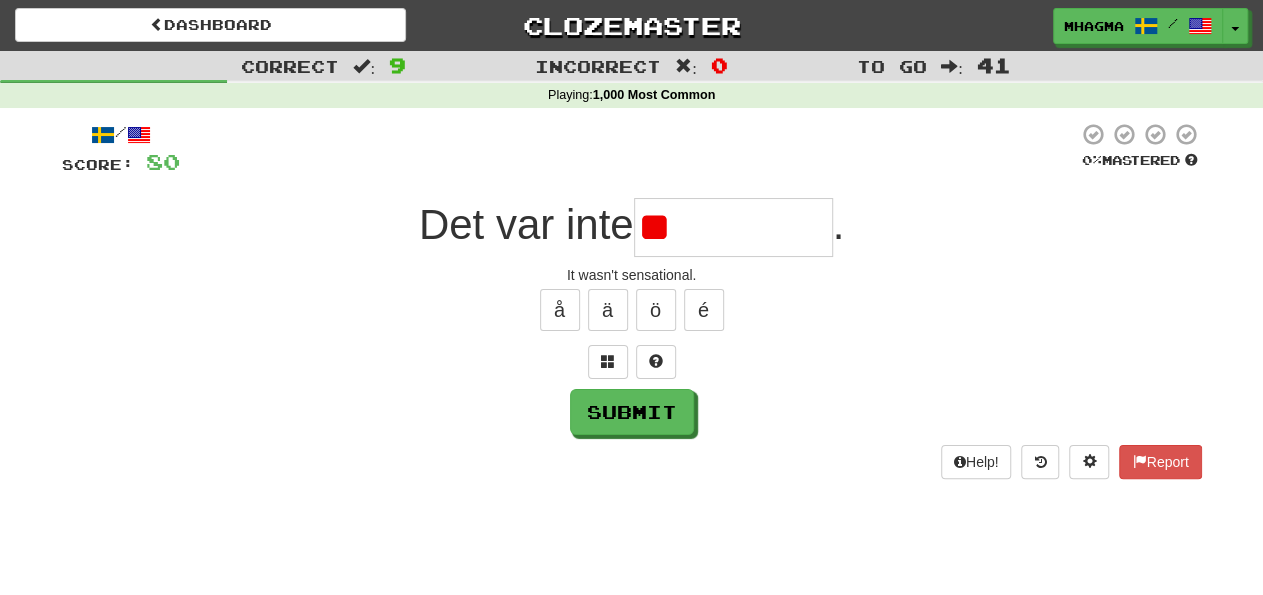 type on "*" 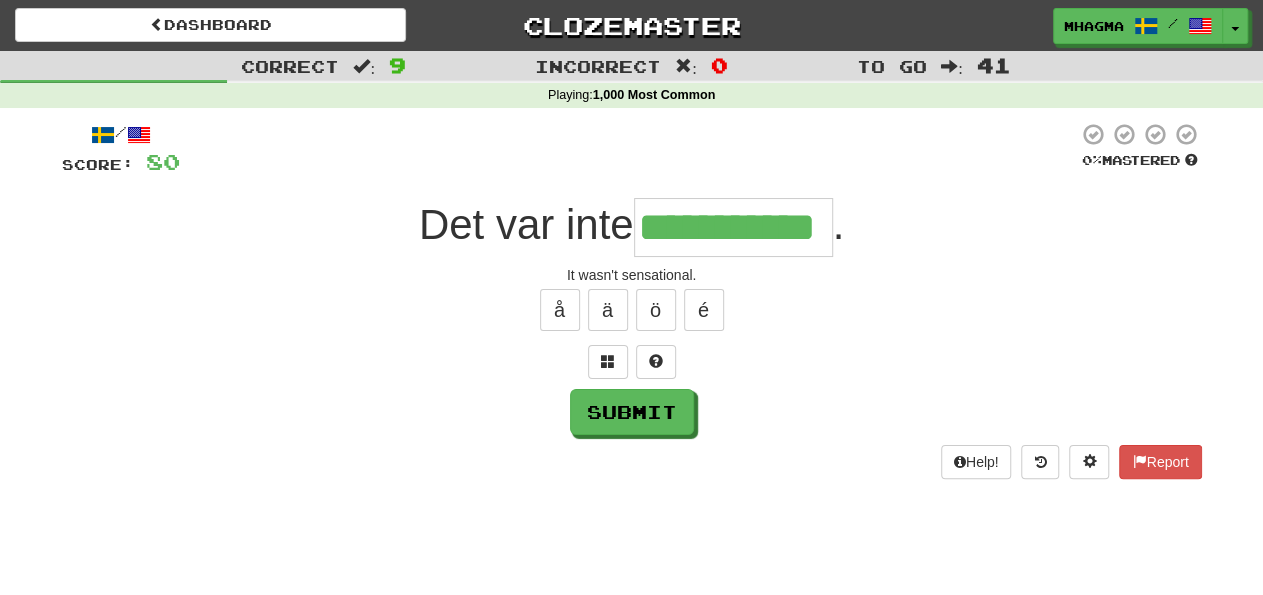 type on "**********" 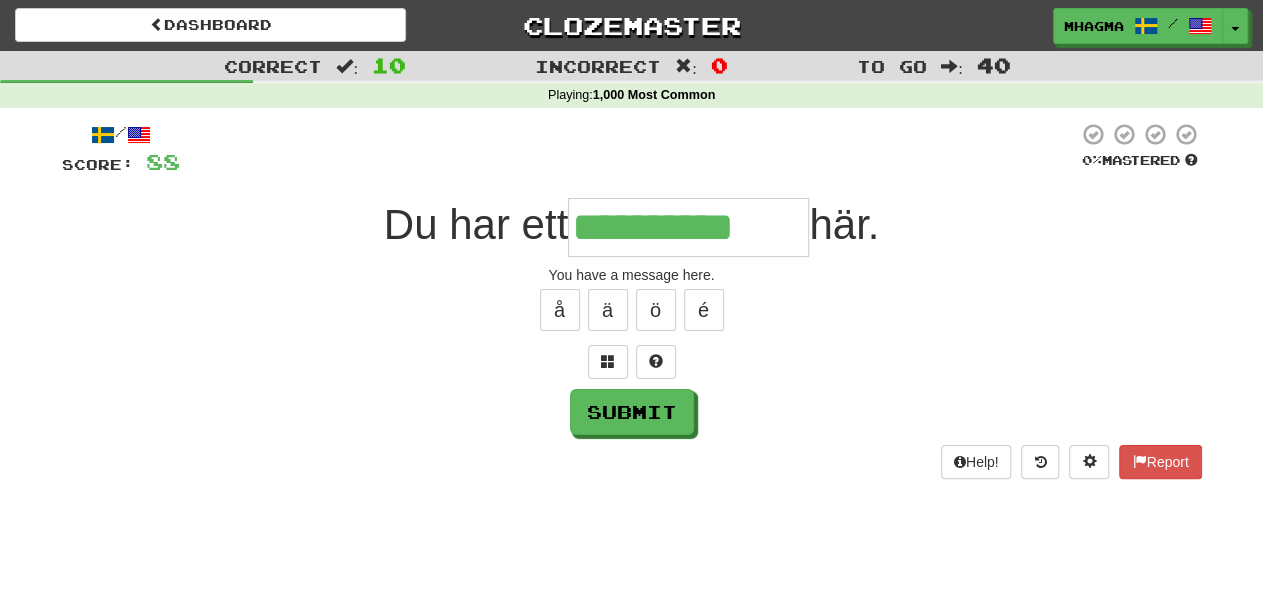 type on "**********" 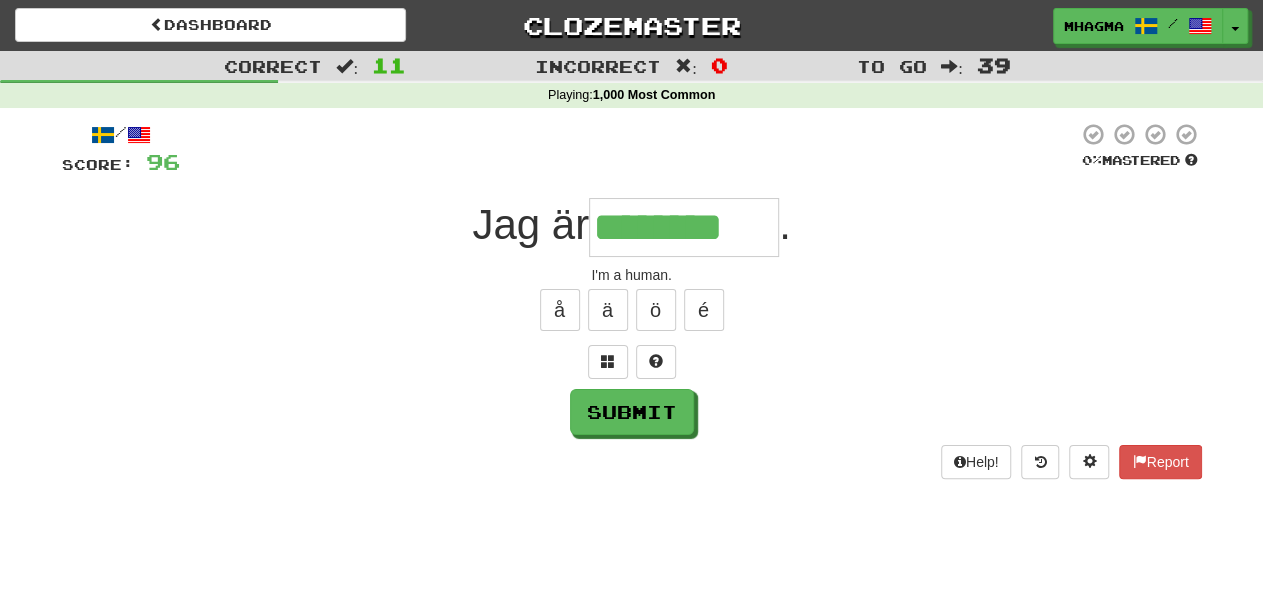 type on "********" 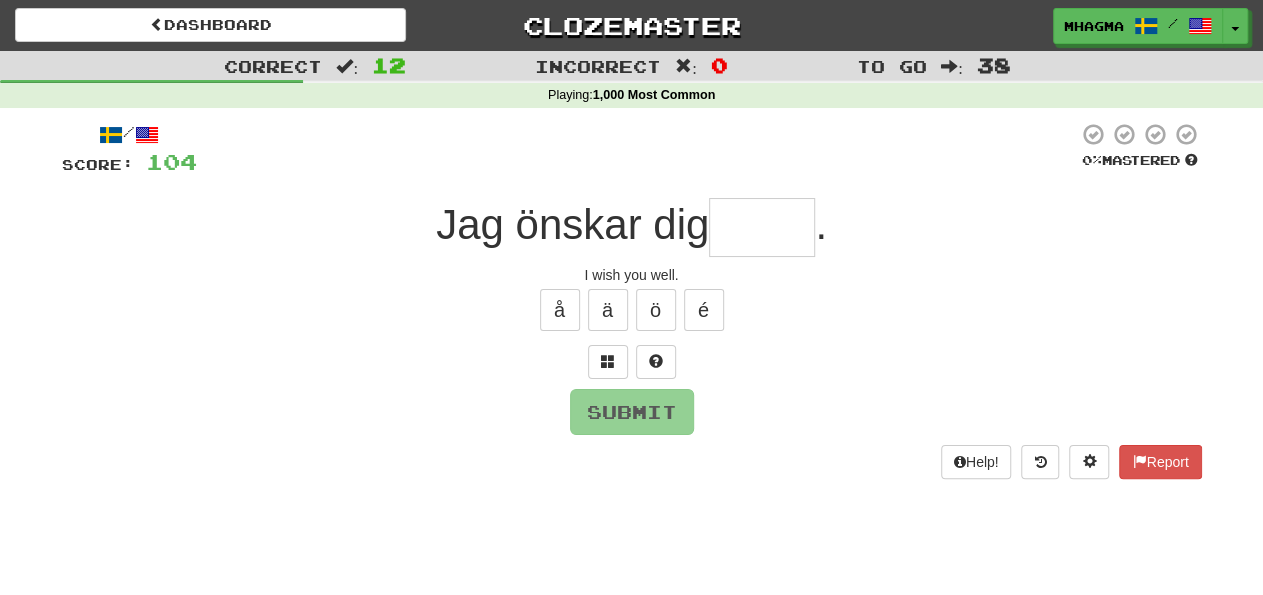 type on "*****" 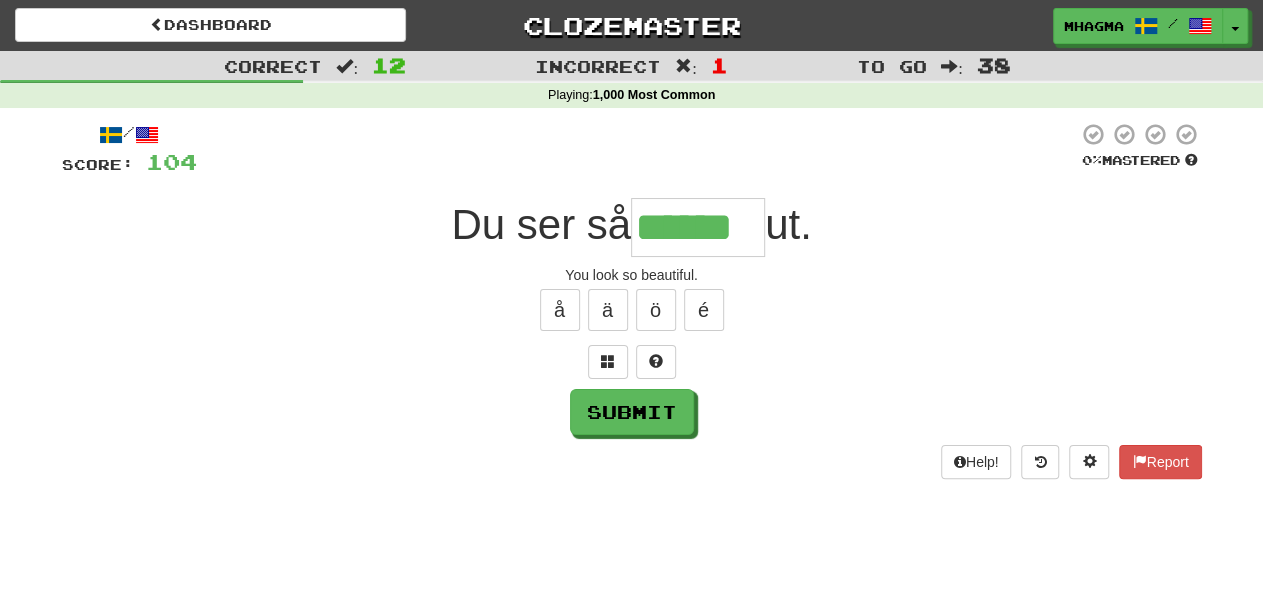 type on "******" 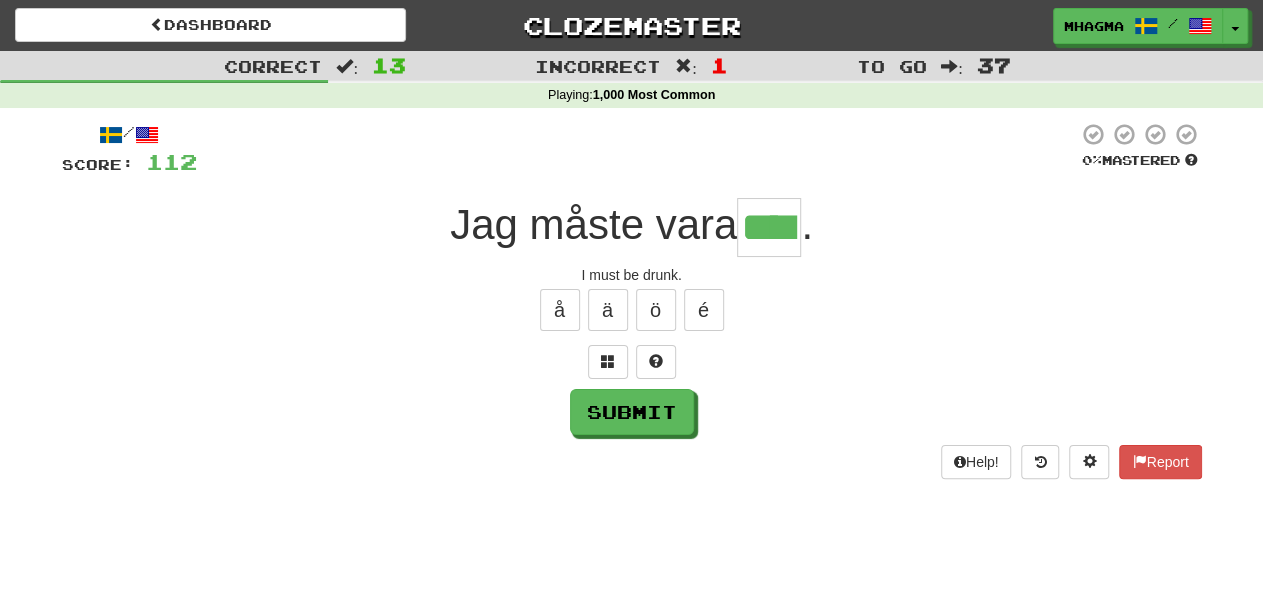 type on "****" 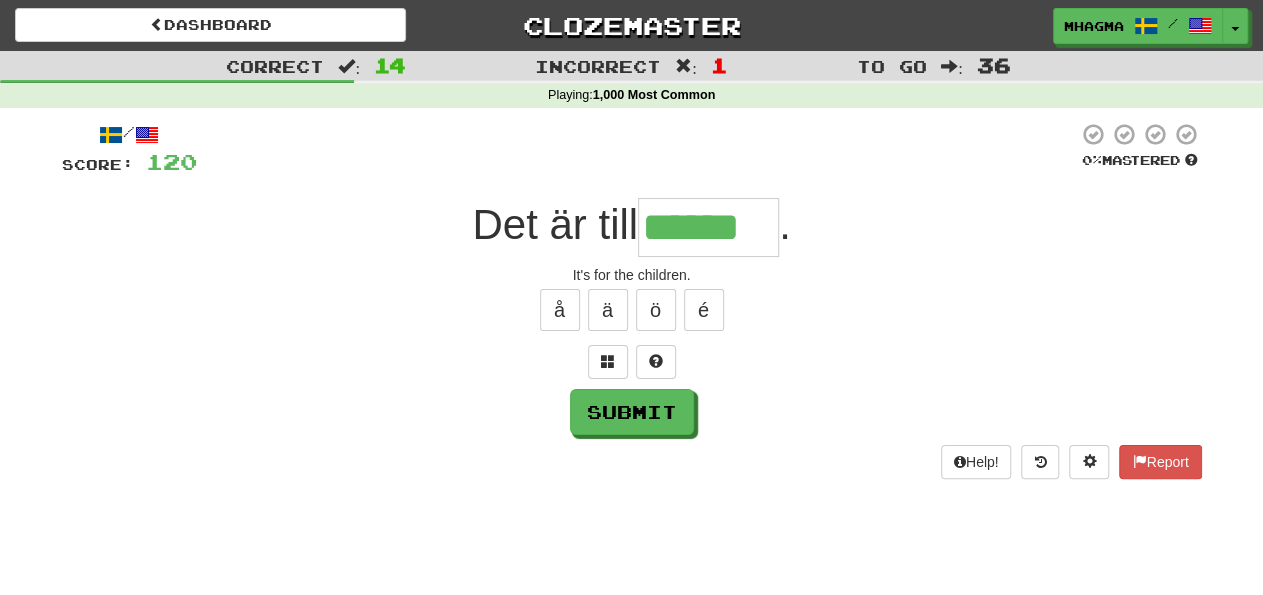 type on "******" 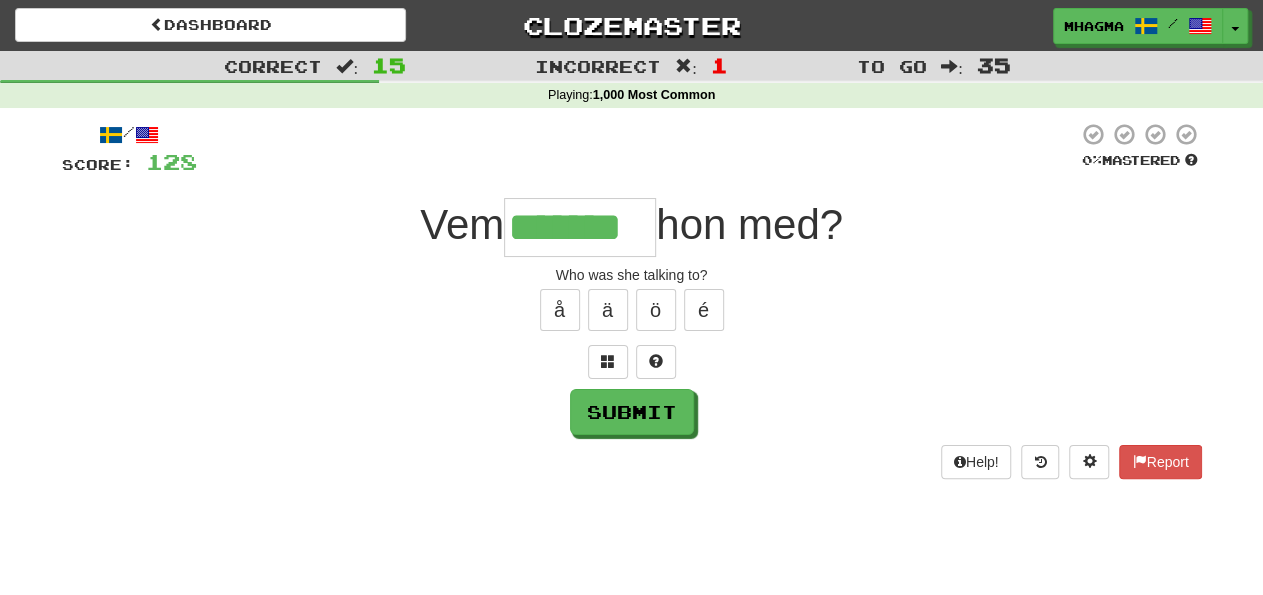 type on "*******" 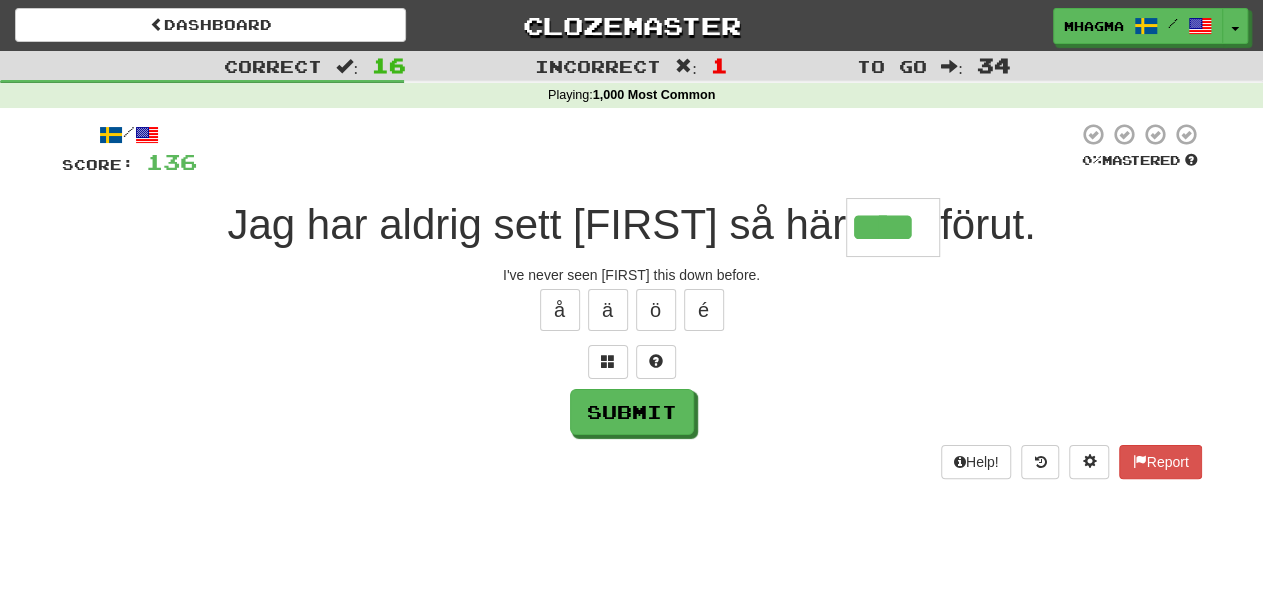 type on "****" 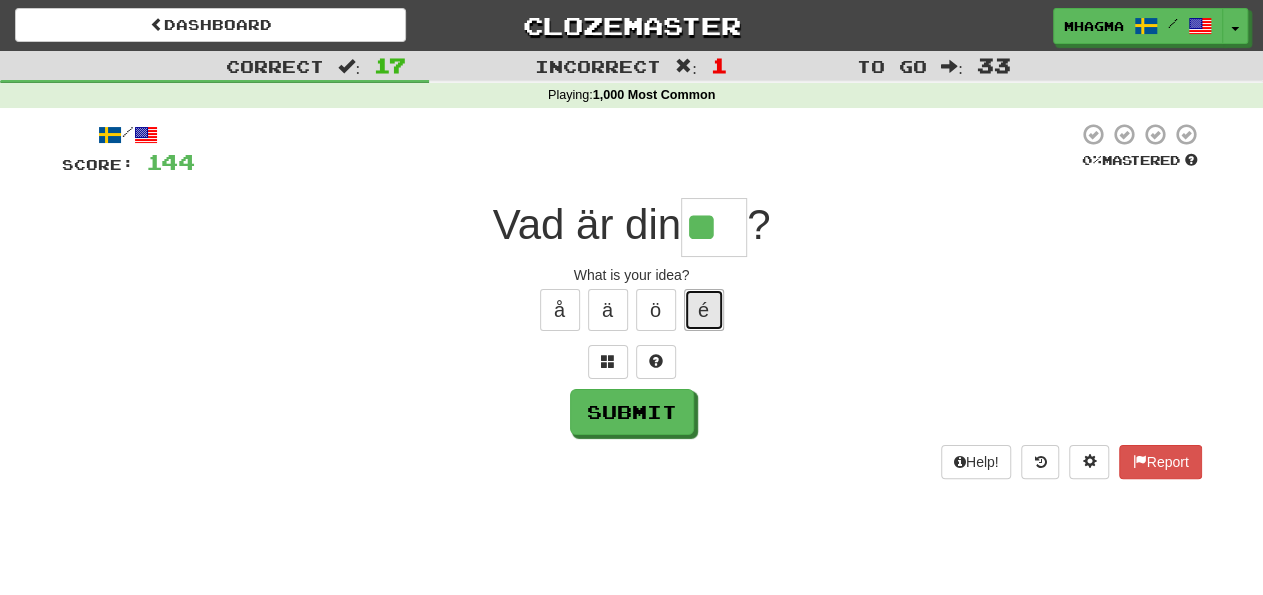 click on "é" at bounding box center (704, 310) 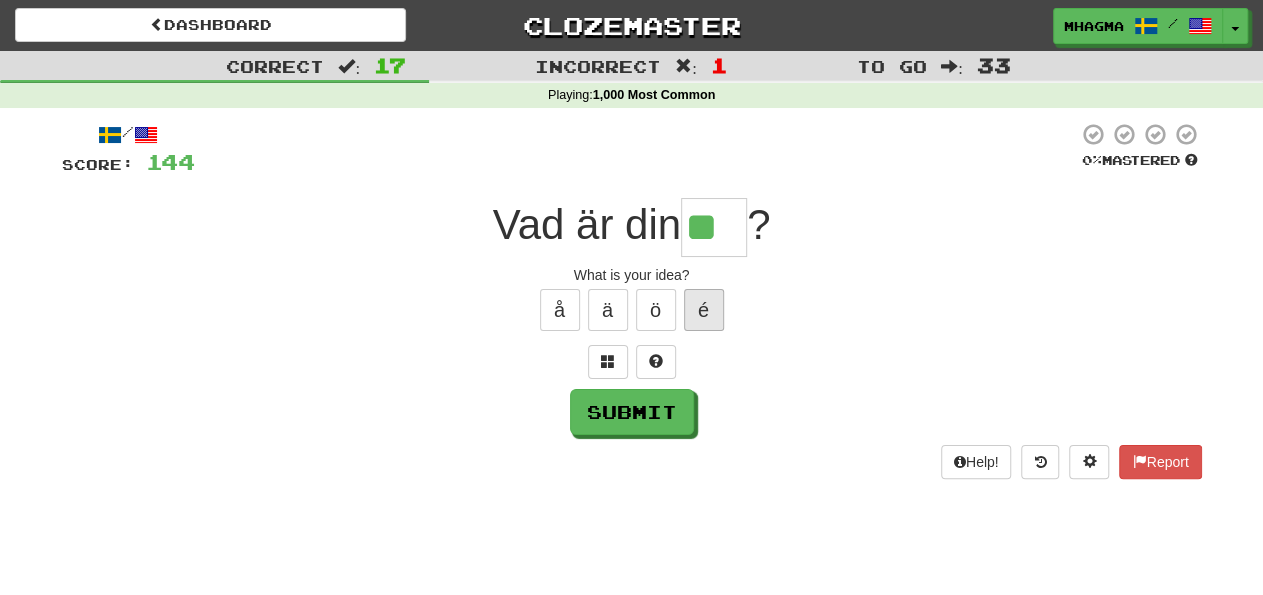 type on "***" 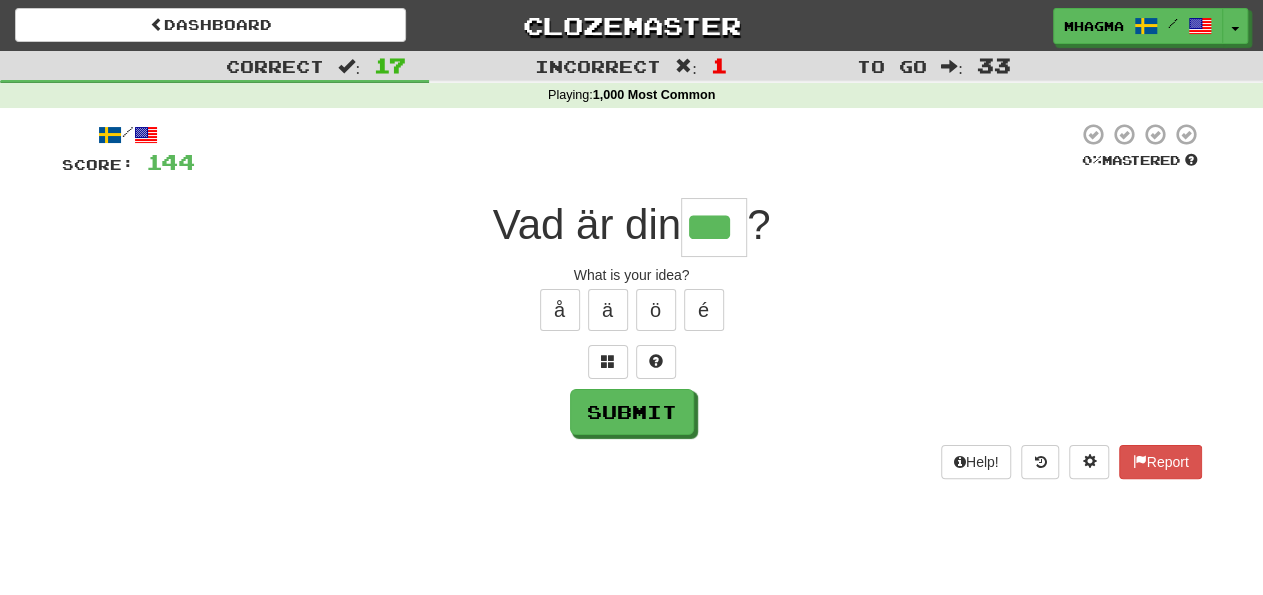 click on "/ Score: 144 0 % Mastered Vad är din *** ? What is your idea? å ä ö é Submit Help! Report" at bounding box center [632, 300] 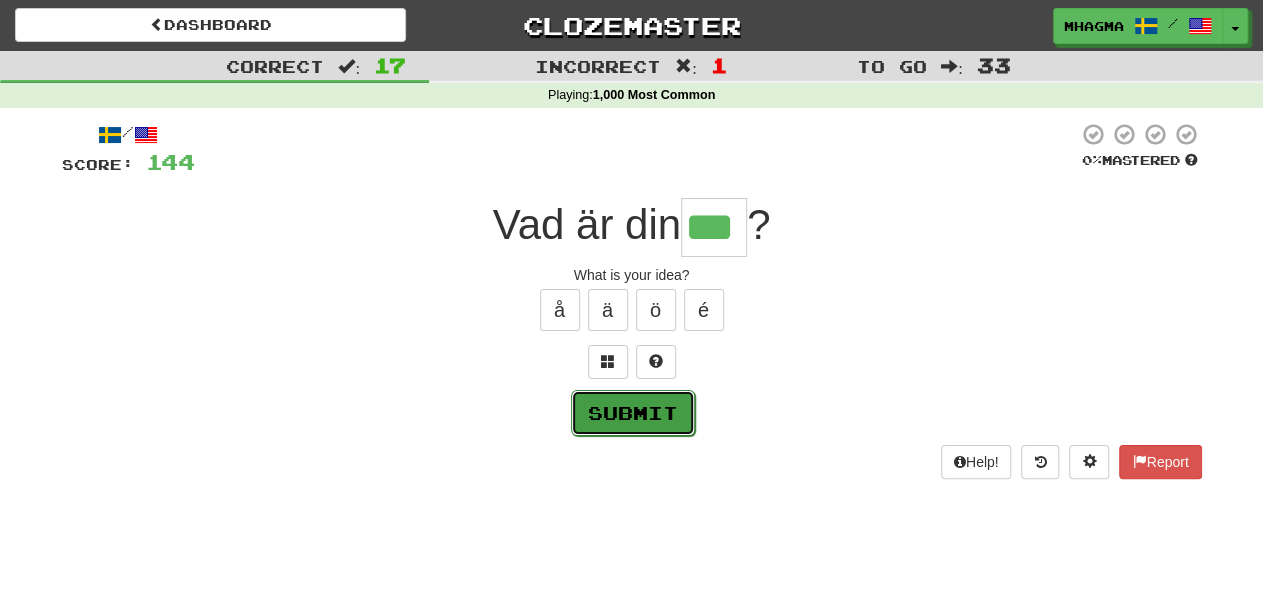 click on "Submit" at bounding box center [633, 413] 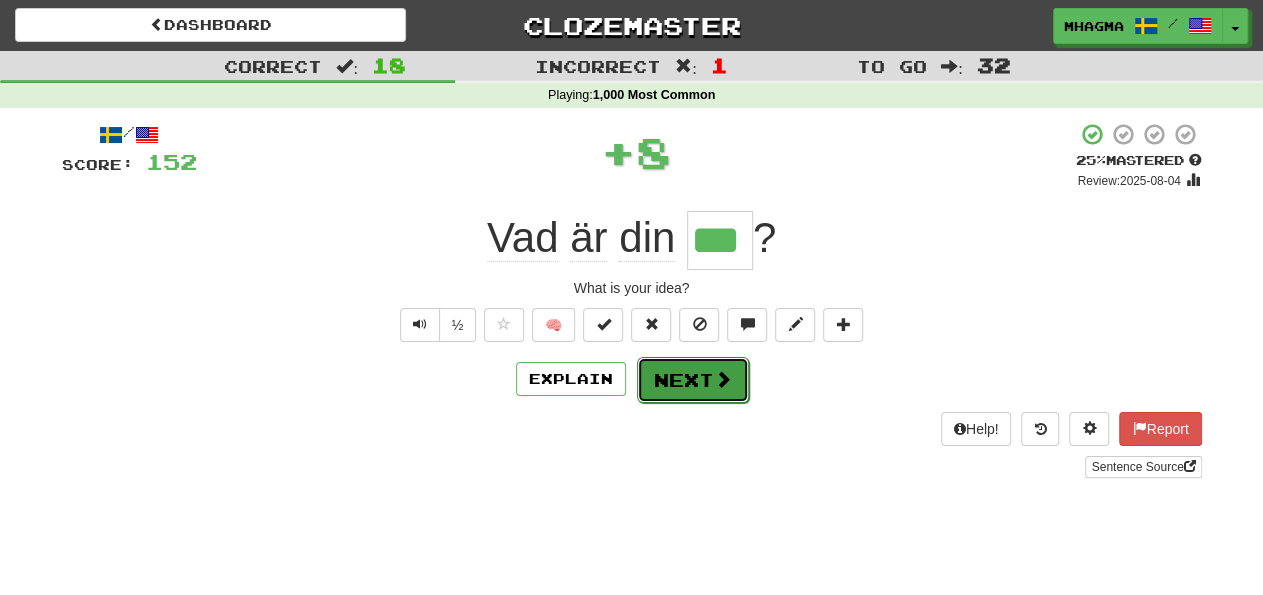 click on "Next" at bounding box center [693, 380] 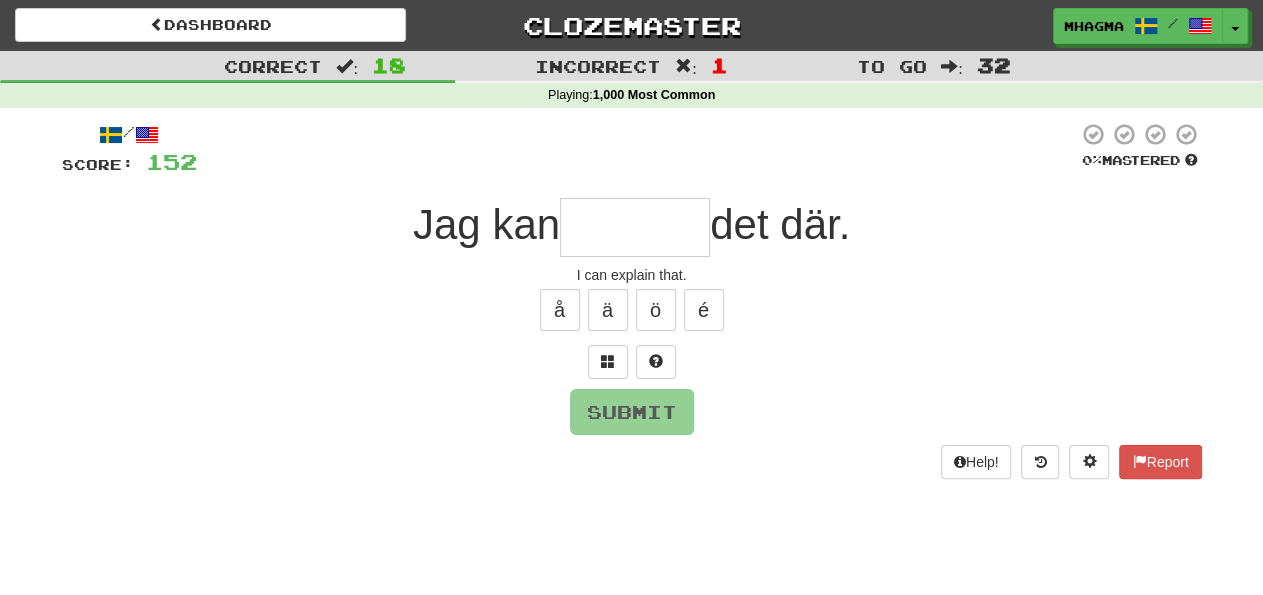 type on "*" 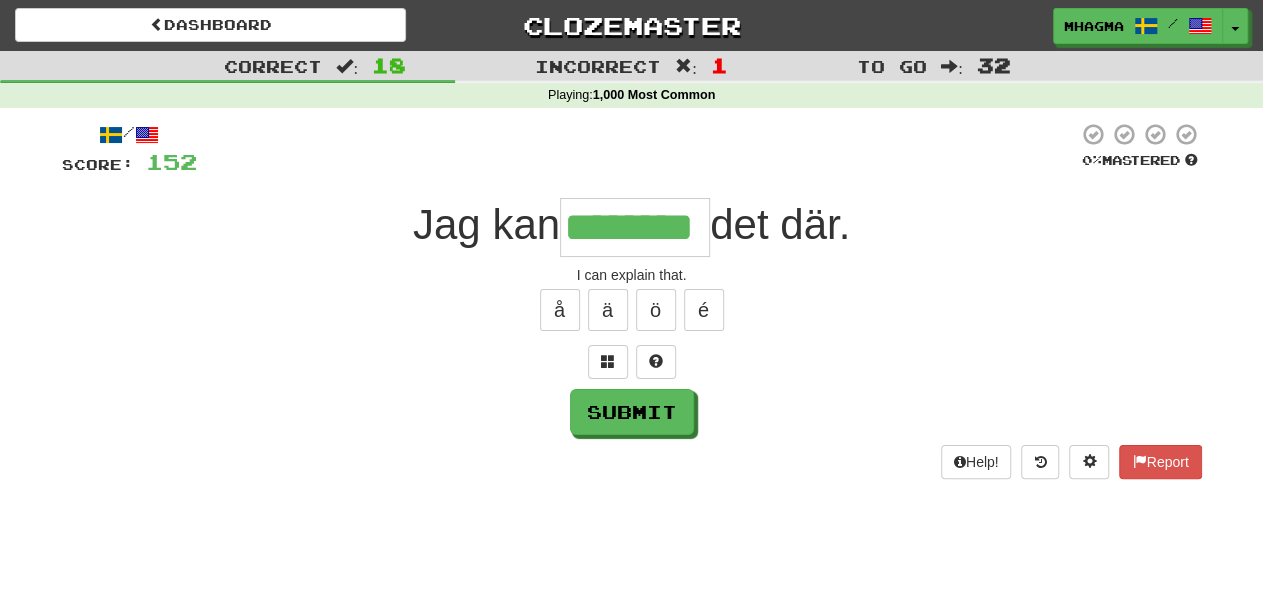 type on "********" 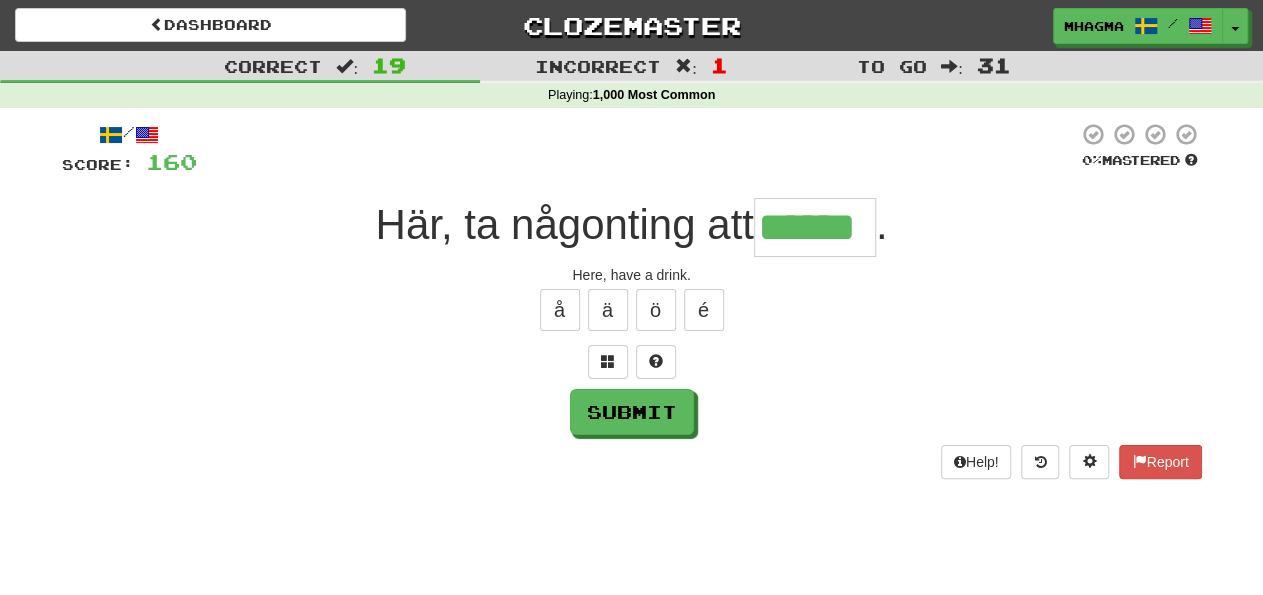 type on "******" 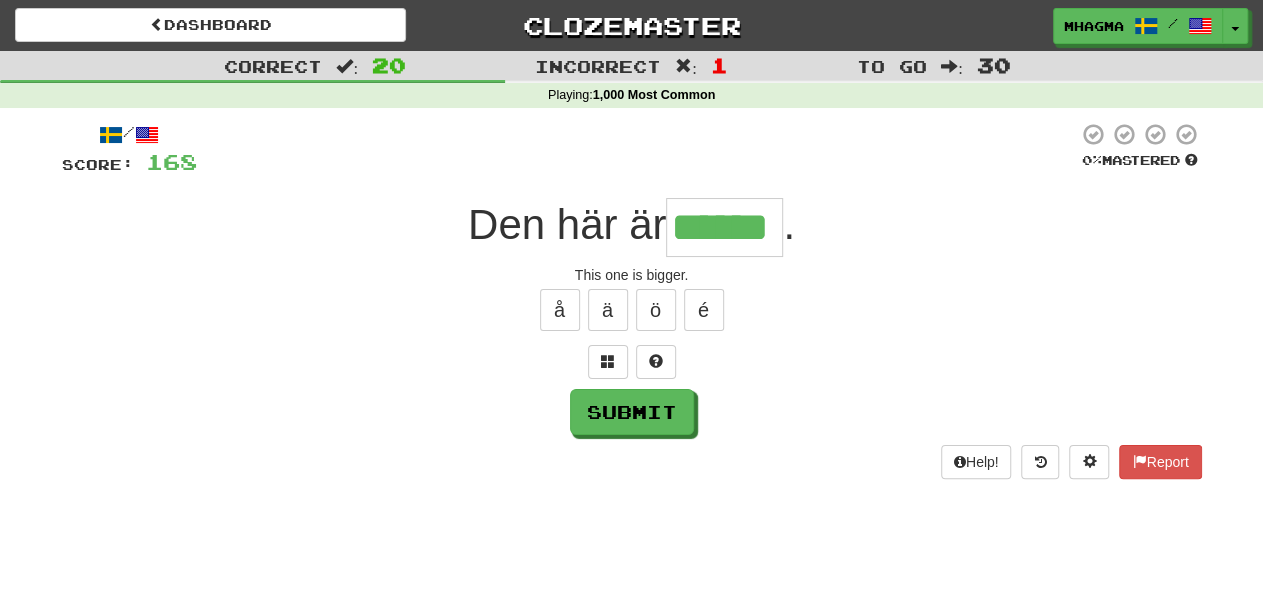 type on "******" 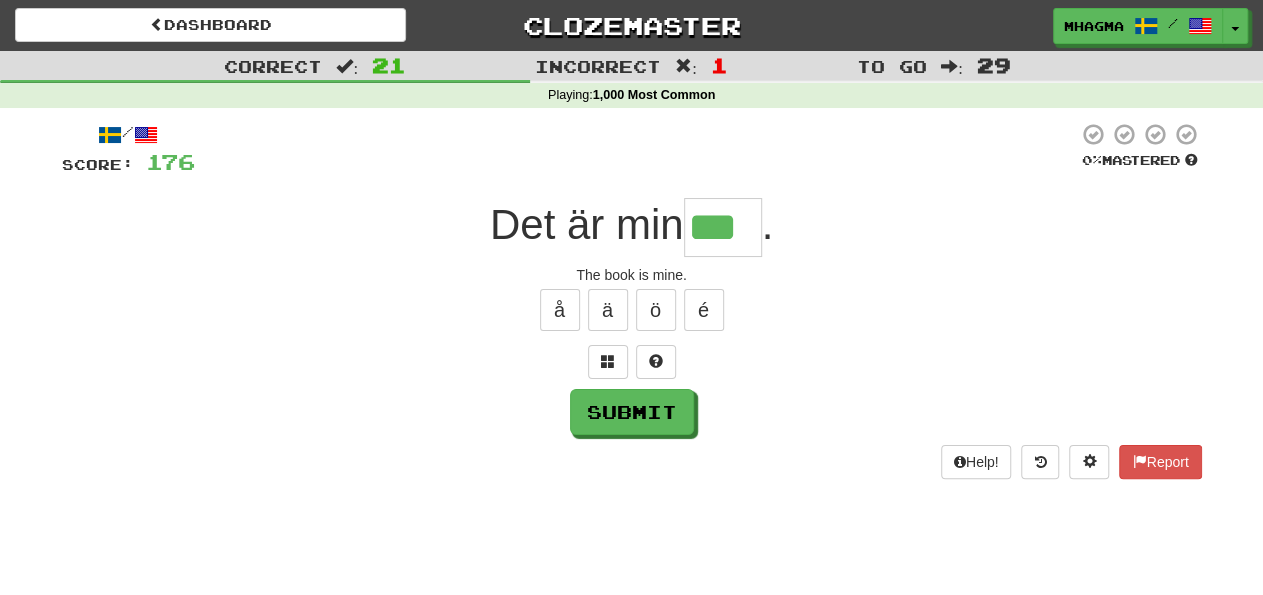 type on "***" 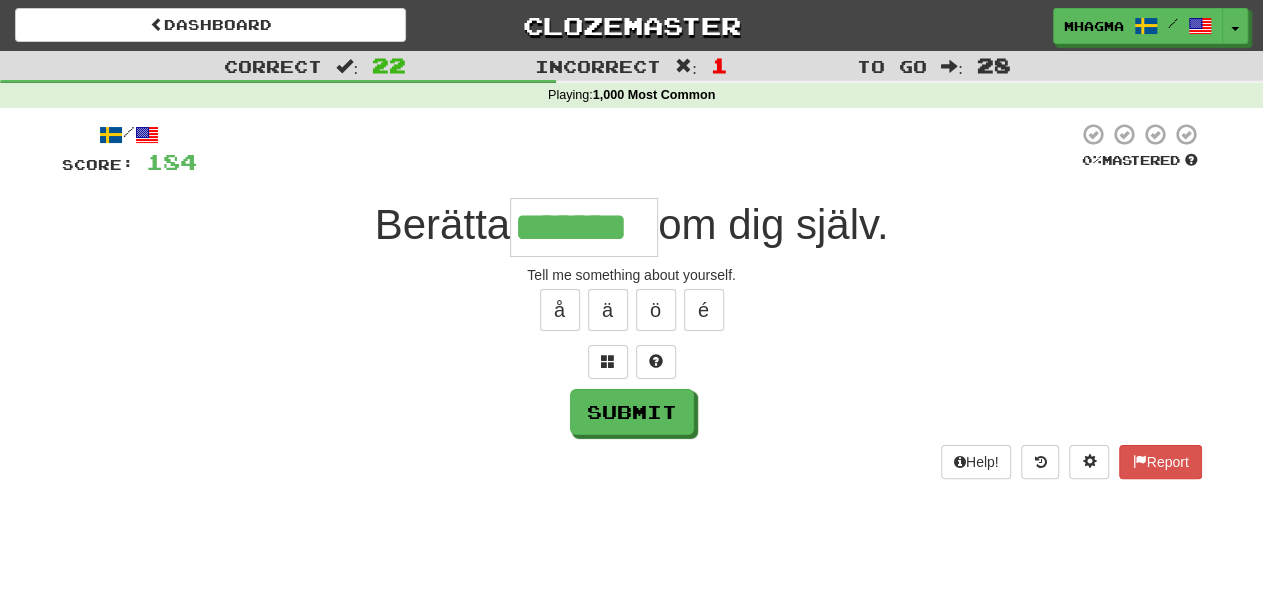 type on "*******" 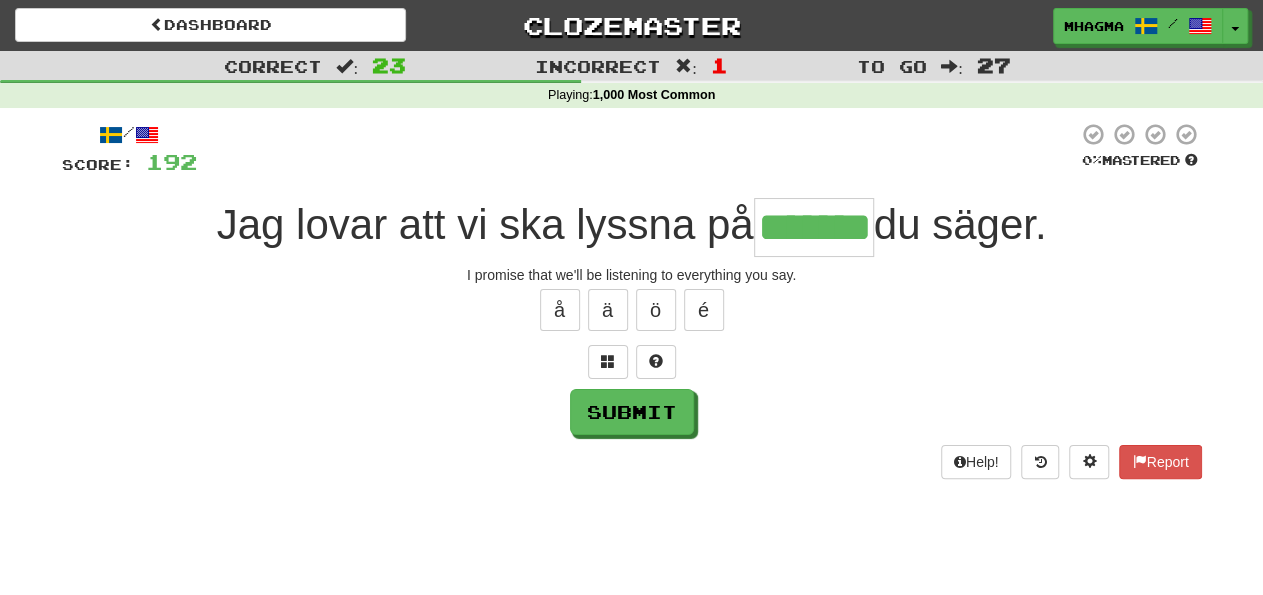 type on "*******" 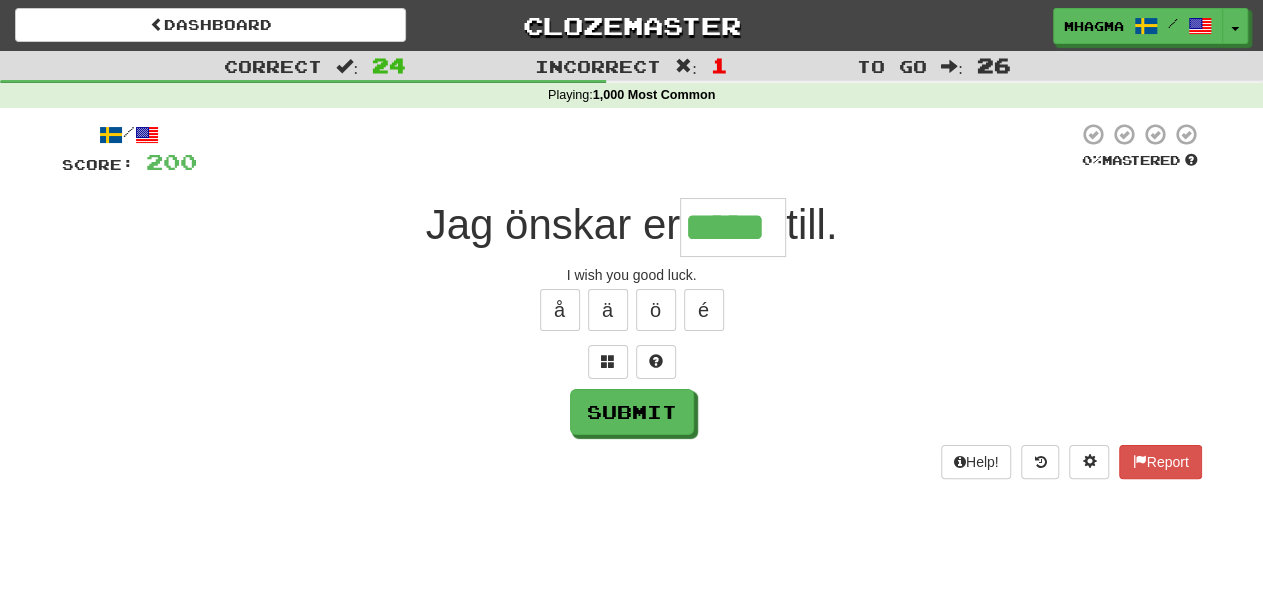 type on "*****" 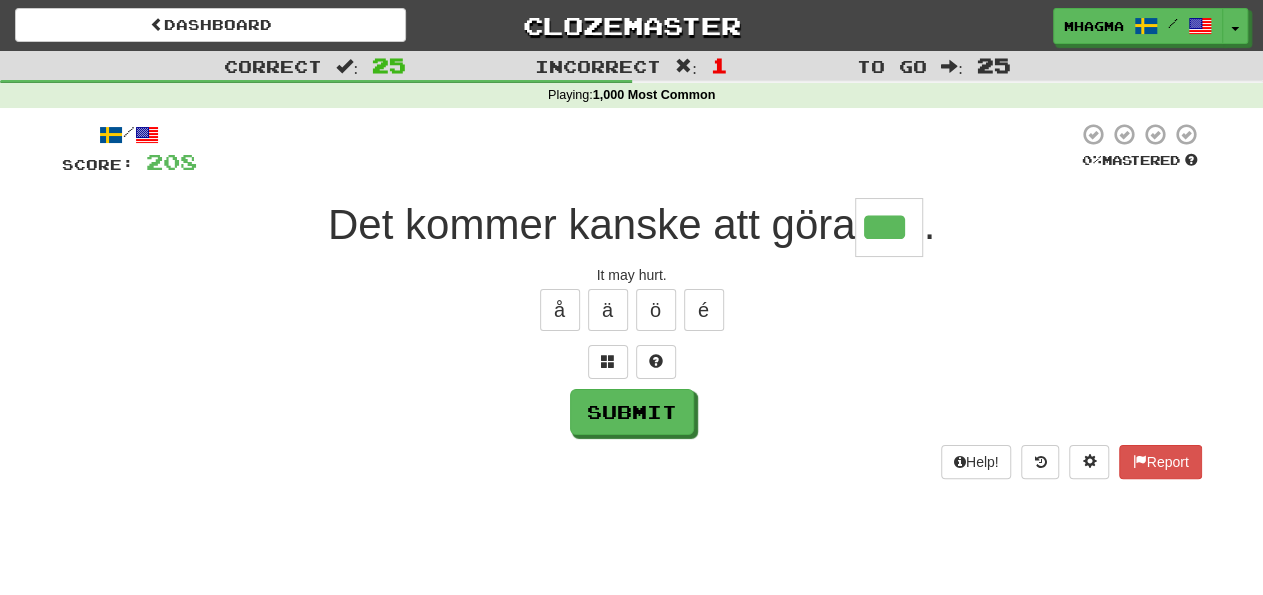 type on "***" 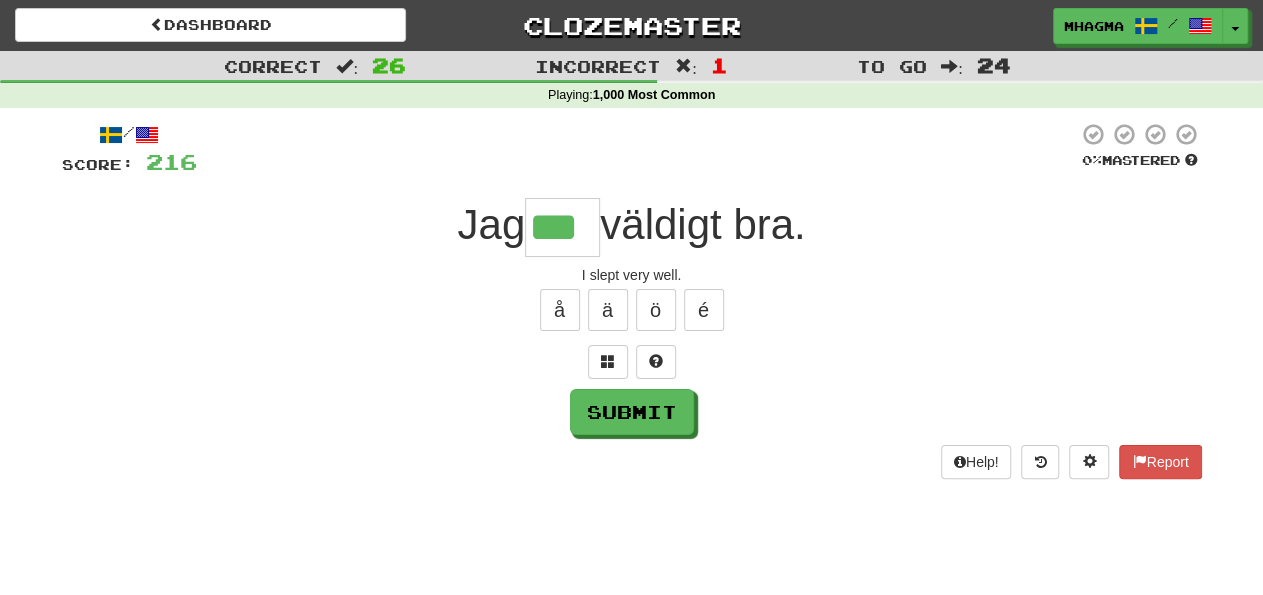 type on "***" 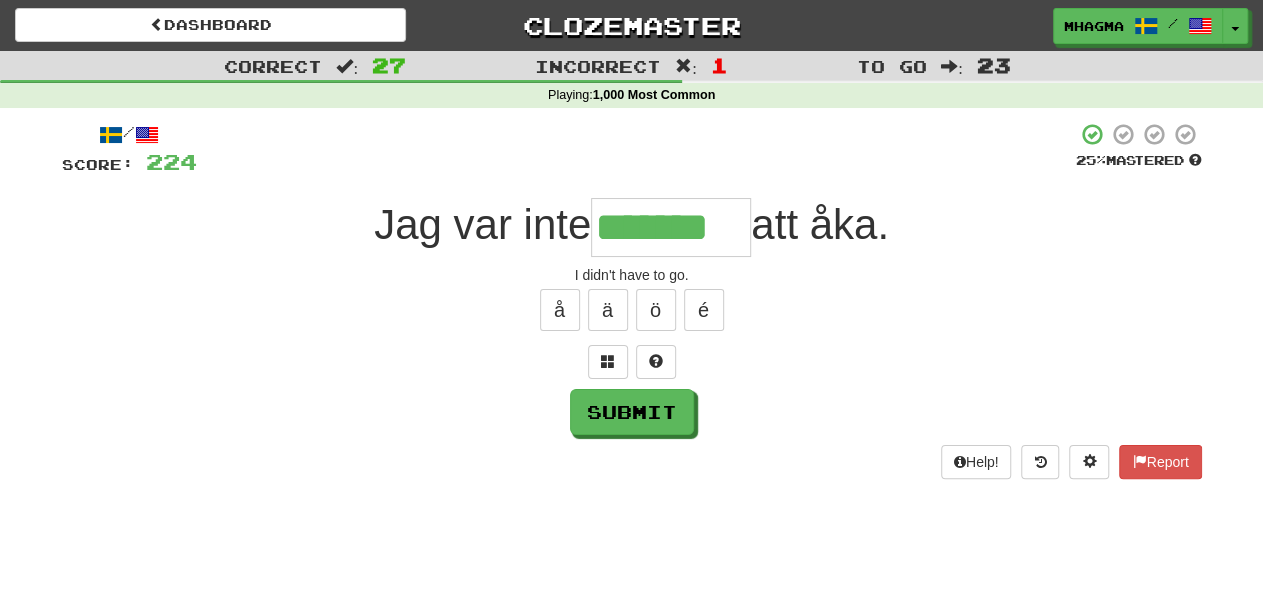 type on "*******" 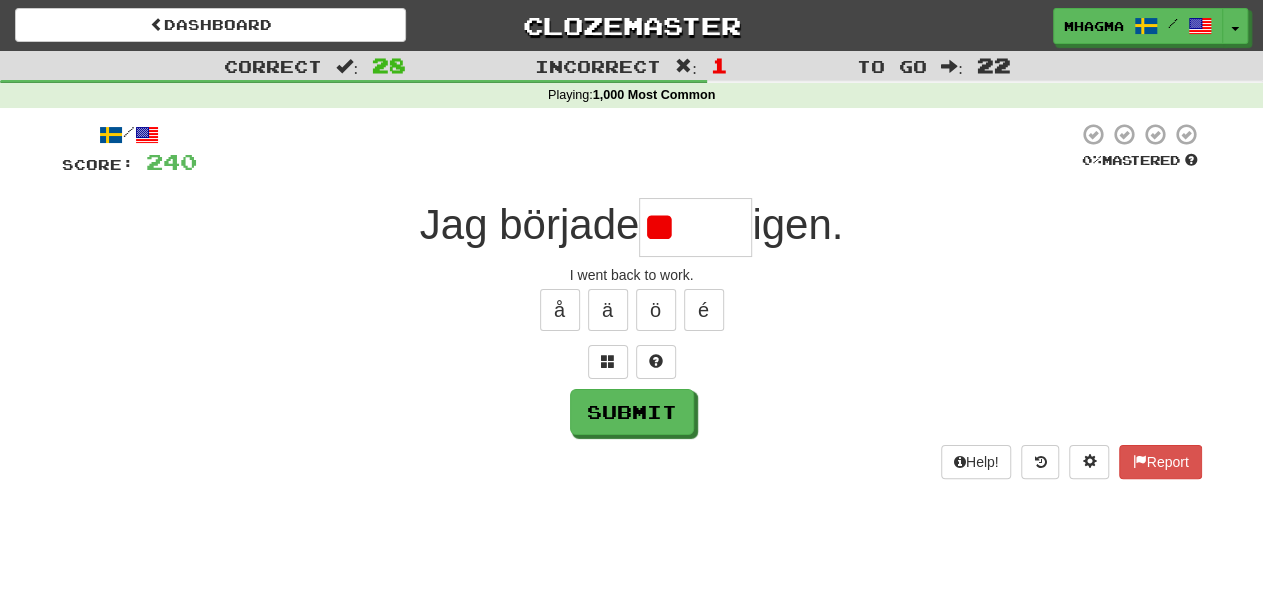 type on "*" 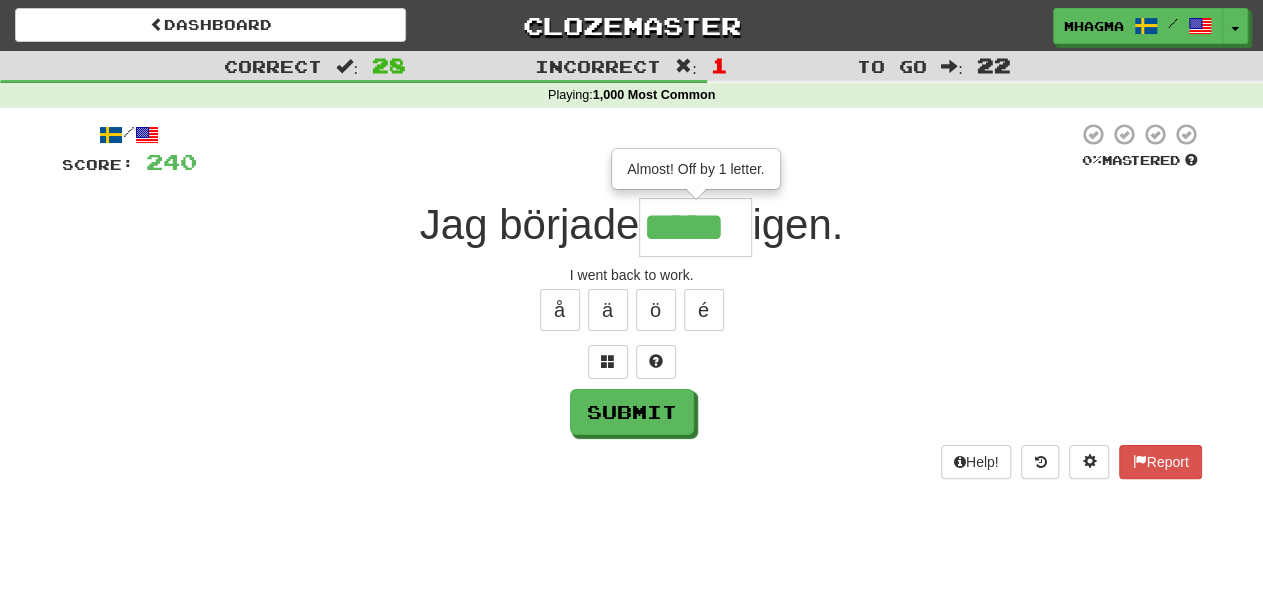 type on "*****" 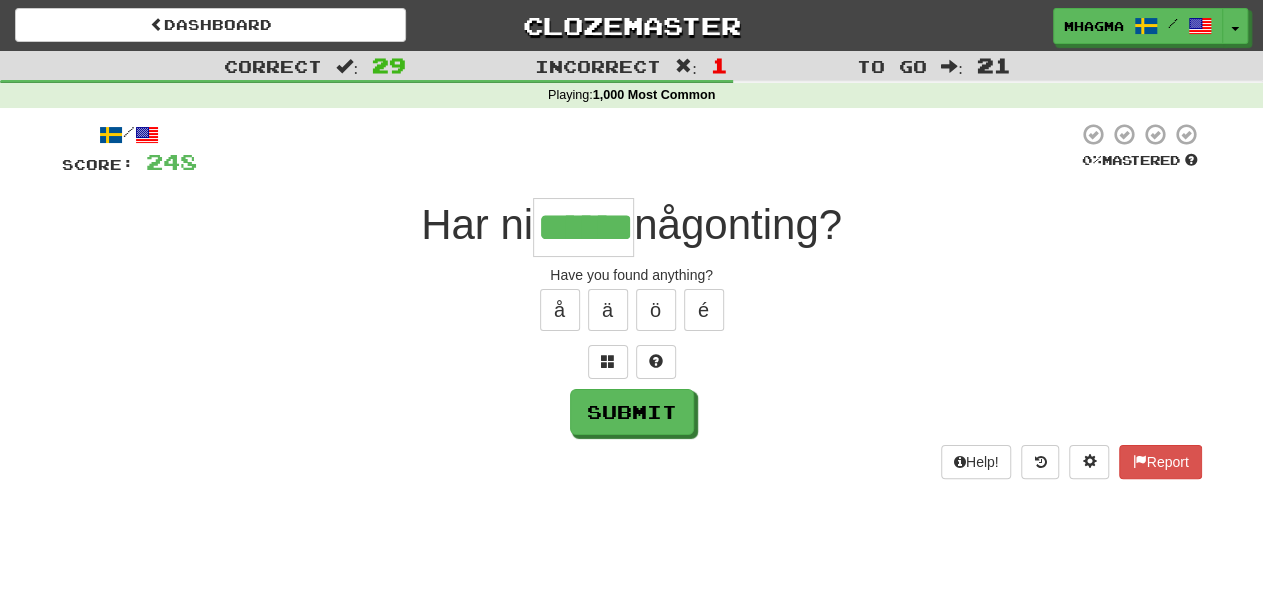 type on "******" 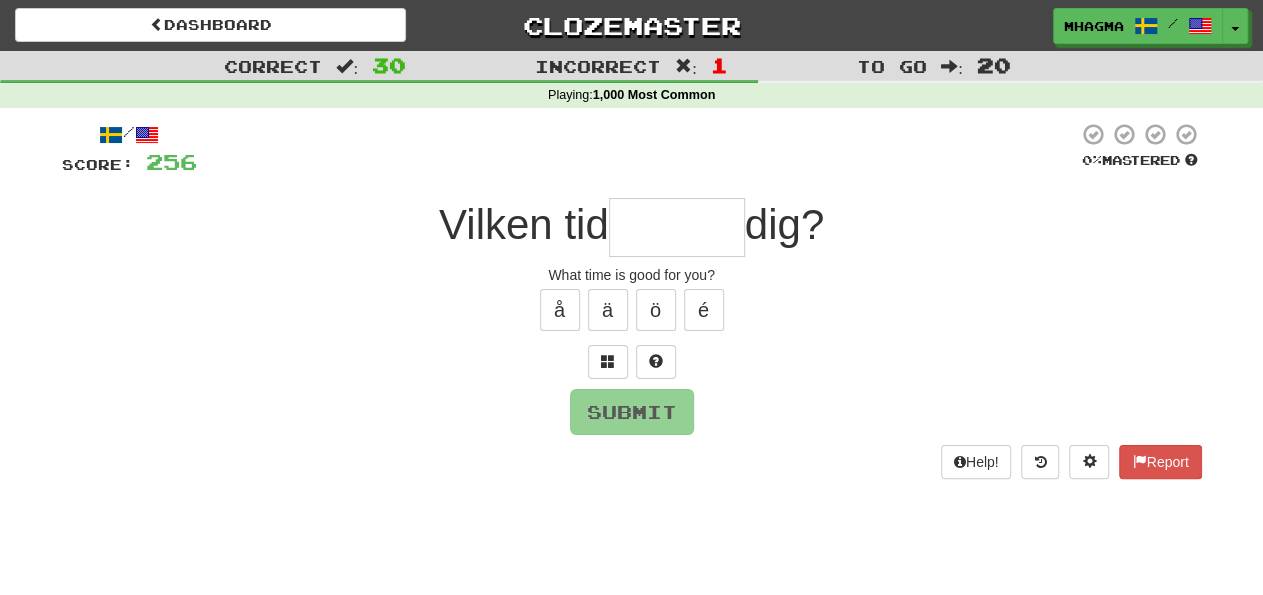 type on "*" 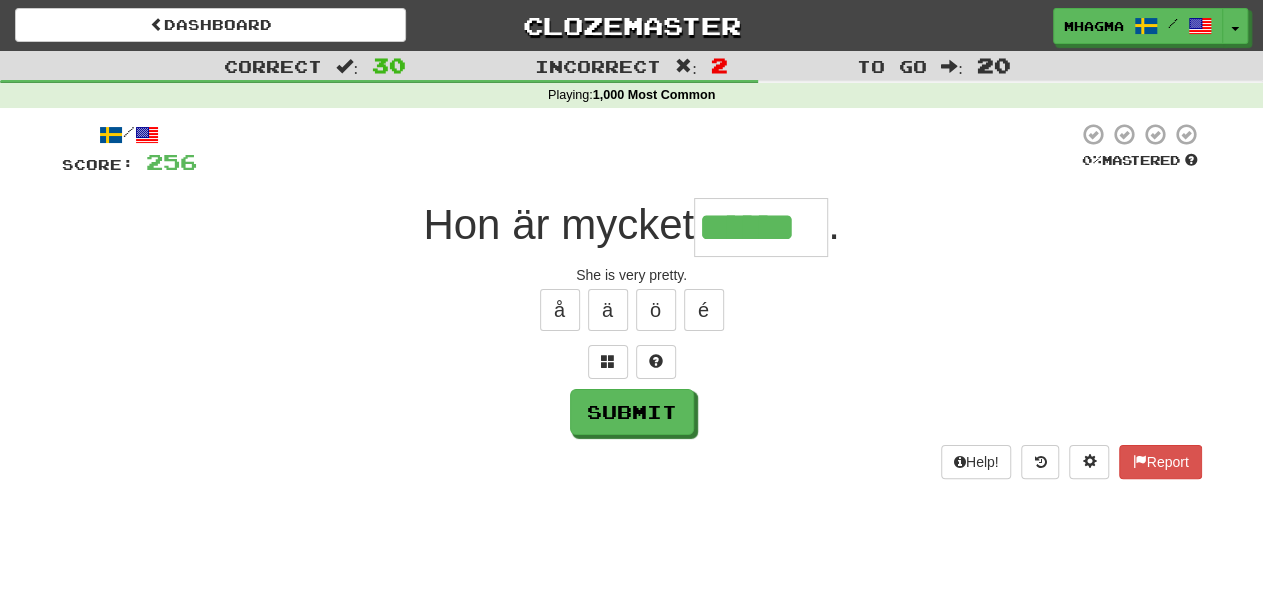 type on "******" 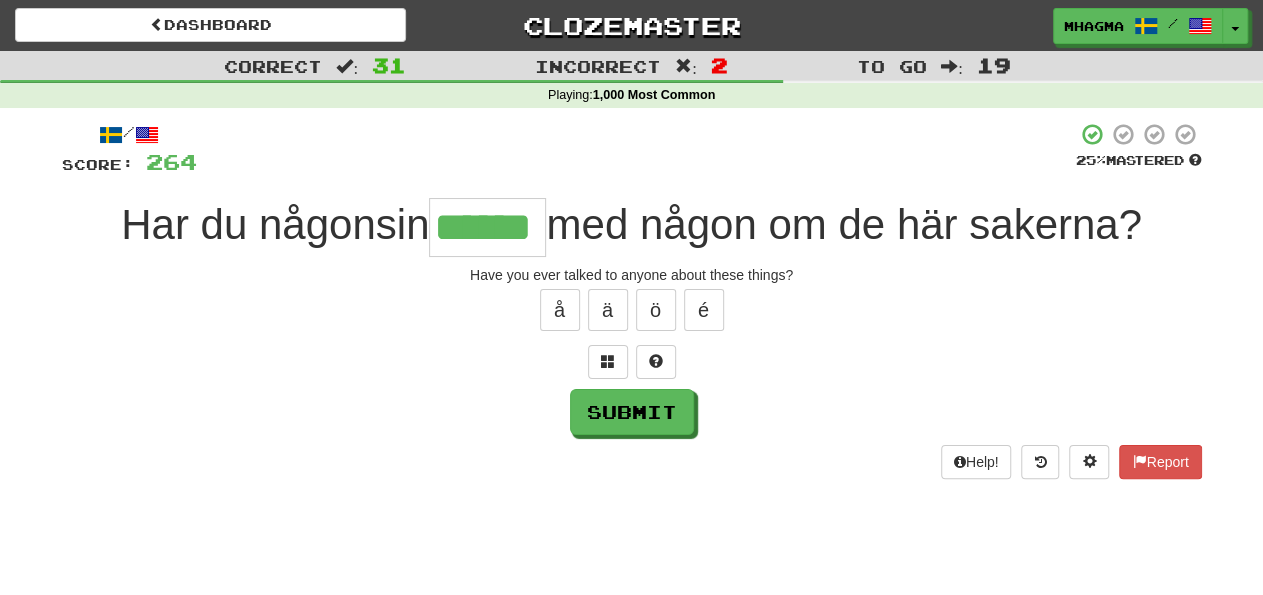 type on "******" 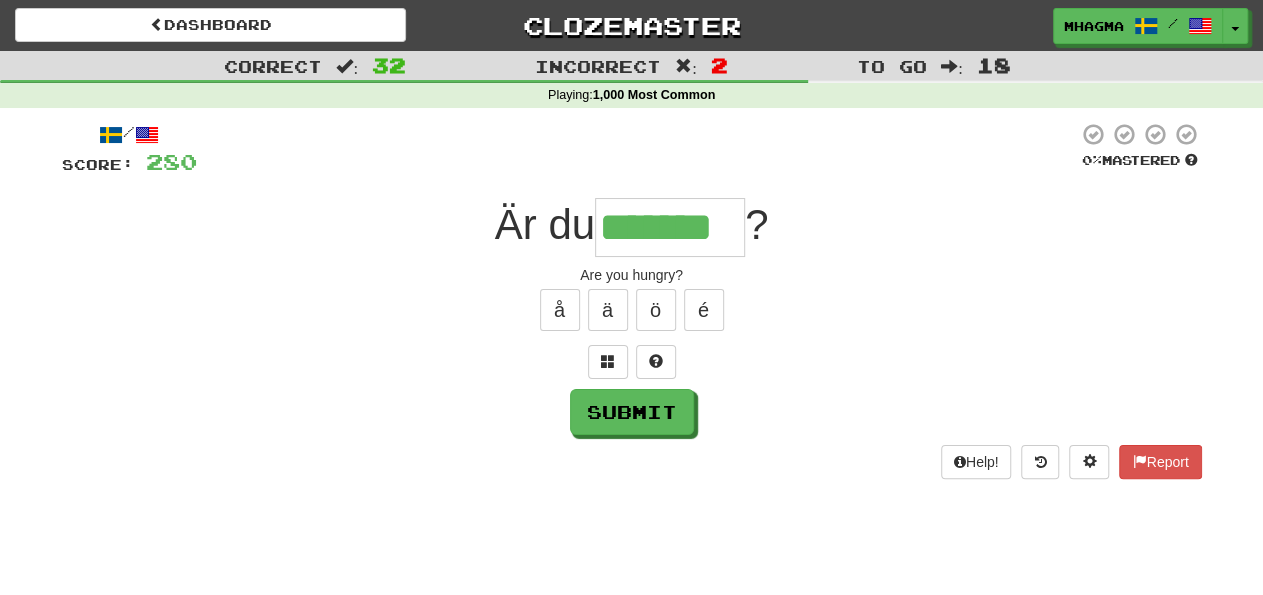 type on "*******" 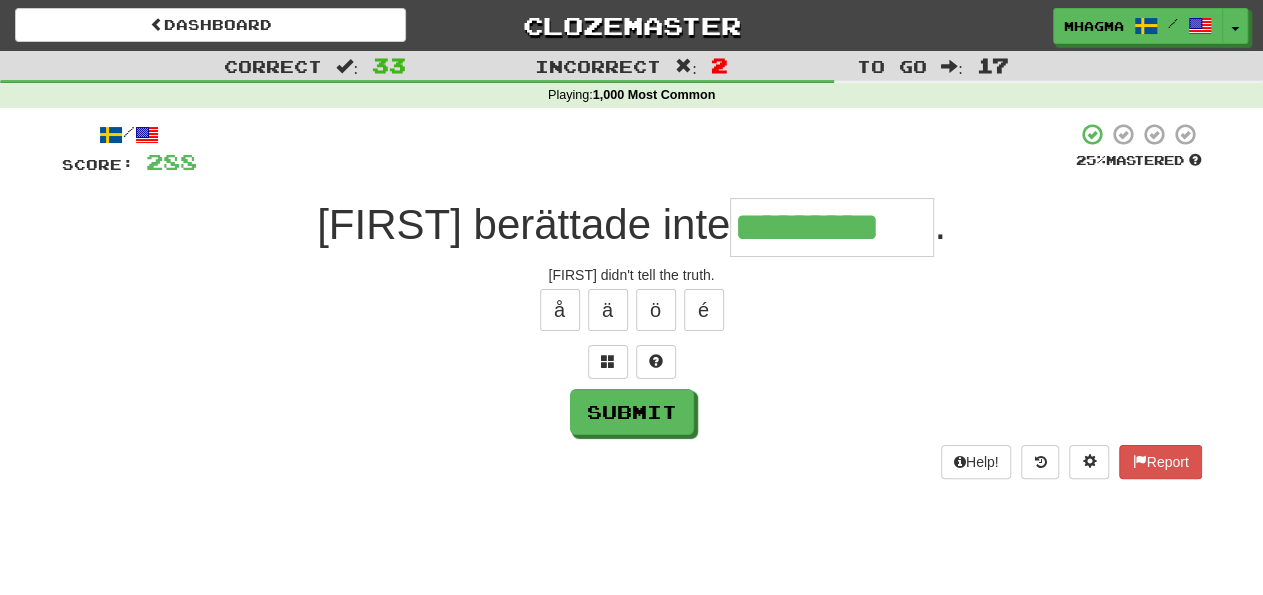 type on "*********" 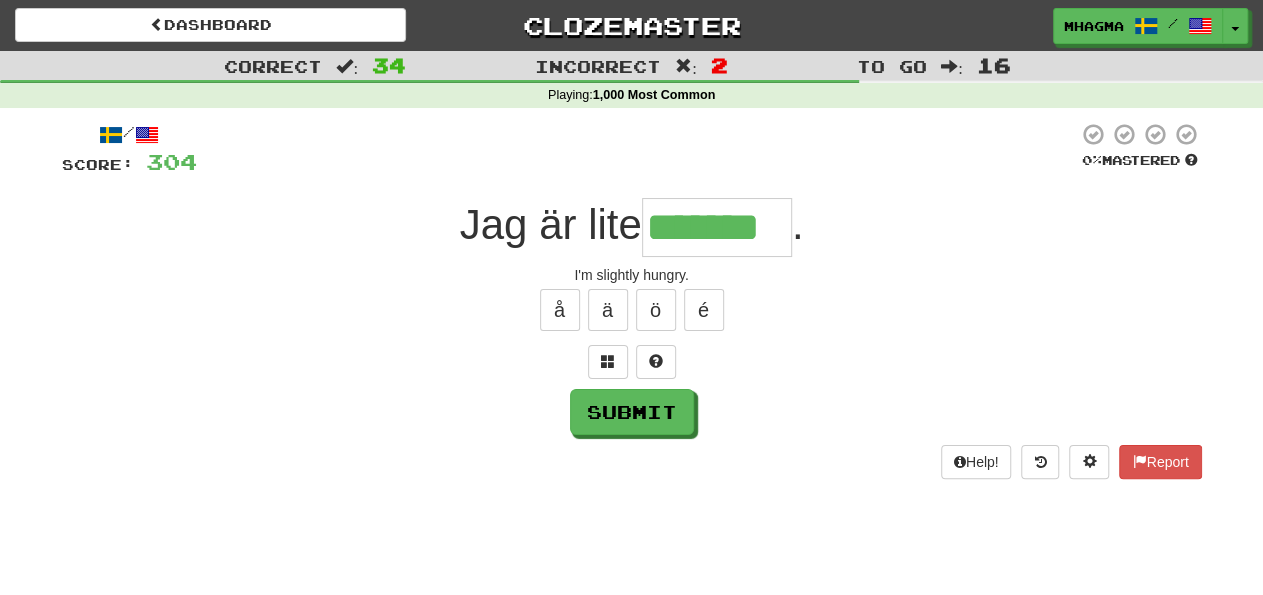 type on "*******" 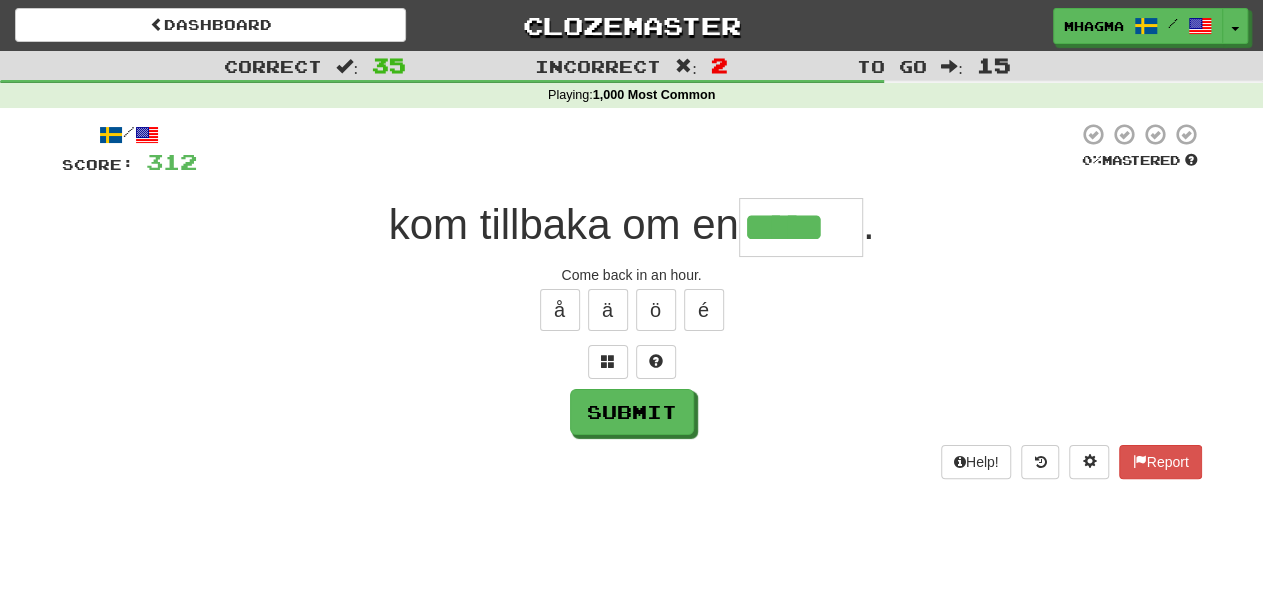 type on "*****" 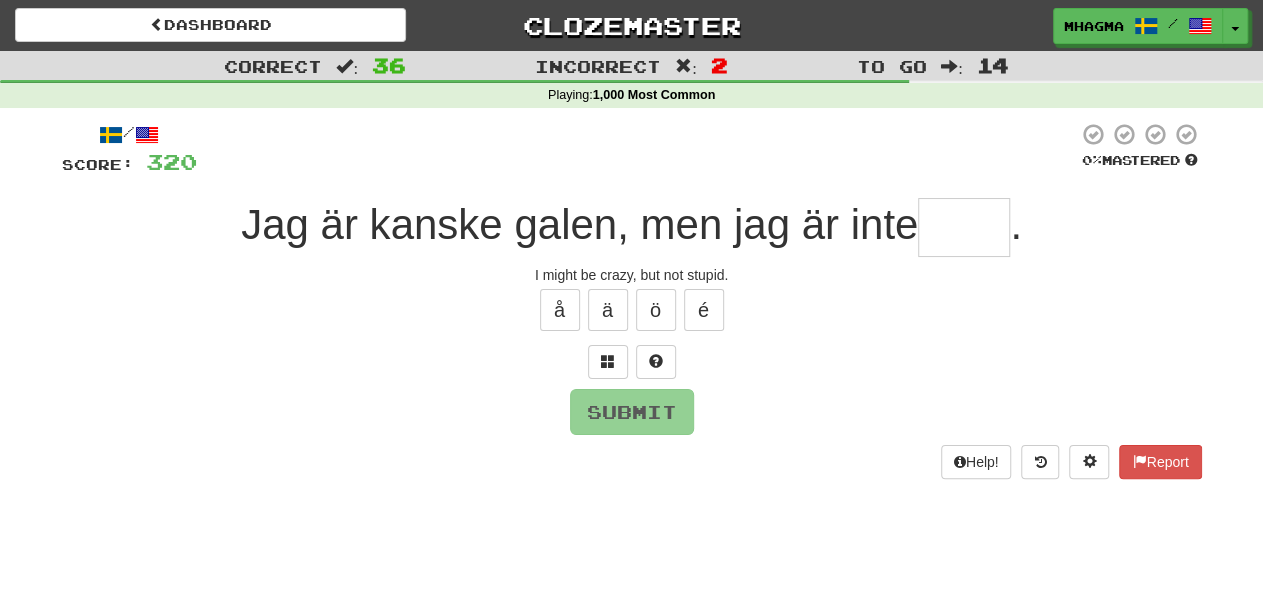 type on "*" 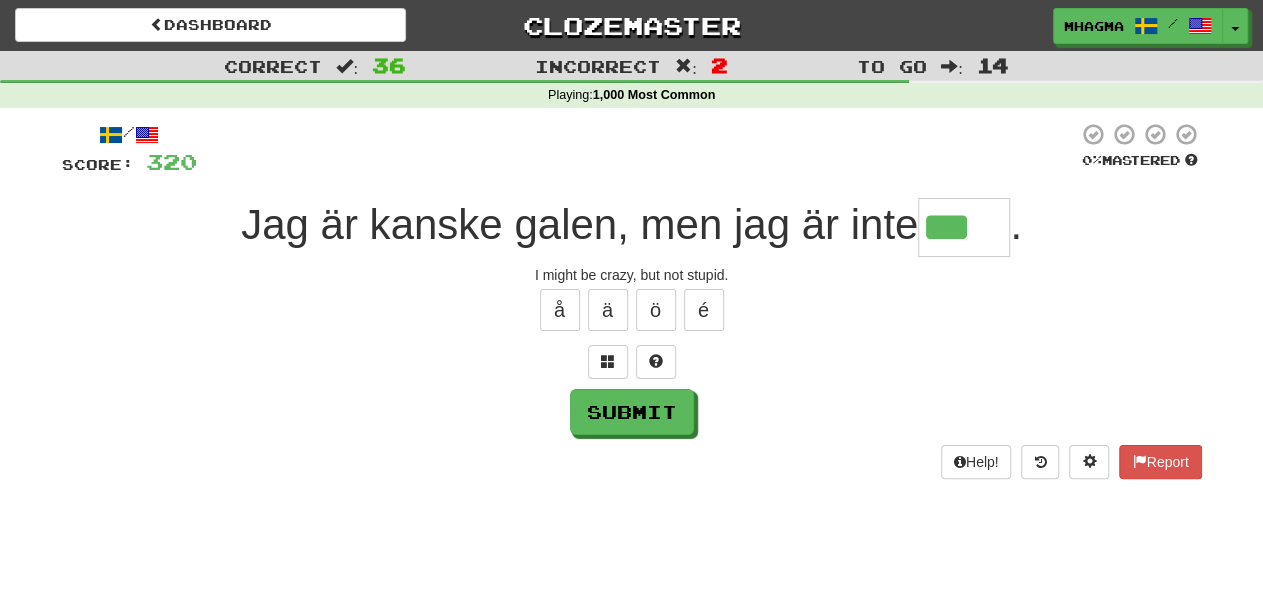 type on "***" 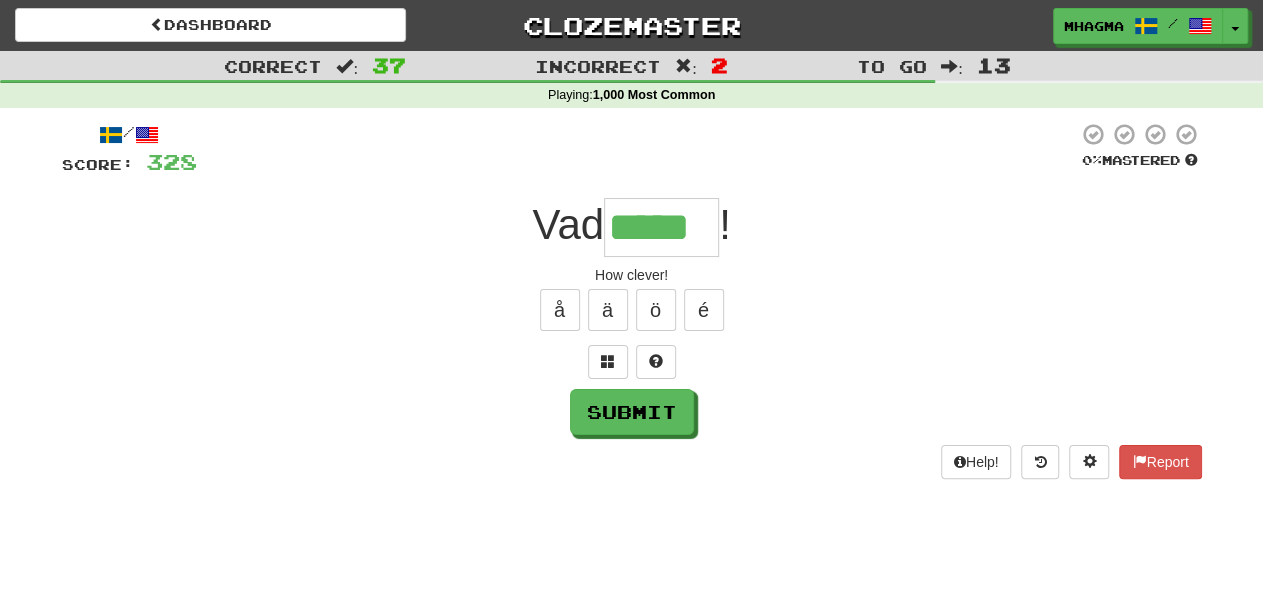 type on "*****" 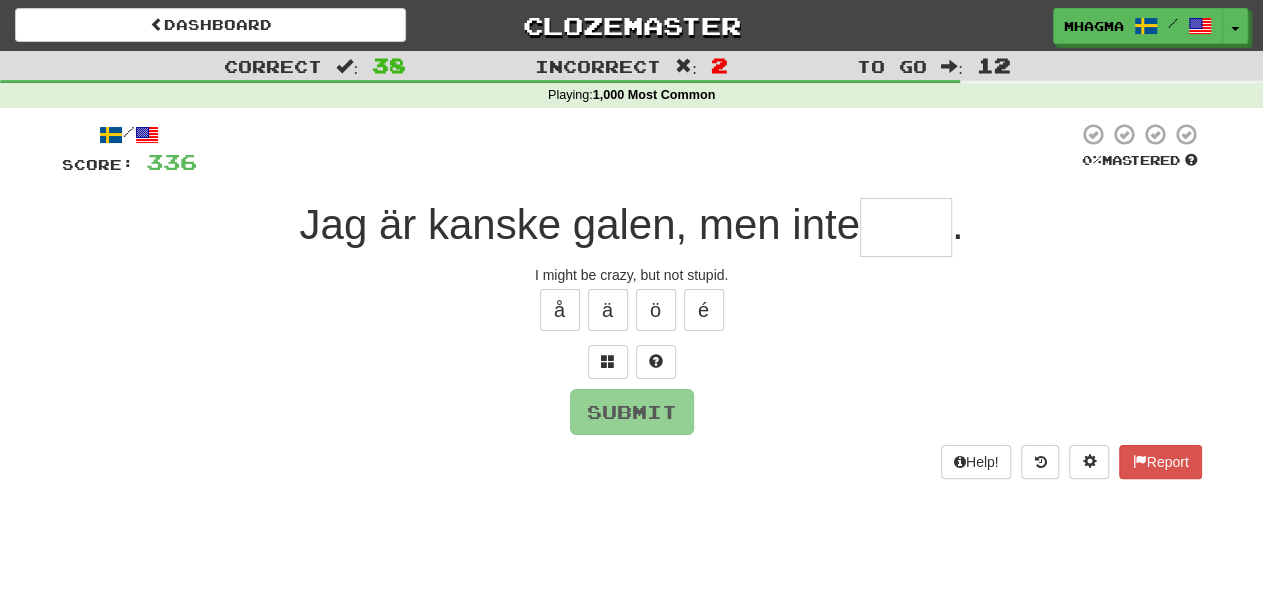 type on "*" 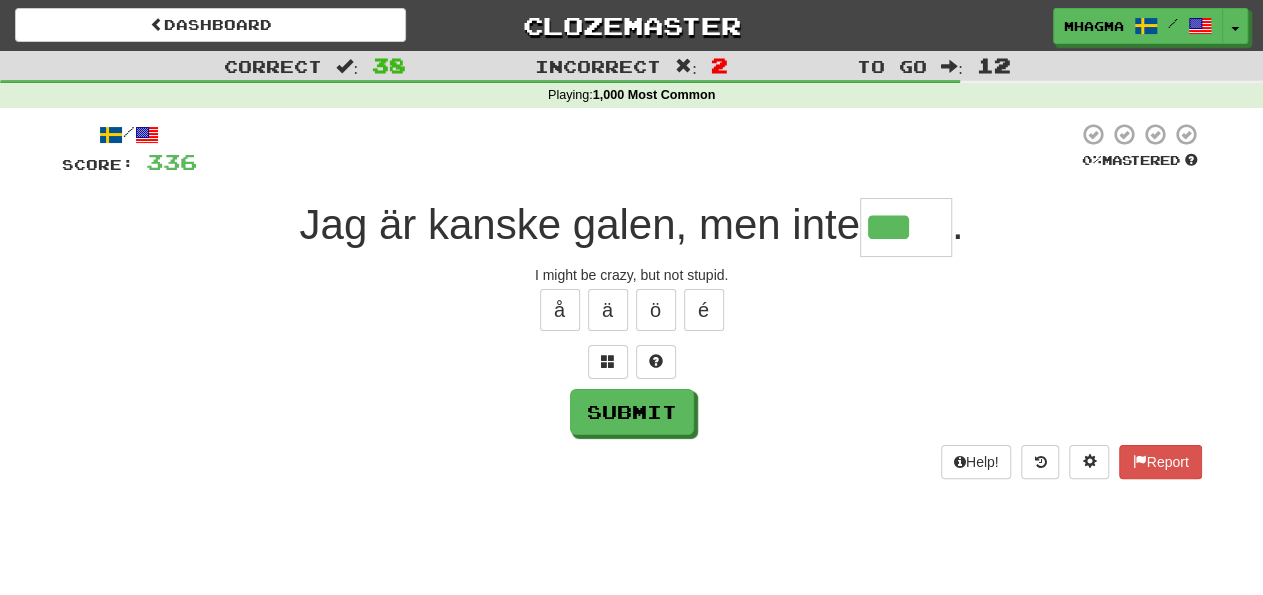 type on "***" 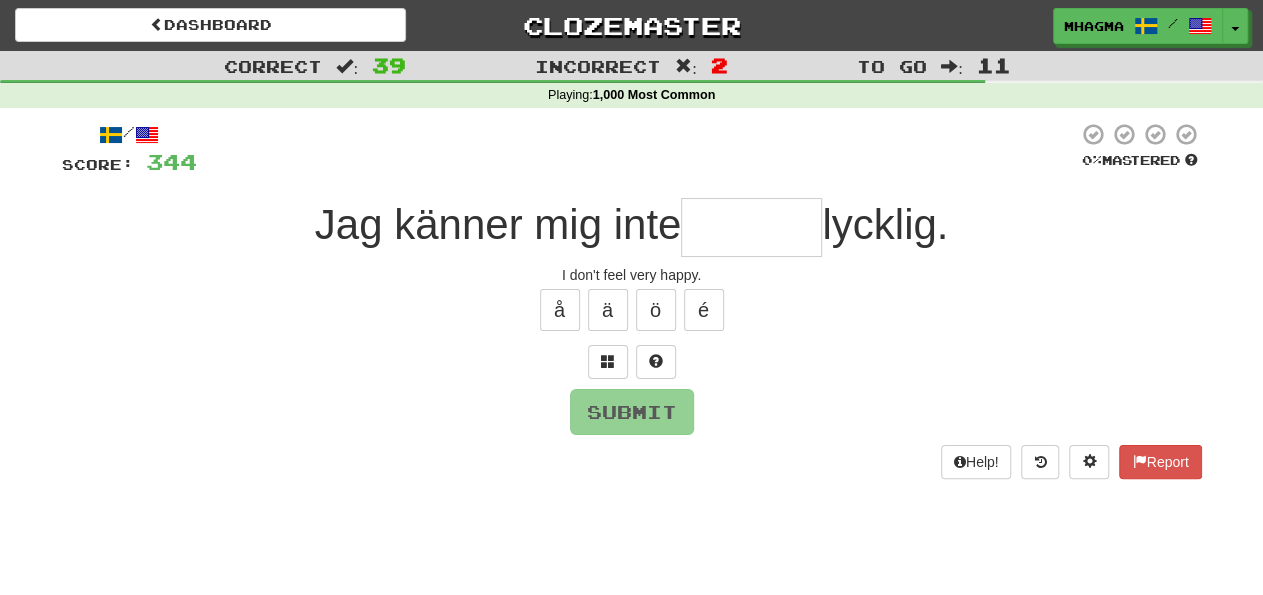 type on "*" 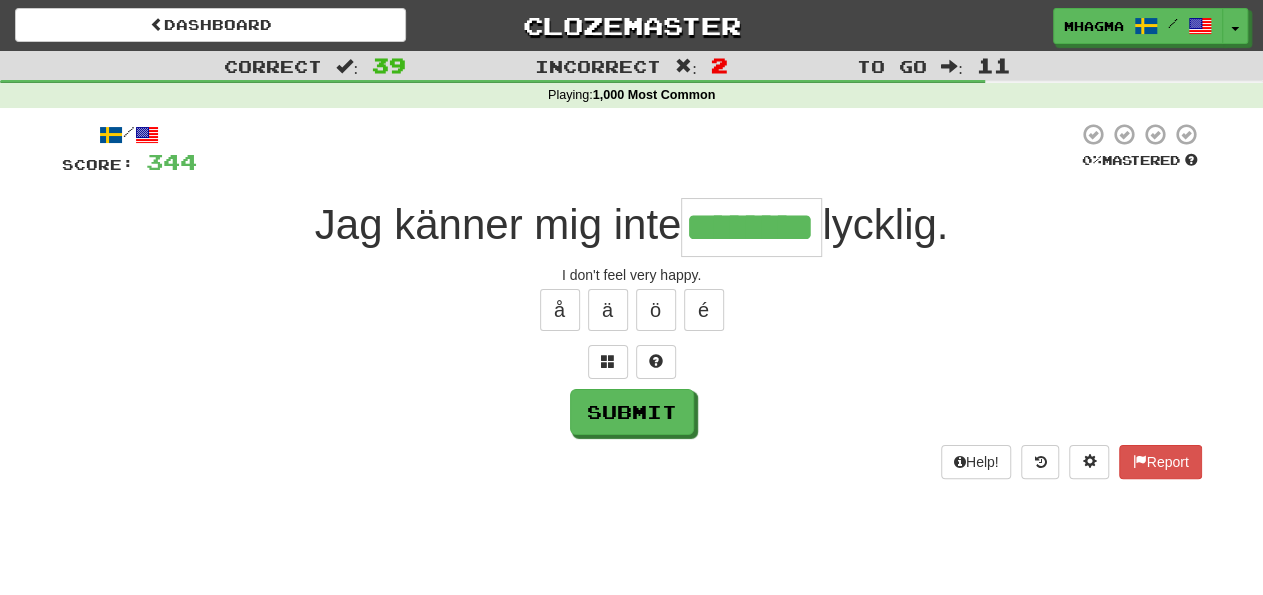 type on "********" 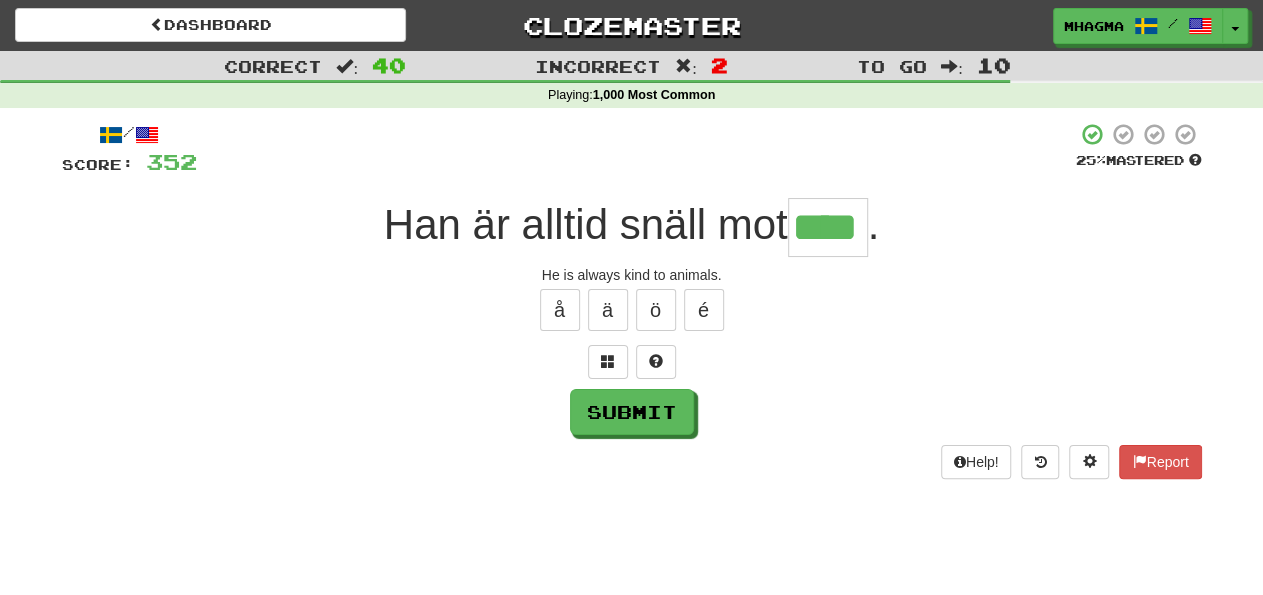 type on "****" 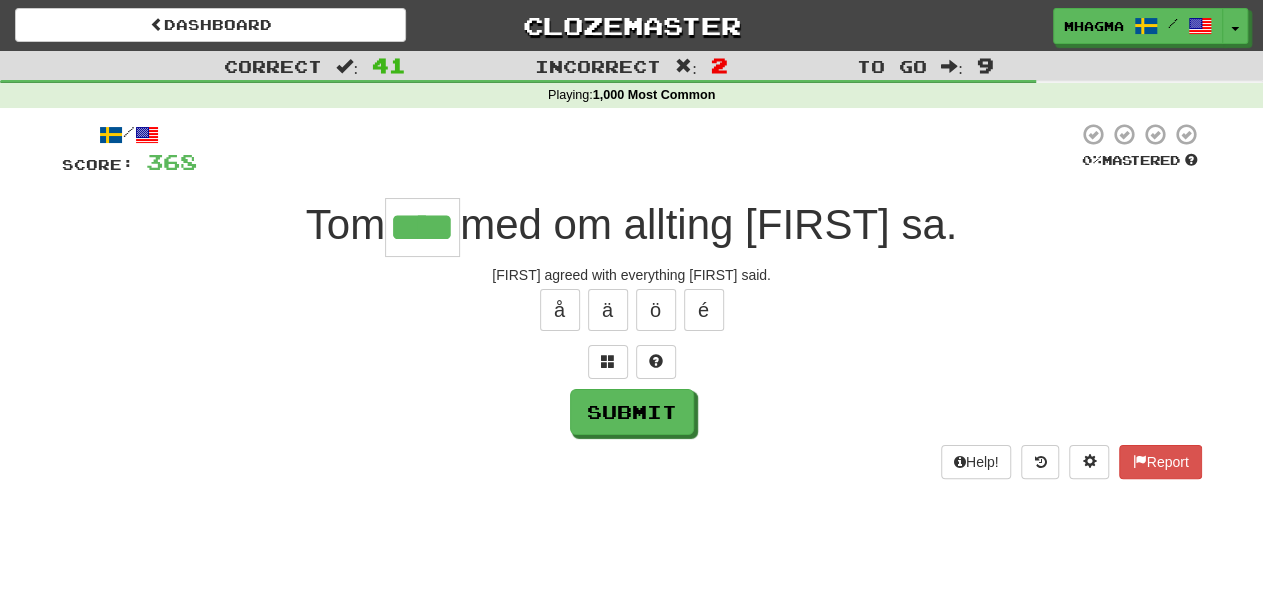 type on "****" 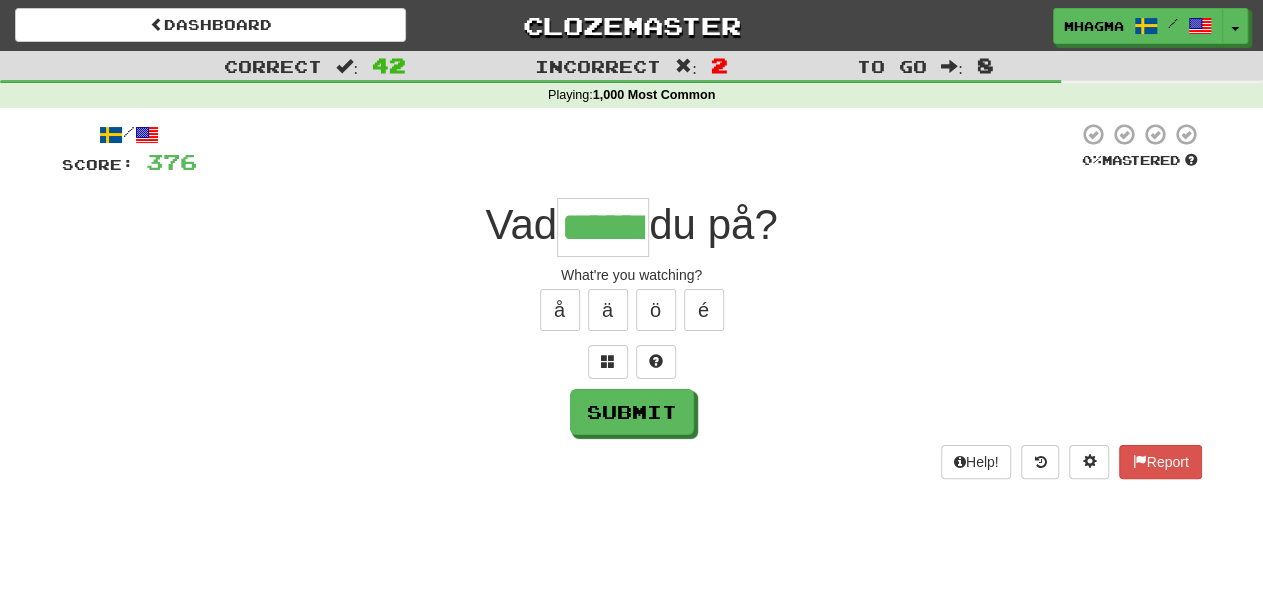 type on "******" 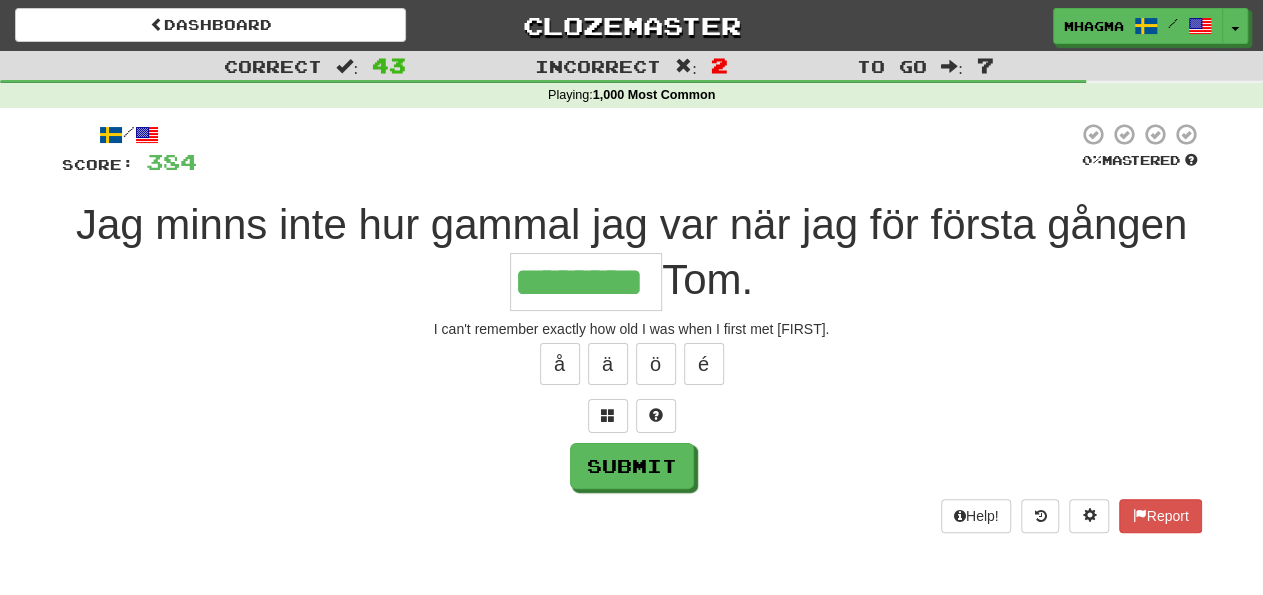 type on "********" 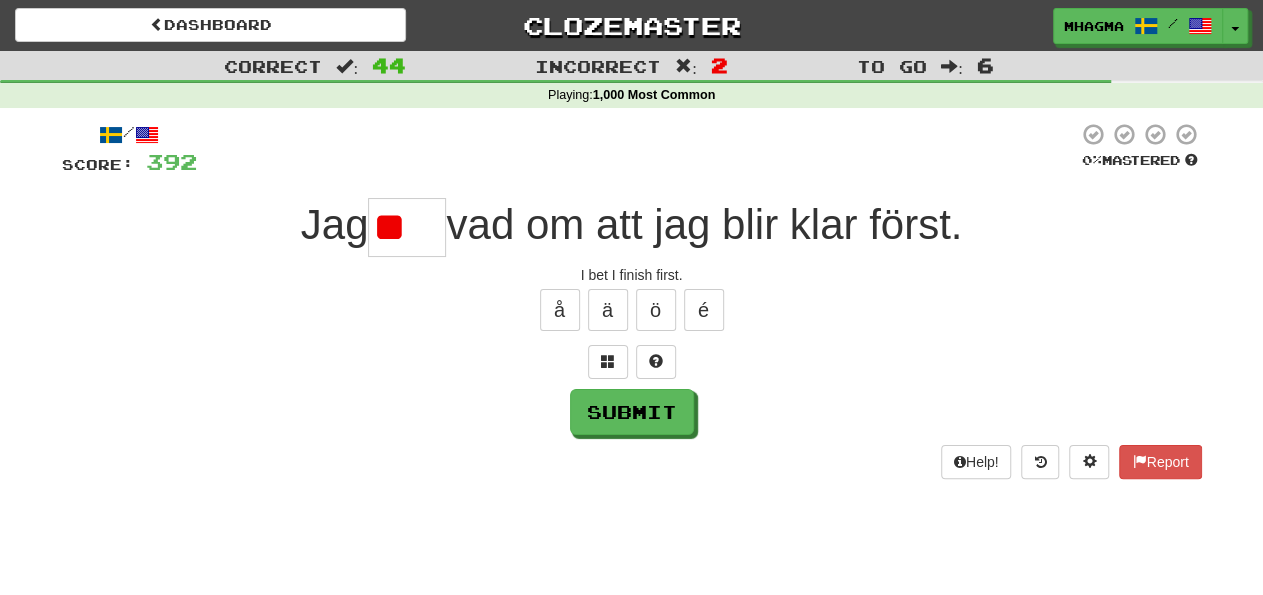 type on "****" 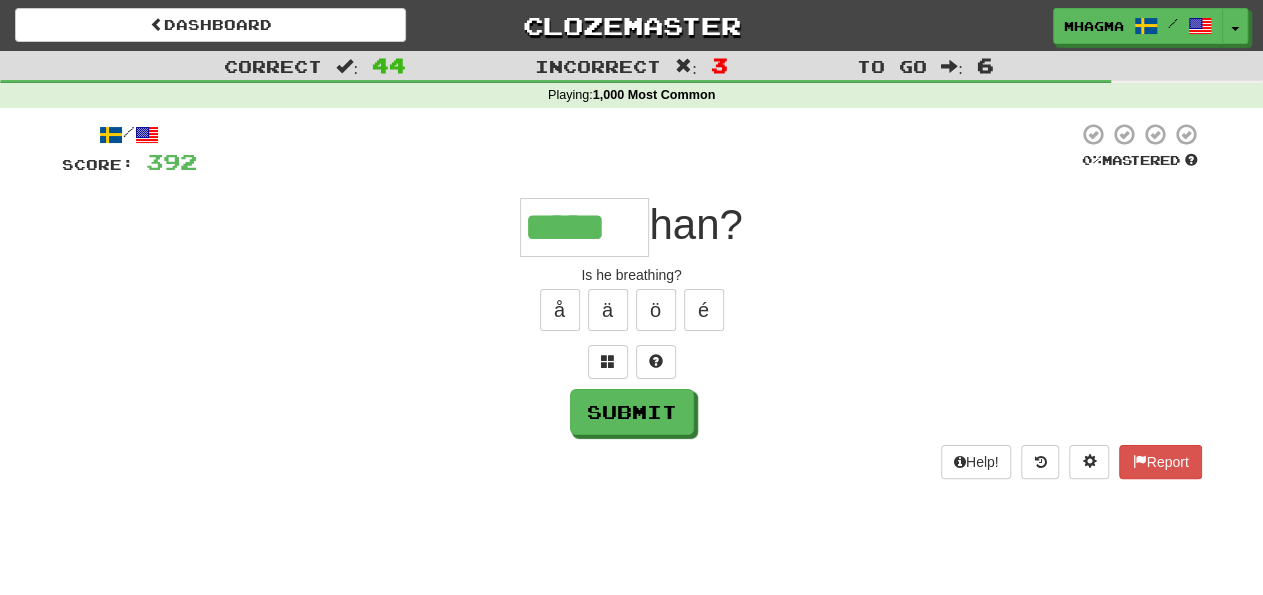 type on "*****" 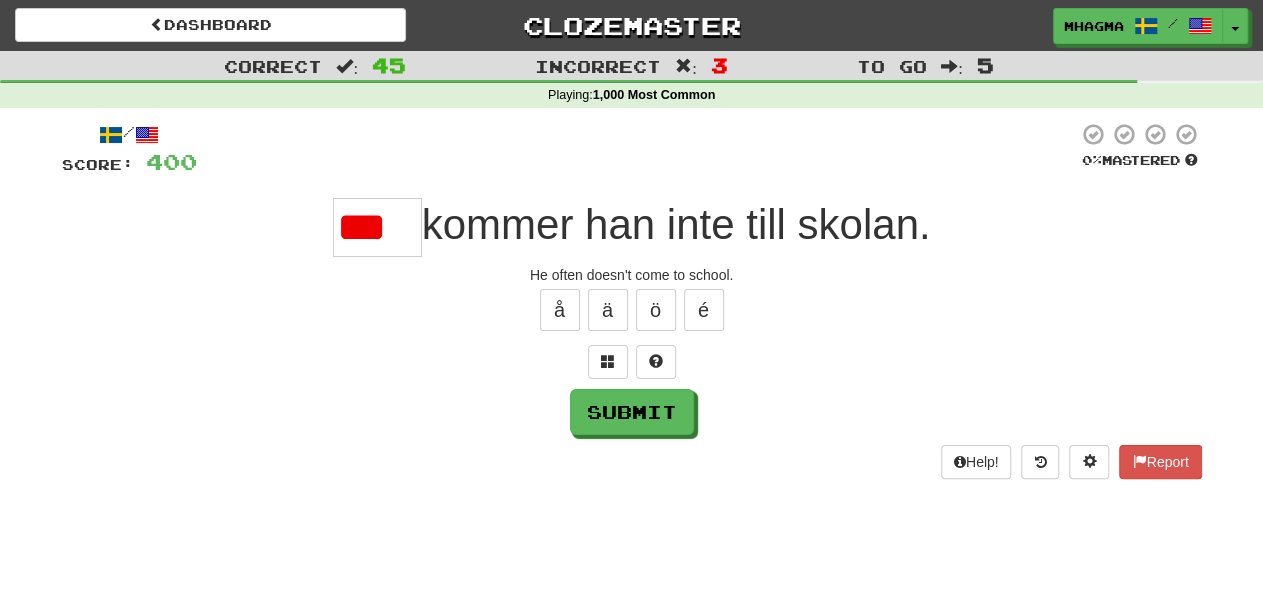 type on "****" 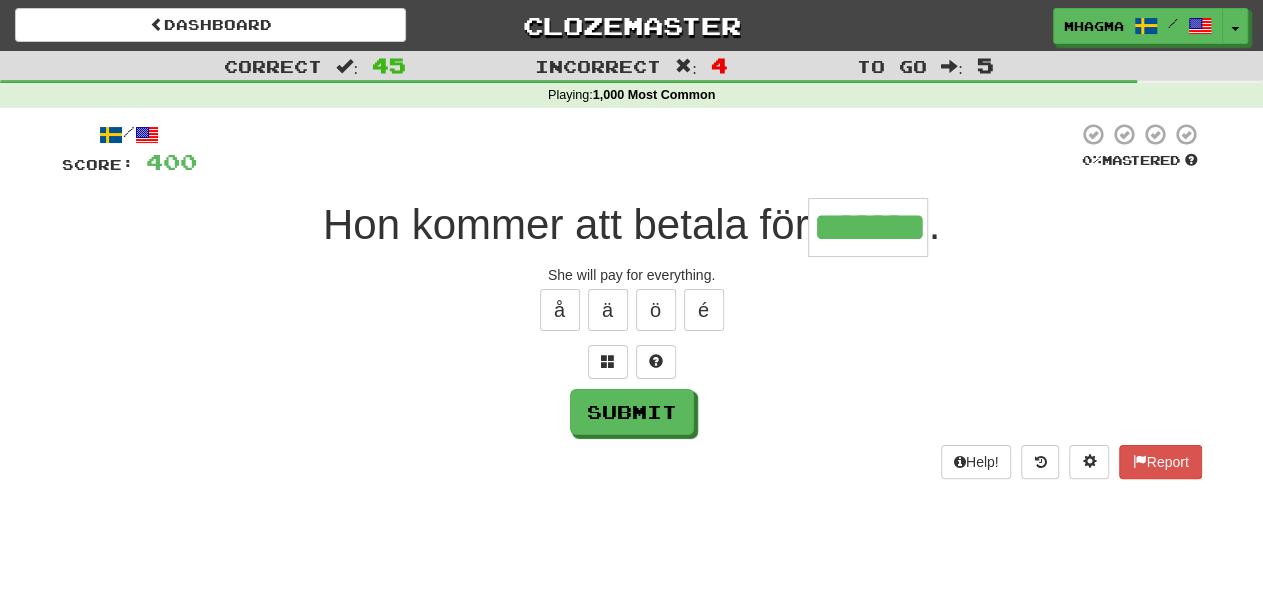 type on "*******" 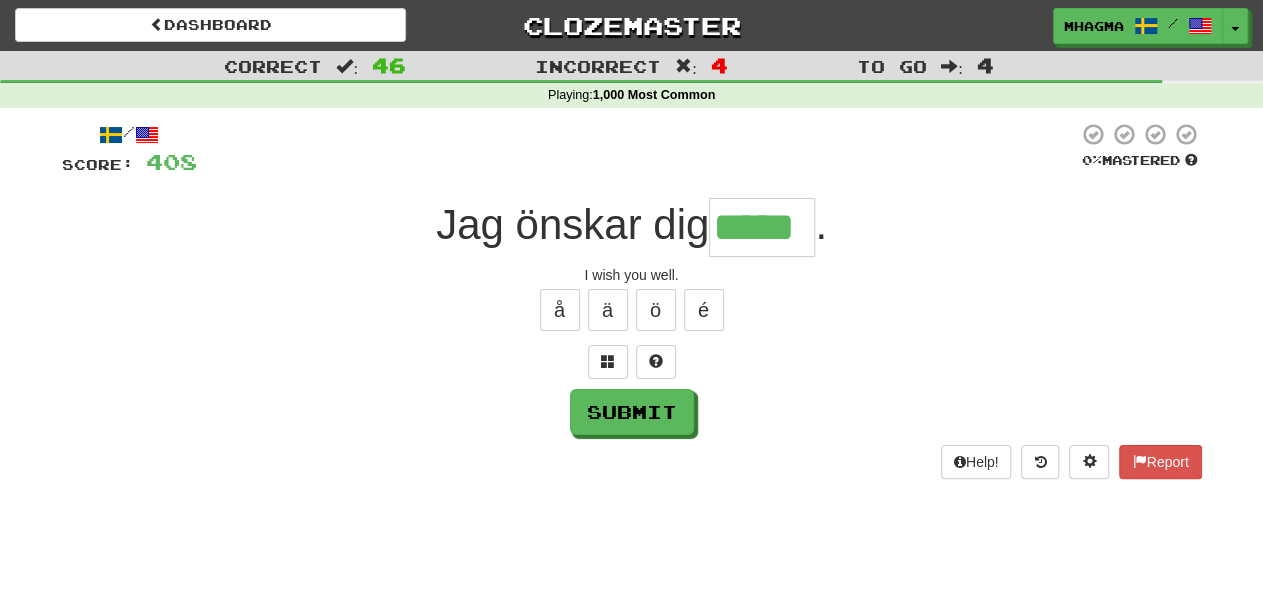 type on "*****" 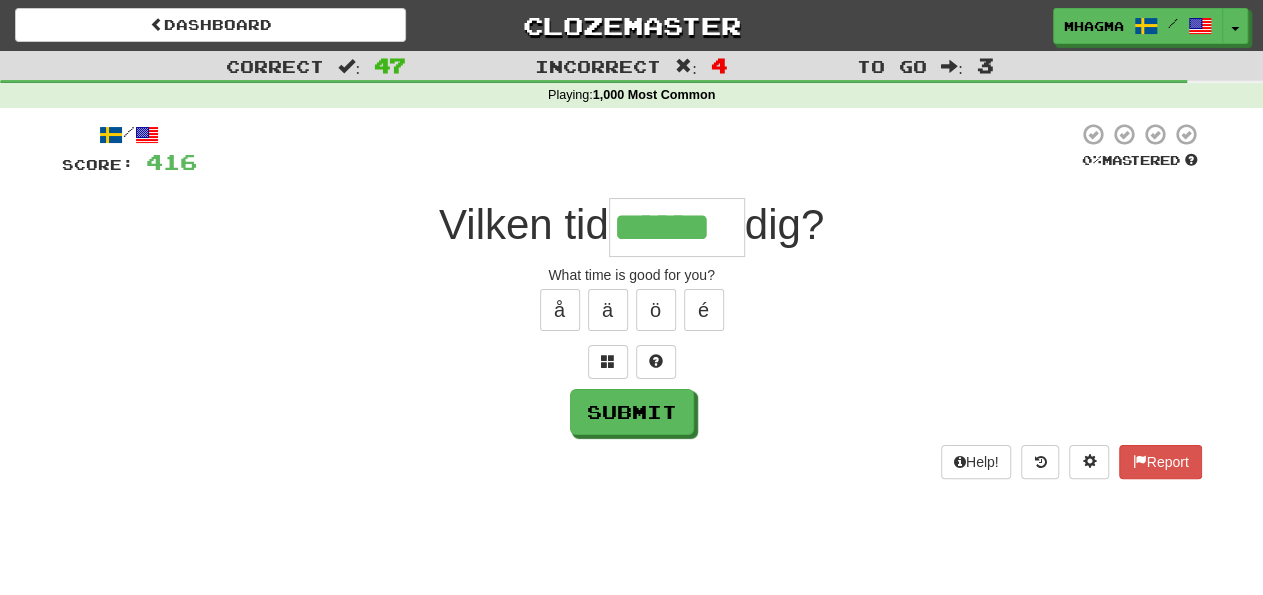 type on "******" 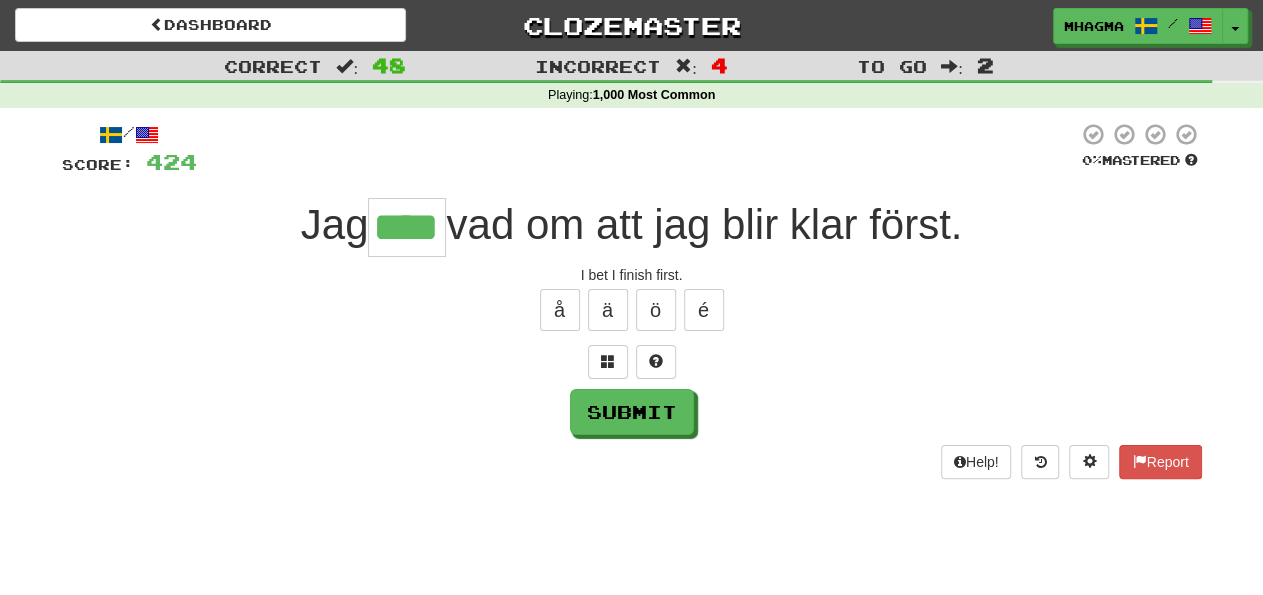 type on "****" 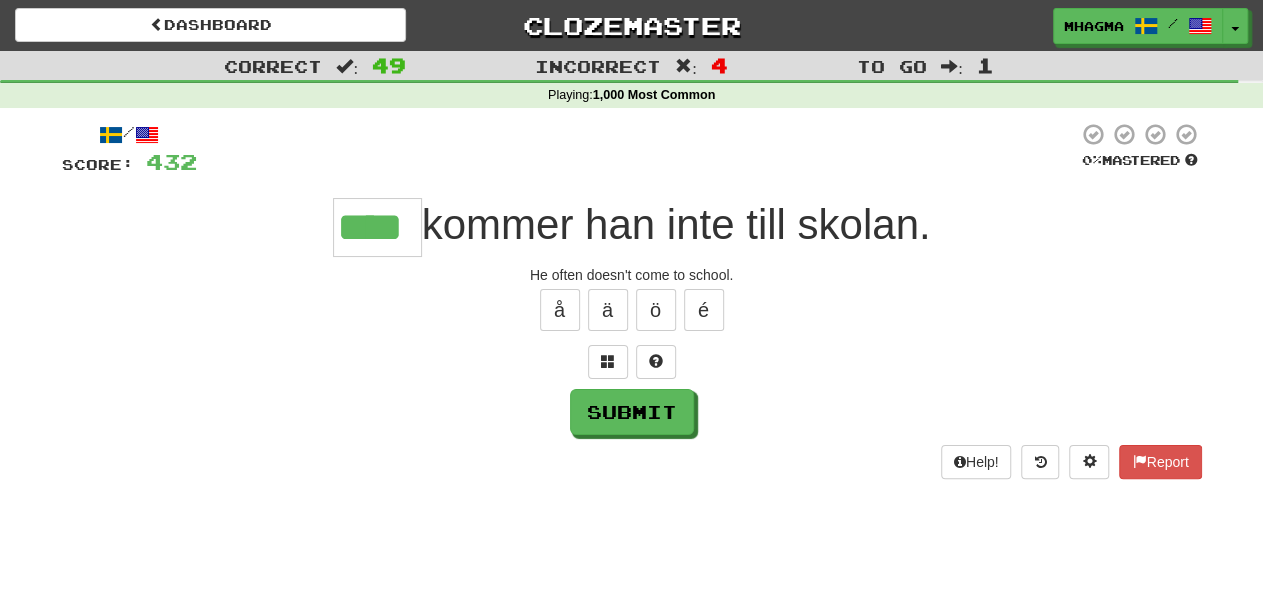 type on "****" 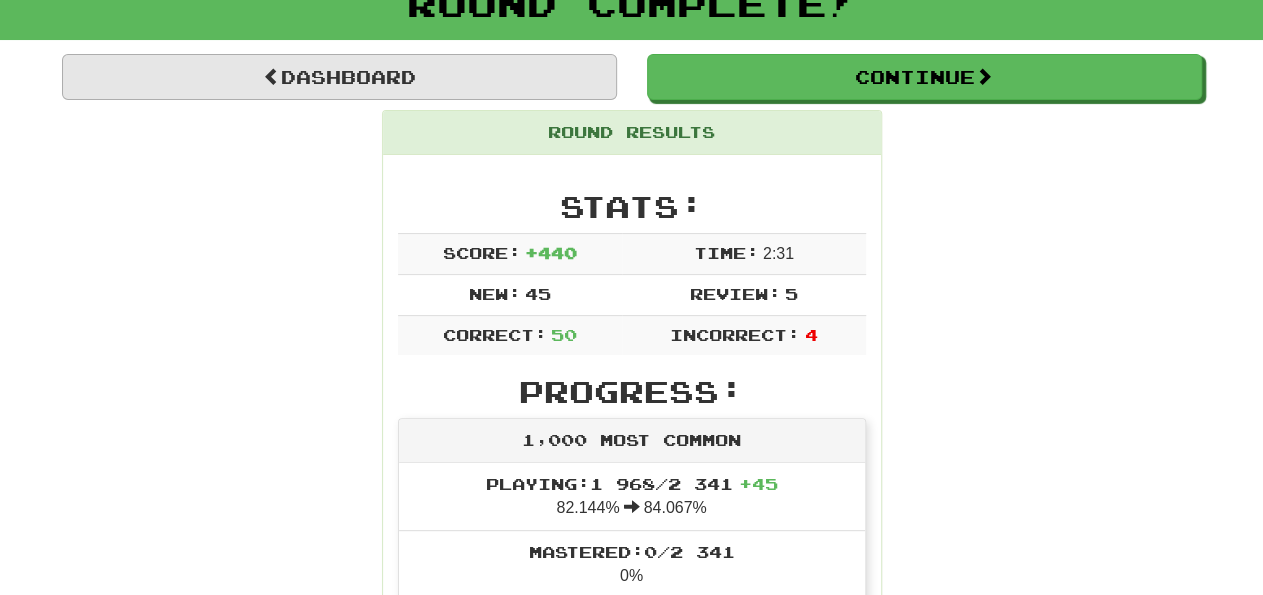 scroll, scrollTop: 104, scrollLeft: 0, axis: vertical 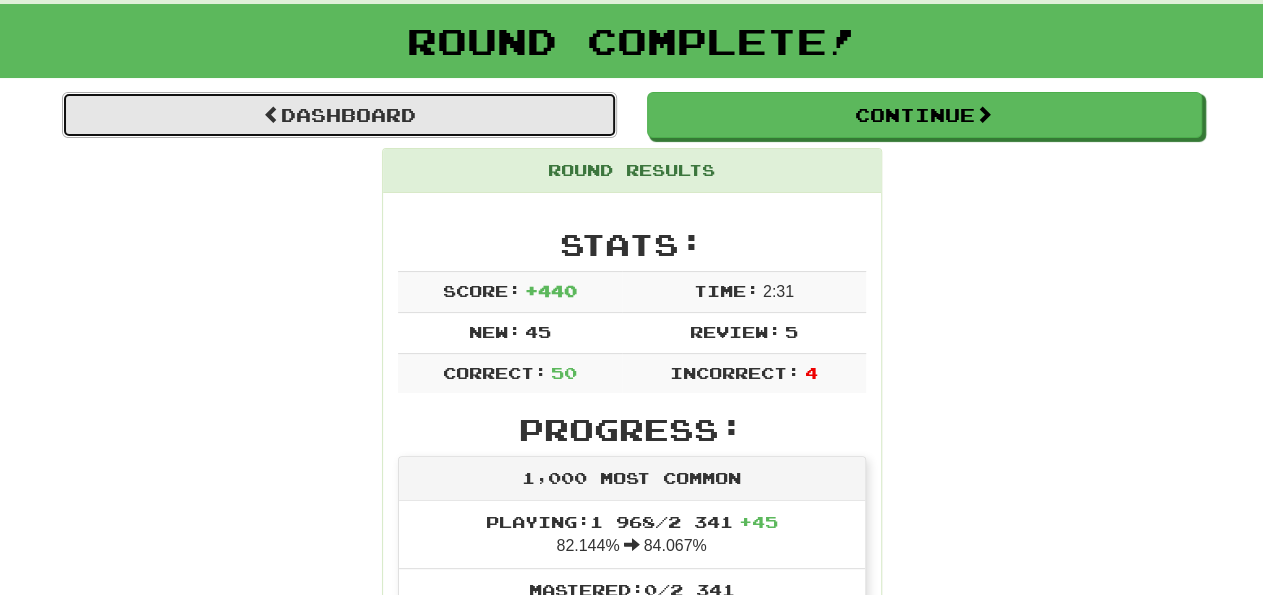 click on "Dashboard" at bounding box center [339, 115] 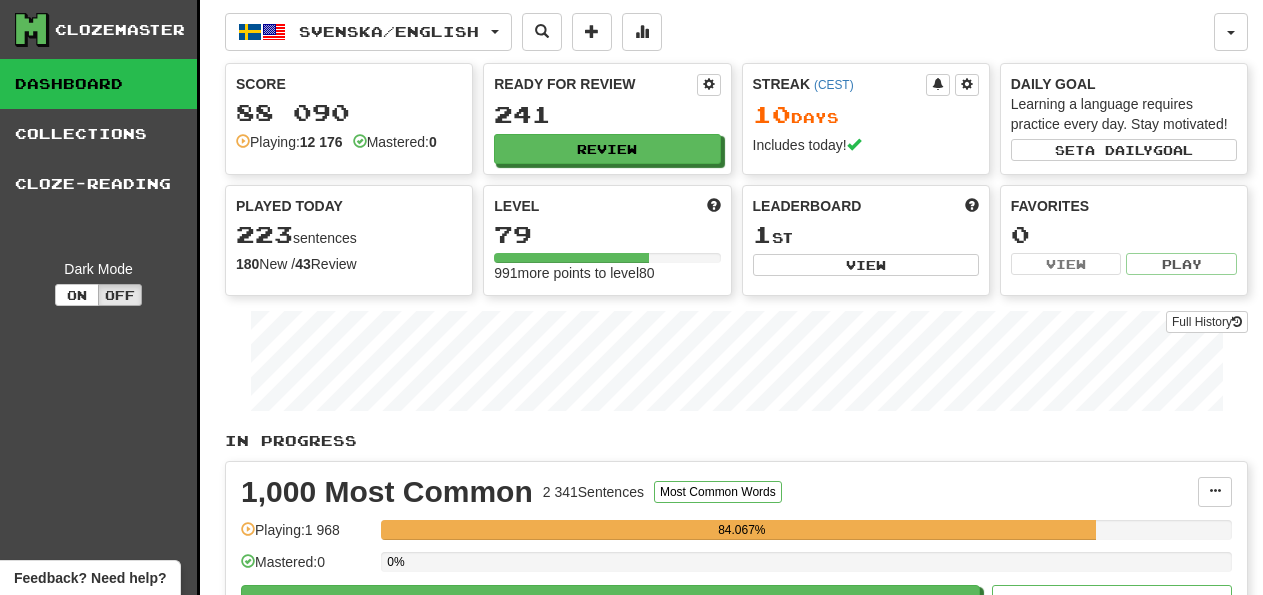 scroll, scrollTop: 0, scrollLeft: 0, axis: both 